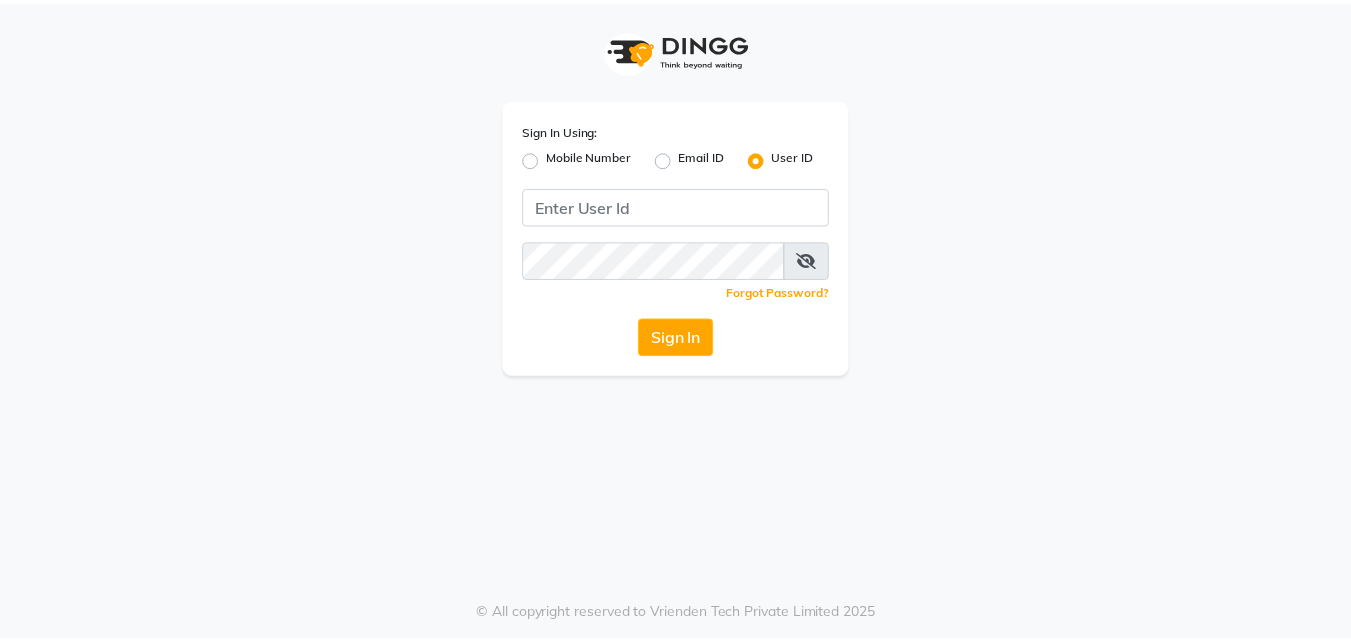 scroll, scrollTop: 0, scrollLeft: 0, axis: both 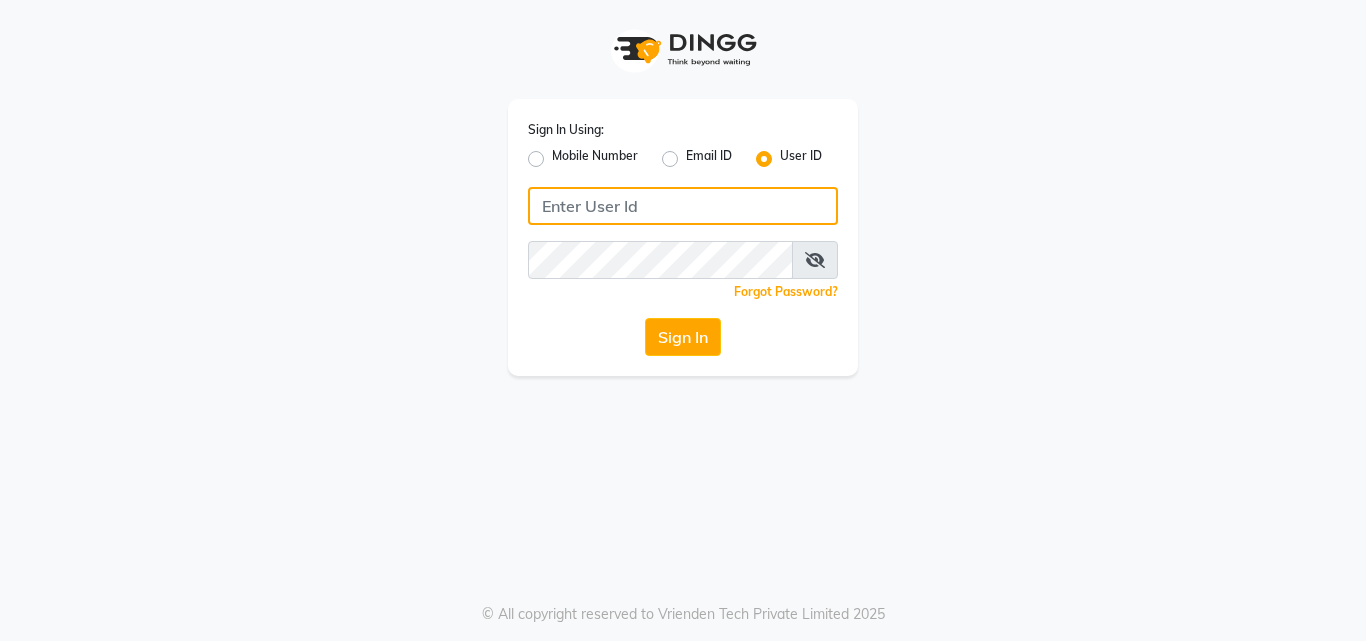 type on "arjun" 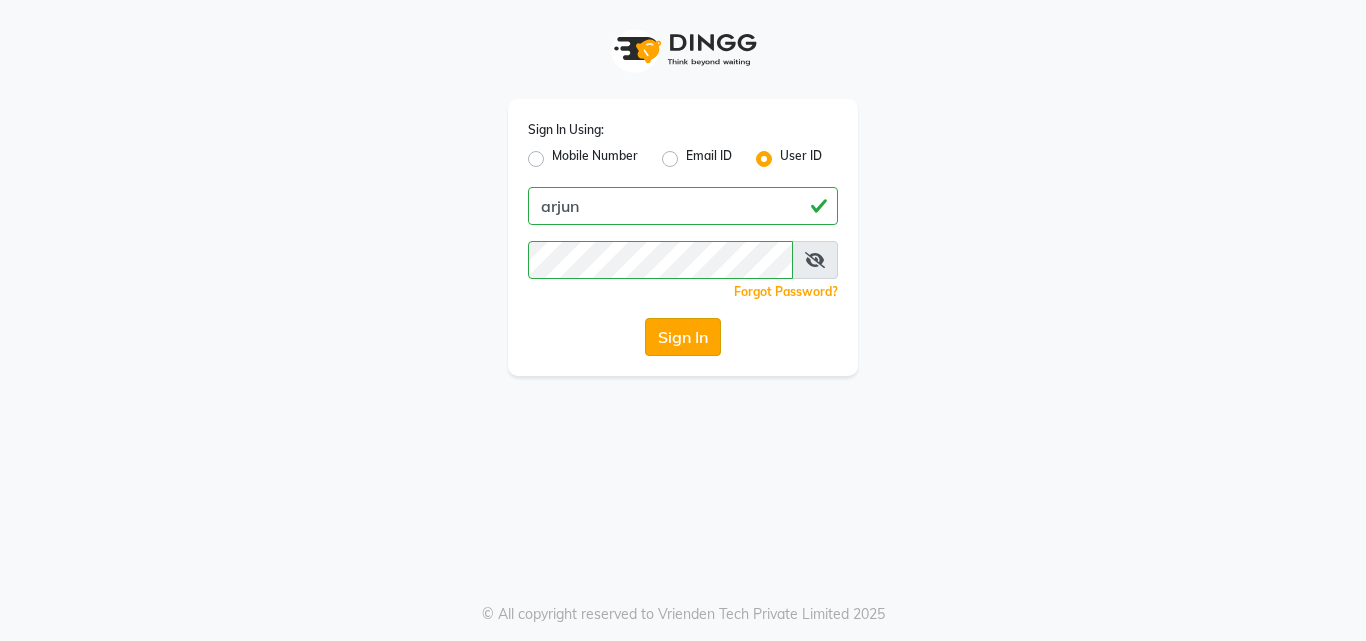 drag, startPoint x: 0, startPoint y: 0, endPoint x: 686, endPoint y: 325, distance: 759.0922 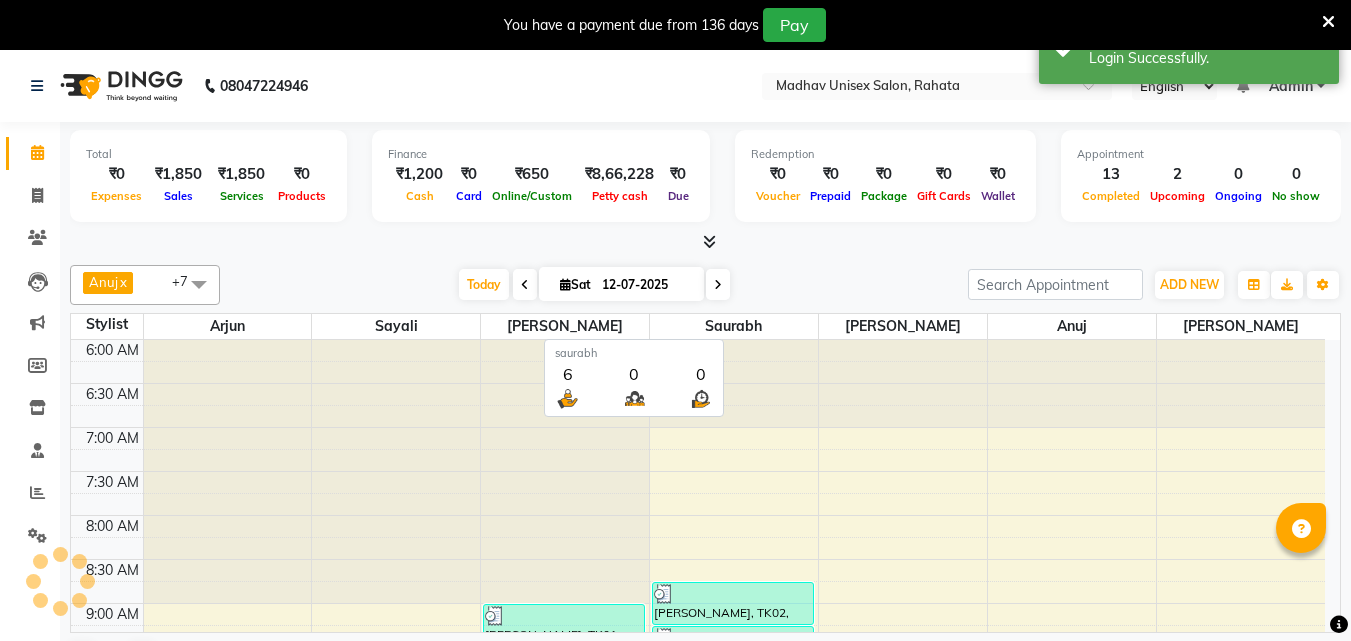 scroll, scrollTop: 0, scrollLeft: 0, axis: both 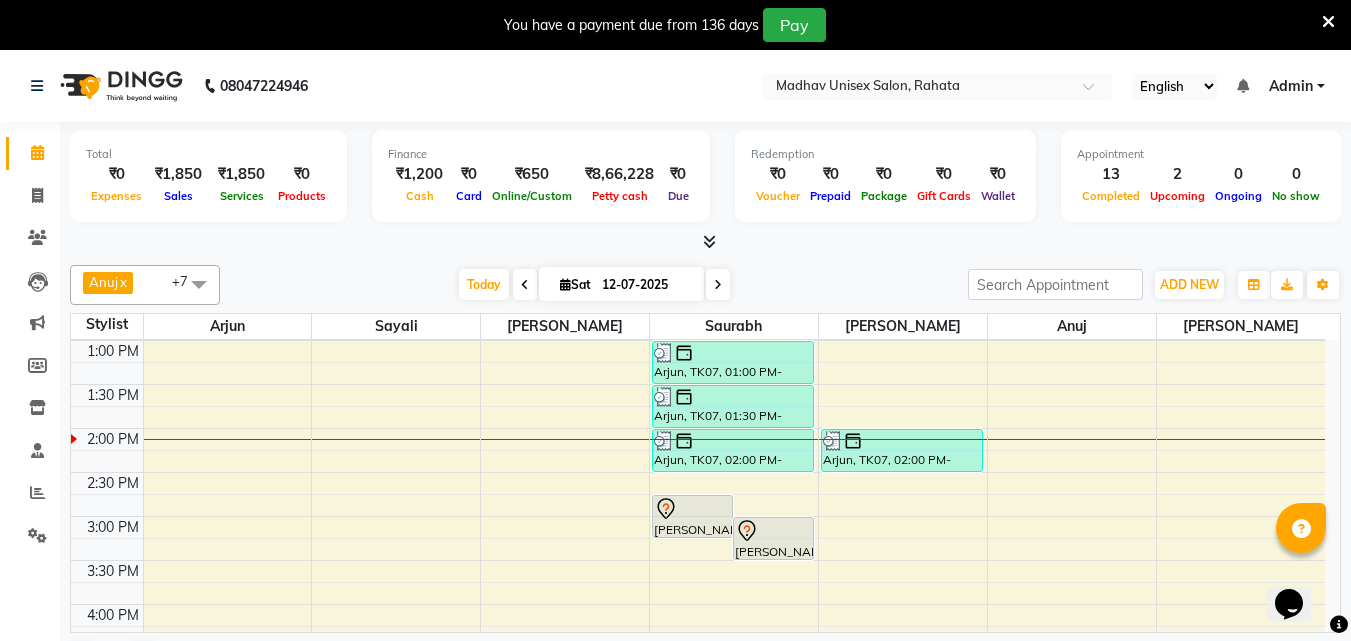 click on "6:00 AM 6:30 AM 7:00 AM 7:30 AM 8:00 AM 8:30 AM 9:00 AM 9:30 AM 10:00 AM 10:30 AM 11:00 AM 11:30 AM 12:00 PM 12:30 PM 1:00 PM 1:30 PM 2:00 PM 2:30 PM 3:00 PM 3:30 PM 4:00 PM 4:30 PM 5:00 PM 5:30 PM 6:00 PM 6:30 PM 7:00 PM 7:30 PM 8:00 PM 8:30 PM 9:00 PM 9:30 PM 10:00 PM 10:30 PM     [PERSON_NAME], TK01, 09:00 AM-09:30 AM, Haircut (Men)  - Boys (Below 12 Years) With Wash     Mr.[PERSON_NAME] Targe, TK06, 10:00 AM-10:30 AM, Haircut (Men)  - Mens Haircut W/O Wash     Mr.[PERSON_NAME] Targe, TK06, 10:30 AM-11:00 AM, [PERSON_NAME] (Men)  - [PERSON_NAME] Trim     Mr.[PERSON_NAME] Targe, TK06, 11:00 AM-11:30 AM, Globle Colour (Men)  - Majirel             mahash sadafal, TK03, 02:45 PM-03:15 PM, Haircut (Men)  - Mens Haircut With Wash             mahash sadafal, TK03, 03:00 PM-03:30 PM, [PERSON_NAME] (Men)  - Crafting / Shaving     [PERSON_NAME], TK02, 08:45 AM-09:15 AM, Haircut (Men)  - Mens Haircut With Wash     [PERSON_NAME], TK02, 09:15 AM-09:45 AM, [PERSON_NAME] (Men)  - Crafting / Shaving     [PERSON_NAME], TK02, 09:45 AM-10:15 AM, Globle Colour (Men) - raaga" at bounding box center [698, 472] 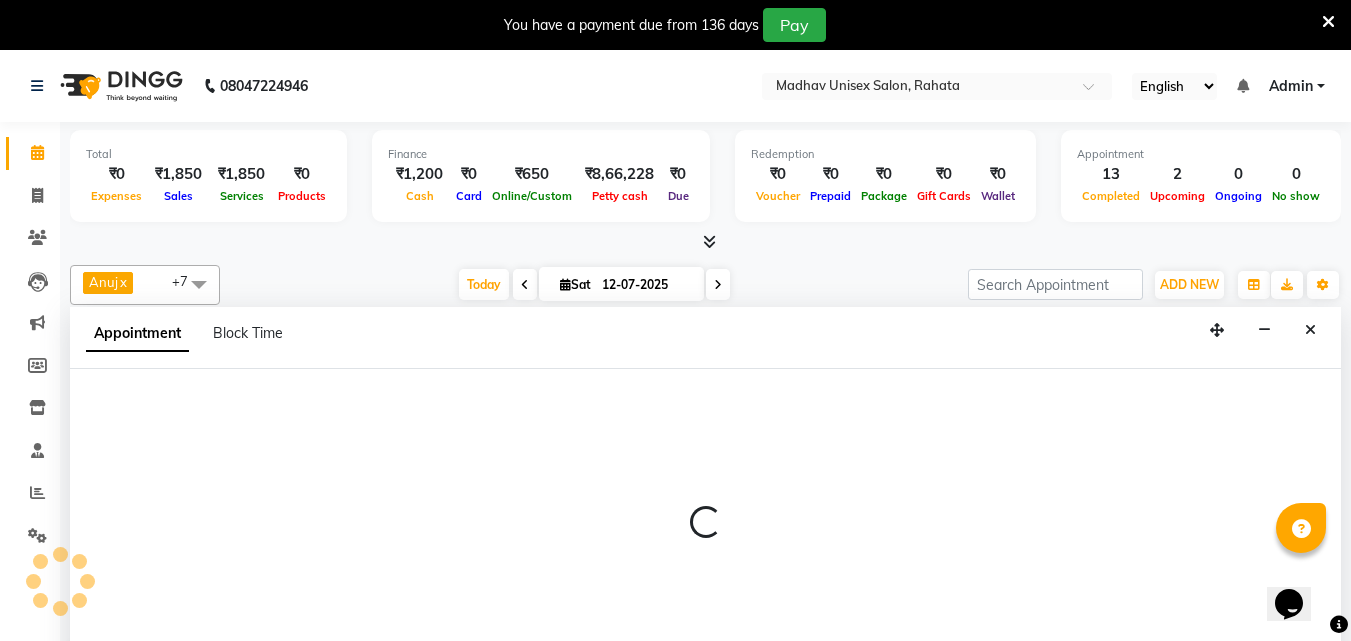 scroll, scrollTop: 51, scrollLeft: 0, axis: vertical 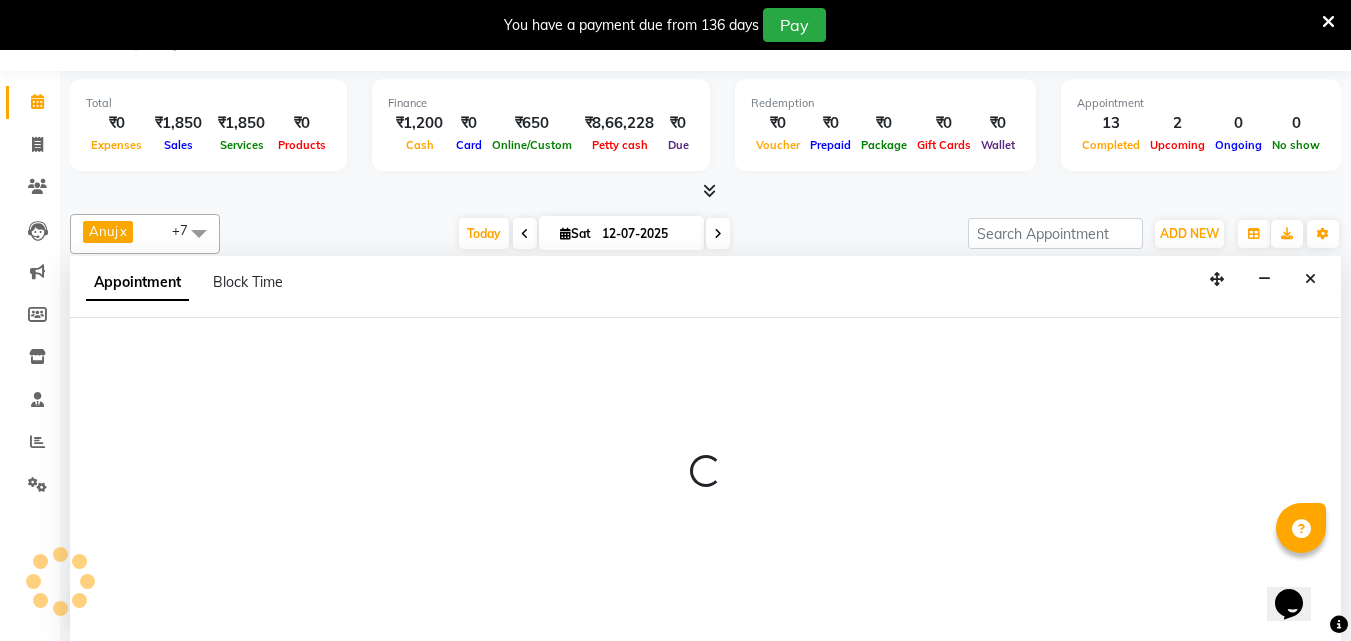 select on "14048" 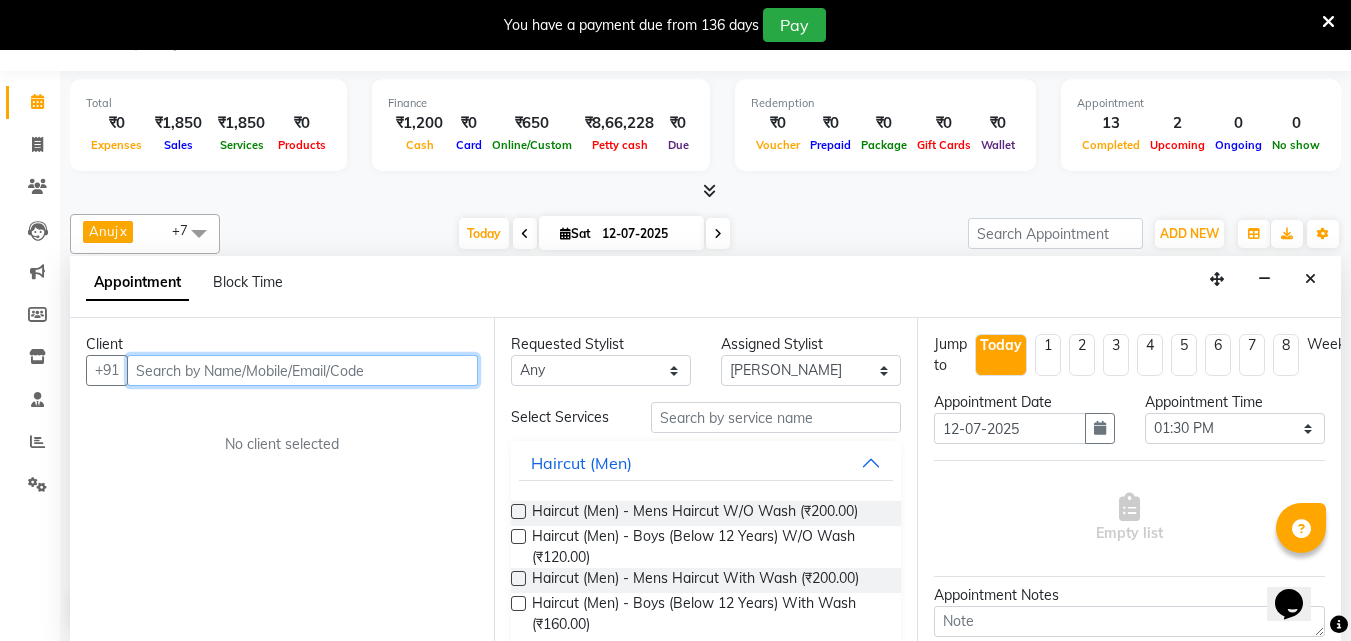 click at bounding box center [302, 370] 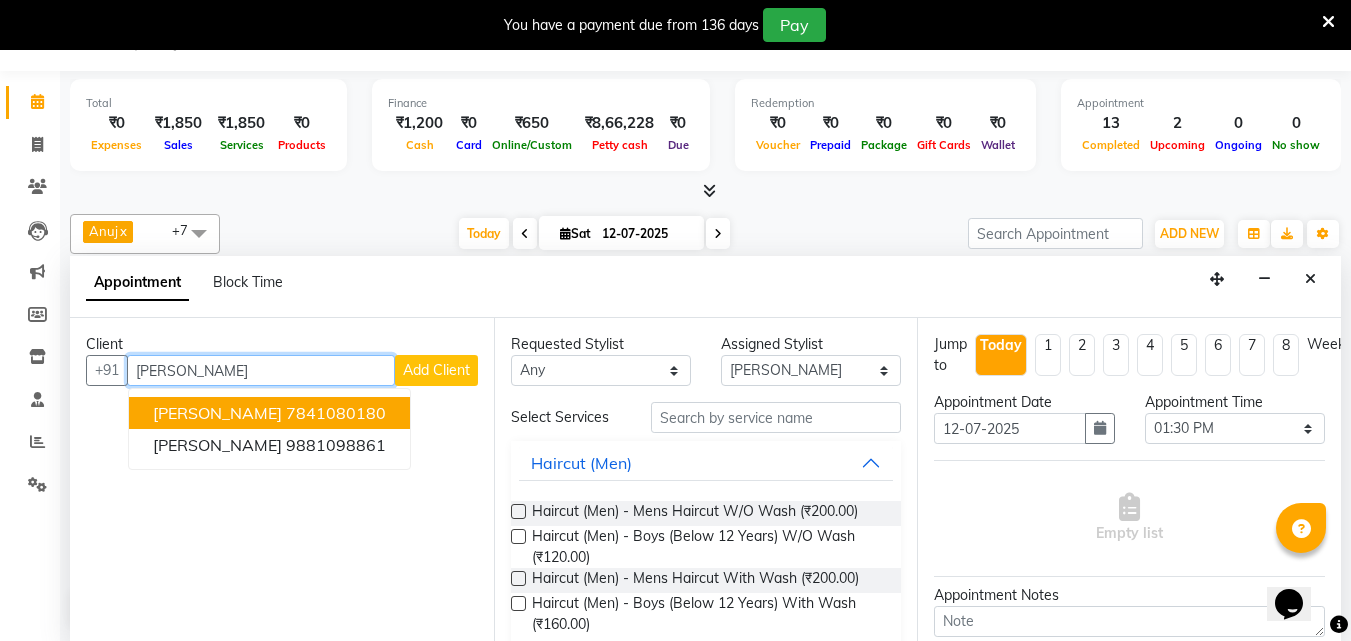 click on "7841080180" at bounding box center (336, 413) 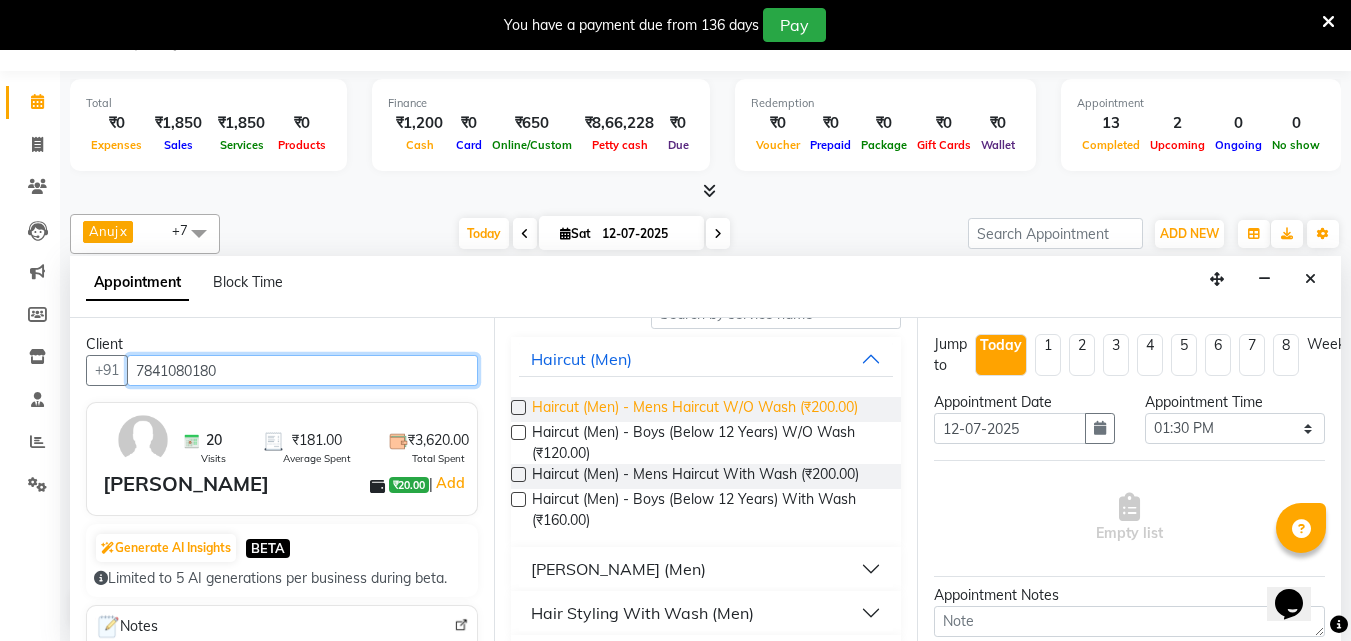 scroll, scrollTop: 205, scrollLeft: 0, axis: vertical 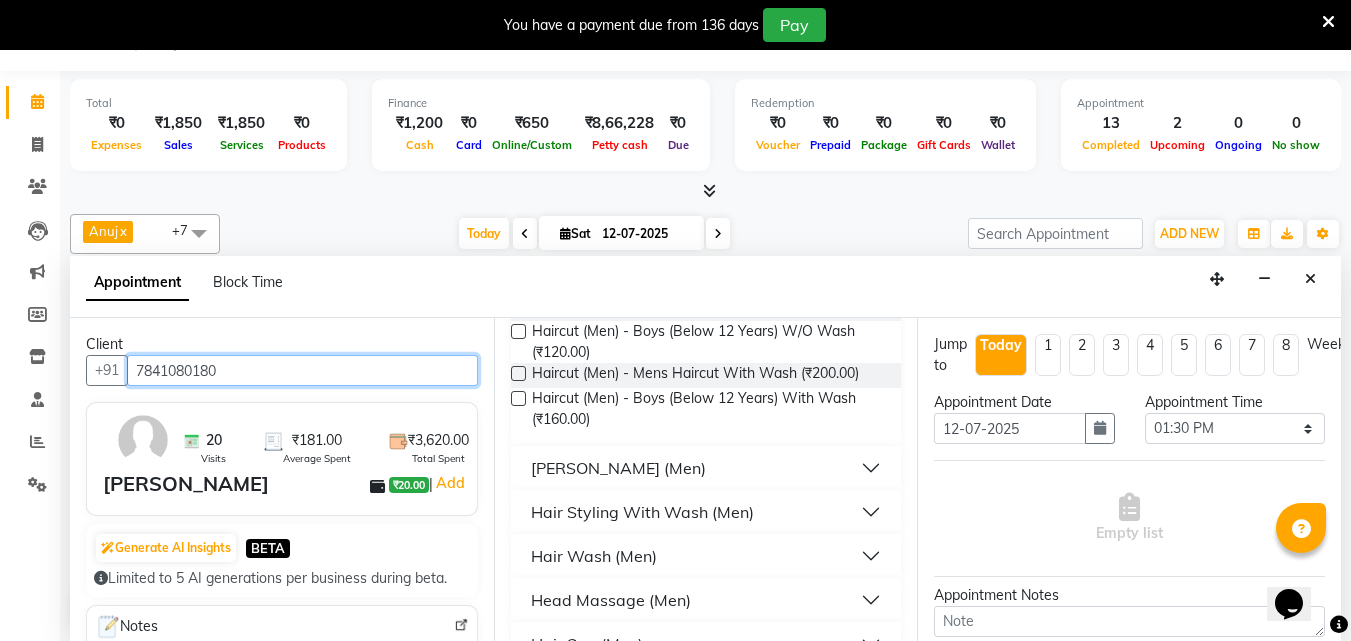 type on "7841080180" 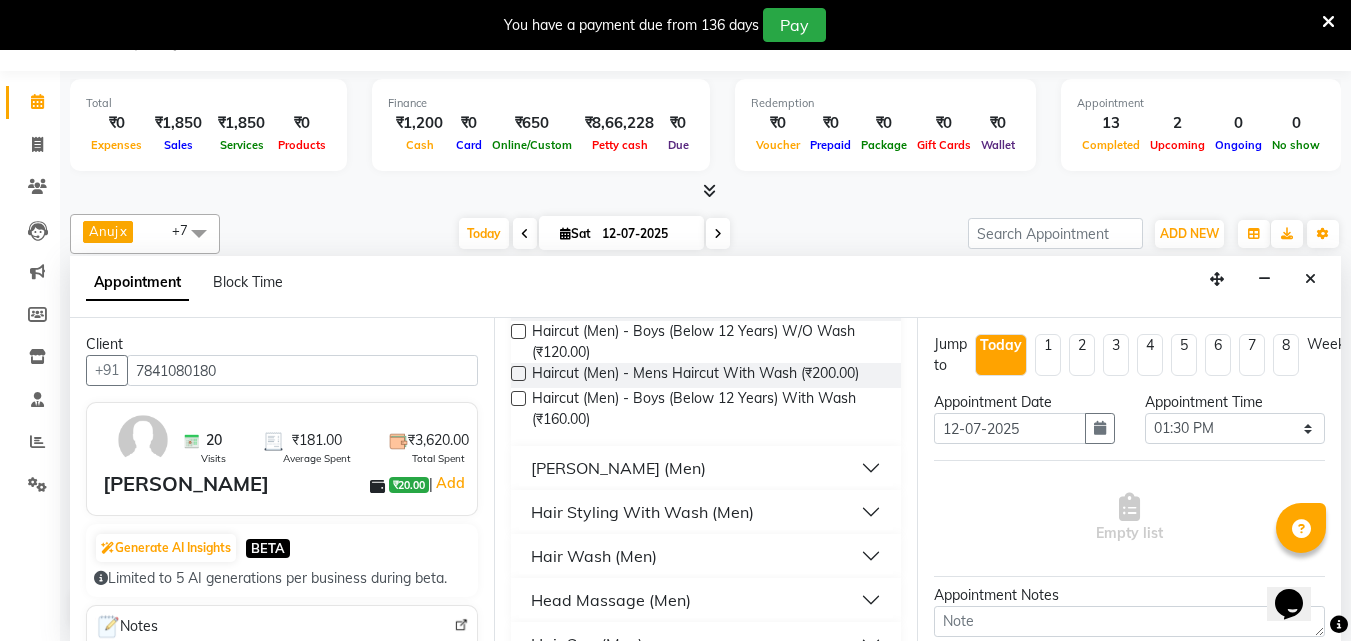 click on "[PERSON_NAME] (Men)" at bounding box center [618, 468] 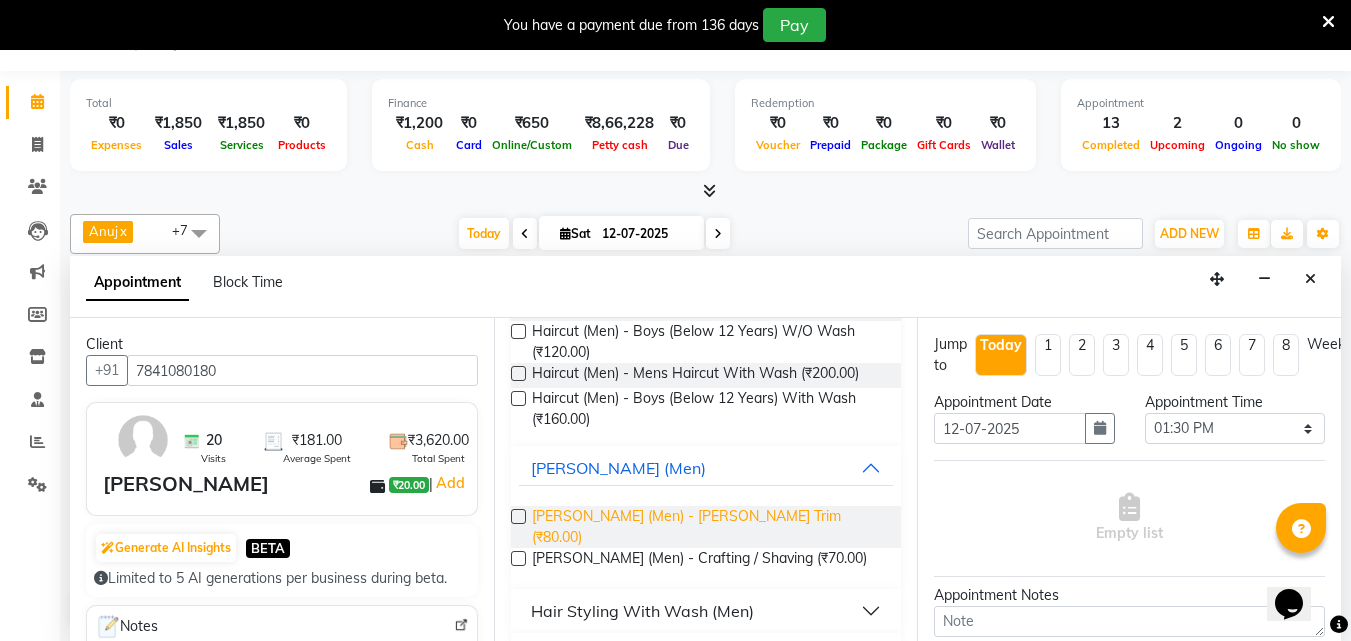 click on "[PERSON_NAME] (Men)  - [PERSON_NAME] Trim (₹80.00)" at bounding box center [709, 527] 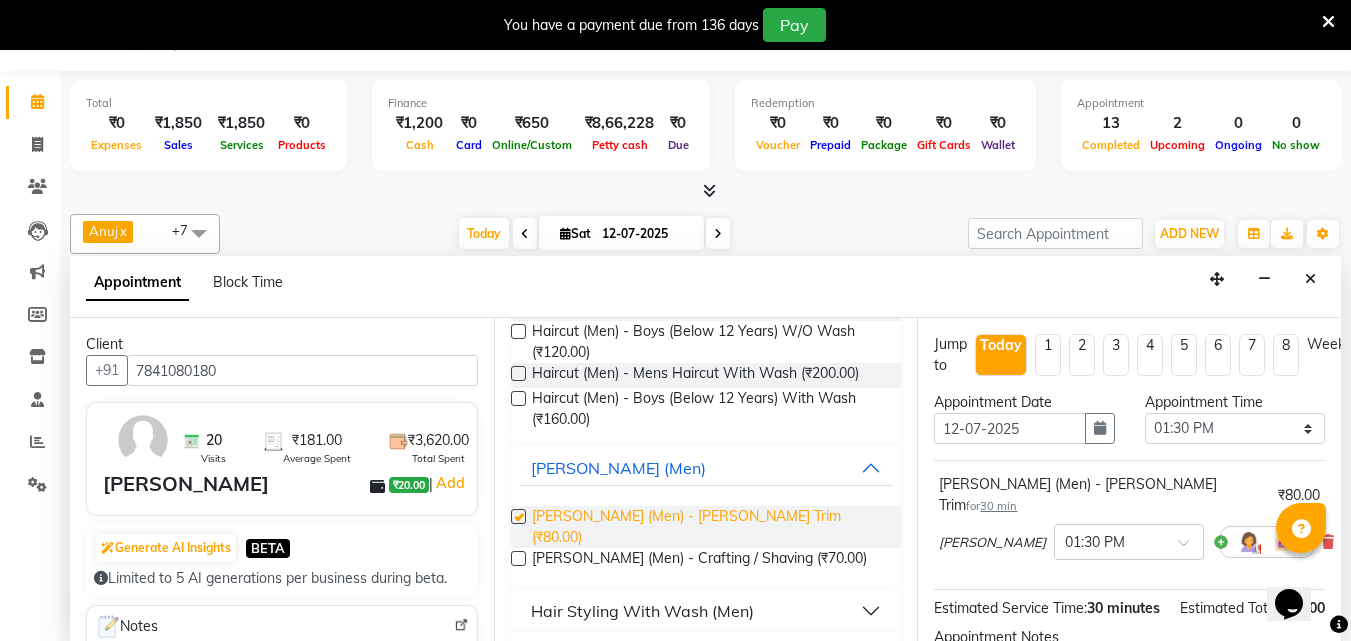 checkbox on "false" 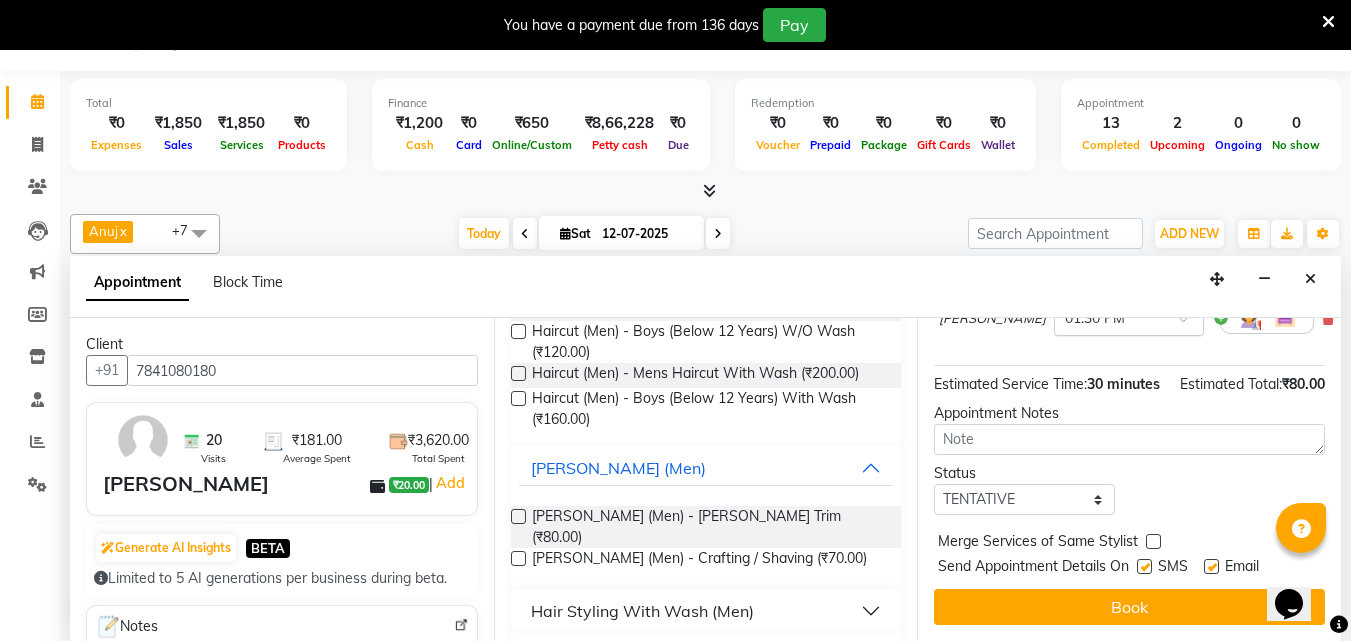 scroll, scrollTop: 239, scrollLeft: 0, axis: vertical 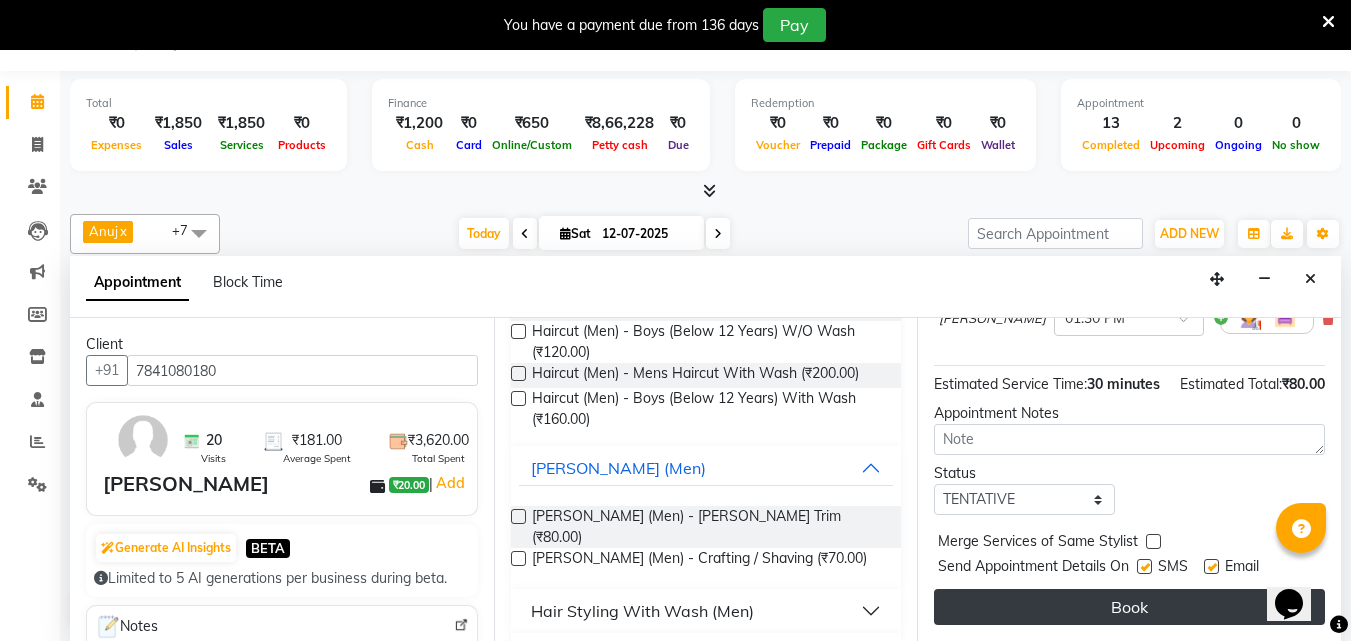 click on "Book" at bounding box center [1129, 607] 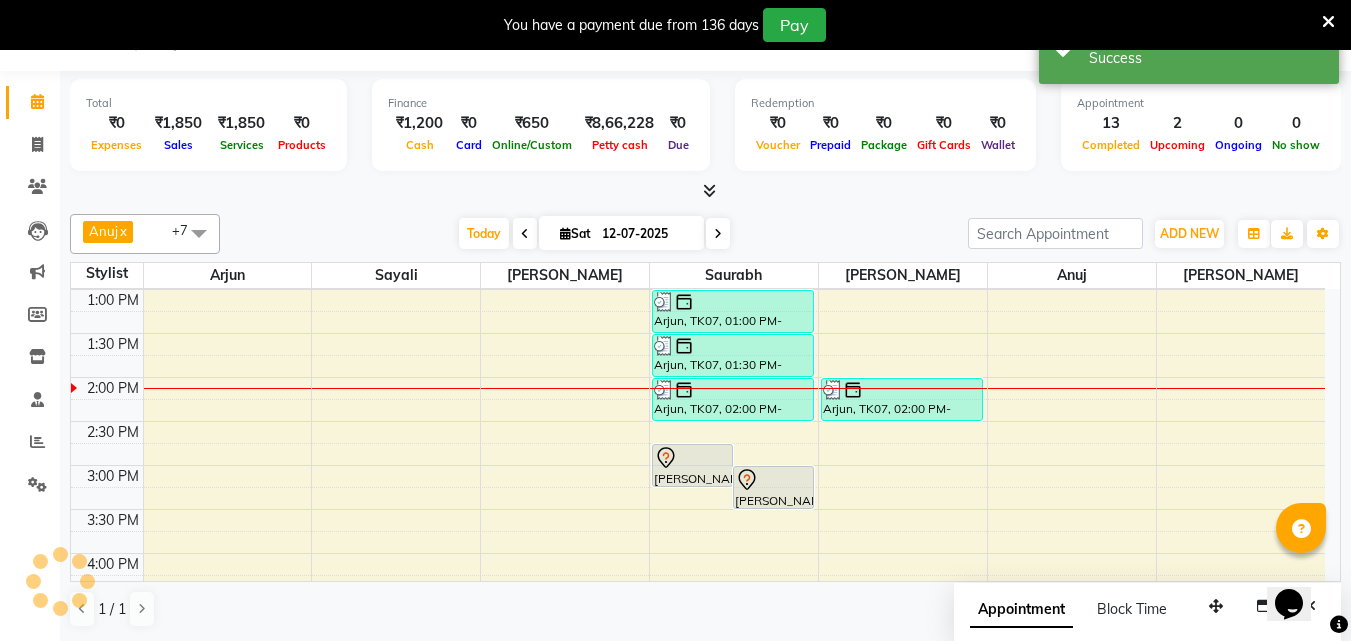 scroll, scrollTop: 0, scrollLeft: 0, axis: both 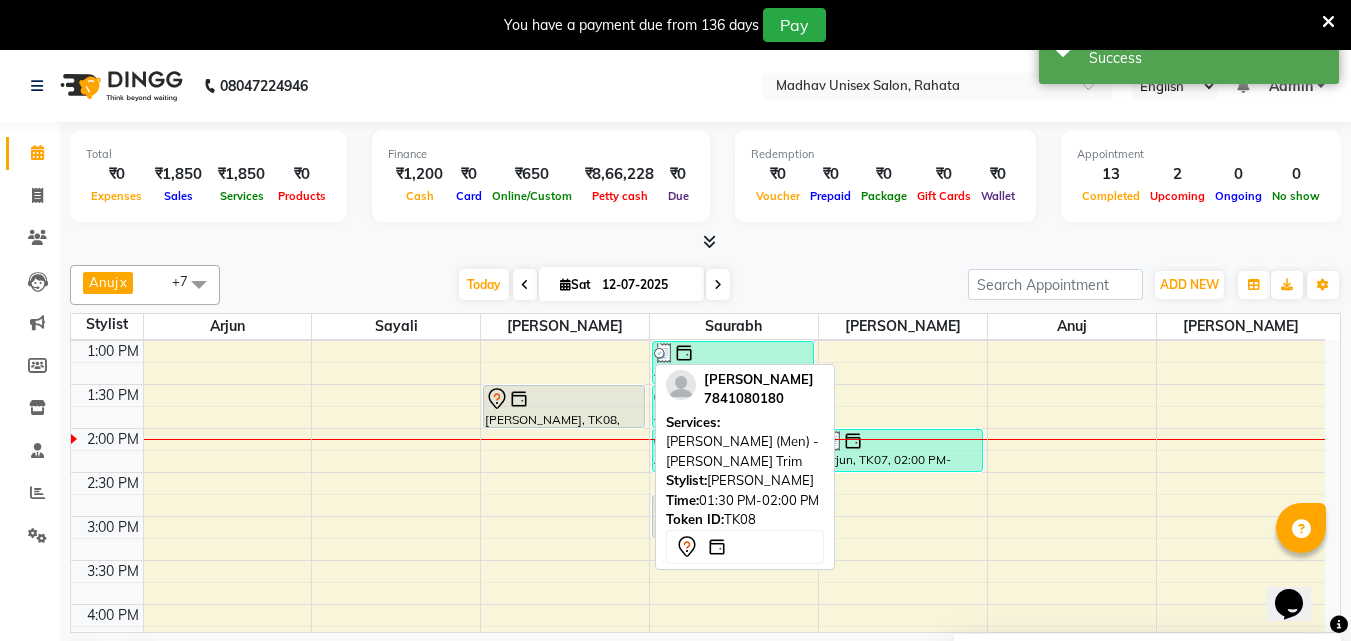 click at bounding box center [564, 399] 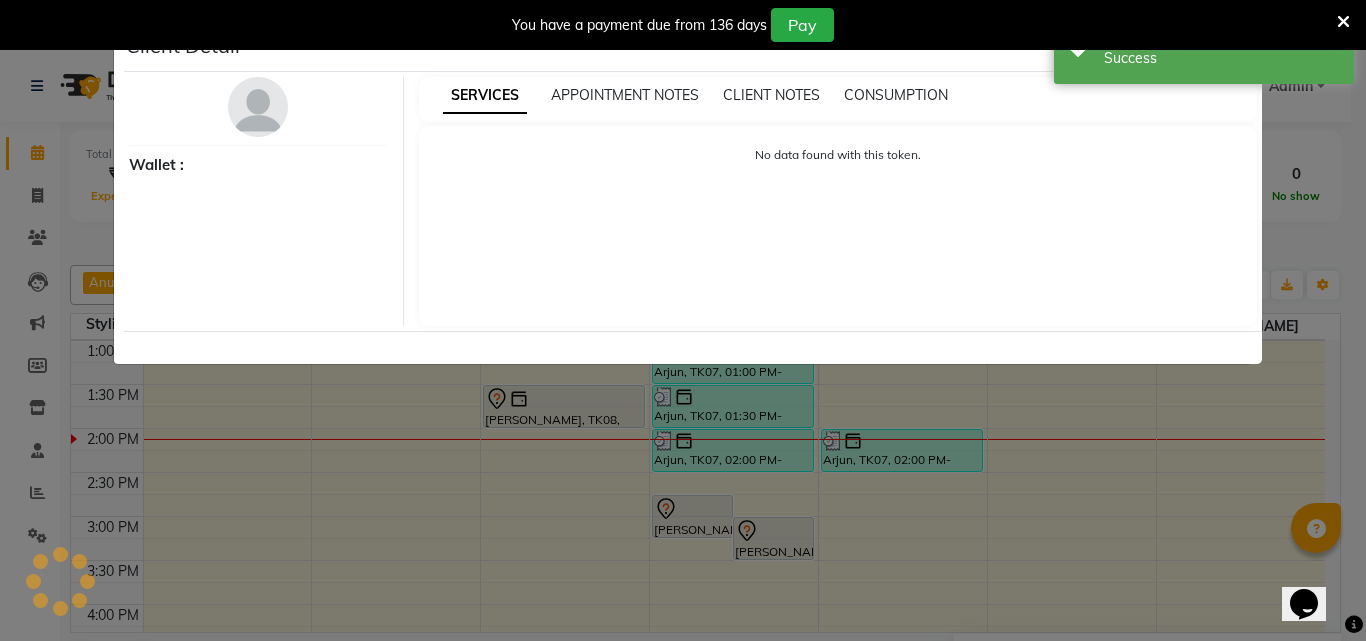 select on "7" 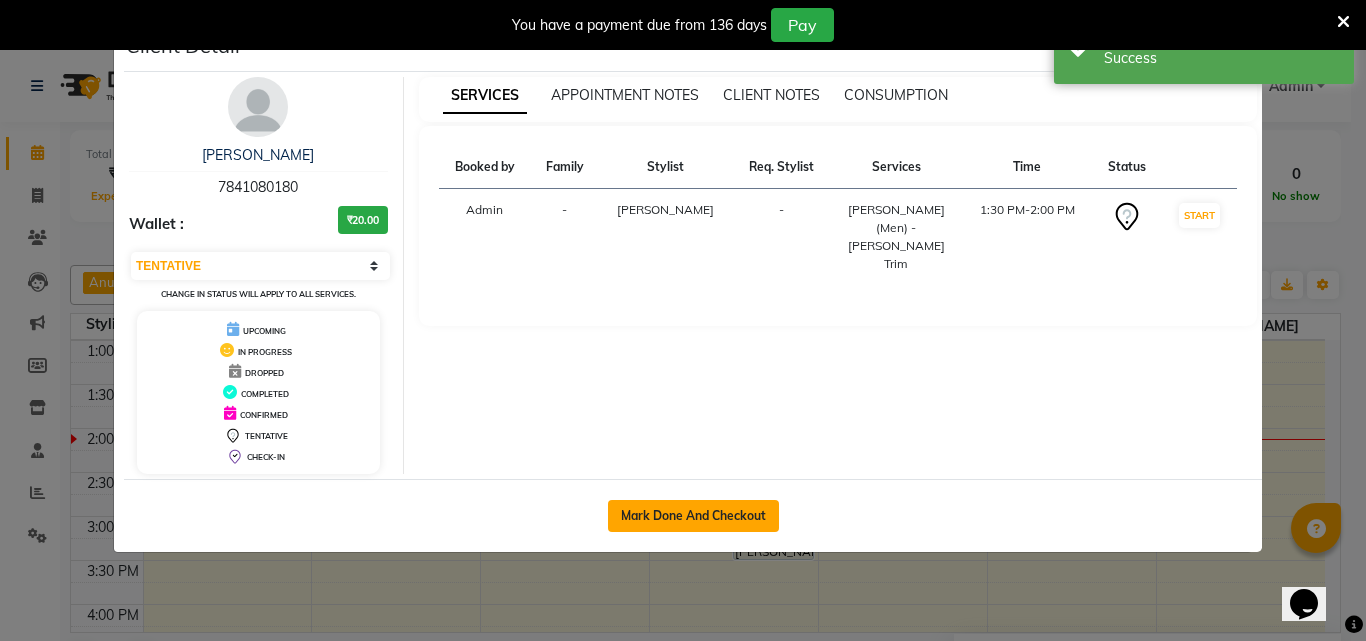 click on "Mark Done And Checkout" 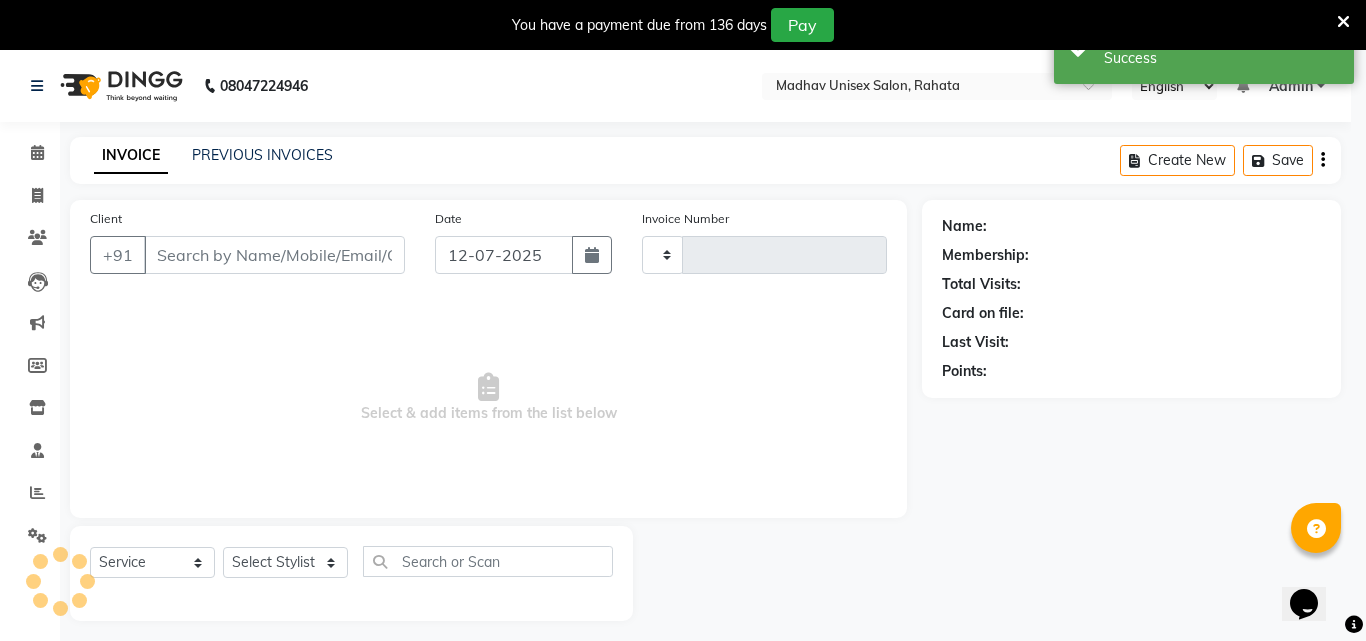 type on "1838" 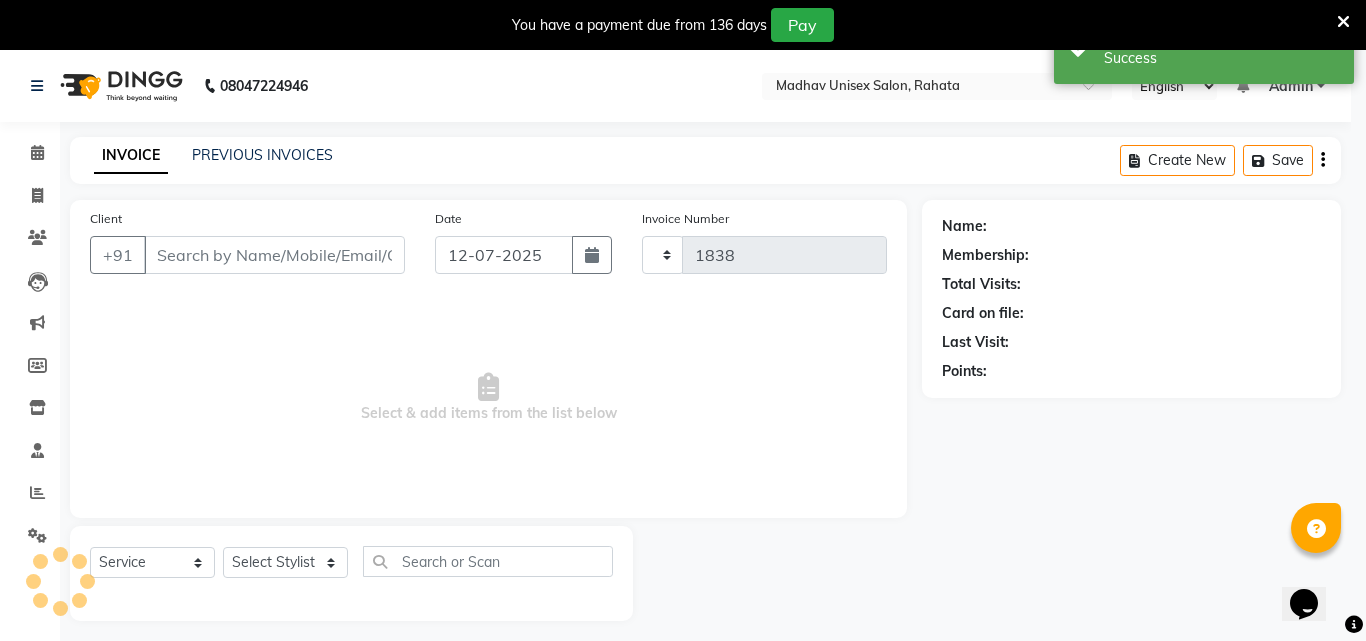 select on "870" 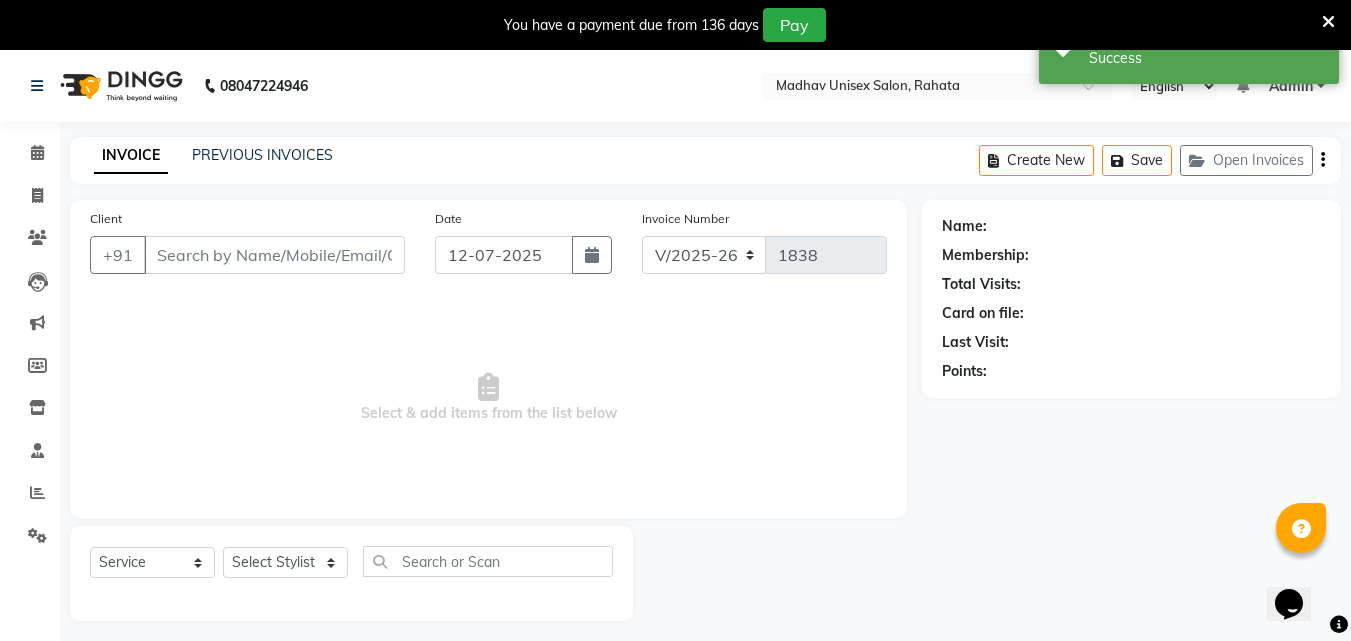 type on "7841080180" 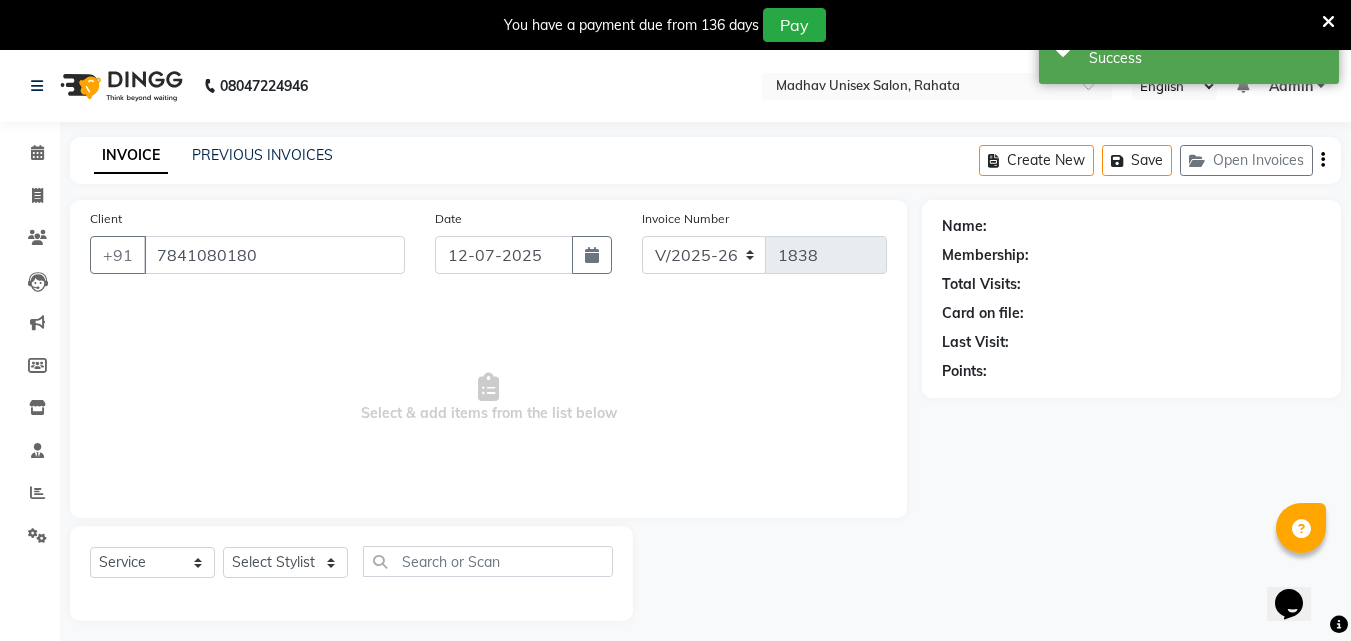 select on "14048" 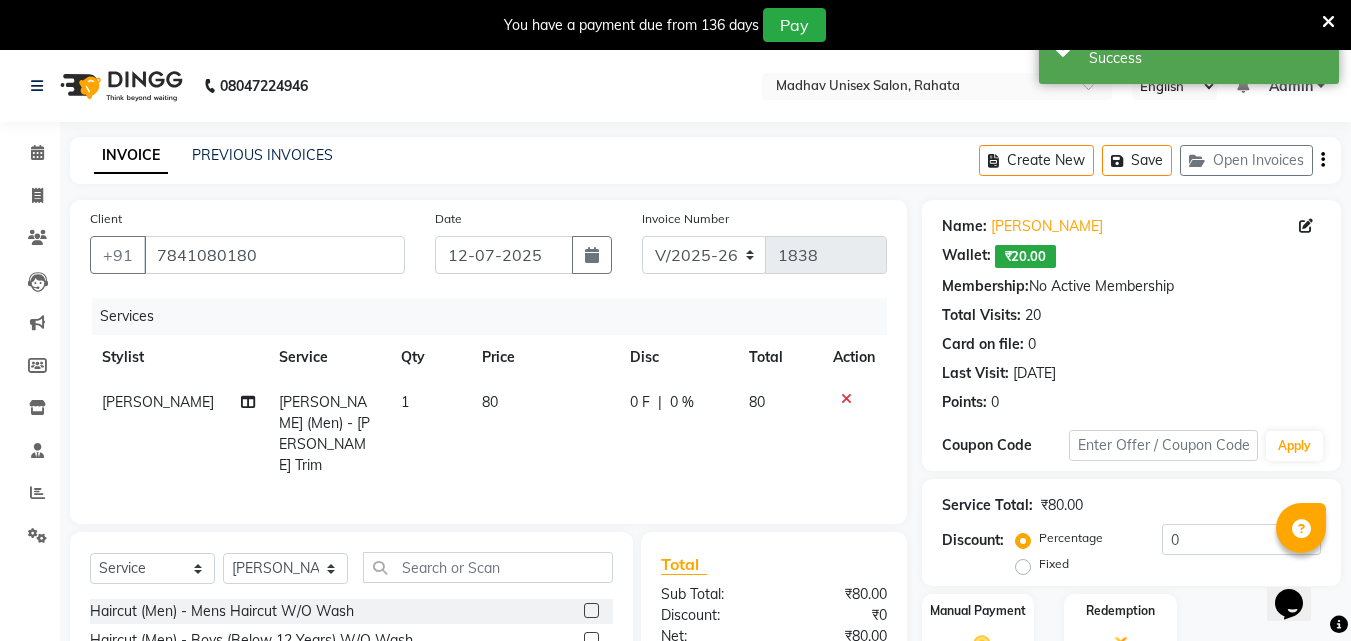 drag, startPoint x: 499, startPoint y: 398, endPoint x: 489, endPoint y: 403, distance: 11.18034 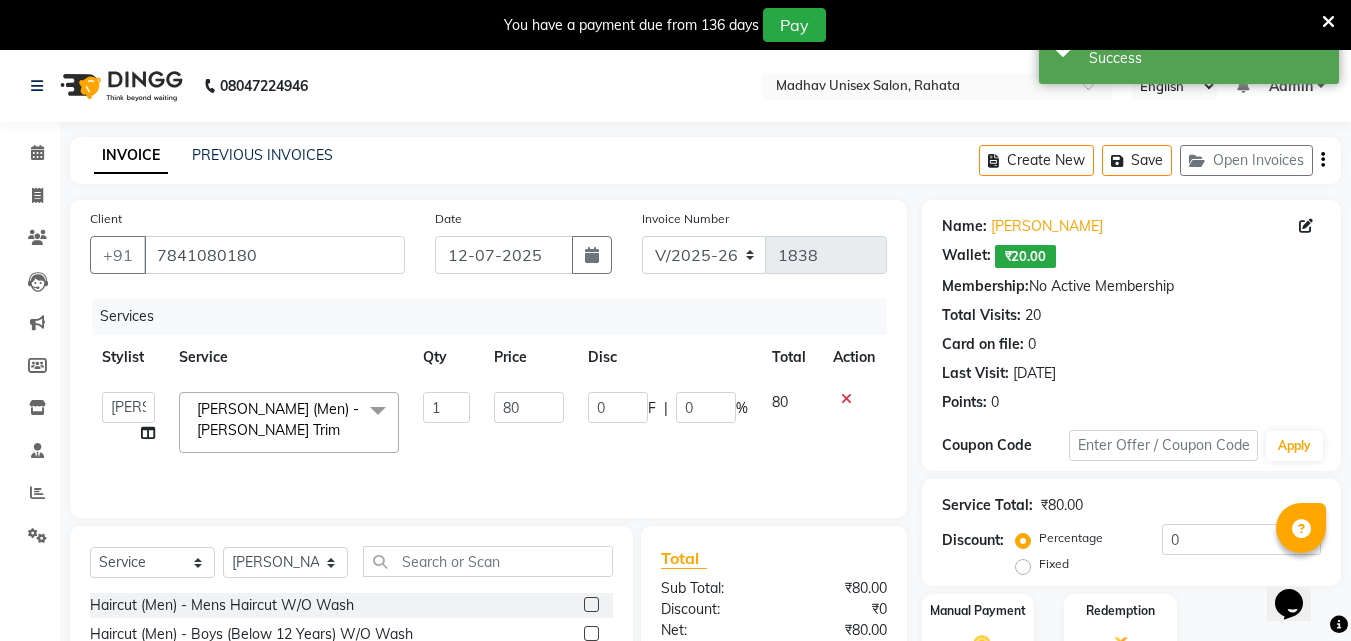 click on "80" 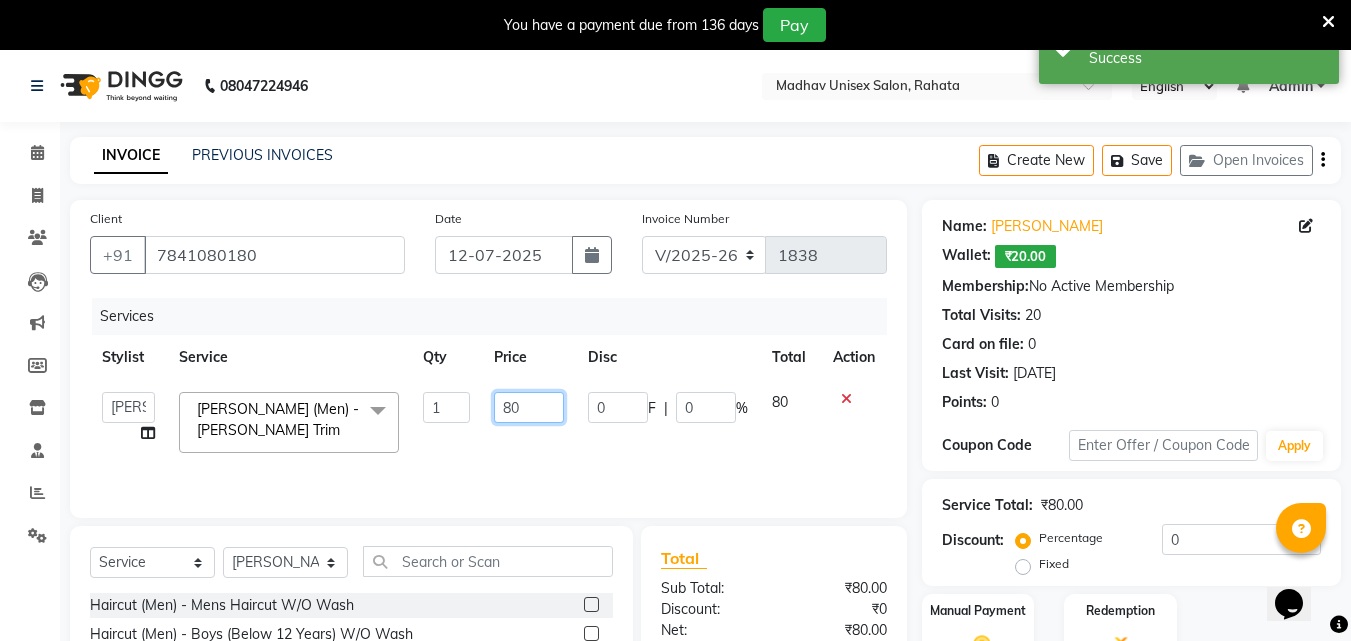 click on "80" 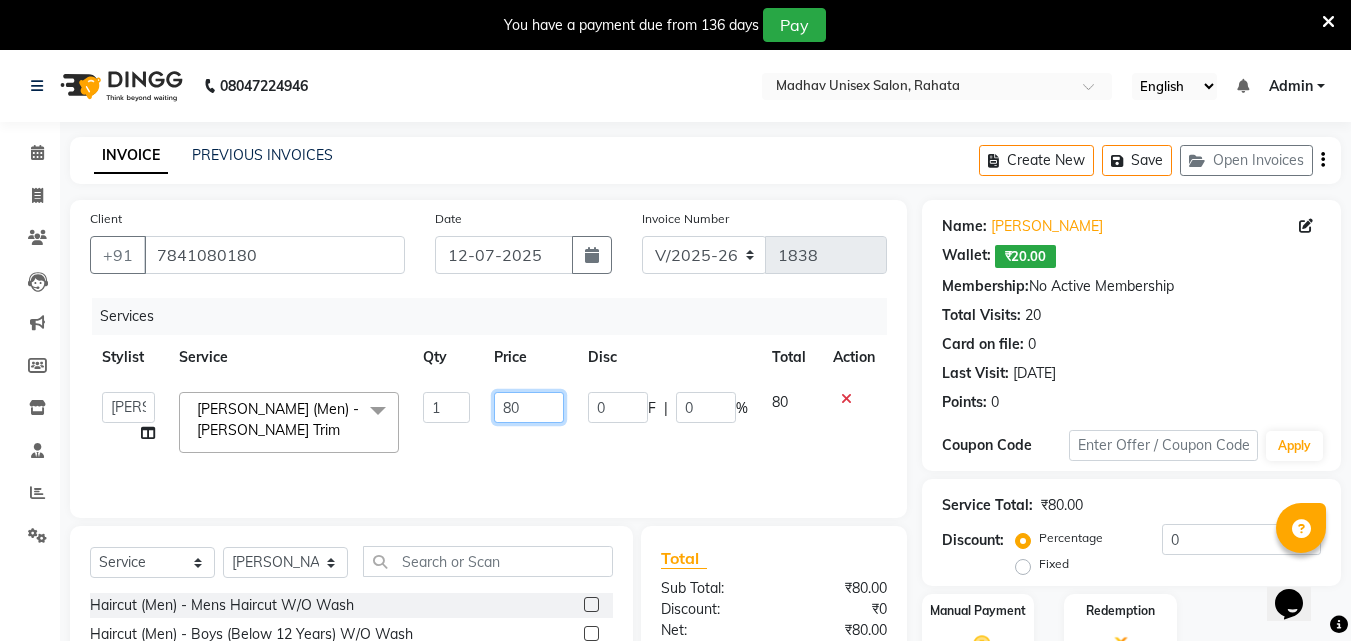 type on "8" 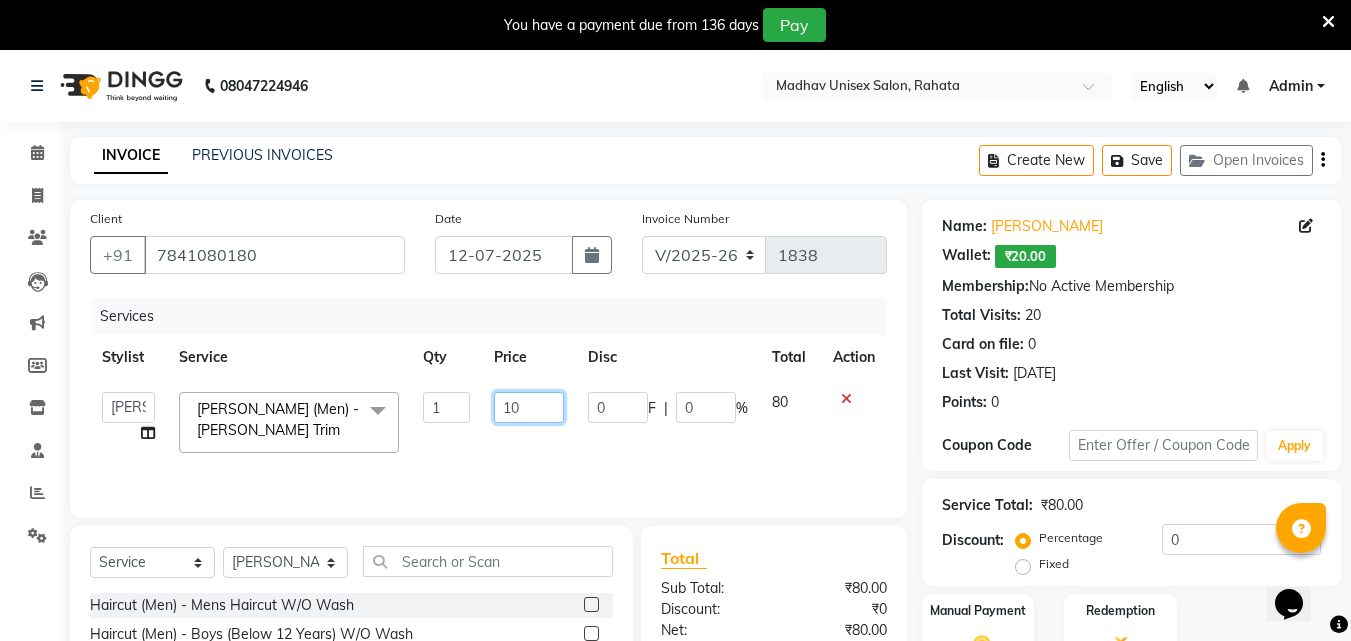 type on "100" 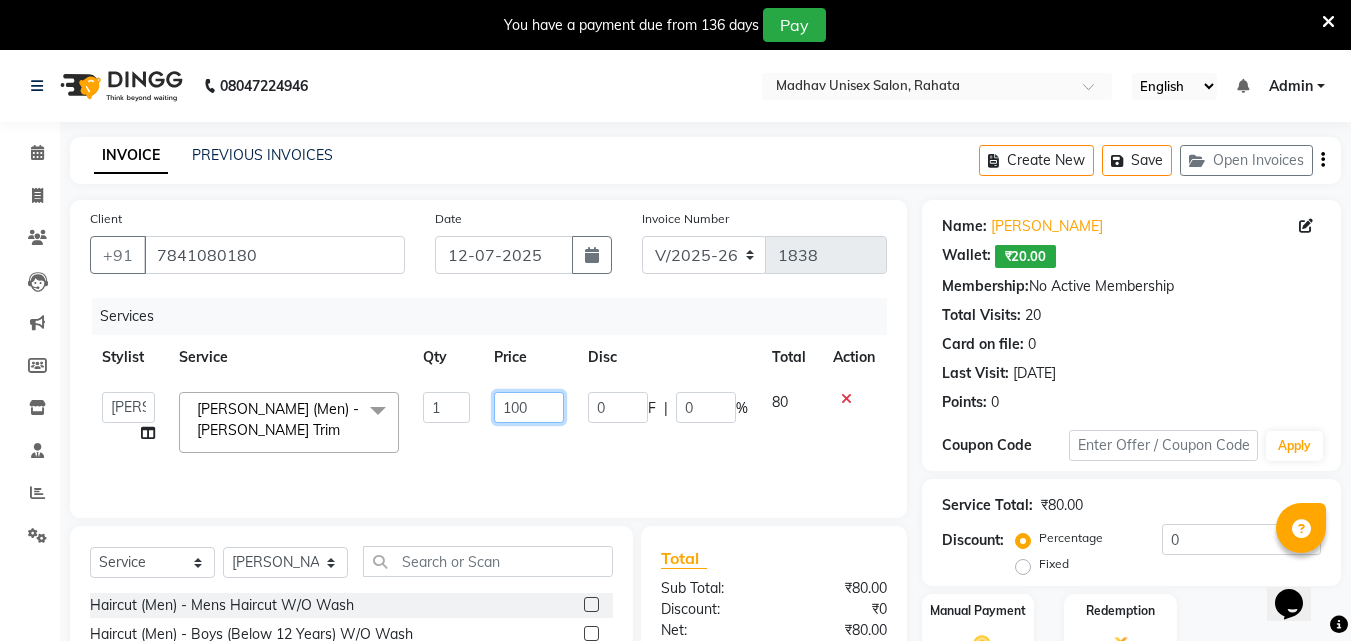 scroll, scrollTop: 210, scrollLeft: 0, axis: vertical 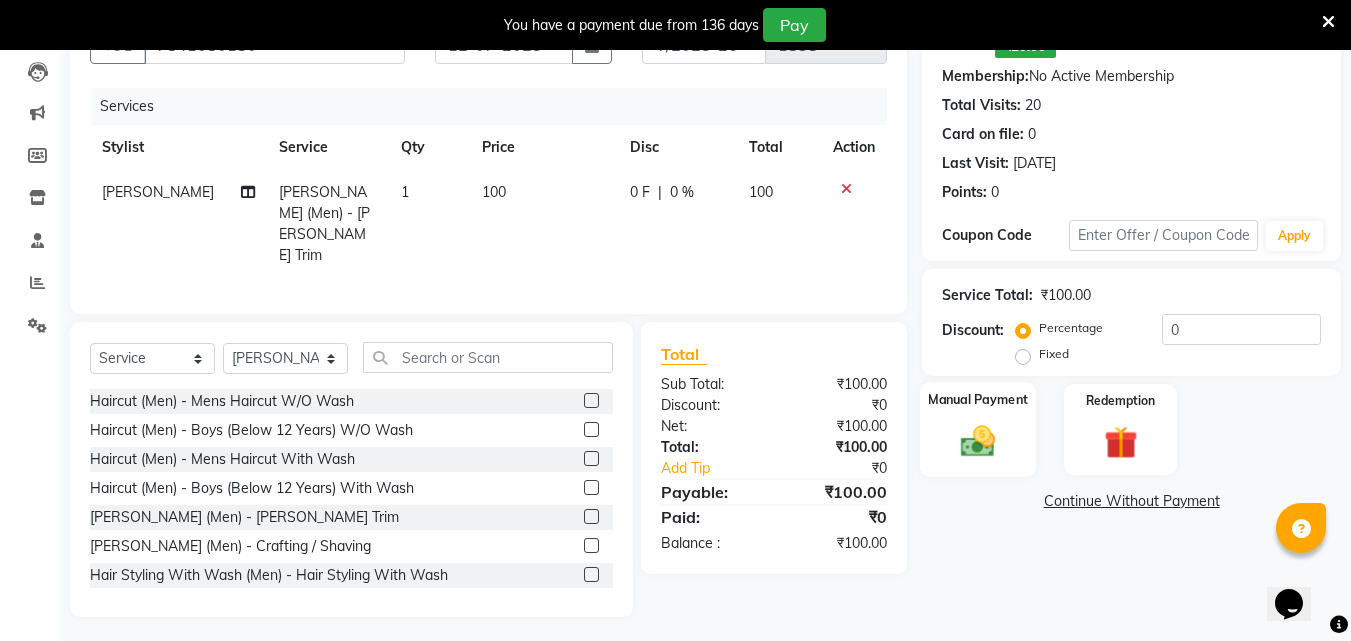 click 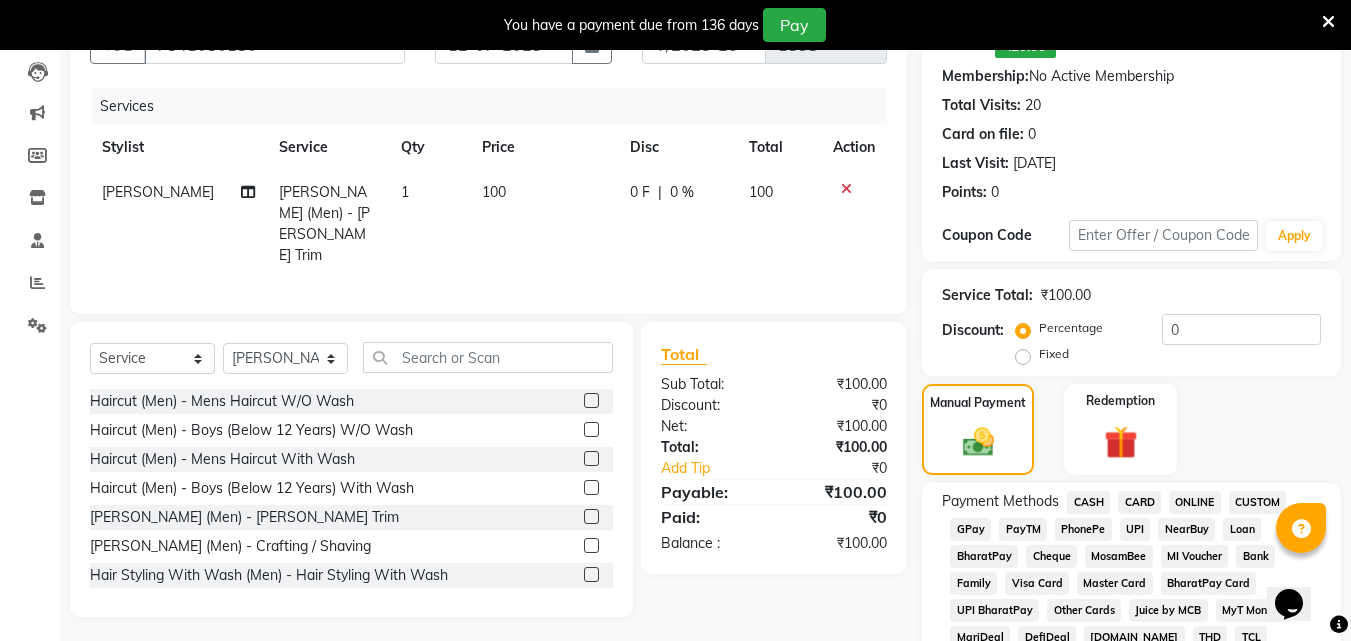 click on "CASH" 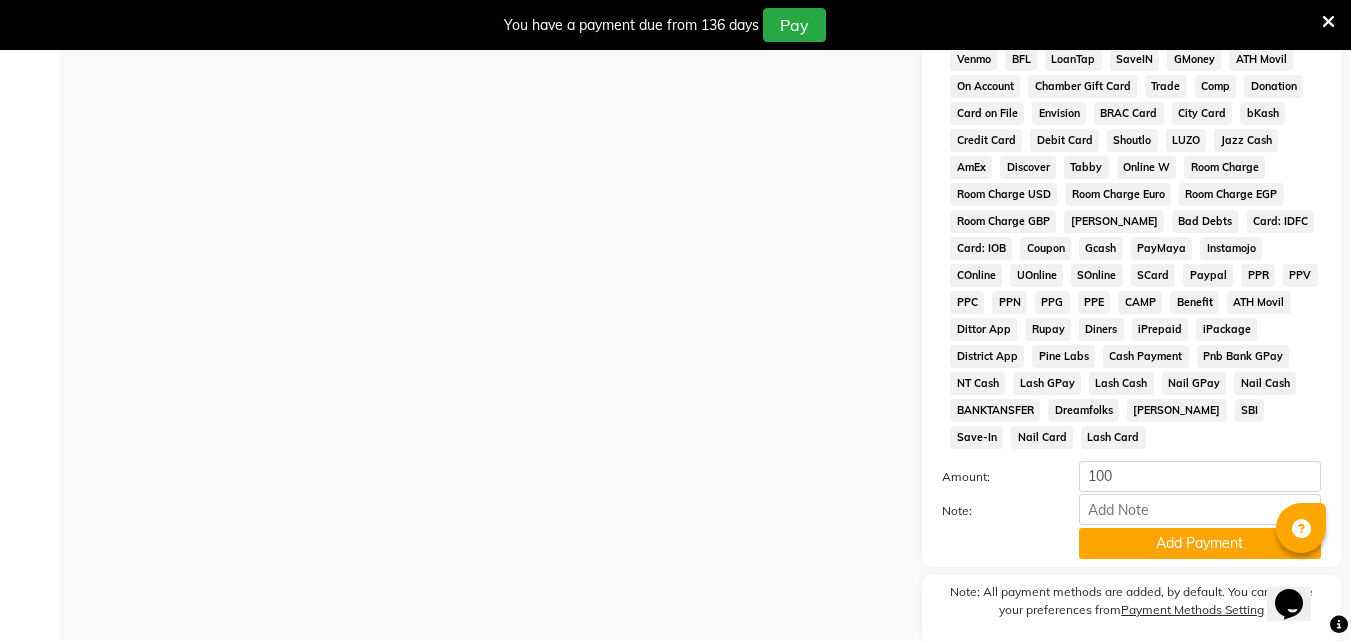 scroll, scrollTop: 942, scrollLeft: 0, axis: vertical 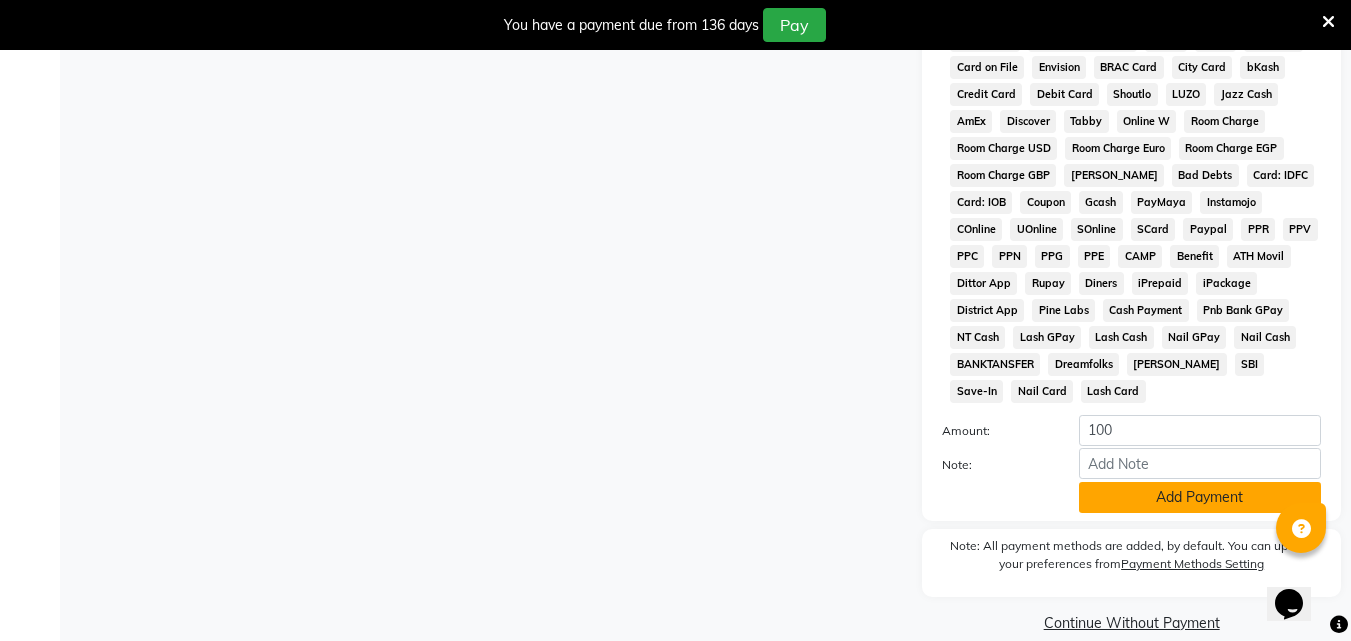 click on "Add Payment" 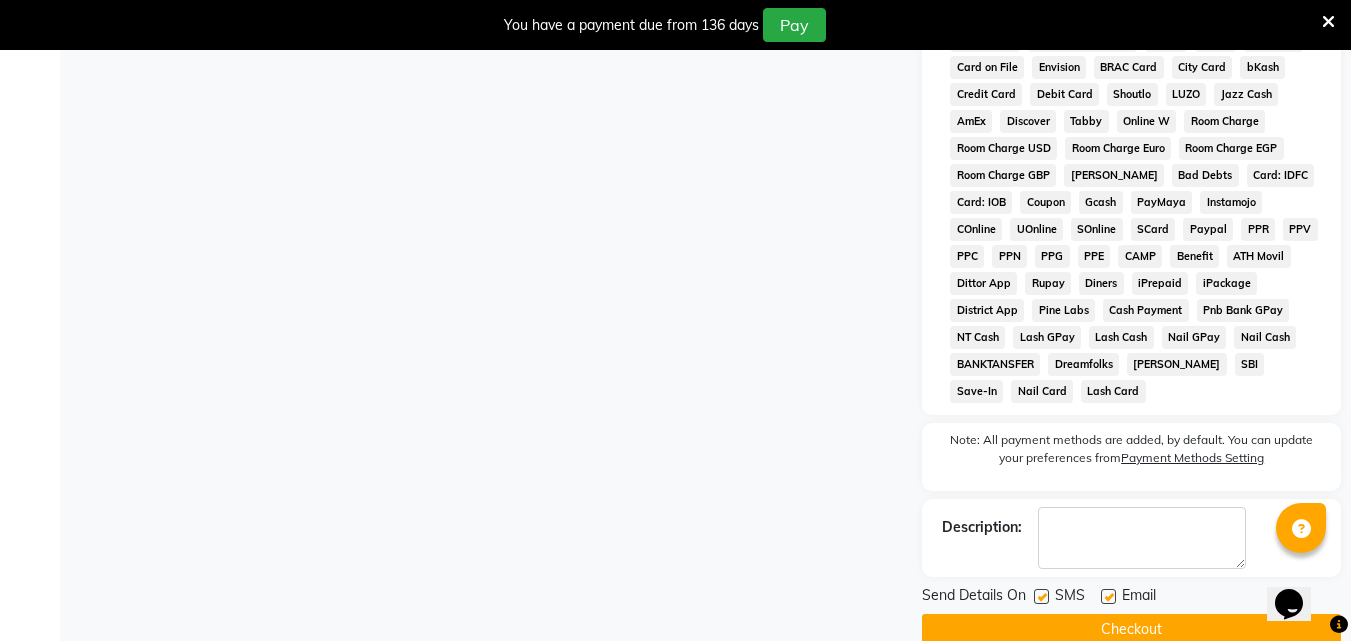 click on "Checkout" 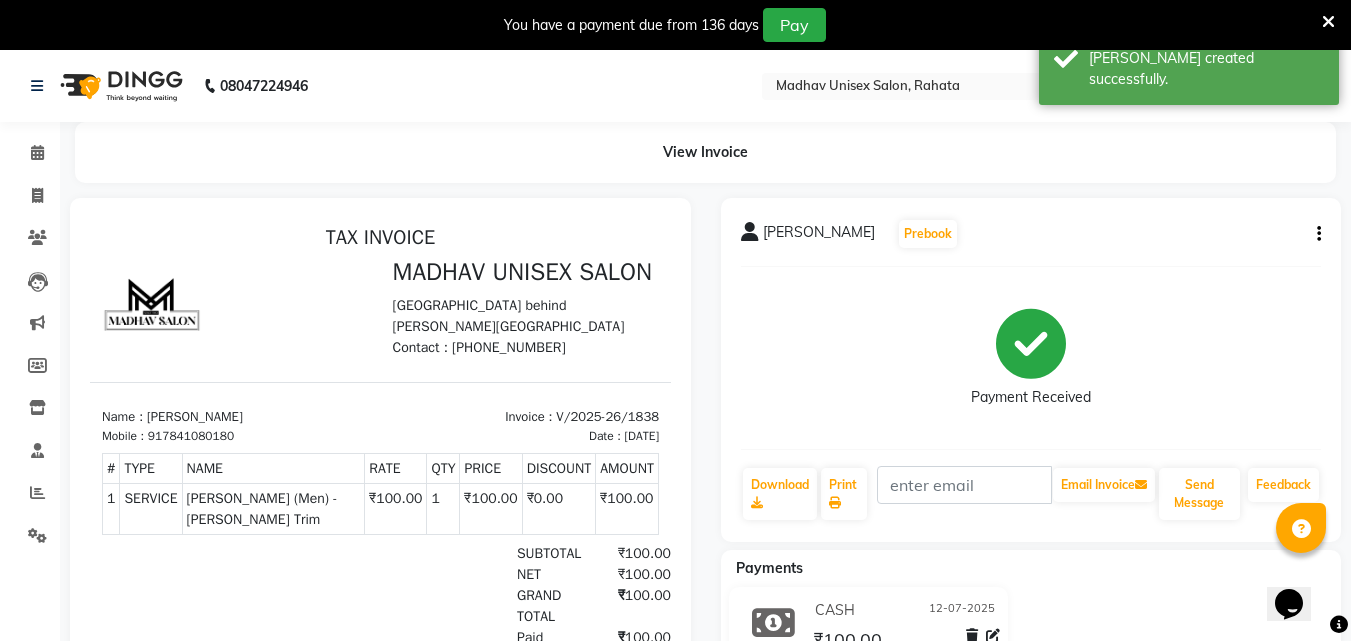 scroll, scrollTop: 0, scrollLeft: 0, axis: both 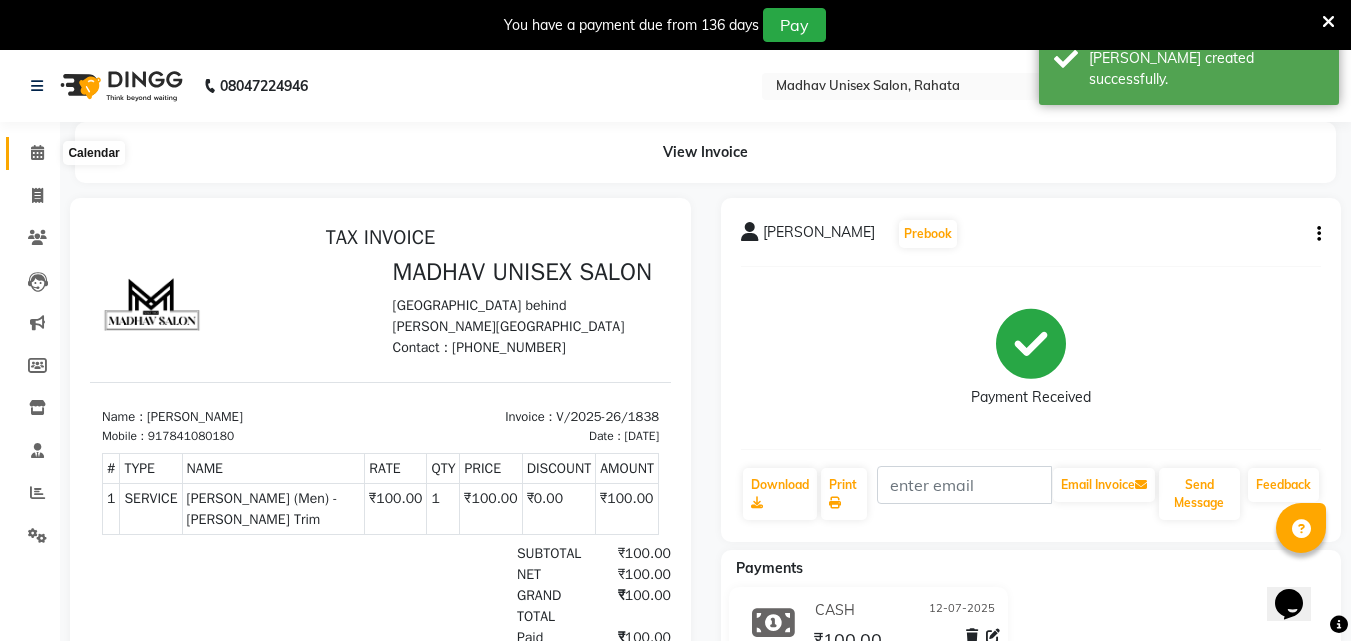 click 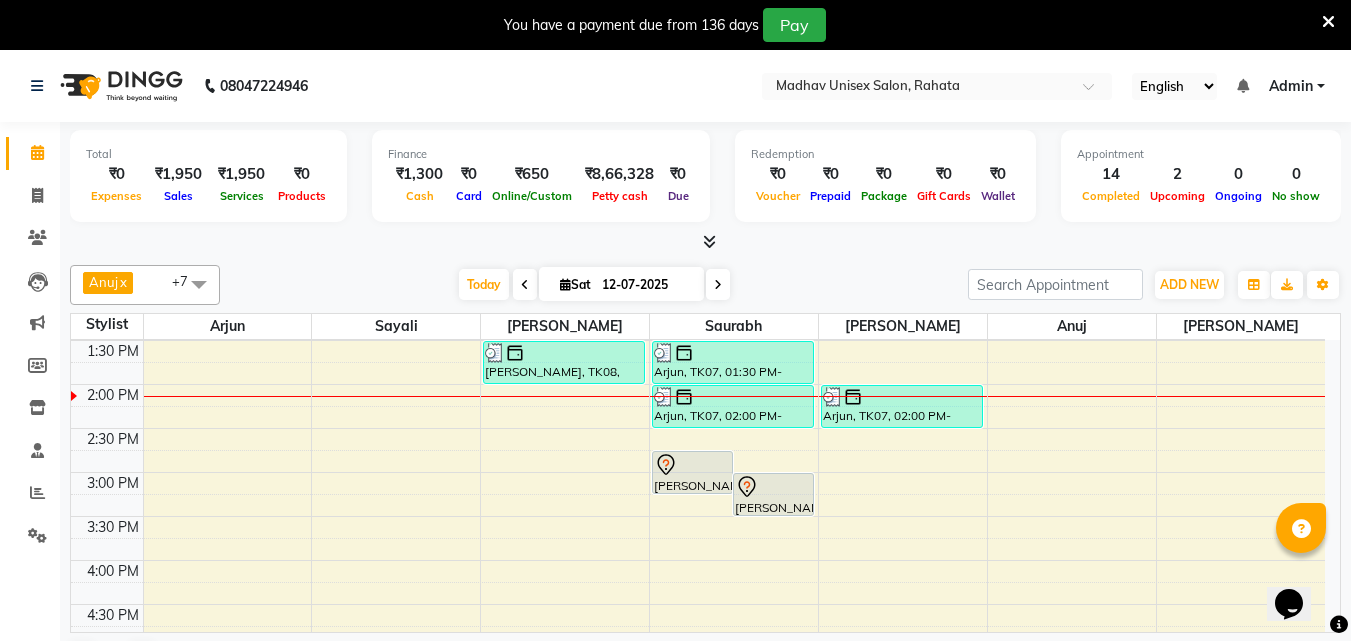 scroll, scrollTop: 660, scrollLeft: 0, axis: vertical 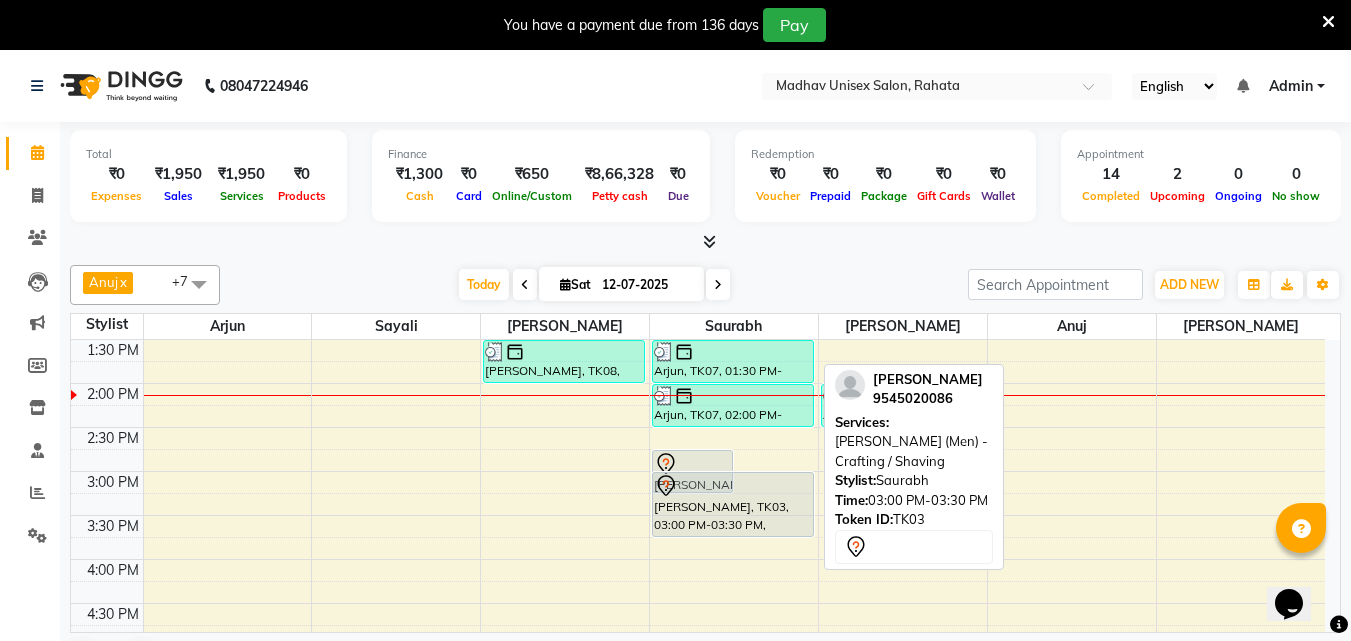 drag, startPoint x: 763, startPoint y: 509, endPoint x: 733, endPoint y: 536, distance: 40.36087 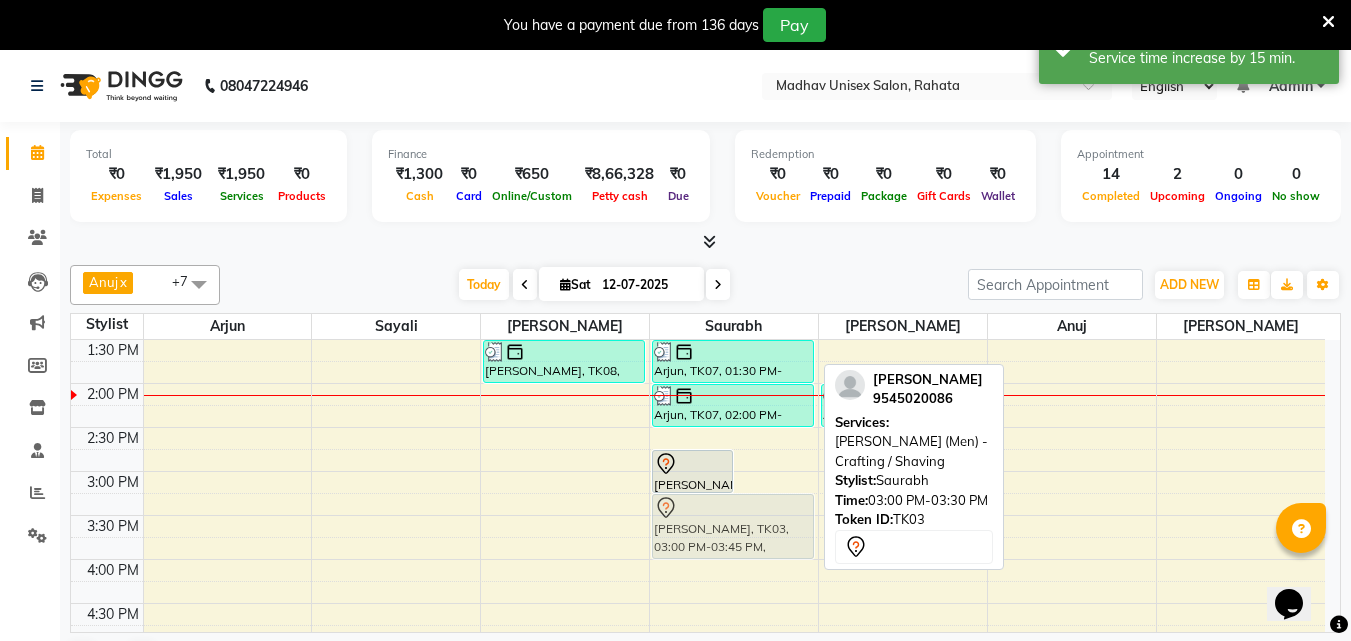 drag, startPoint x: 769, startPoint y: 530, endPoint x: 751, endPoint y: 546, distance: 24.083189 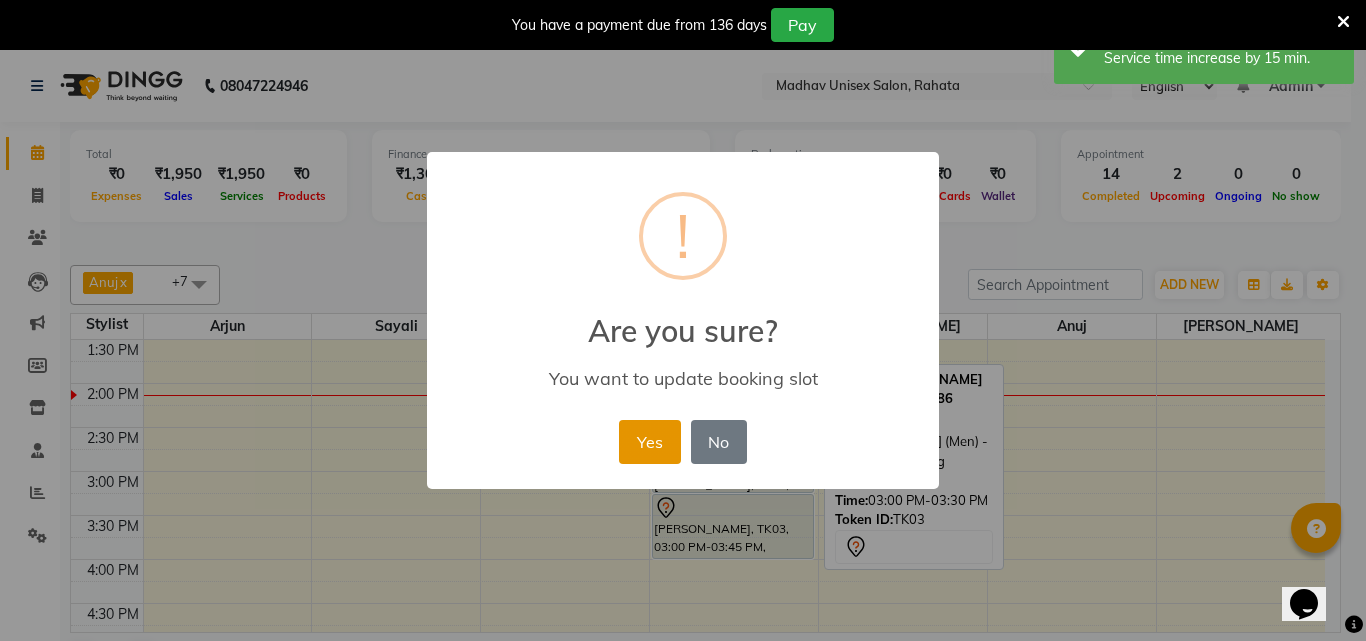 click on "Yes" at bounding box center (649, 442) 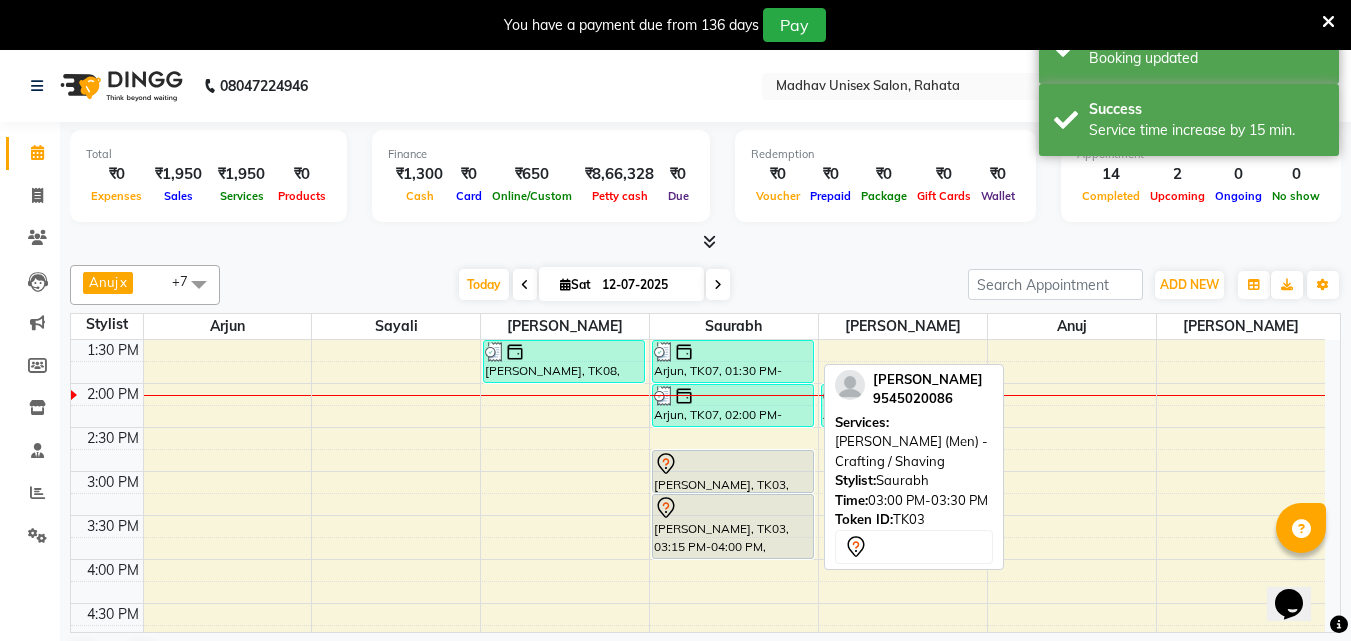 click on "6:00 AM 6:30 AM 7:00 AM 7:30 AM 8:00 AM 8:30 AM 9:00 AM 9:30 AM 10:00 AM 10:30 AM 11:00 AM 11:30 AM 12:00 PM 12:30 PM 1:00 PM 1:30 PM 2:00 PM 2:30 PM 3:00 PM 3:30 PM 4:00 PM 4:30 PM 5:00 PM 5:30 PM 6:00 PM 6:30 PM 7:00 PM 7:30 PM 8:00 PM 8:30 PM 9:00 PM 9:30 PM 10:00 PM 10:30 PM     [PERSON_NAME], TK01, 09:00 AM-09:30 AM, Haircut (Men)  - Boys (Below 12 Years) With Wash     Mr.[PERSON_NAME] Targe, TK06, 10:00 AM-10:30 AM, Haircut (Men)  - Mens Haircut W/O Wash     Mr.[PERSON_NAME] Targe, TK06, 10:30 AM-11:00 AM, [PERSON_NAME] (Men)  - [PERSON_NAME] Trim     Mr.[PERSON_NAME] Targe, TK06, 11:00 AM-11:30 AM, Globle Colour (Men)  - Majirel     [PERSON_NAME], TK08, 01:30 PM-02:00 PM, [PERSON_NAME] (Men)  - [PERSON_NAME] Trim     [PERSON_NAME], TK02, 08:45 AM-09:15 AM, Haircut (Men)  - Mens Haircut With Wash     [PERSON_NAME], TK02, 09:15 AM-09:45 AM, [PERSON_NAME] (Men)  - Crafting / Shaving     [PERSON_NAME], TK02, 09:45 AM-10:15 AM, Globle Colour (Men) - raaga     Arjun, TK07, 01:00 PM-01:30 PM, Haircut (Men)  - Mens Haircut W/O Wash" at bounding box center (698, 427) 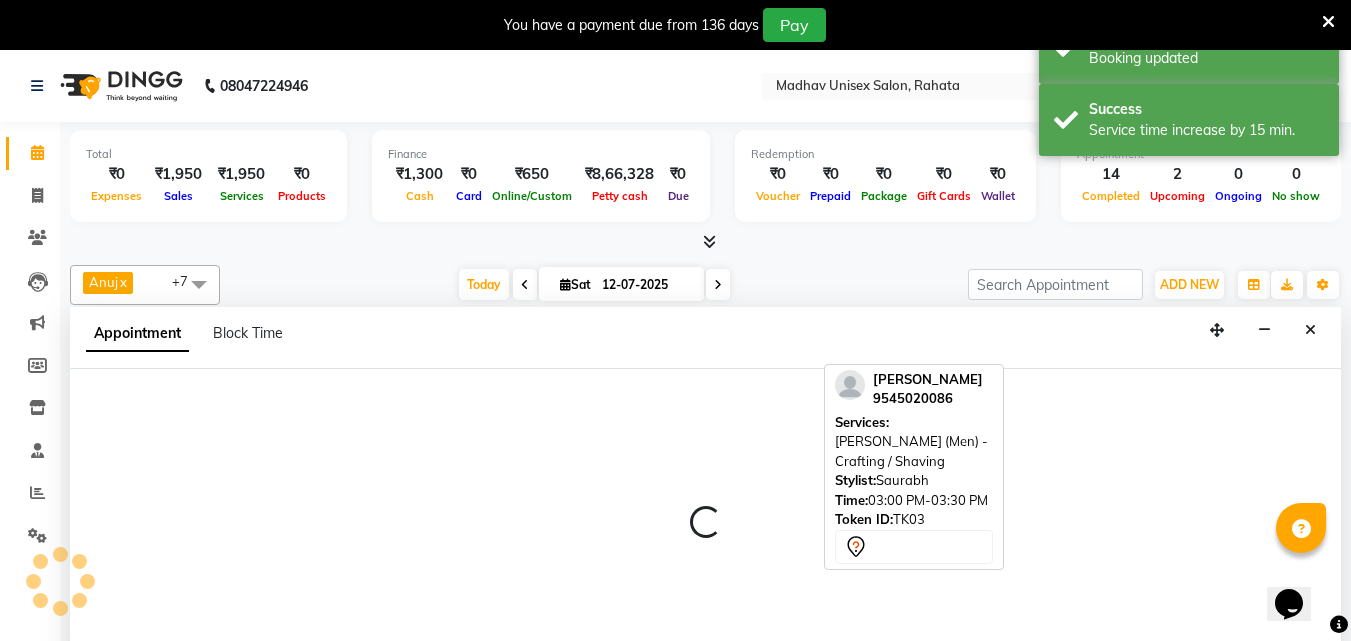 scroll, scrollTop: 51, scrollLeft: 0, axis: vertical 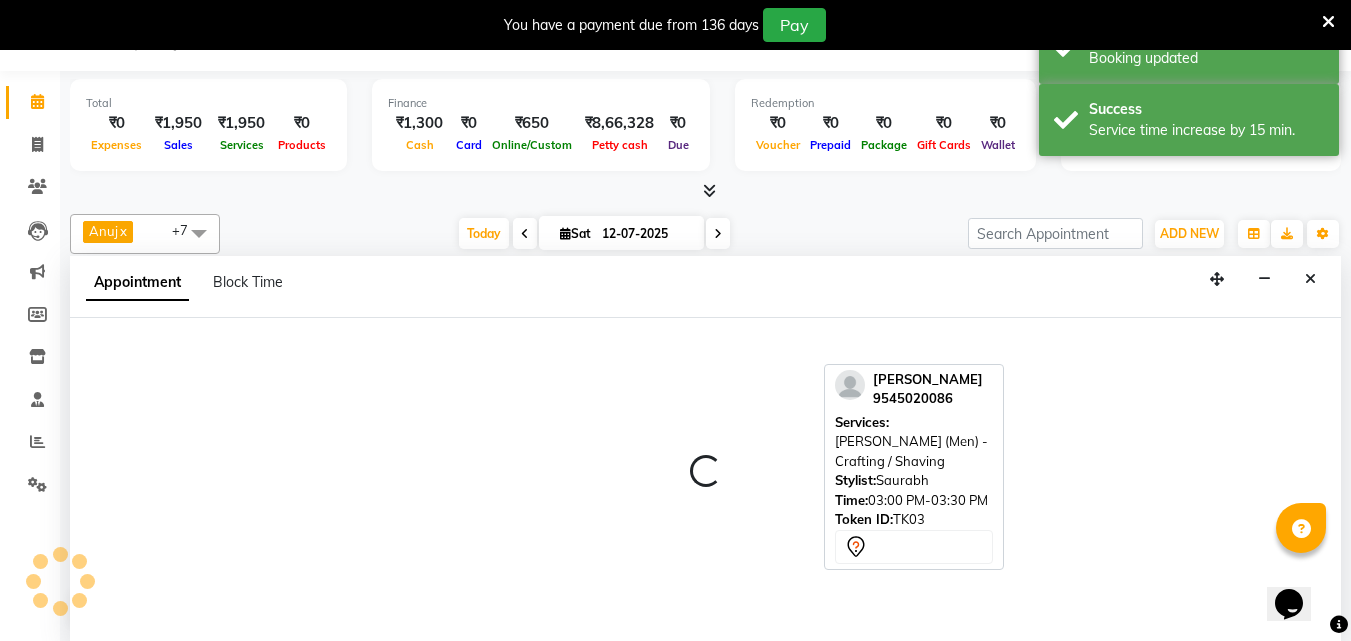 select on "82393" 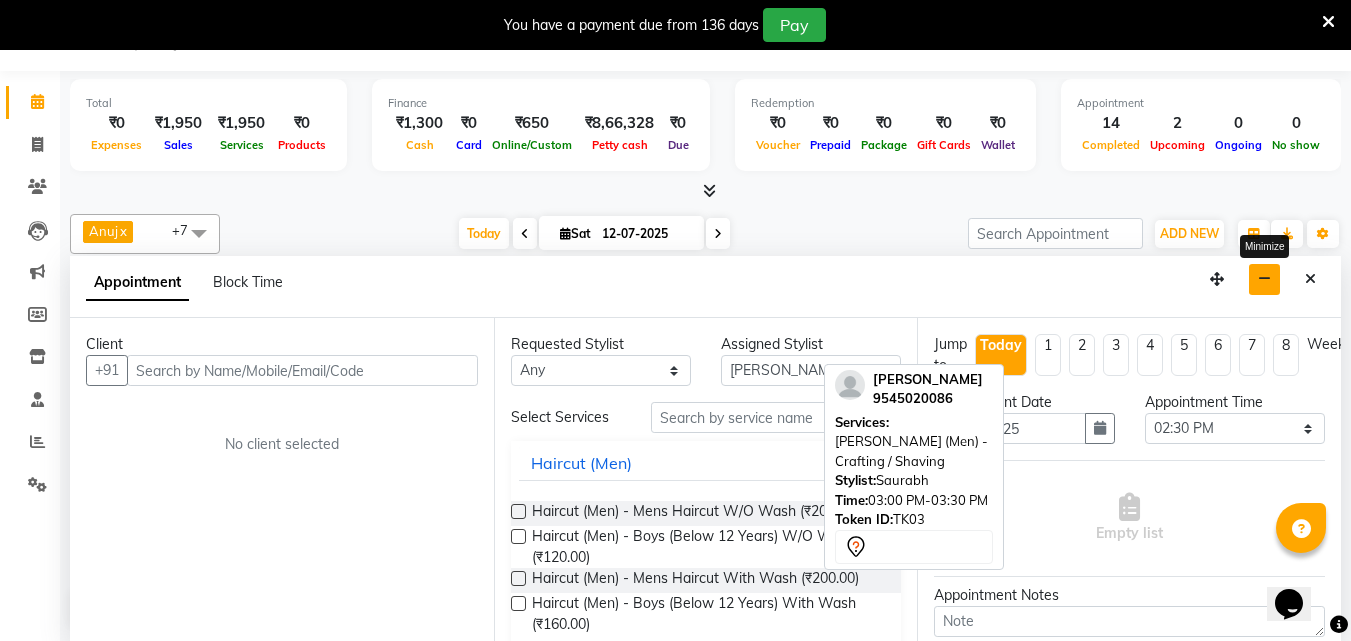 click at bounding box center (1264, 279) 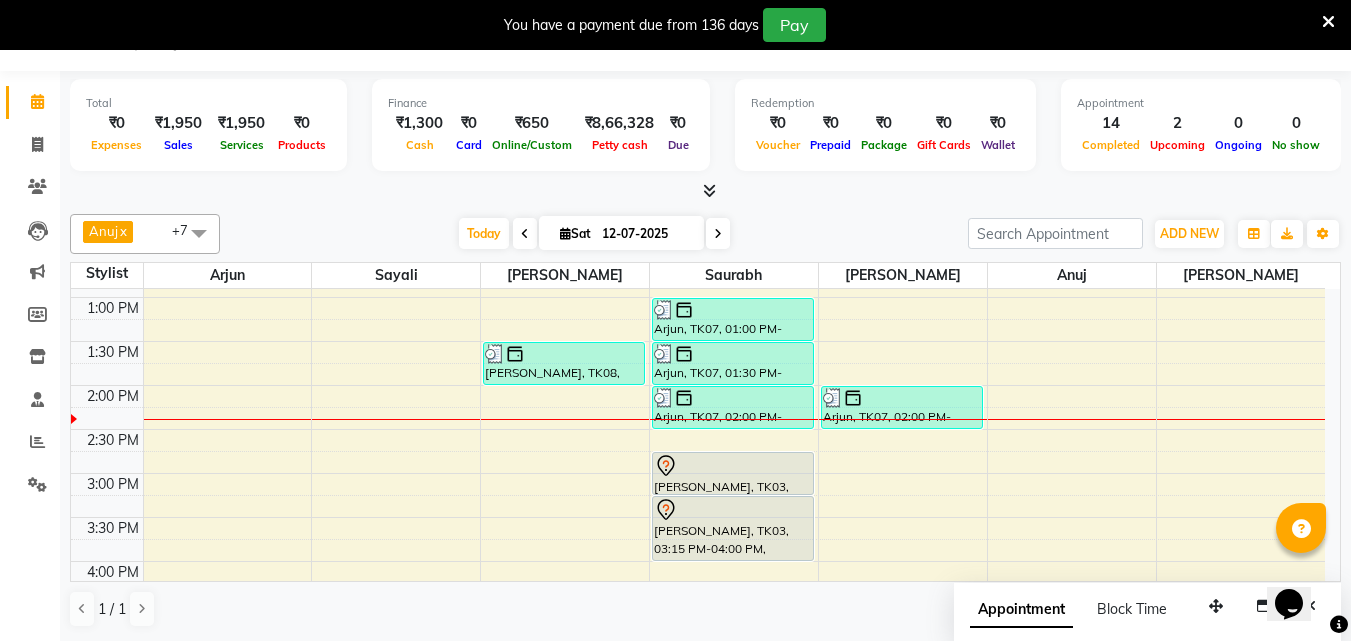 scroll, scrollTop: 587, scrollLeft: 0, axis: vertical 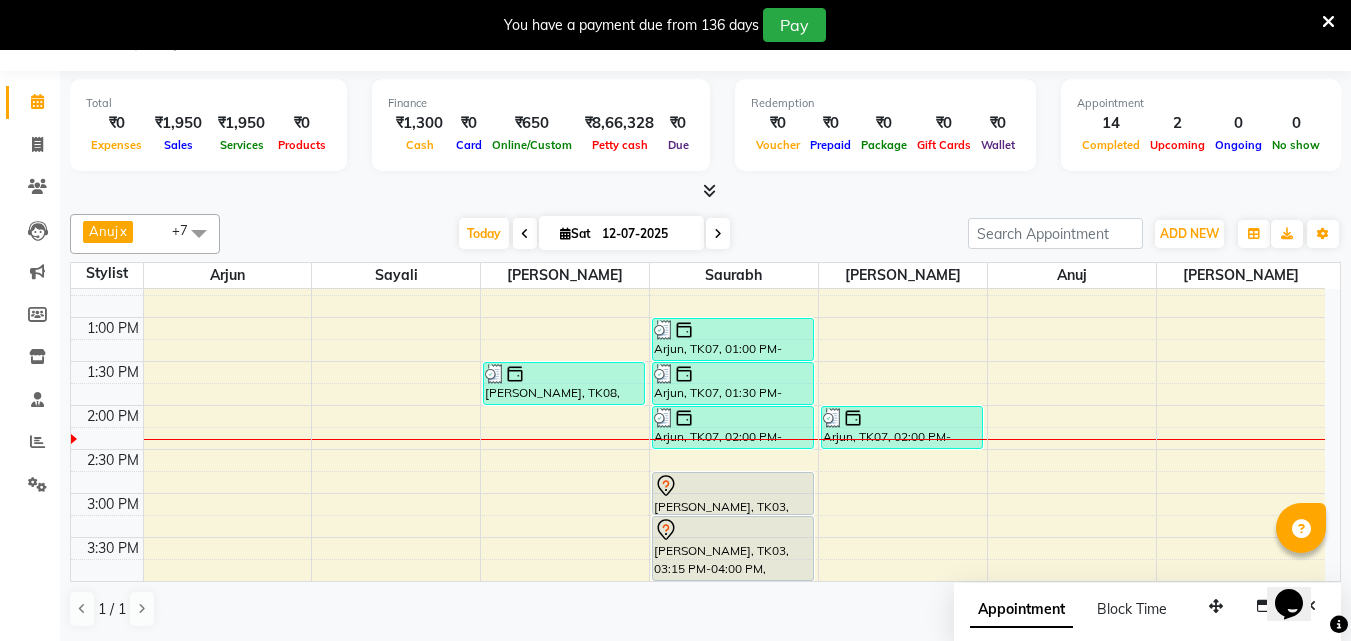 click on "6:00 AM 6:30 AM 7:00 AM 7:30 AM 8:00 AM 8:30 AM 9:00 AM 9:30 AM 10:00 AM 10:30 AM 11:00 AM 11:30 AM 12:00 PM 12:30 PM 1:00 PM 1:30 PM 2:00 PM 2:30 PM 3:00 PM 3:30 PM 4:00 PM 4:30 PM 5:00 PM 5:30 PM 6:00 PM 6:30 PM 7:00 PM 7:30 PM 8:00 PM 8:30 PM 9:00 PM 9:30 PM 10:00 PM 10:30 PM     [PERSON_NAME], TK01, 09:00 AM-09:30 AM, Haircut (Men)  - Boys (Below 12 Years) With Wash     Mr.[PERSON_NAME] Targe, TK06, 10:00 AM-10:30 AM, Haircut (Men)  - Mens Haircut W/O Wash     Mr.[PERSON_NAME] Targe, TK06, 10:30 AM-11:00 AM, [PERSON_NAME] (Men)  - [PERSON_NAME] Trim     Mr.[PERSON_NAME] Targe, TK06, 11:00 AM-11:30 AM, Globle Colour (Men)  - Majirel     [PERSON_NAME], TK08, 01:30 PM-02:00 PM, [PERSON_NAME] (Men)  - [PERSON_NAME] Trim     [PERSON_NAME], TK02, 08:45 AM-09:15 AM, Haircut (Men)  - Mens Haircut With Wash     [PERSON_NAME], TK02, 09:15 AM-09:45 AM, [PERSON_NAME] (Men)  - Crafting / Shaving     [PERSON_NAME], TK02, 09:45 AM-10:15 AM, Globle Colour (Men) - raaga     Arjun, TK07, 01:00 PM-01:30 PM, Haircut (Men)  - Mens Haircut W/O Wash" at bounding box center (698, 449) 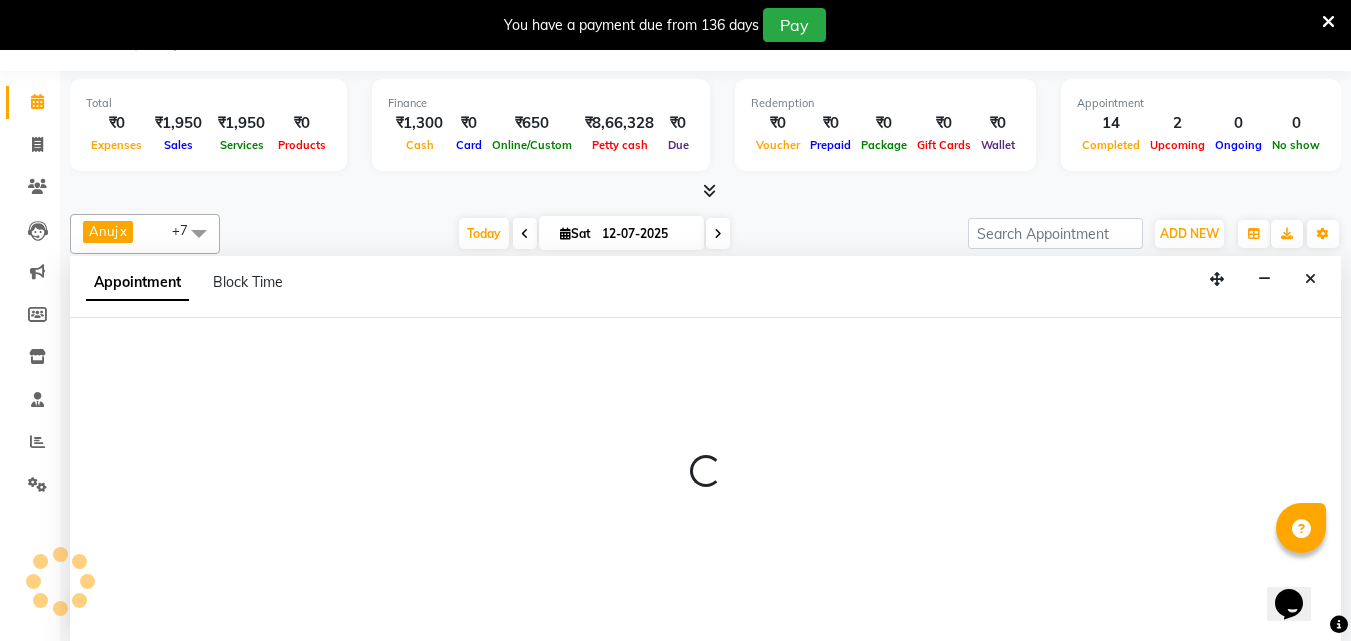 select on "60298" 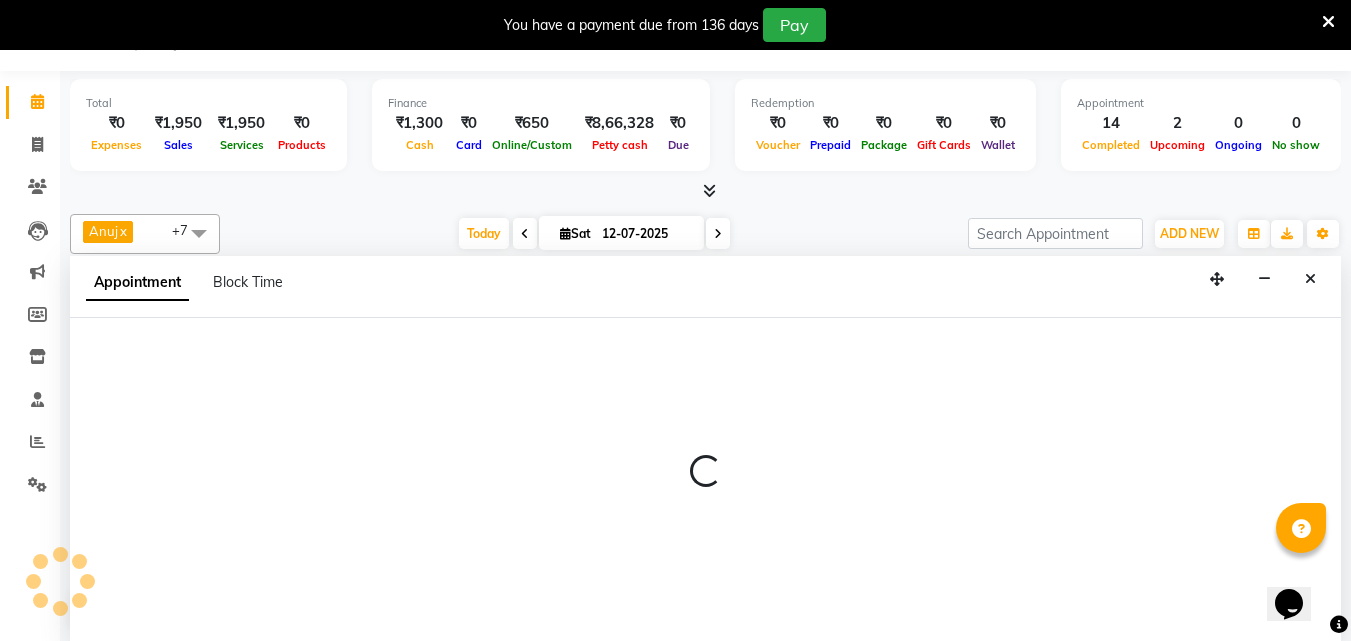select on "tentative" 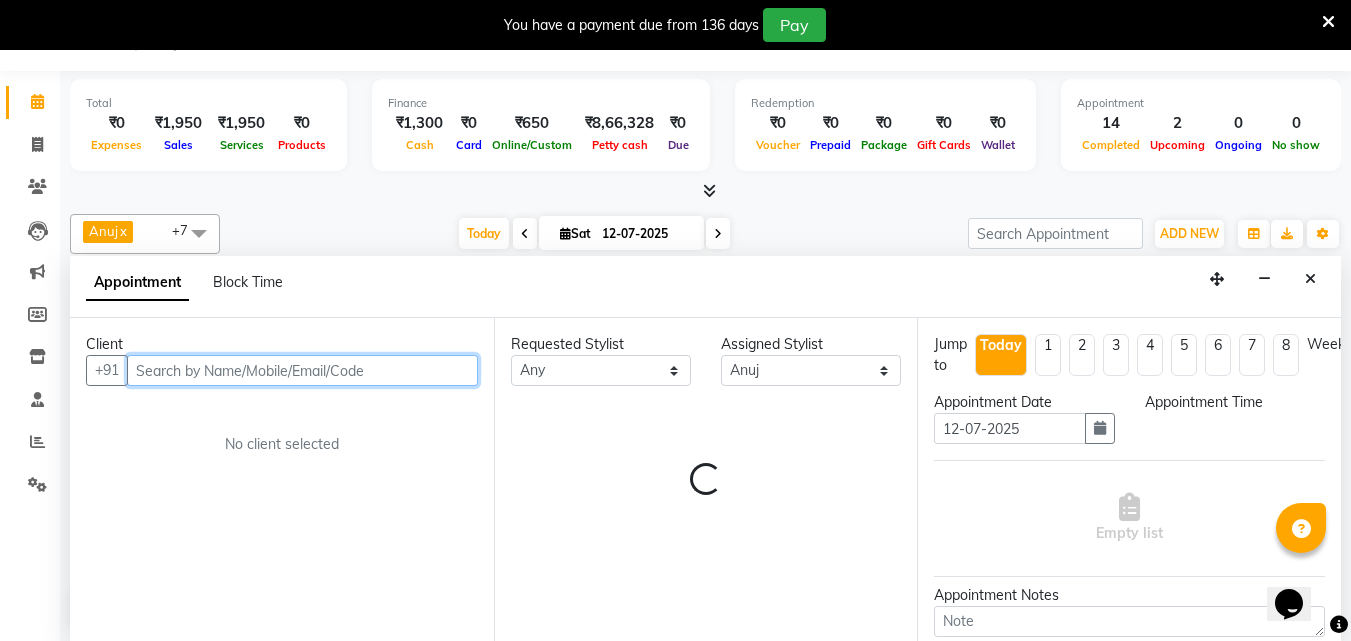 select on "810" 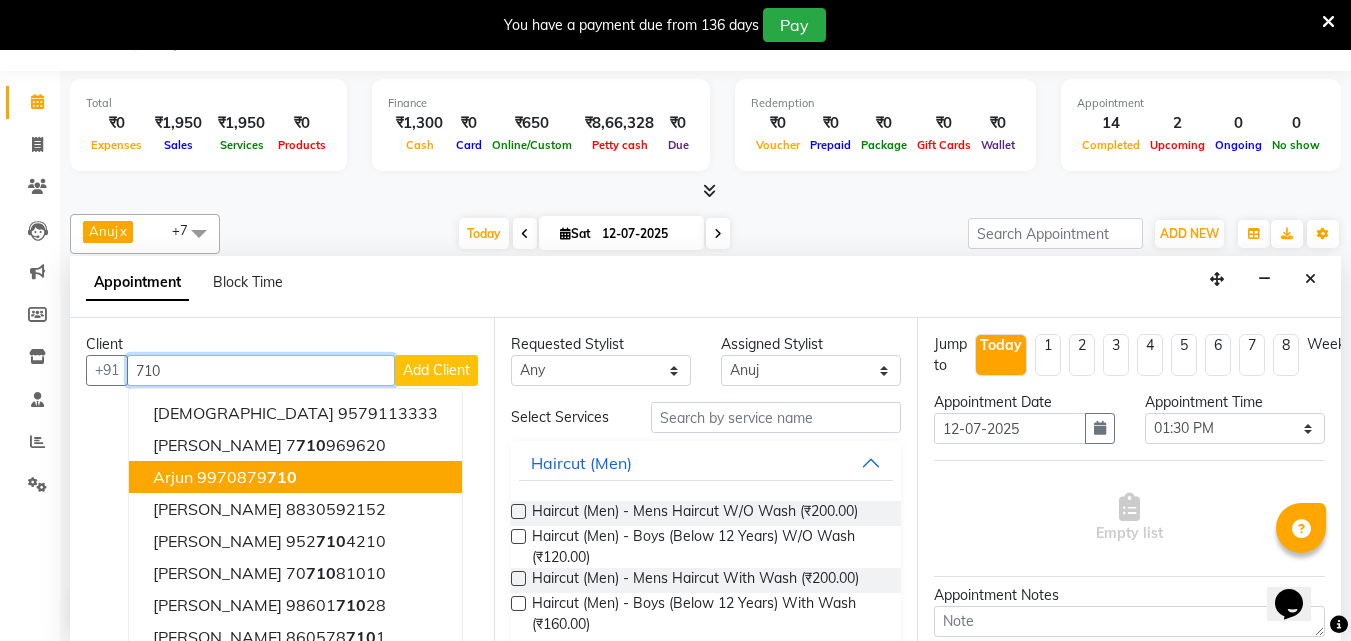 drag, startPoint x: 323, startPoint y: 469, endPoint x: 584, endPoint y: 465, distance: 261.03064 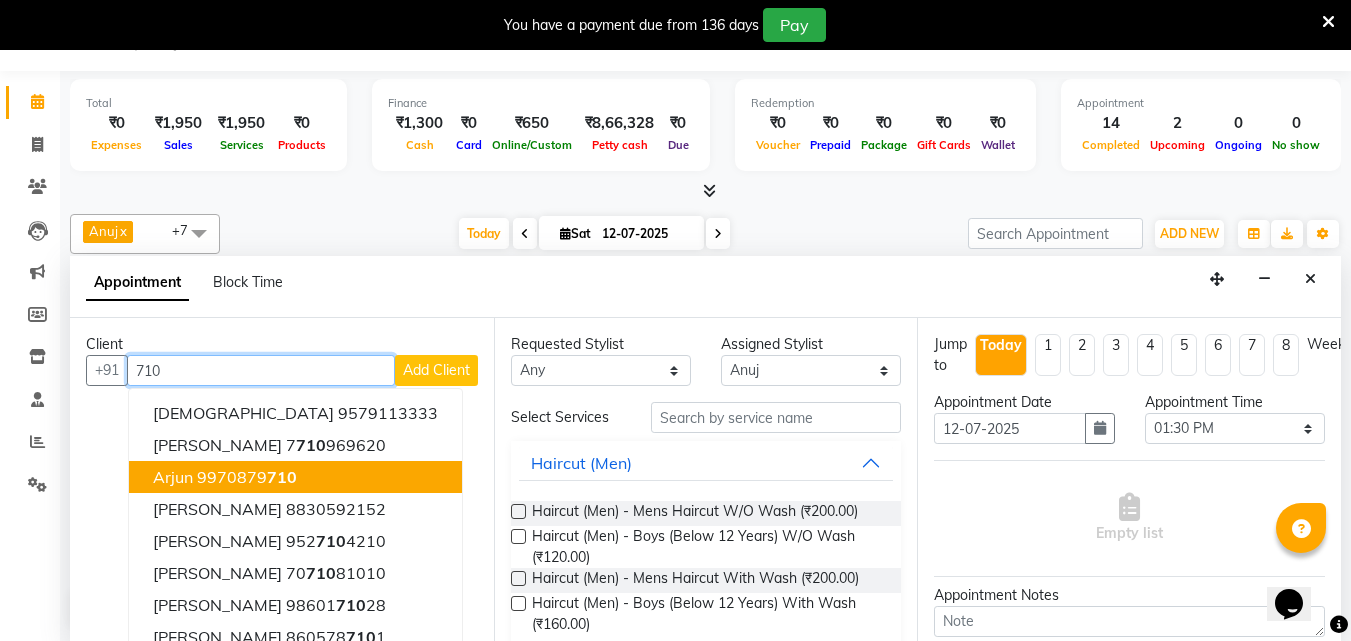 click on "Arjun  9970879 710" at bounding box center (295, 477) 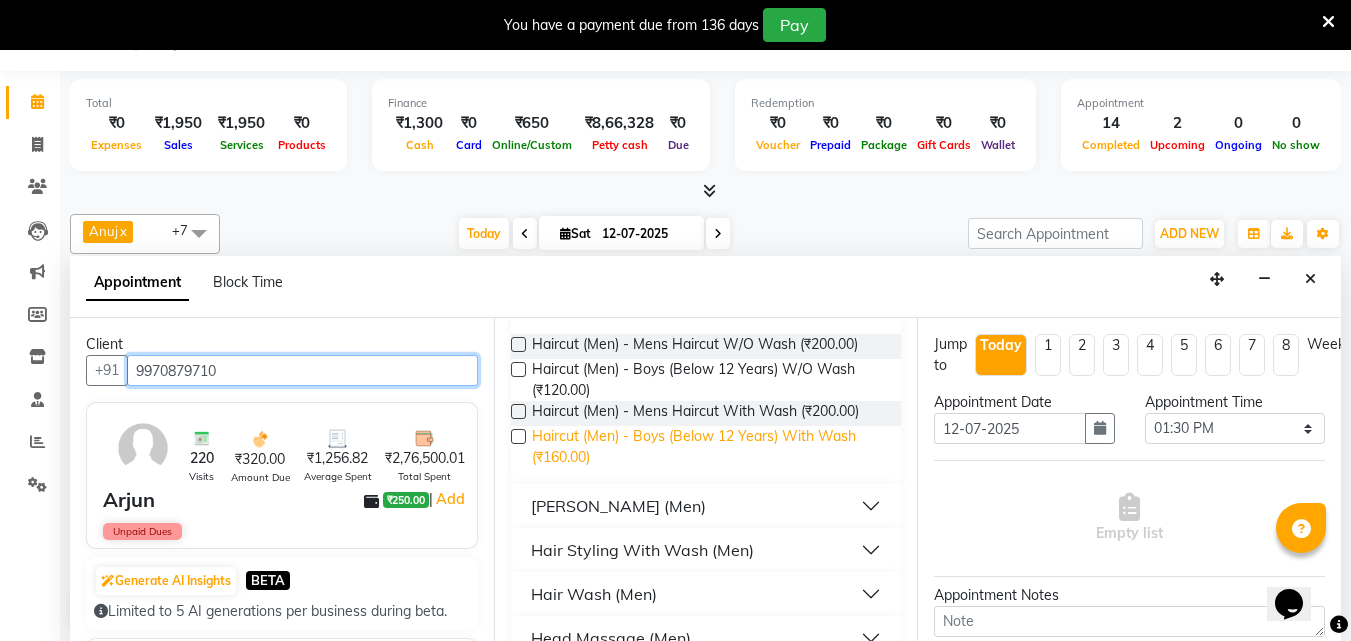 scroll, scrollTop: 172, scrollLeft: 0, axis: vertical 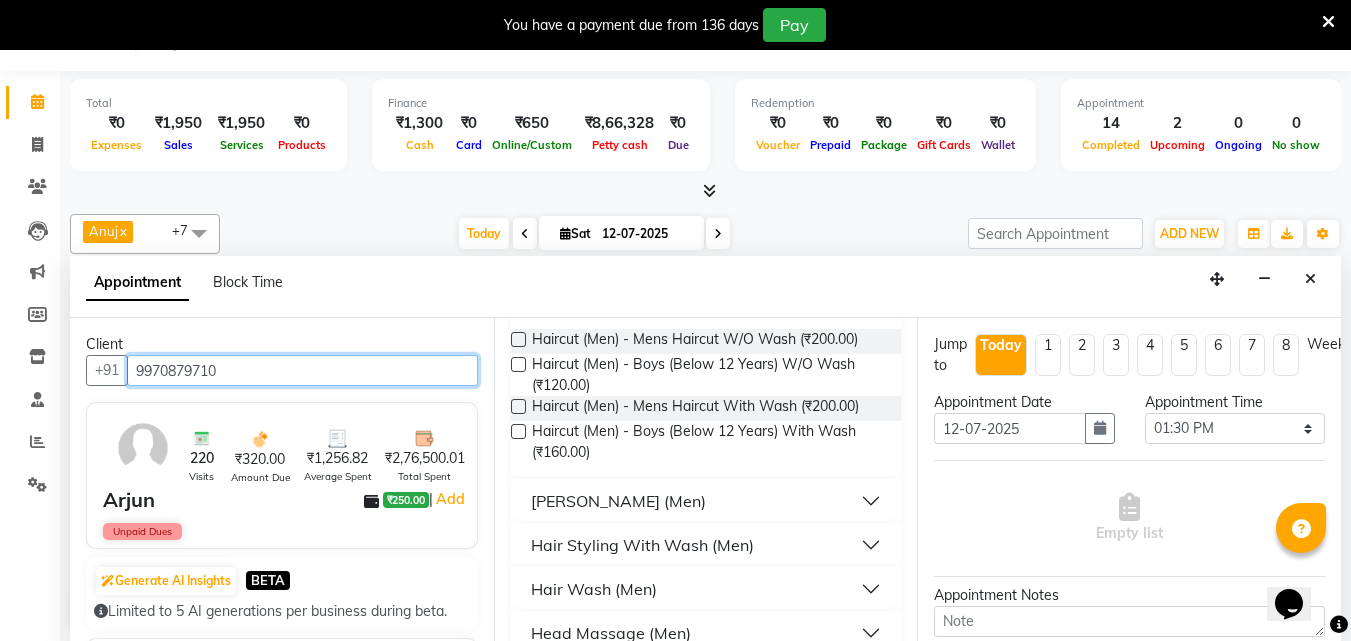 type on "9970879710" 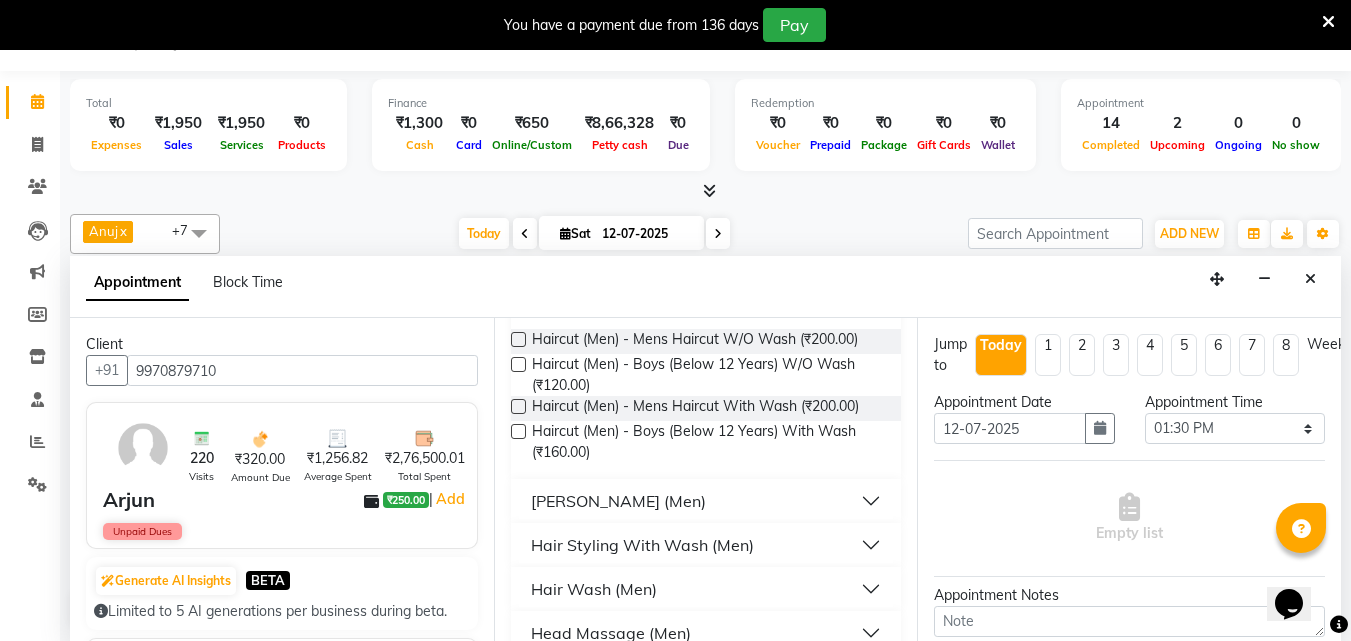 click on "[PERSON_NAME] (Men)" at bounding box center [706, 501] 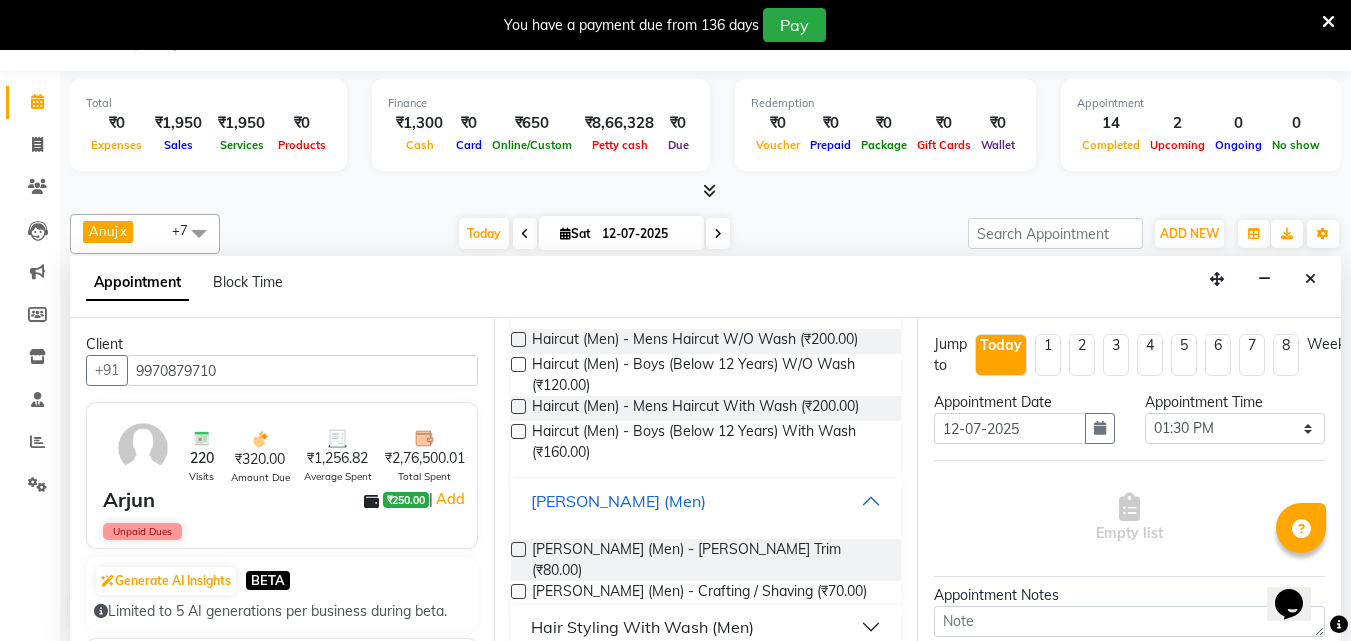 click on "[PERSON_NAME] (Men)" at bounding box center [706, 501] 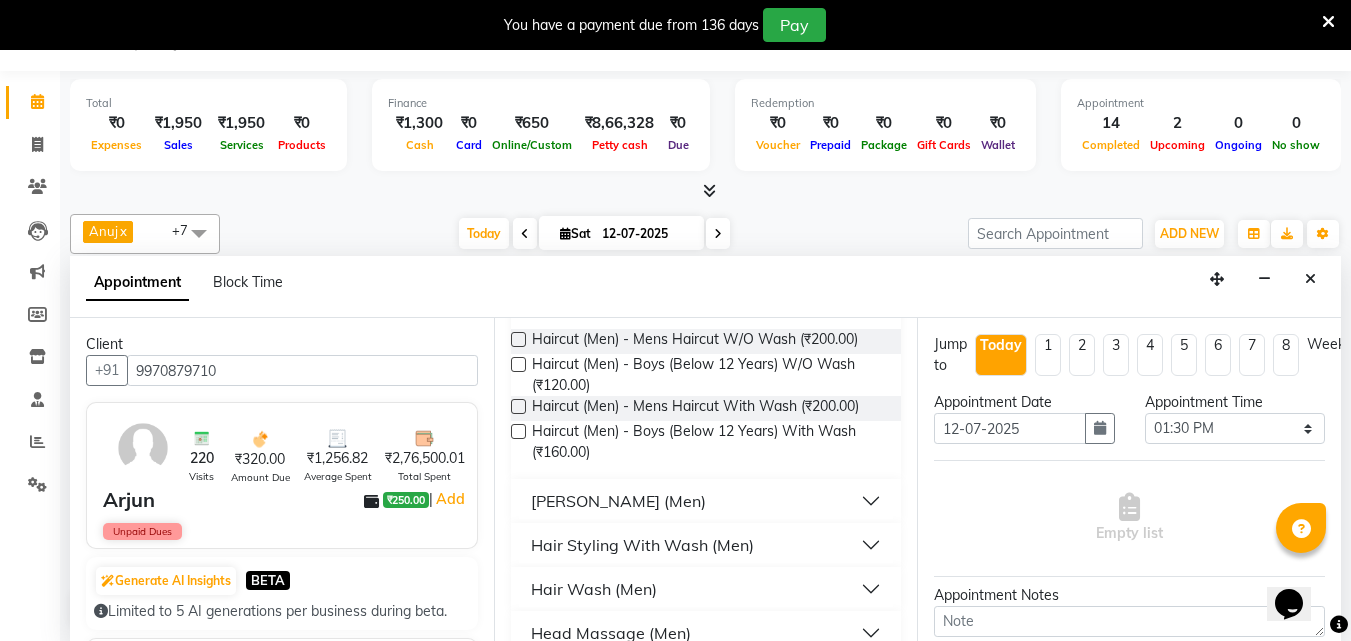 click on "[PERSON_NAME] (Men)" at bounding box center (706, 501) 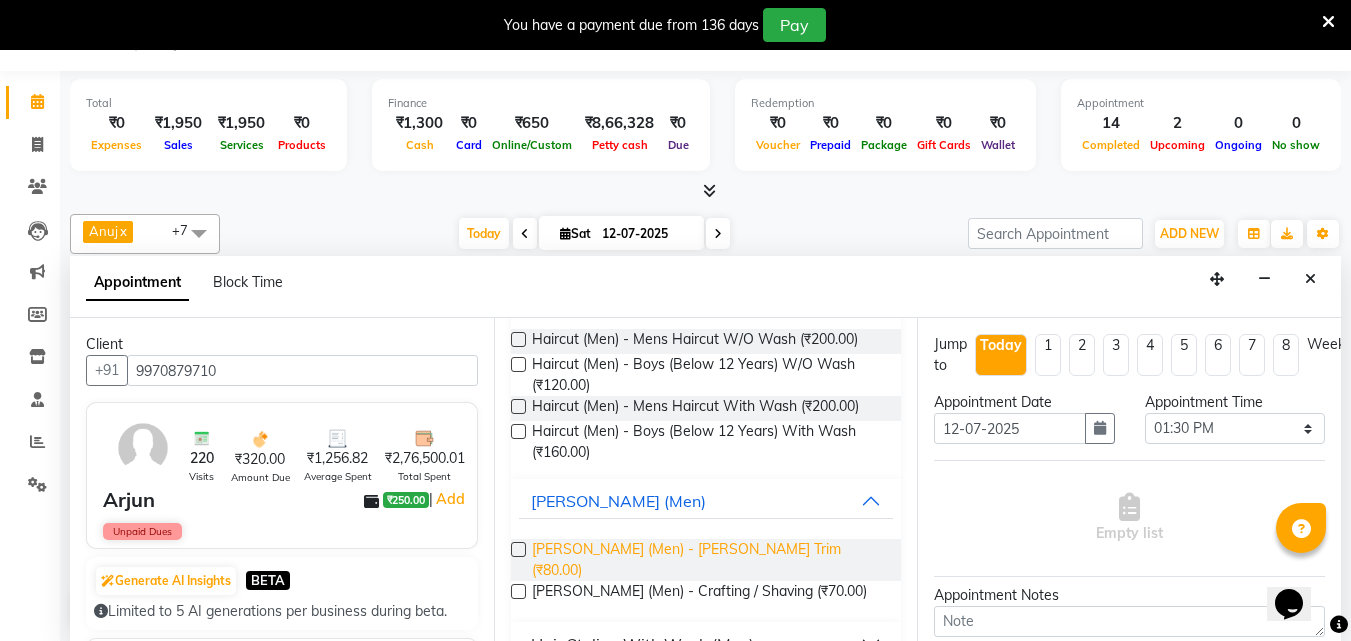 click on "[PERSON_NAME] (Men)  - [PERSON_NAME] Trim (₹80.00)" at bounding box center [709, 560] 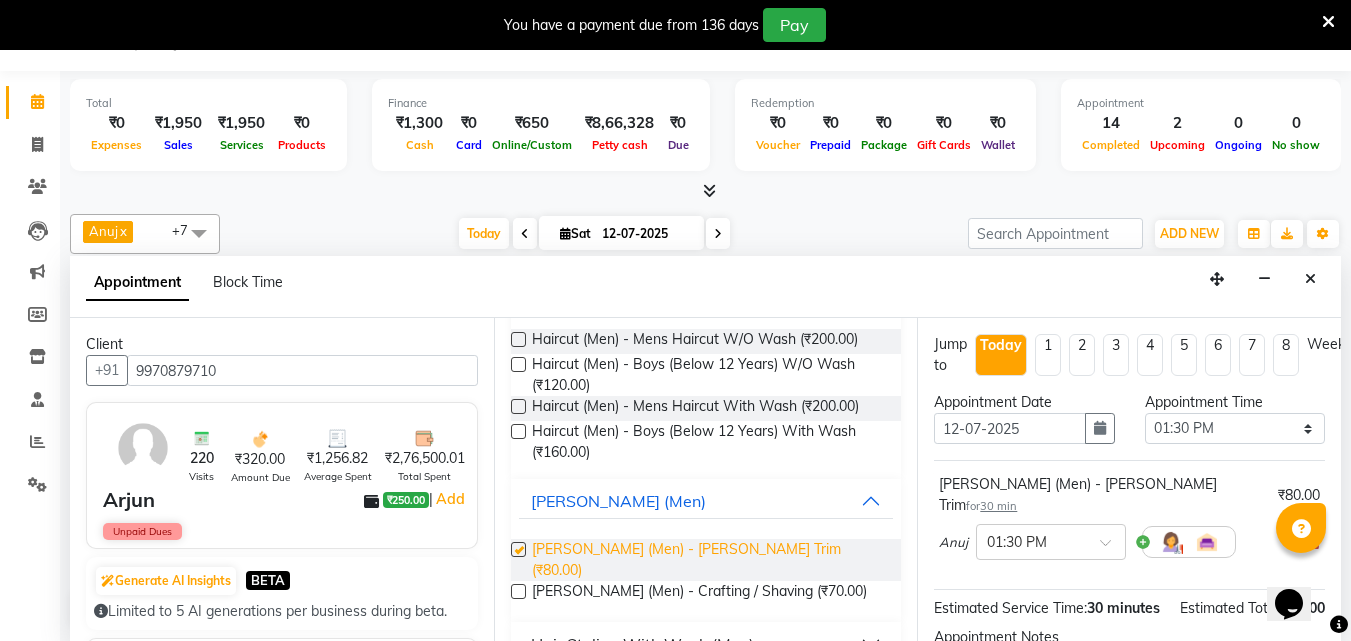 checkbox on "false" 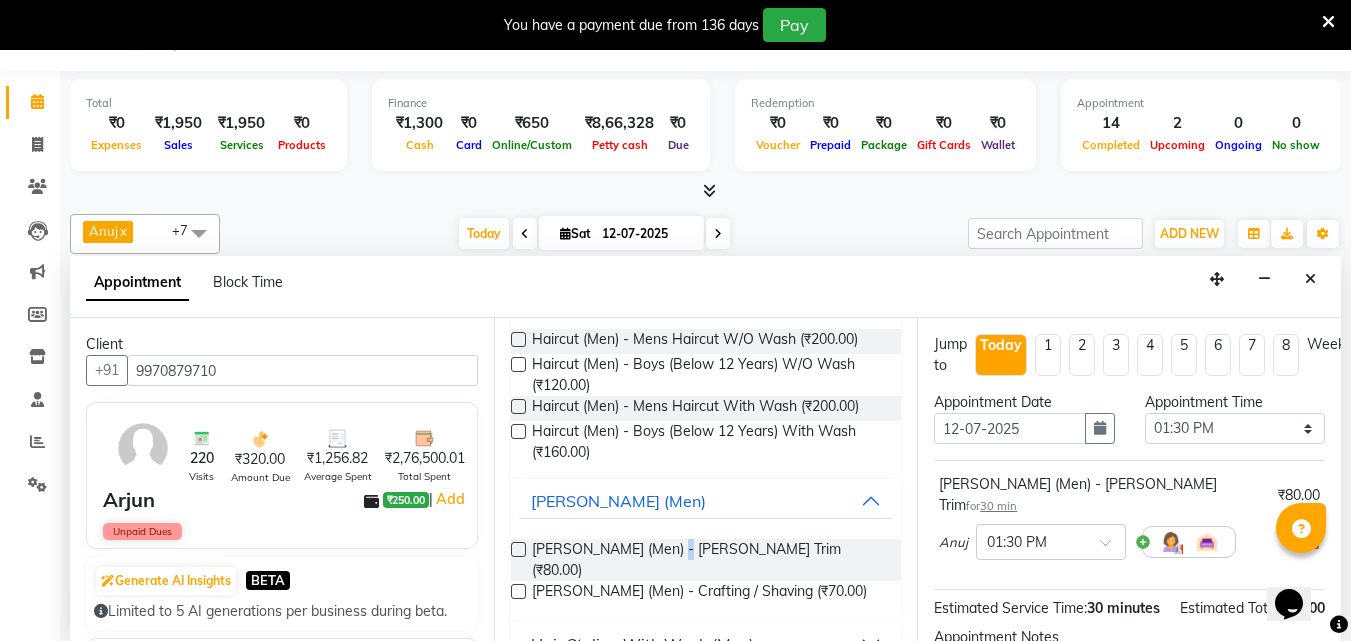 scroll, scrollTop: 239, scrollLeft: 0, axis: vertical 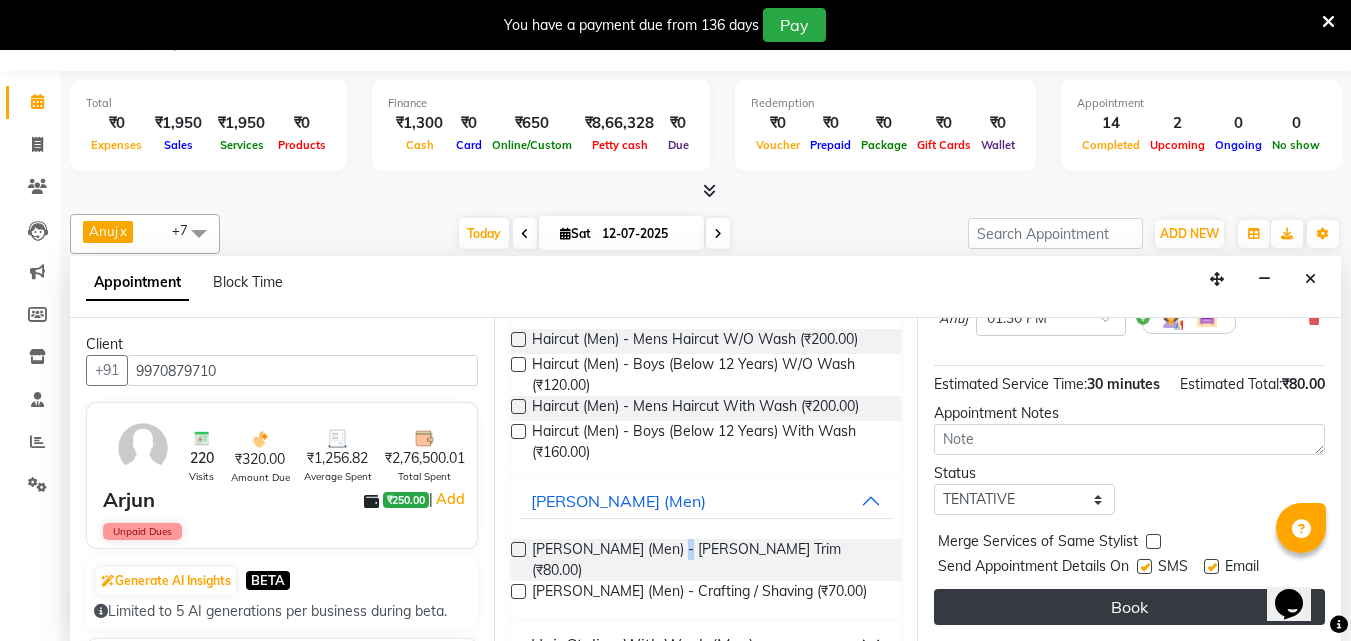 click on "Book" at bounding box center (1129, 607) 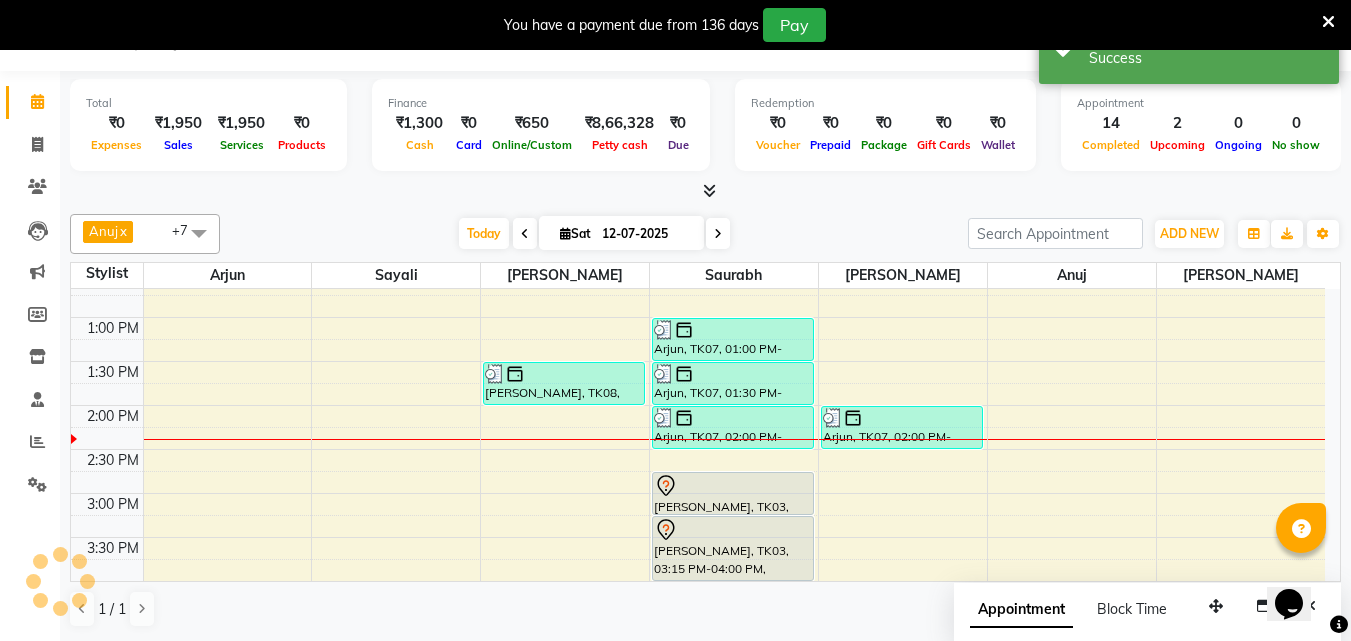 scroll, scrollTop: 0, scrollLeft: 0, axis: both 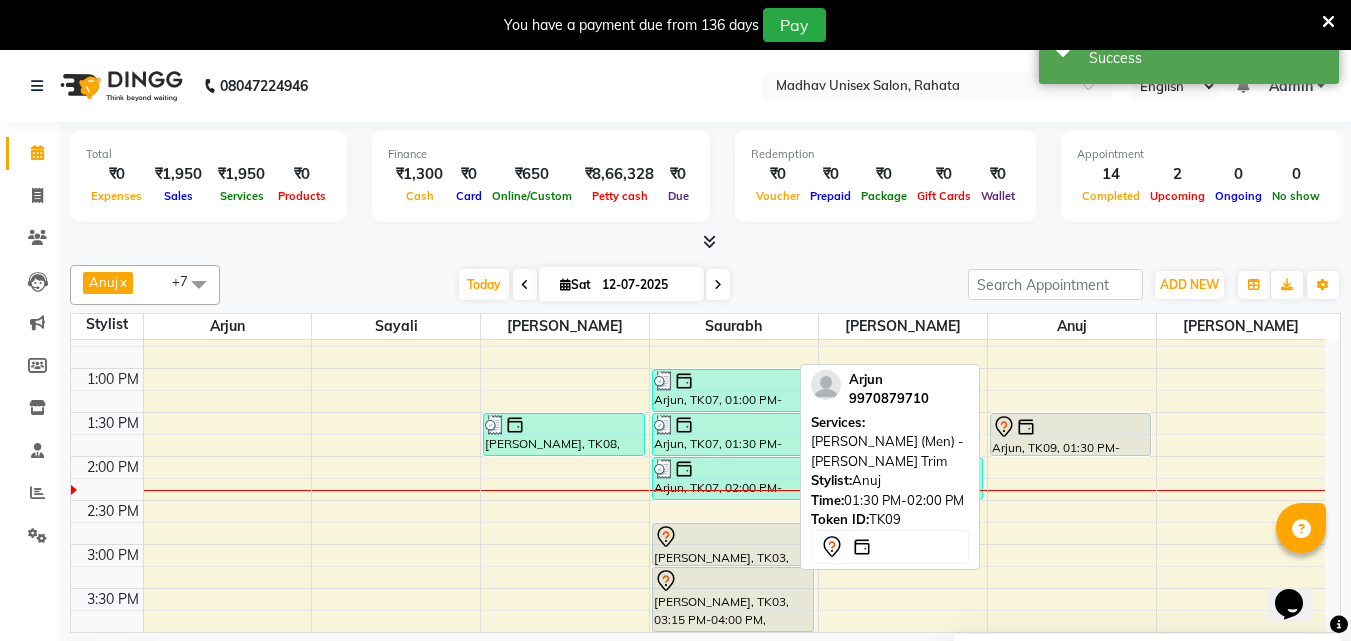 click at bounding box center [1026, 427] 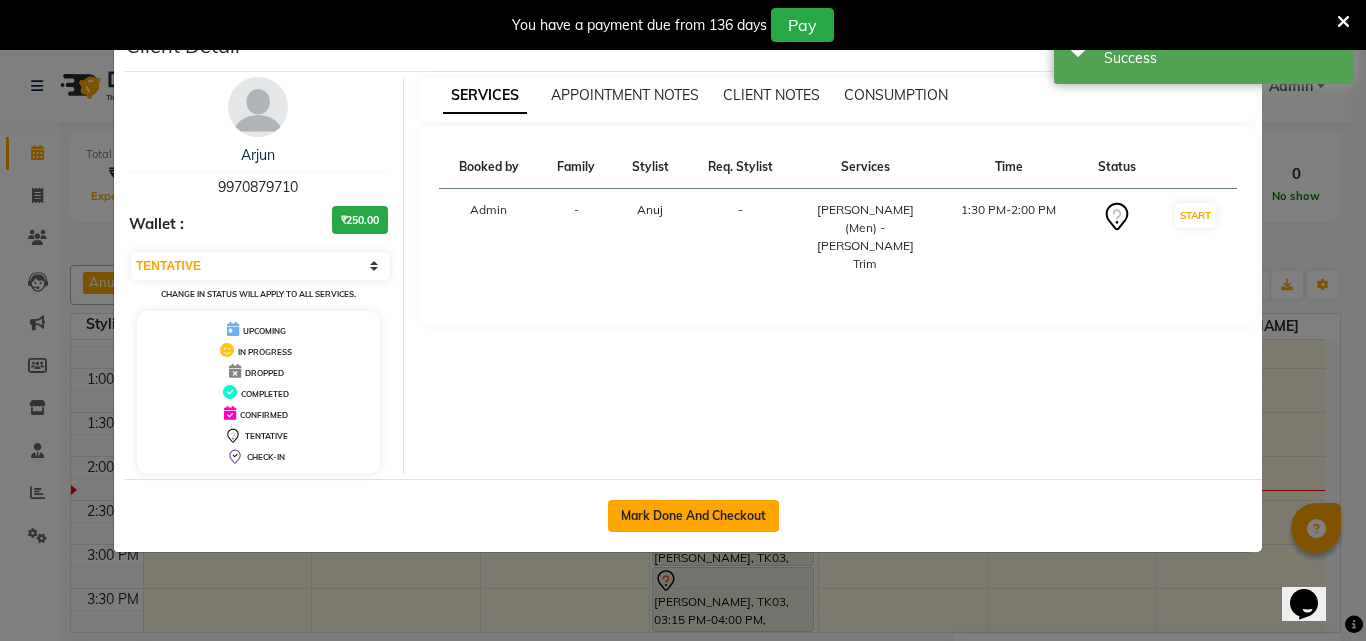 drag, startPoint x: 1021, startPoint y: 428, endPoint x: 718, endPoint y: 509, distance: 313.63992 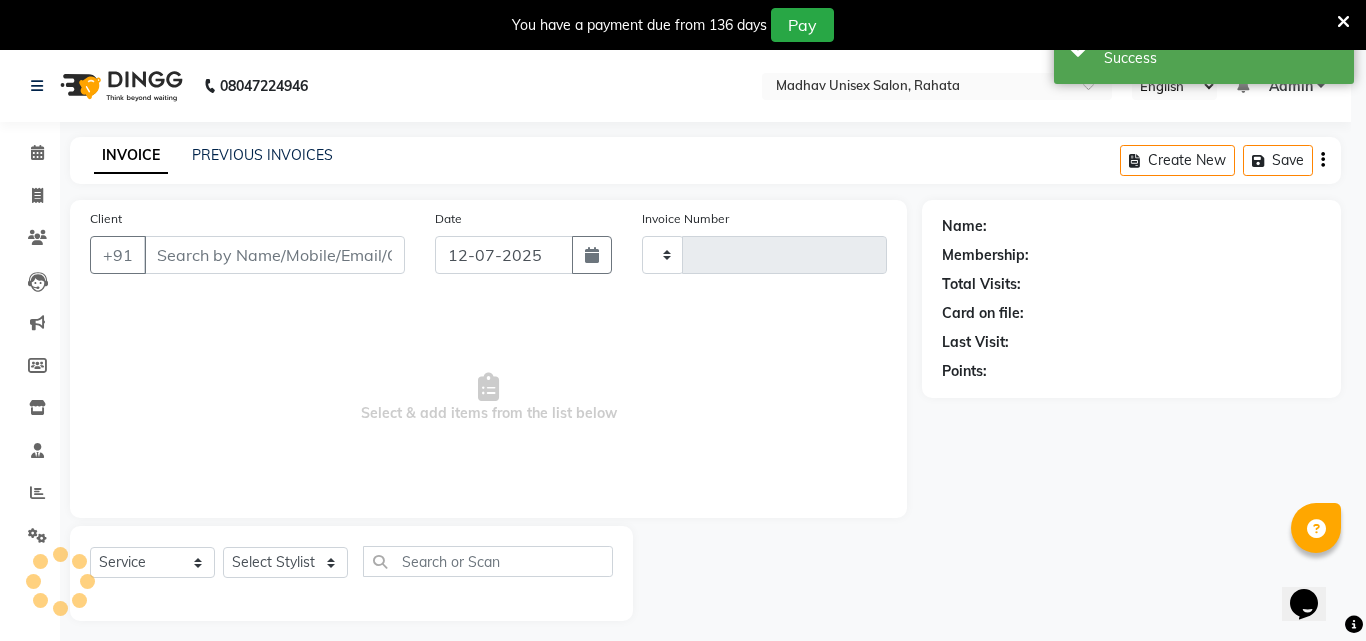type on "1839" 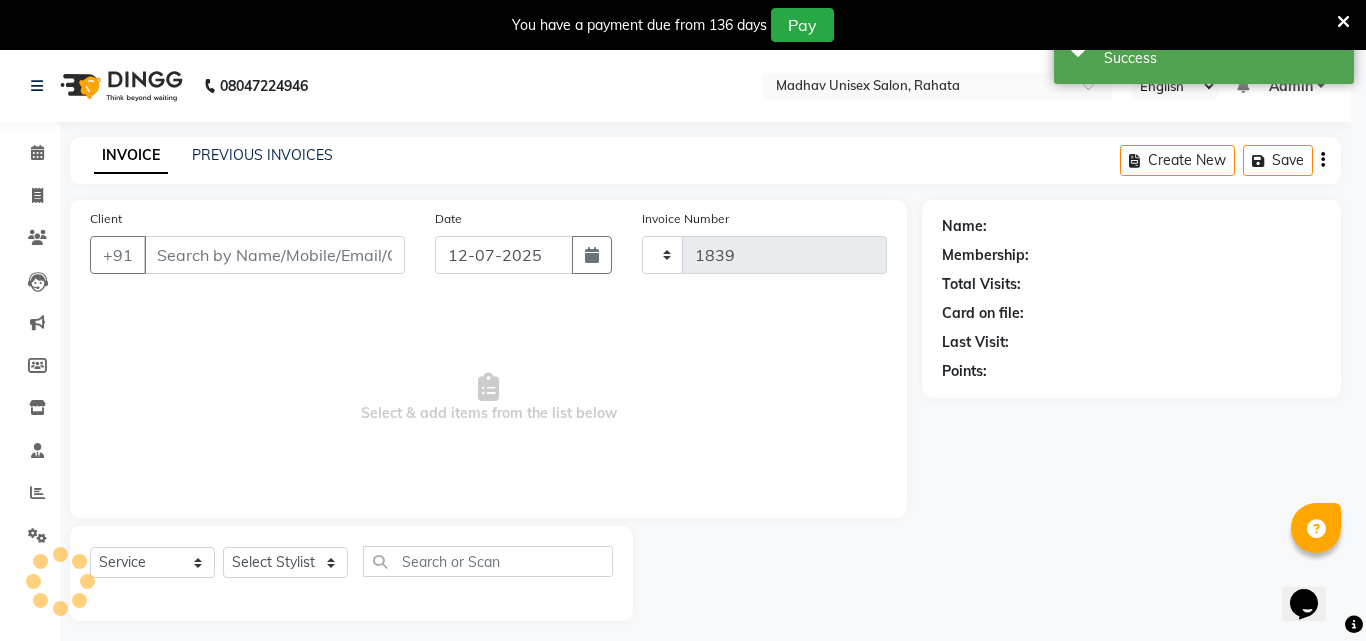 select on "870" 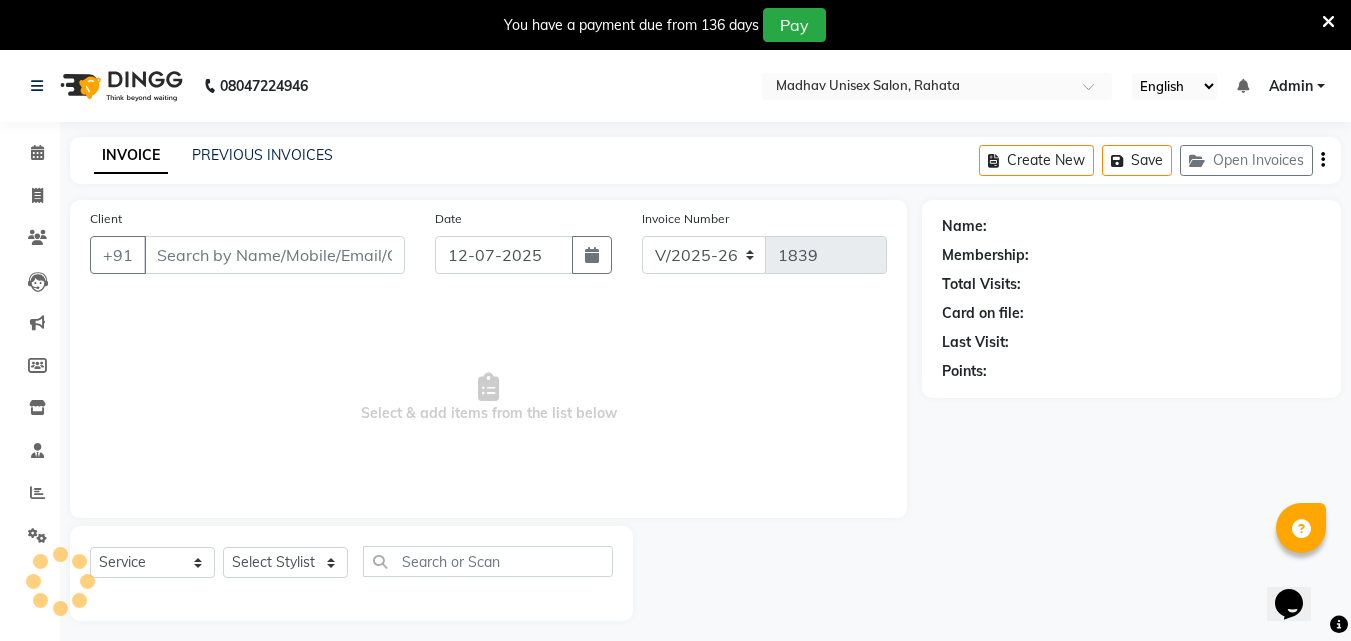 type on "9970879710" 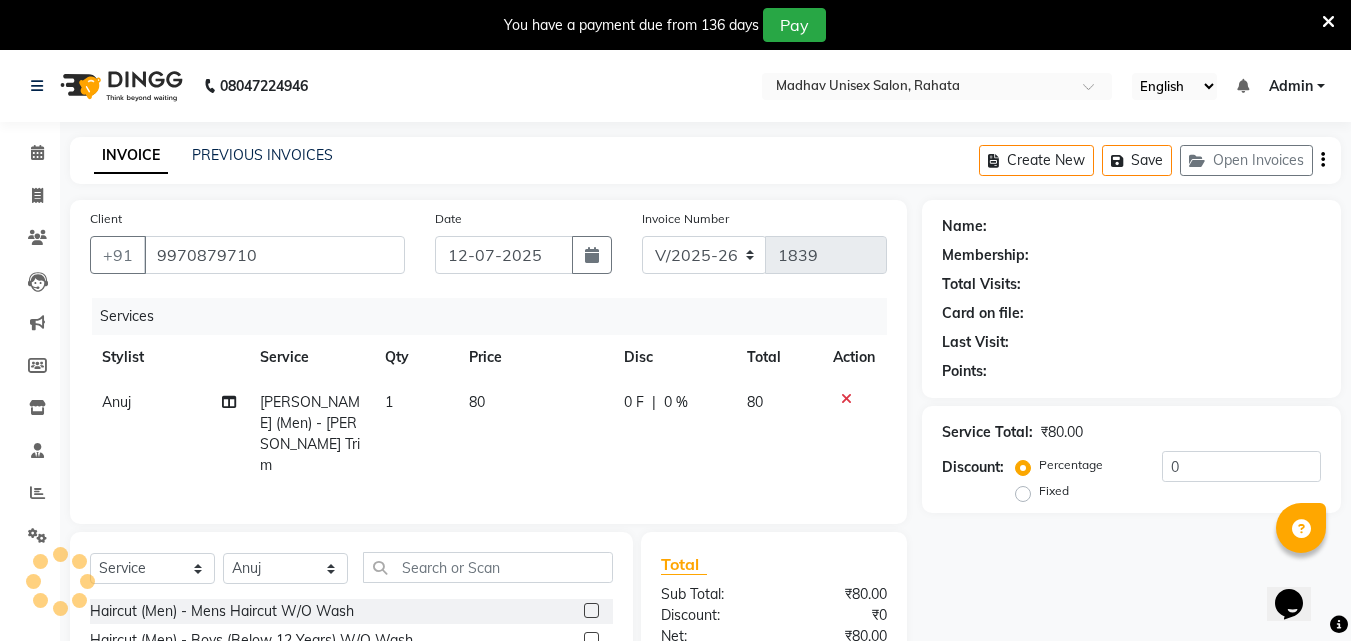 click on "80" 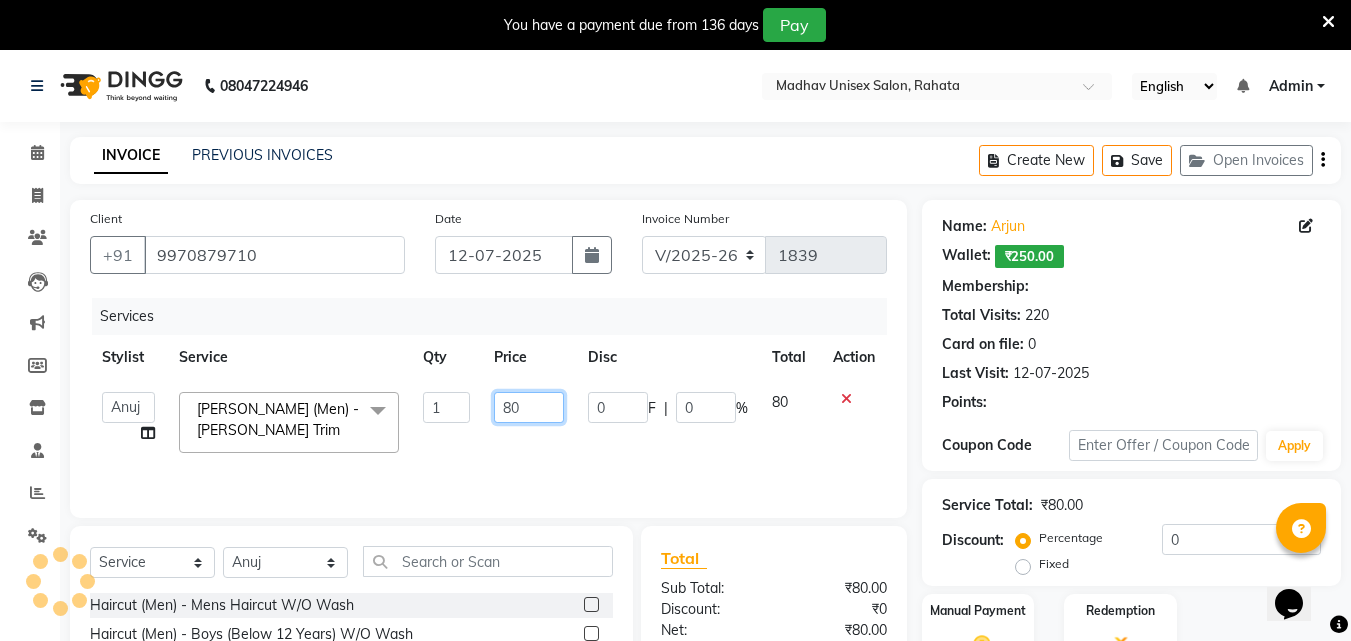 click on "80" 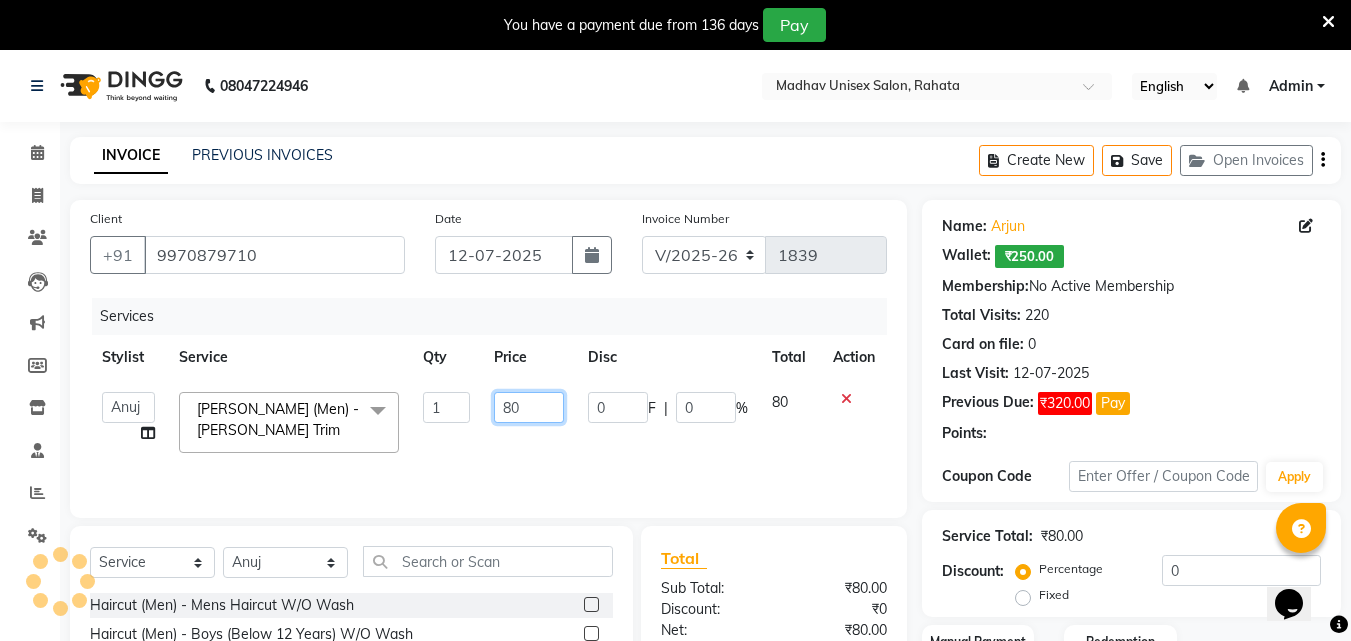 click on "80" 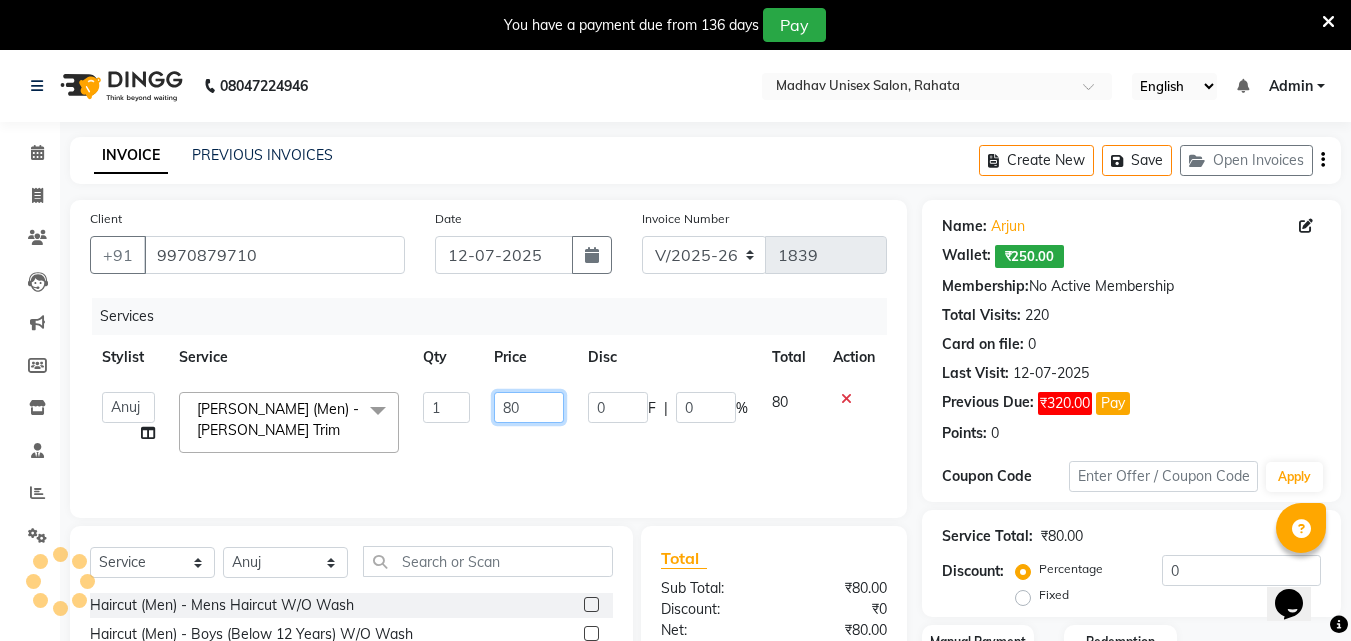 click on "80" 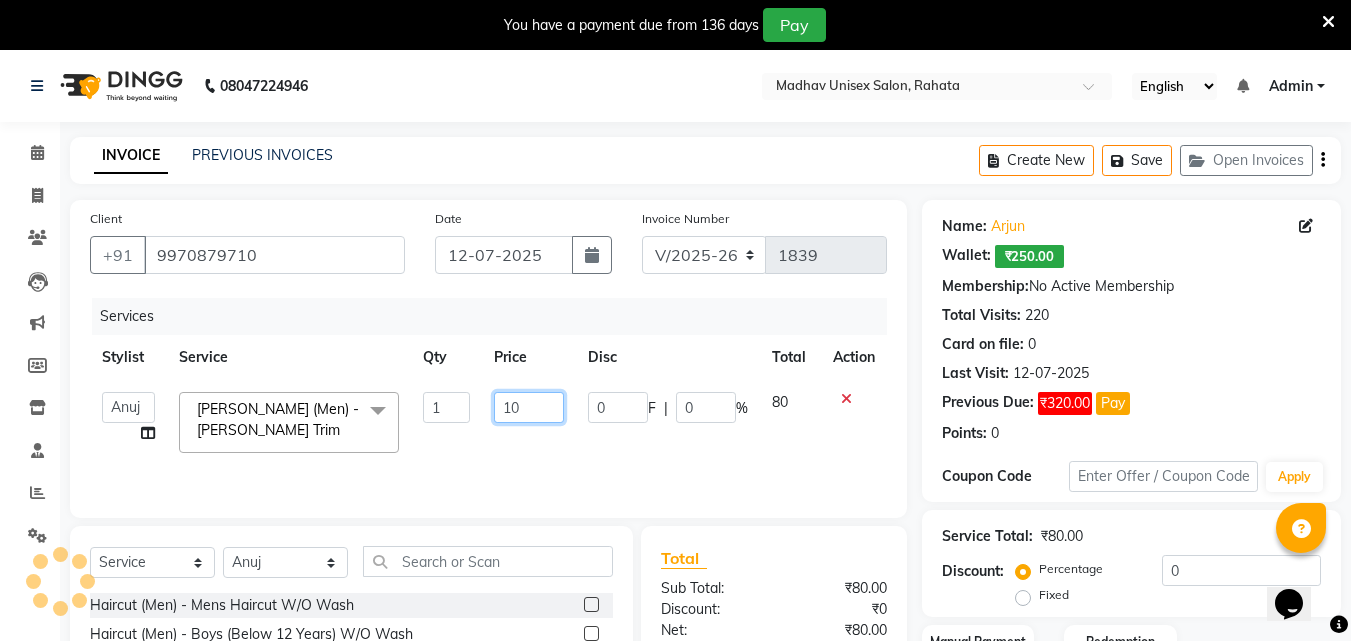 type on "100" 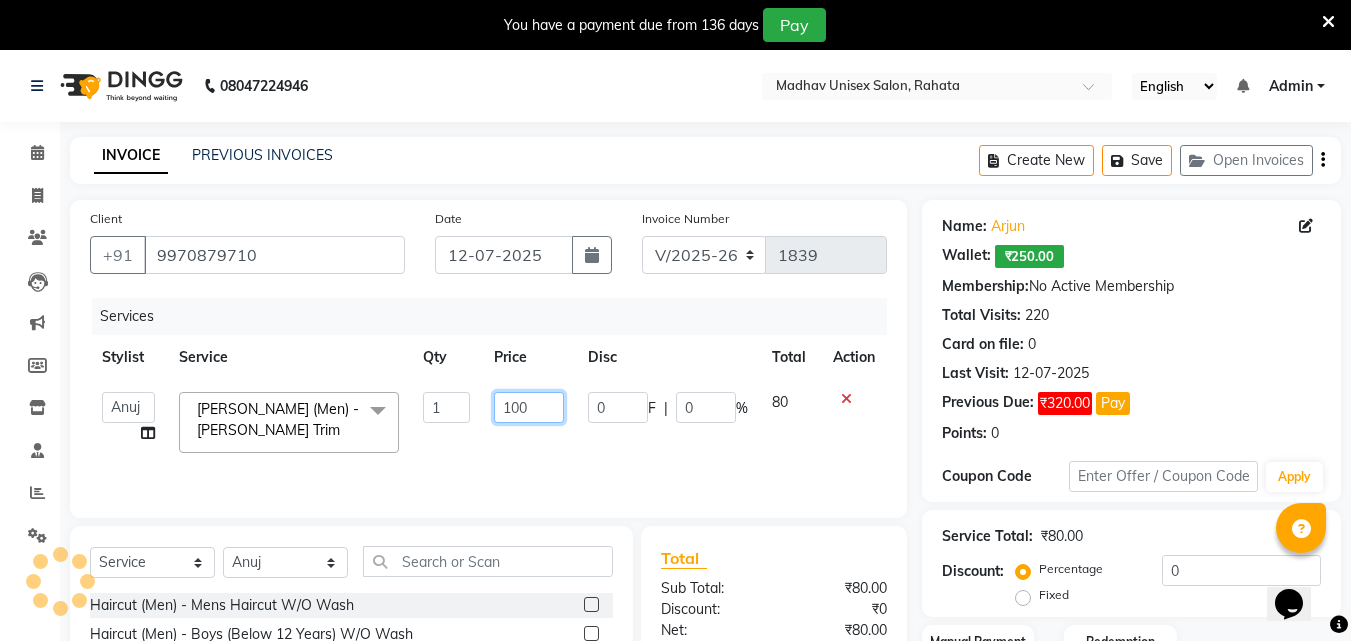 scroll, scrollTop: 210, scrollLeft: 0, axis: vertical 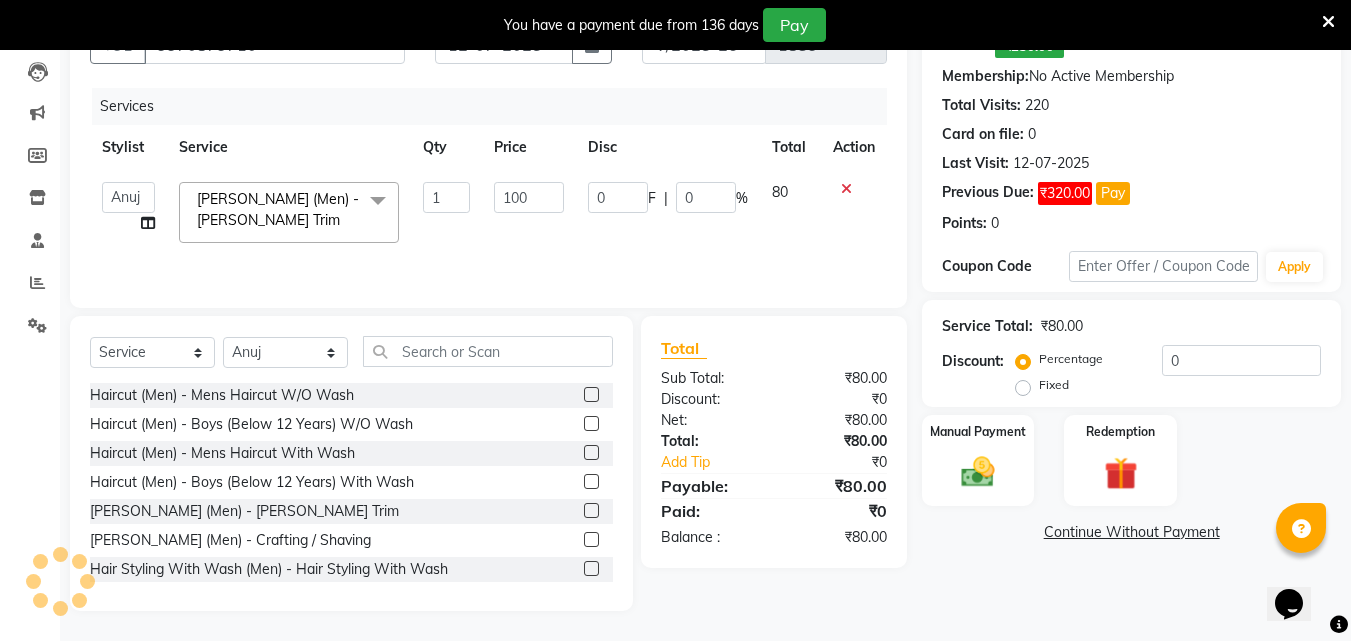 click on "Discount:  Percentage   Fixed  0" 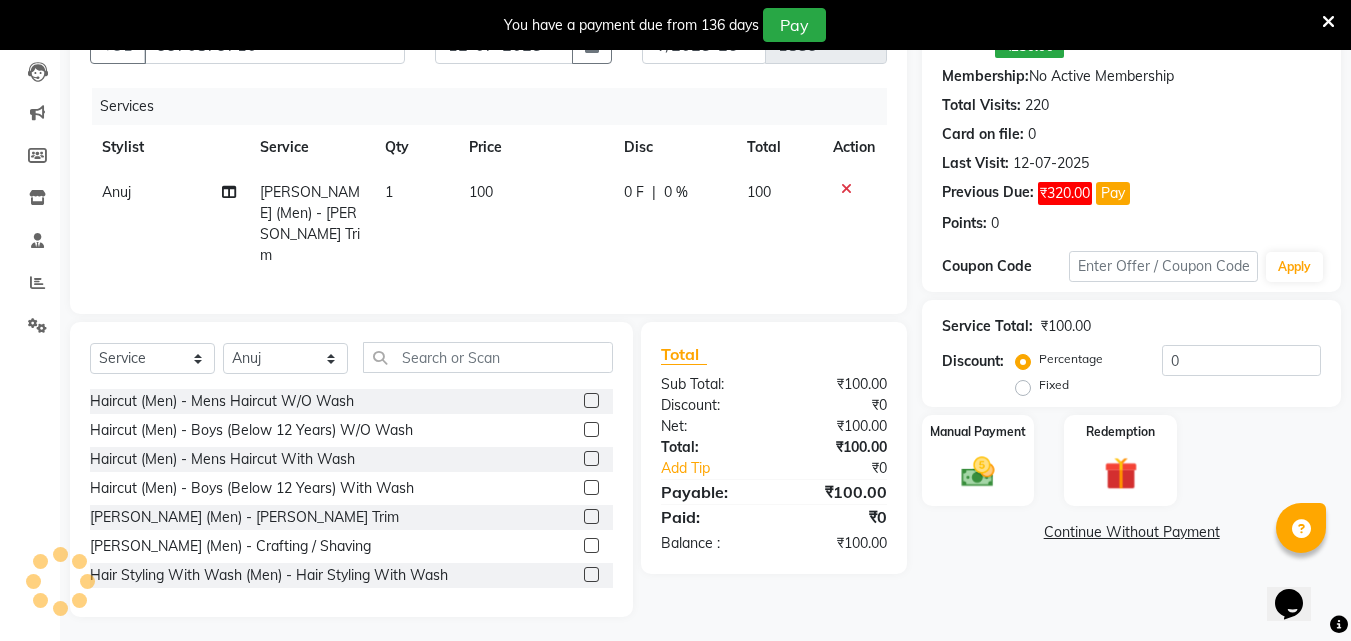 click on "Discount:  Percentage   Fixed  0" 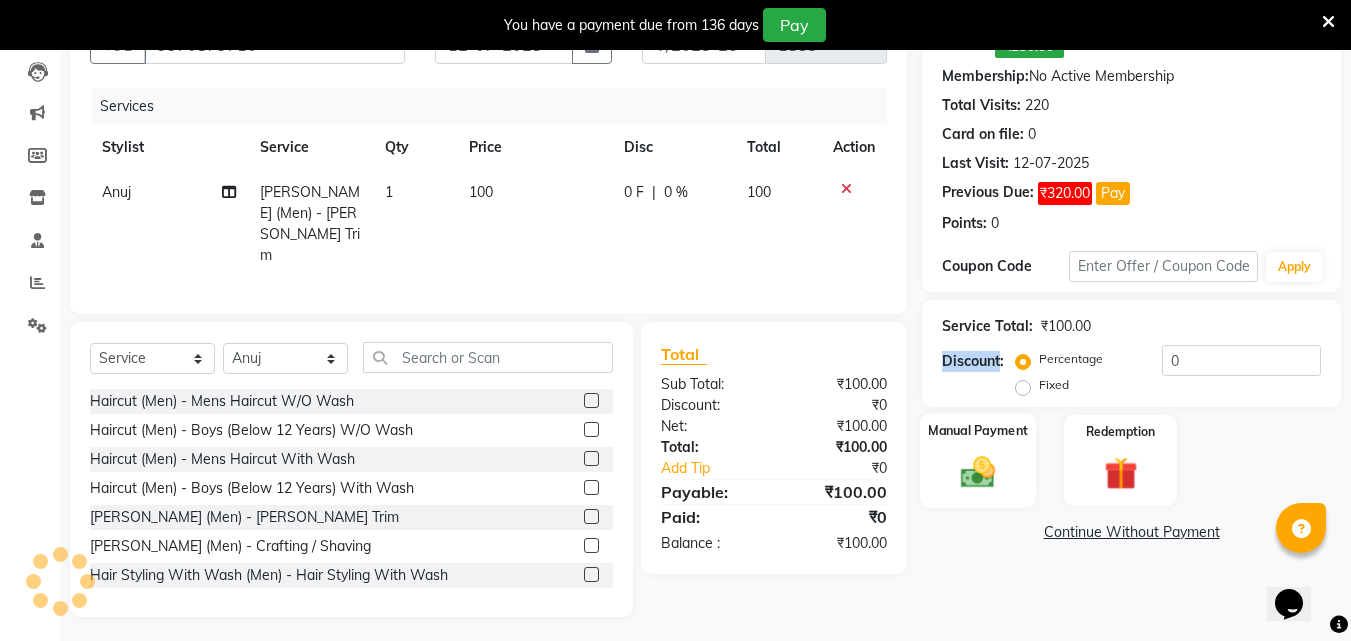 click 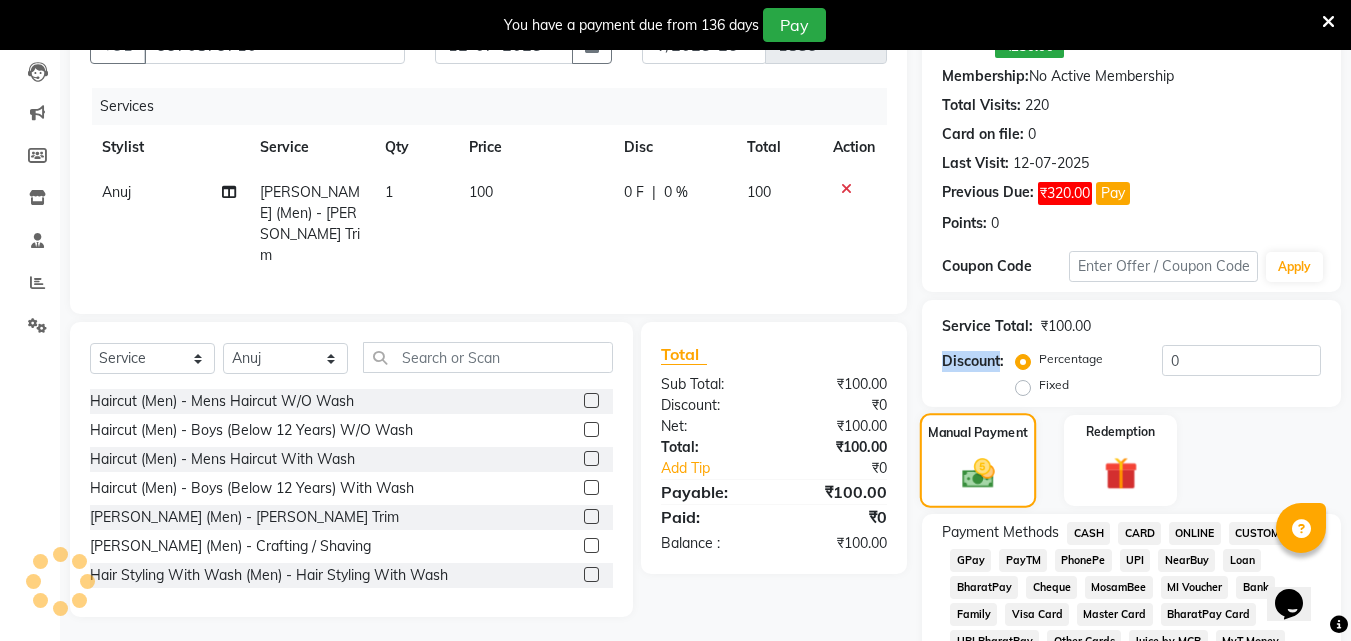 scroll, scrollTop: 333, scrollLeft: 0, axis: vertical 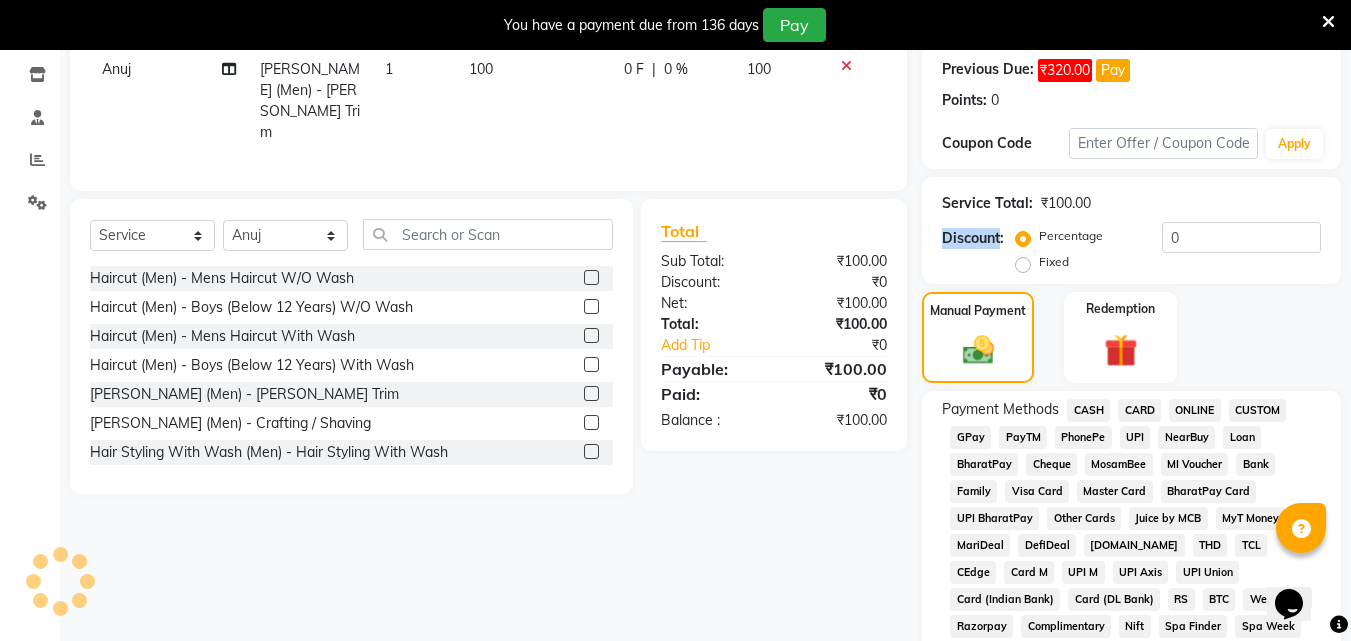 click on "CASH" 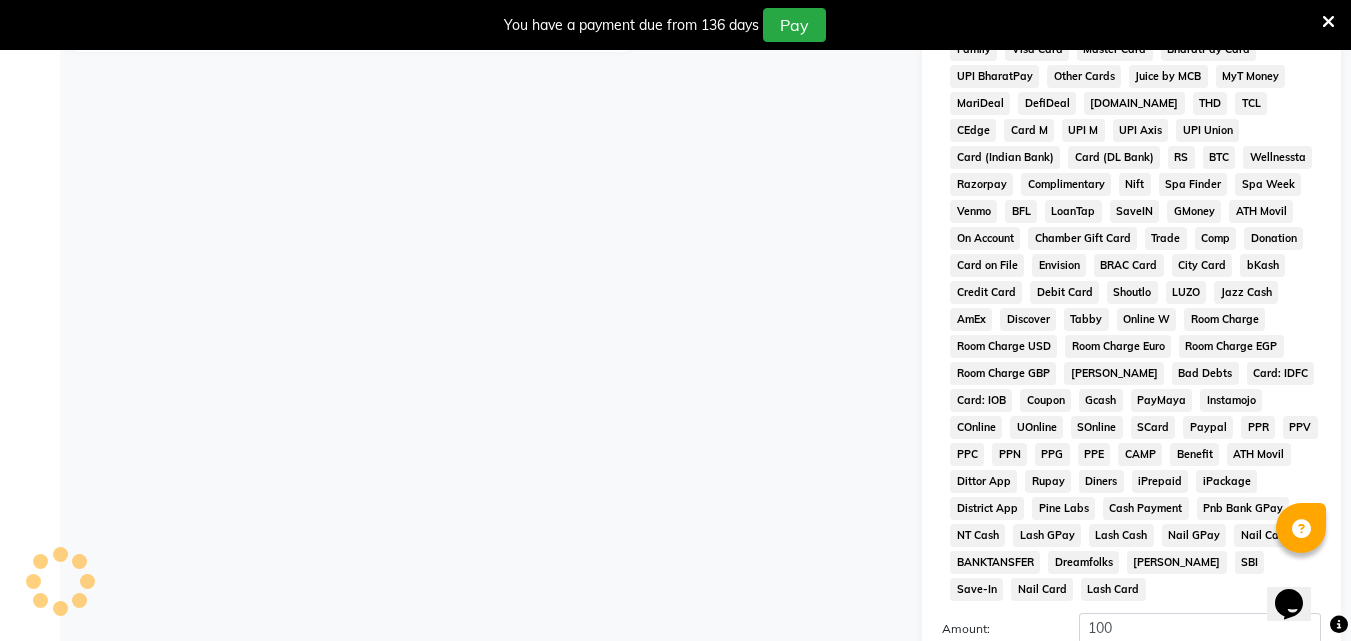 scroll, scrollTop: 973, scrollLeft: 0, axis: vertical 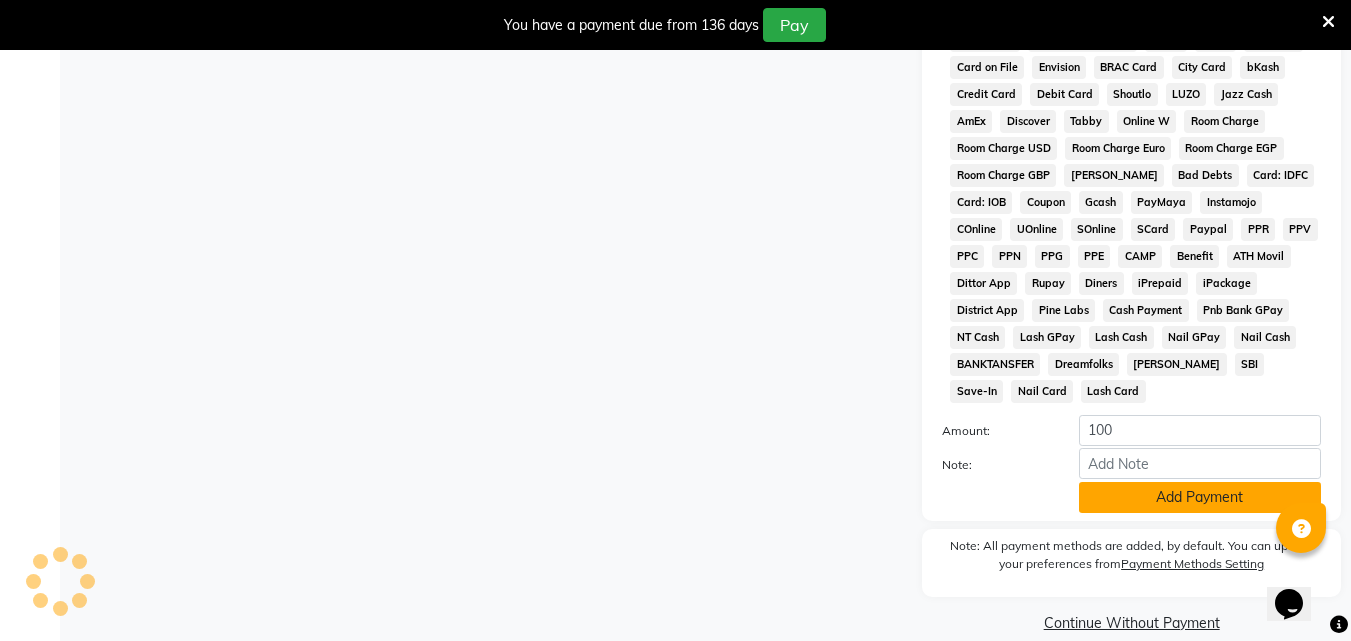 click on "Add Payment" 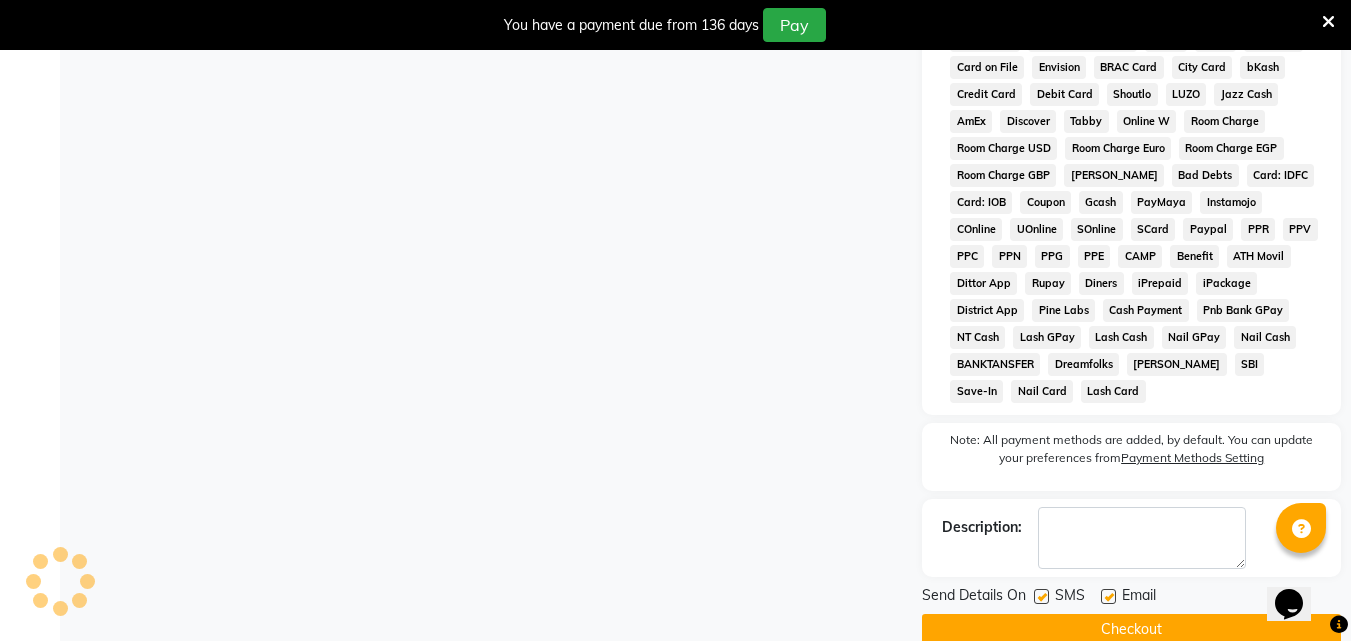 click on "Checkout" 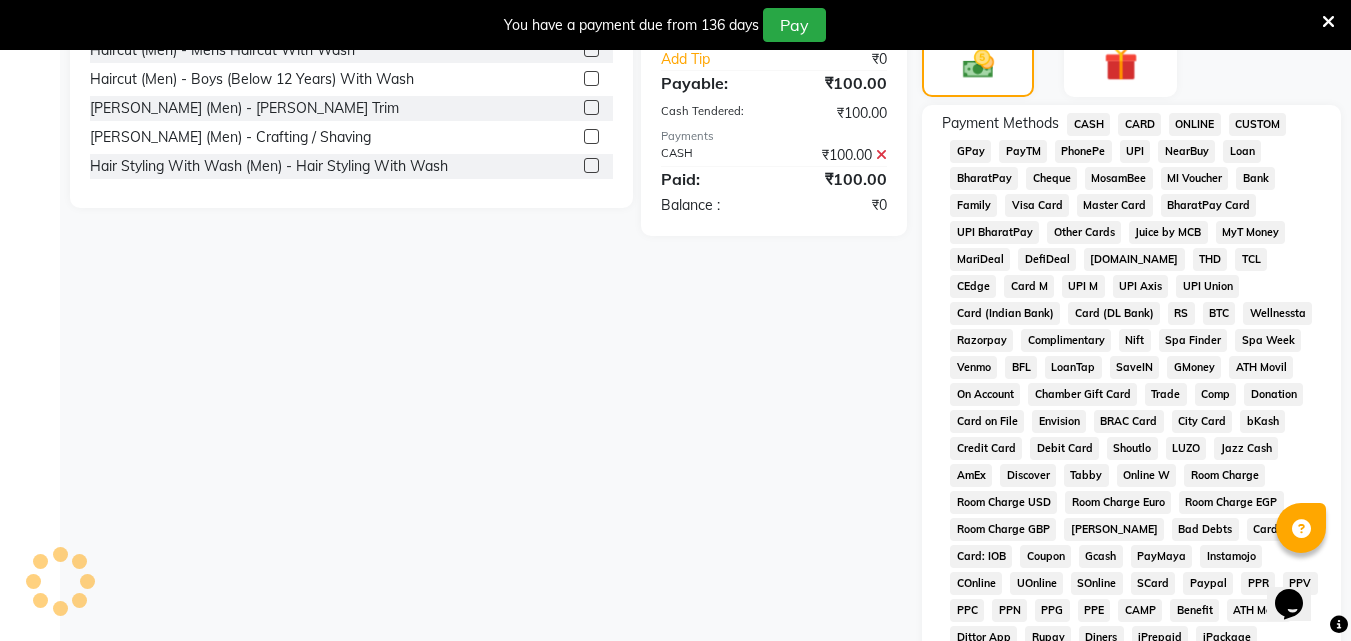scroll, scrollTop: 580, scrollLeft: 0, axis: vertical 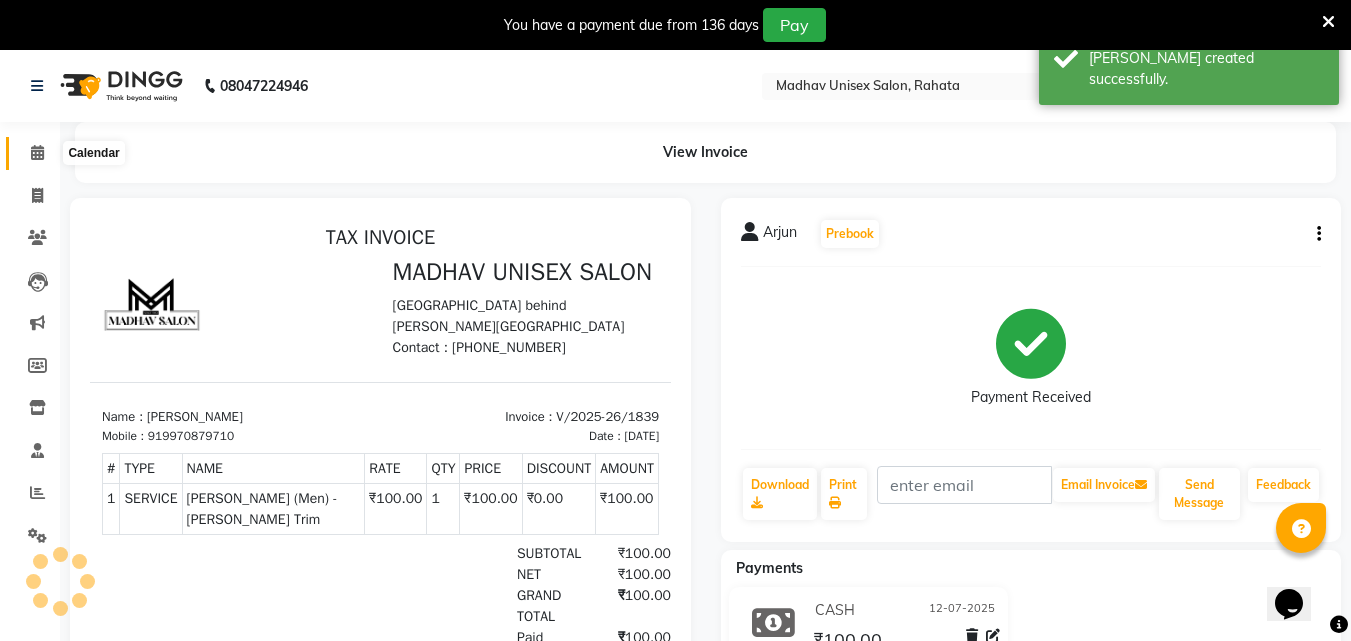 drag, startPoint x: 29, startPoint y: 150, endPoint x: 42, endPoint y: 145, distance: 13.928389 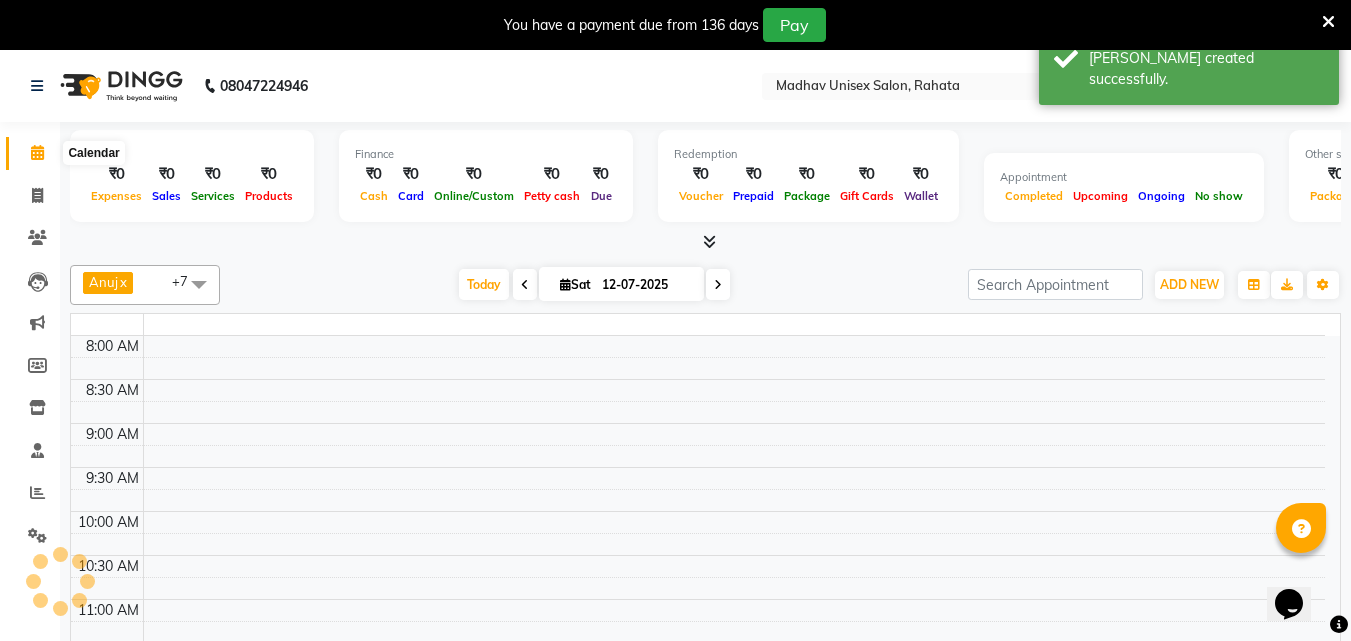 click 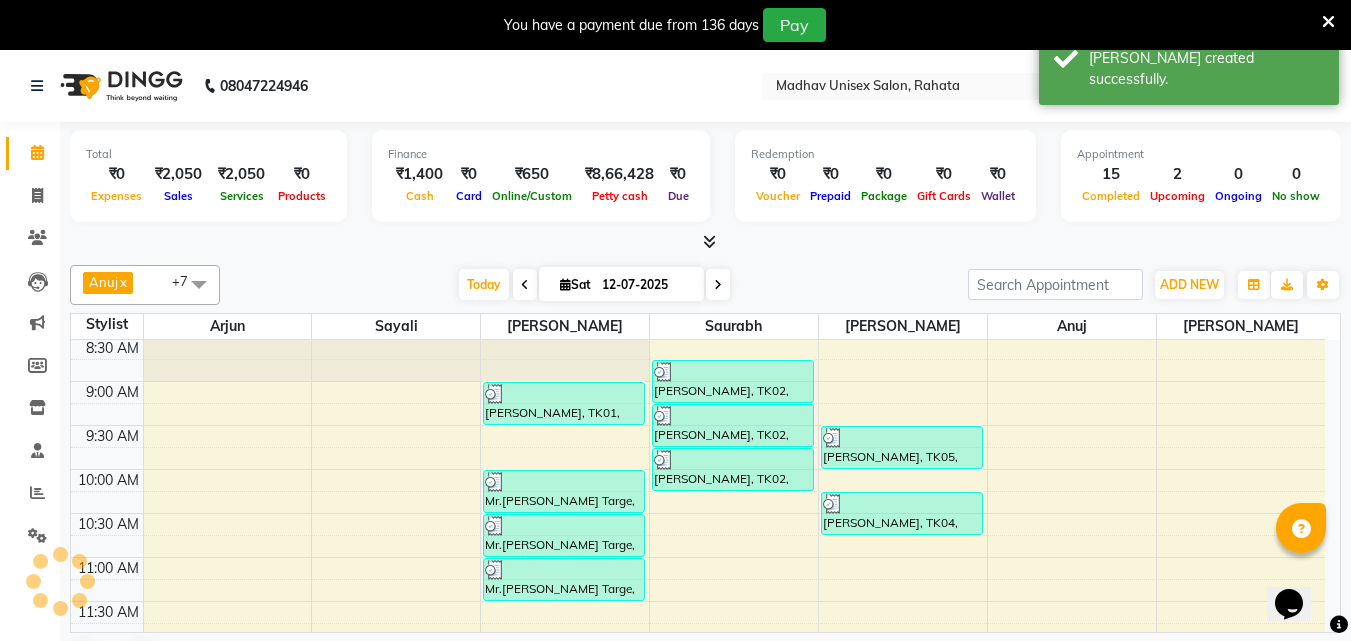 scroll, scrollTop: 251, scrollLeft: 0, axis: vertical 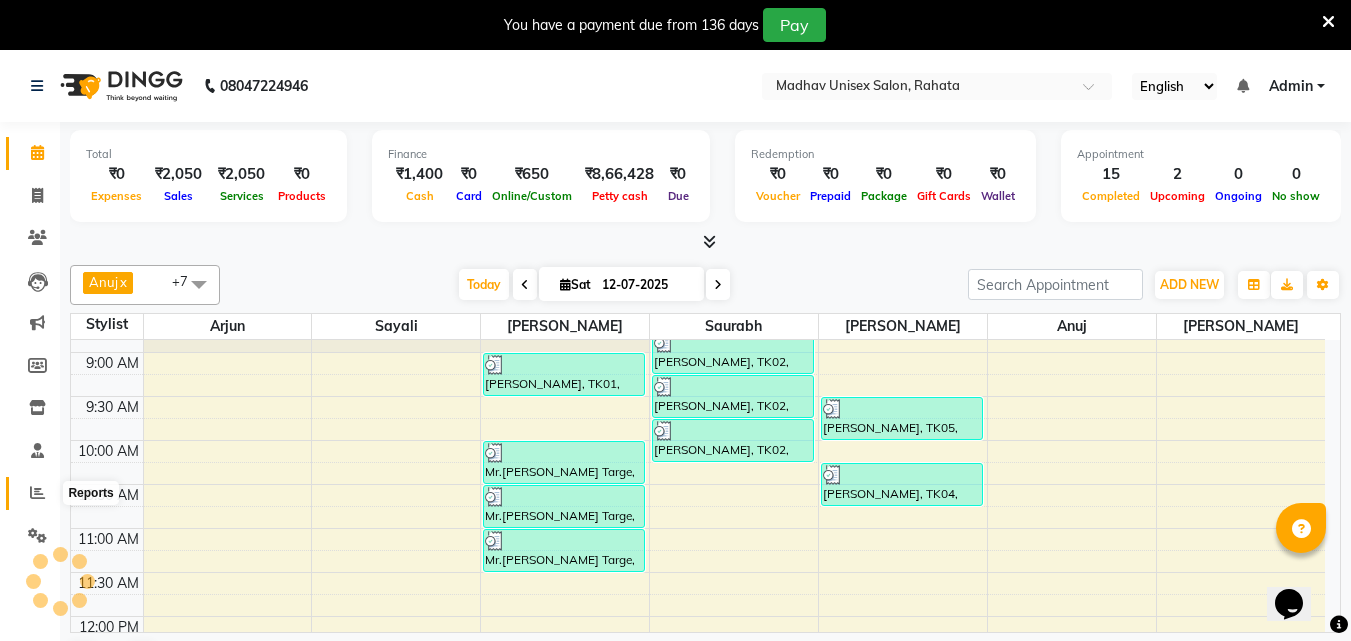 click 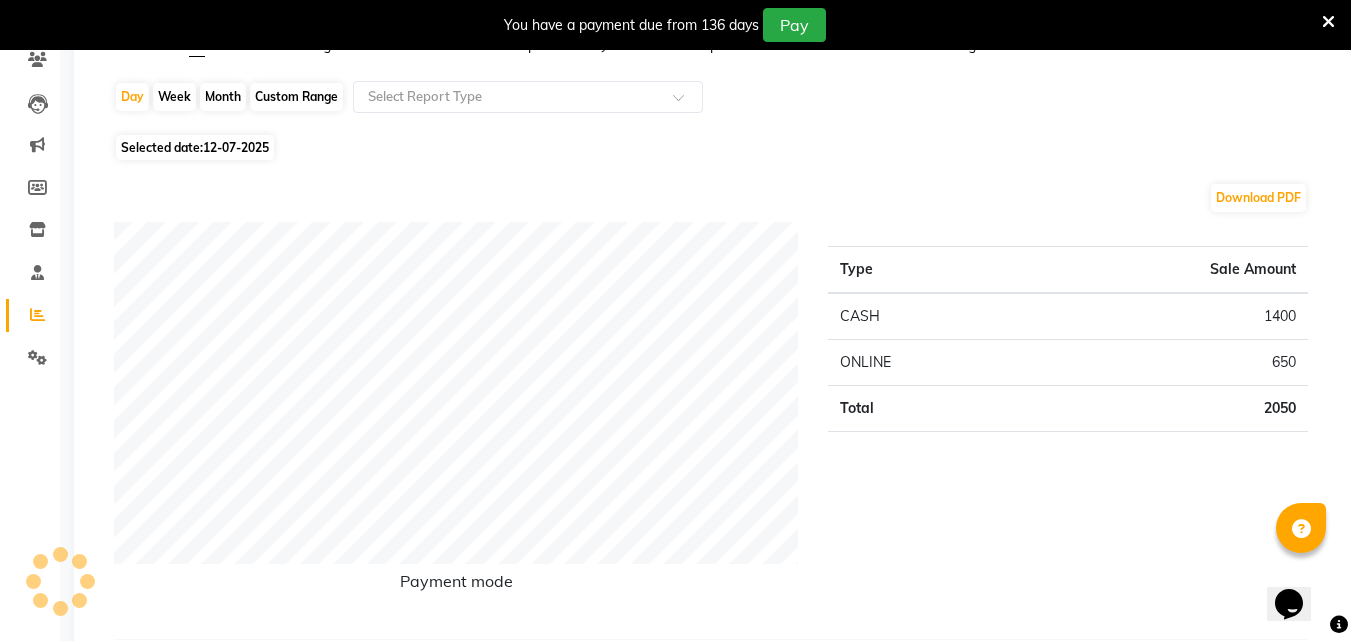 scroll, scrollTop: 0, scrollLeft: 0, axis: both 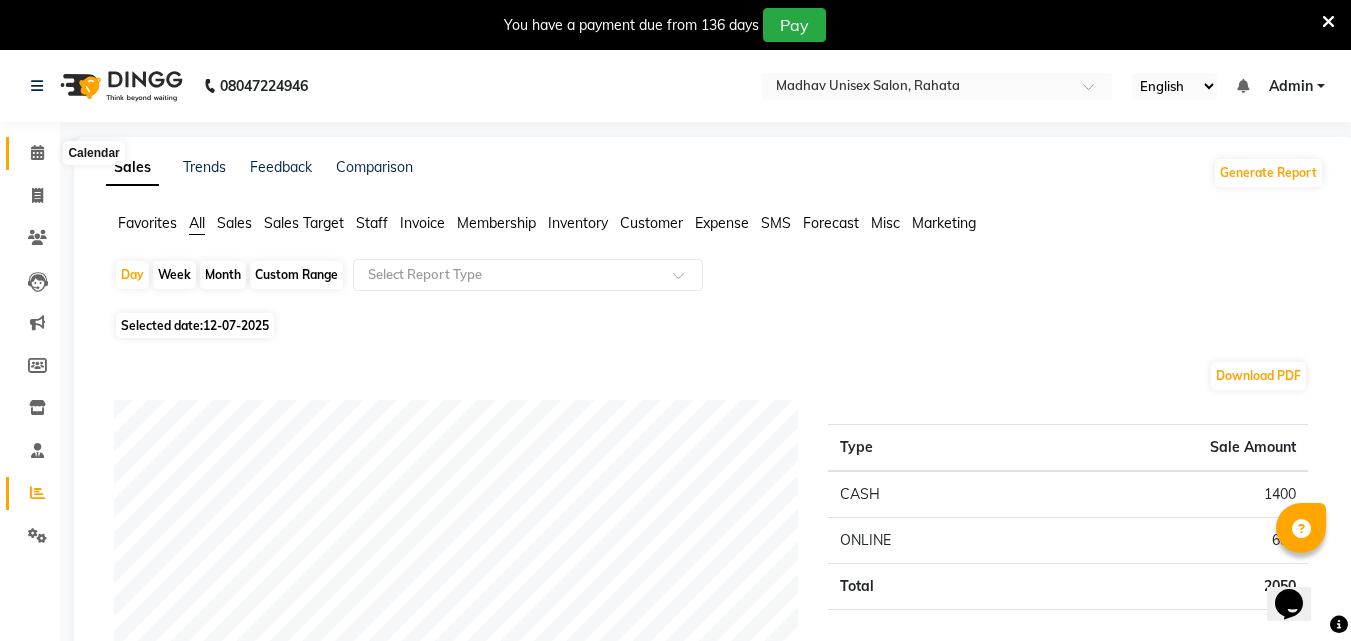 click 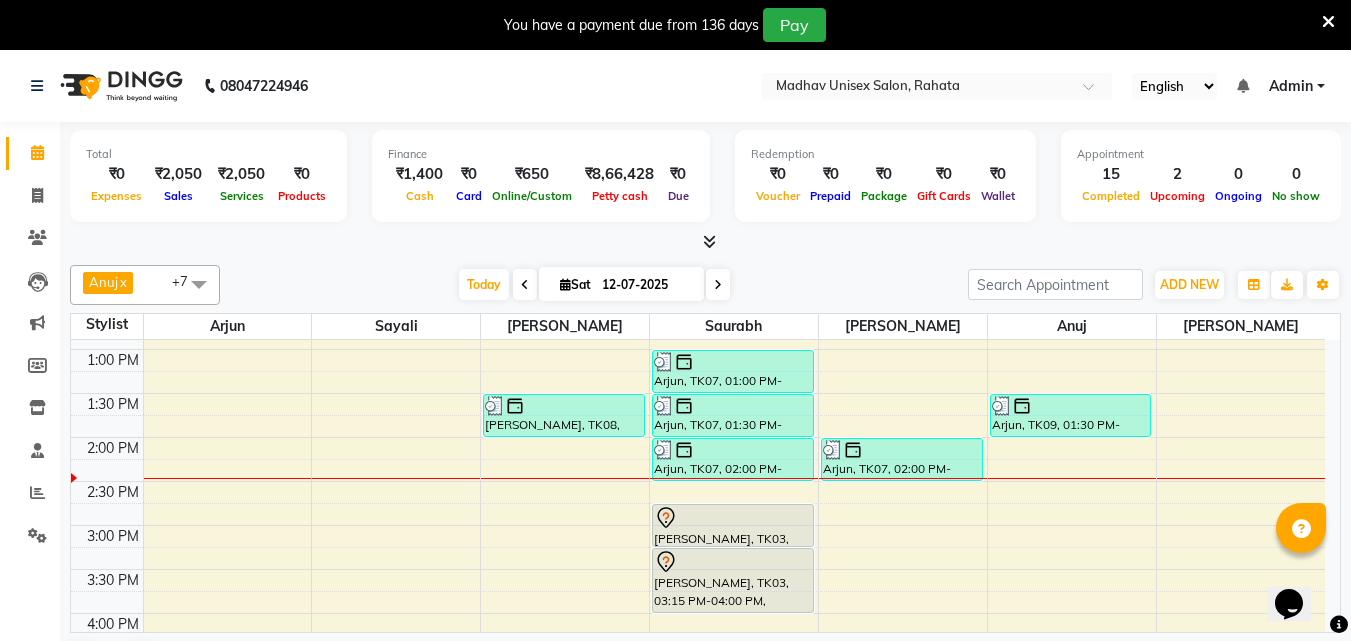 scroll, scrollTop: 607, scrollLeft: 0, axis: vertical 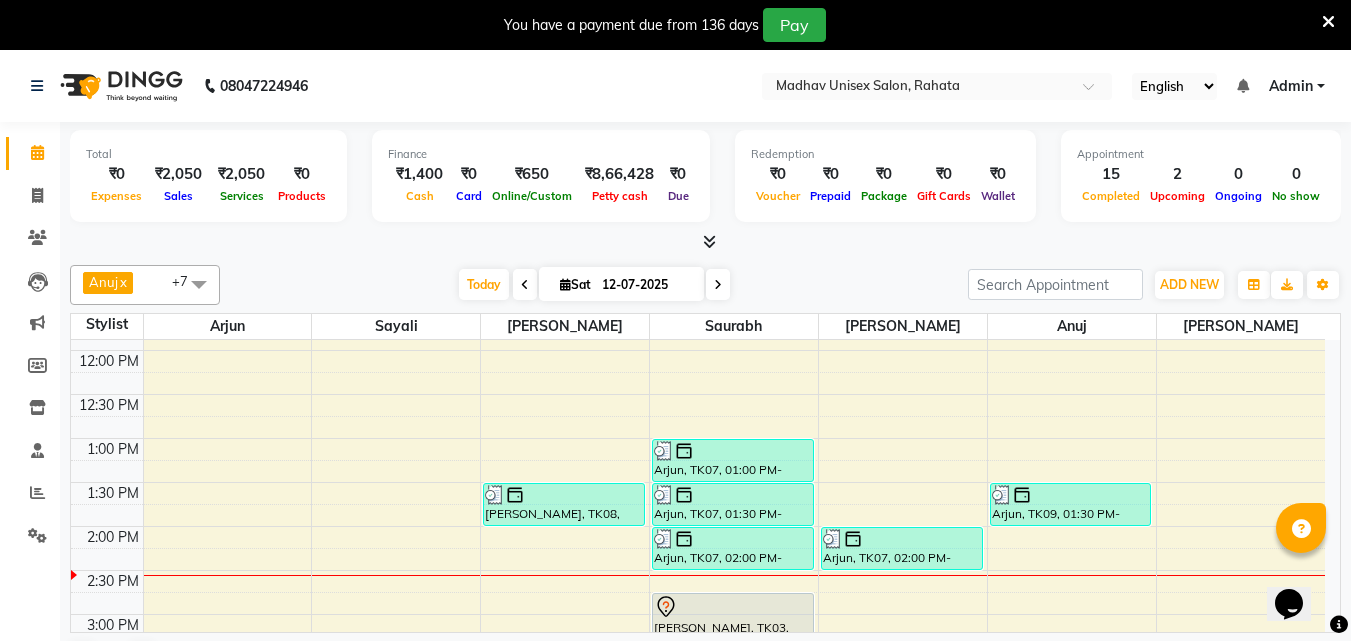 click at bounding box center (718, 285) 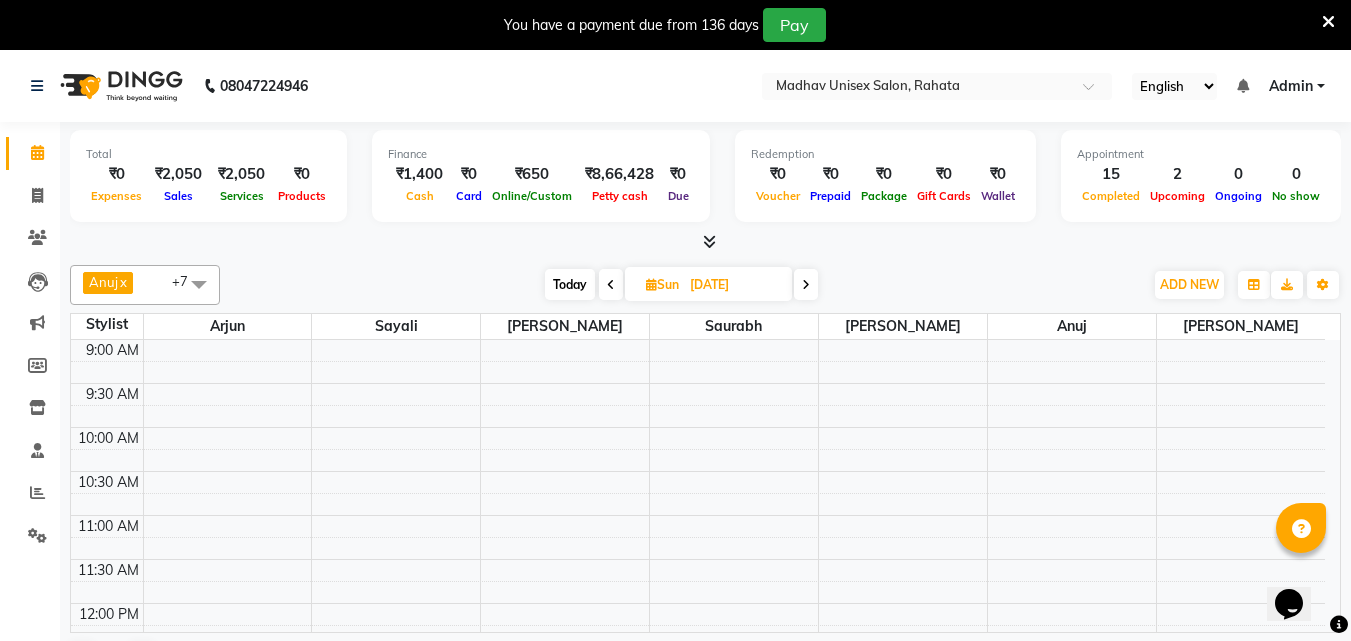 scroll, scrollTop: 267, scrollLeft: 0, axis: vertical 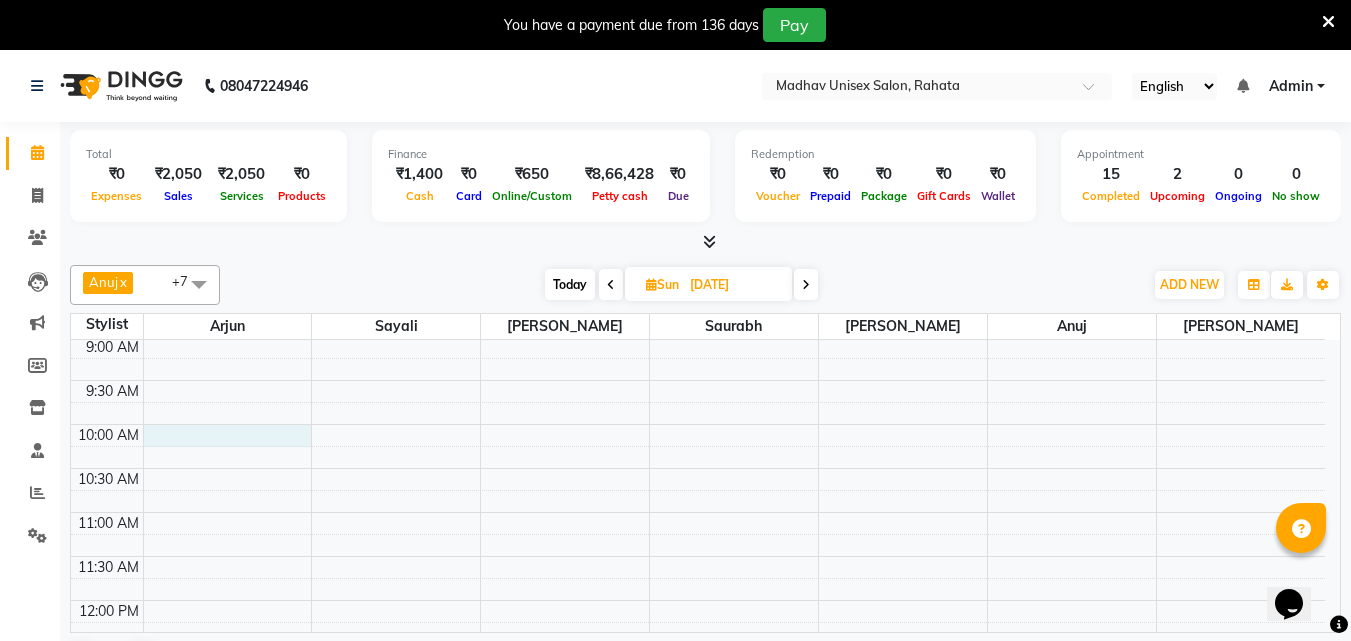 click on "6:00 AM 6:30 AM 7:00 AM 7:30 AM 8:00 AM 8:30 AM 9:00 AM 9:30 AM 10:00 AM 10:30 AM 11:00 AM 11:30 AM 12:00 PM 12:30 PM 1:00 PM 1:30 PM 2:00 PM 2:30 PM 3:00 PM 3:30 PM 4:00 PM 4:30 PM 5:00 PM 5:30 PM 6:00 PM 6:30 PM 7:00 PM 7:30 PM 8:00 PM 8:30 PM 9:00 PM 9:30 PM 10:00 PM 10:30 PM" at bounding box center [698, 820] 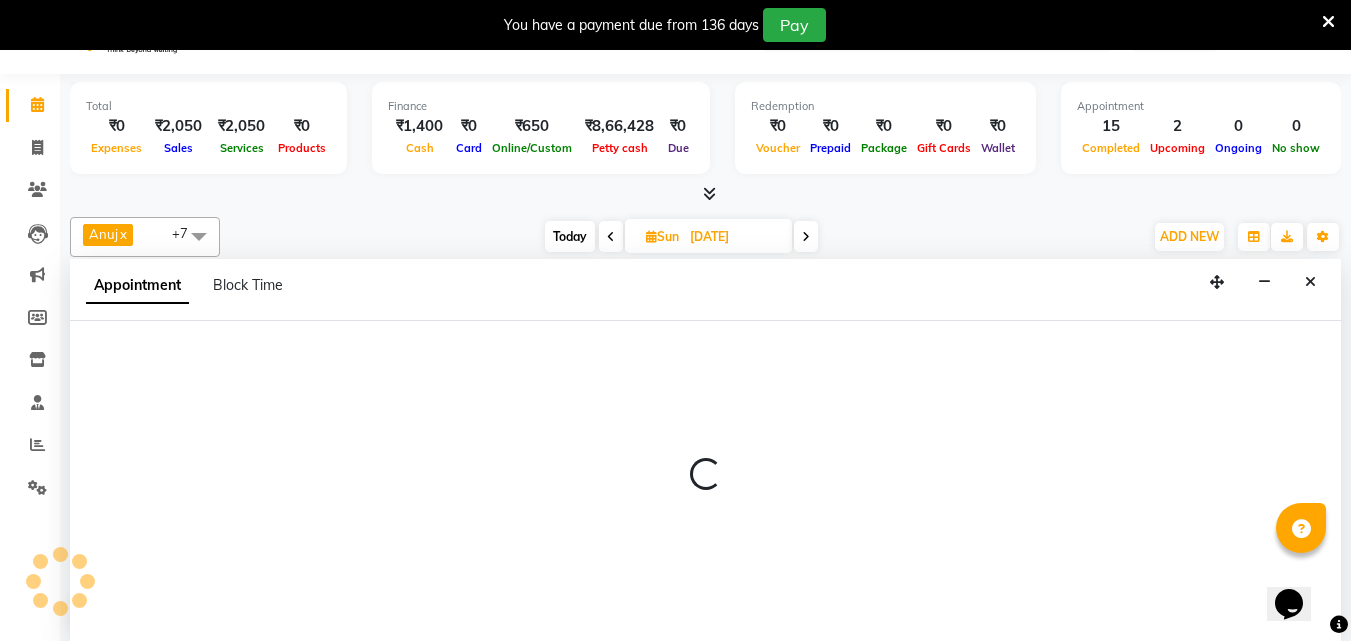 scroll, scrollTop: 51, scrollLeft: 0, axis: vertical 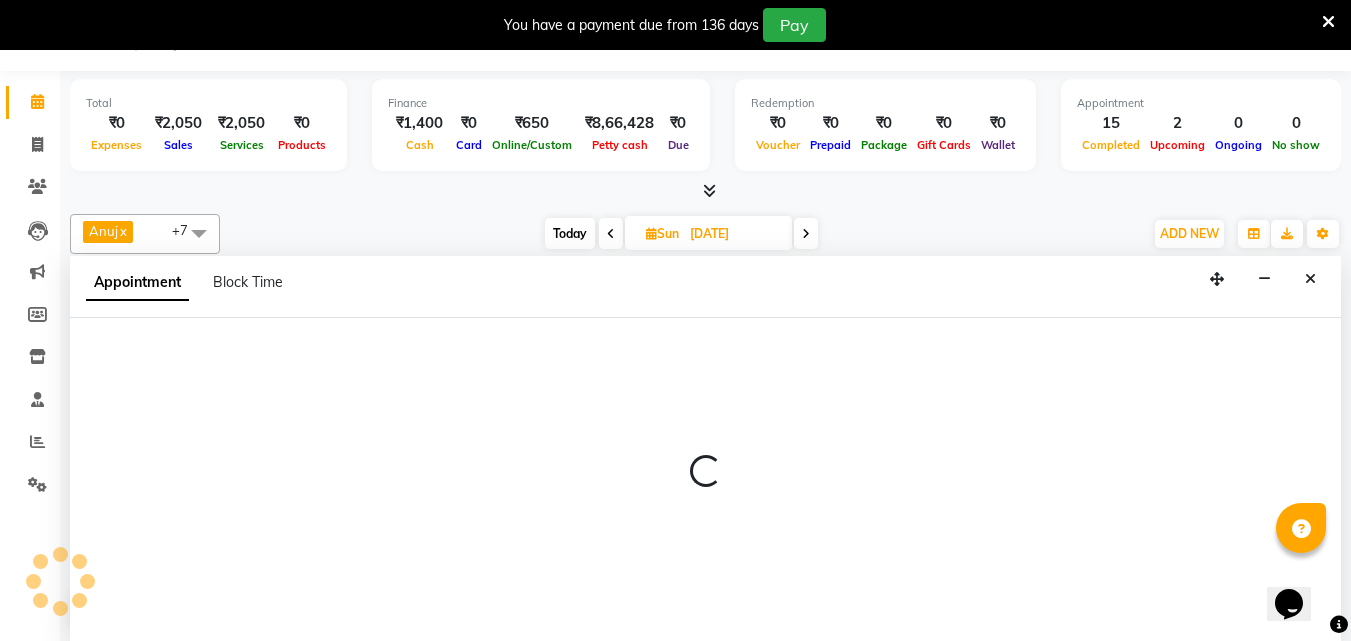 select on "14046" 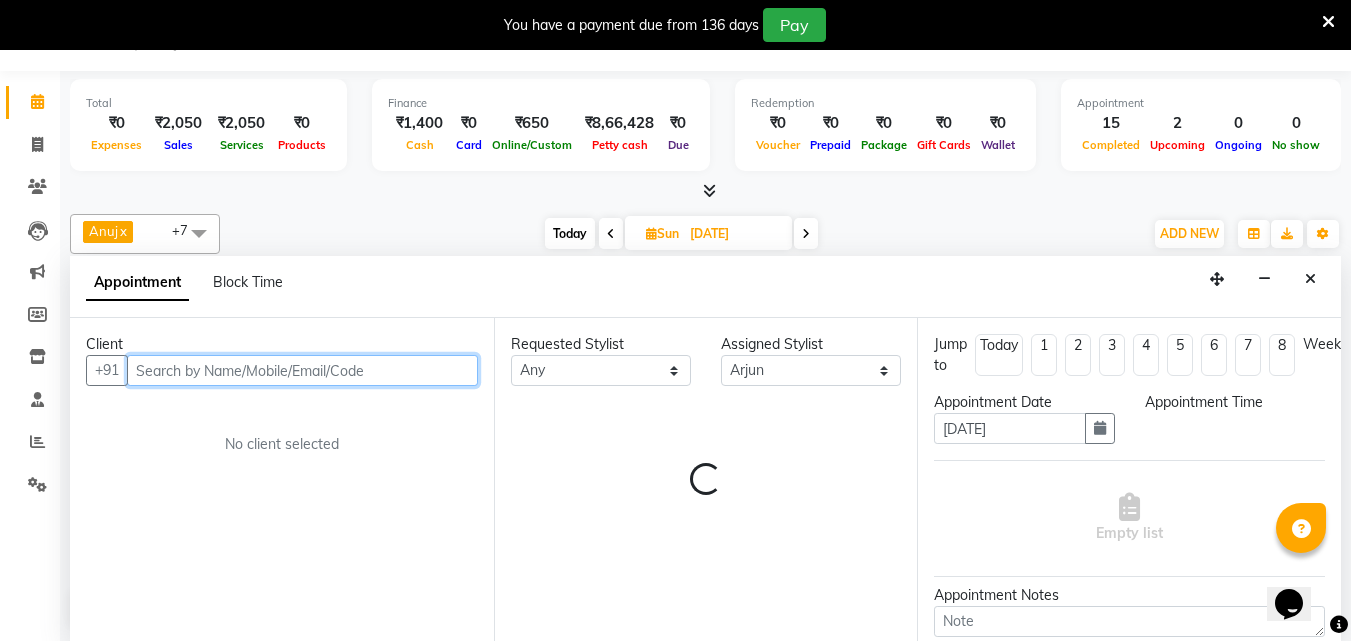 select on "600" 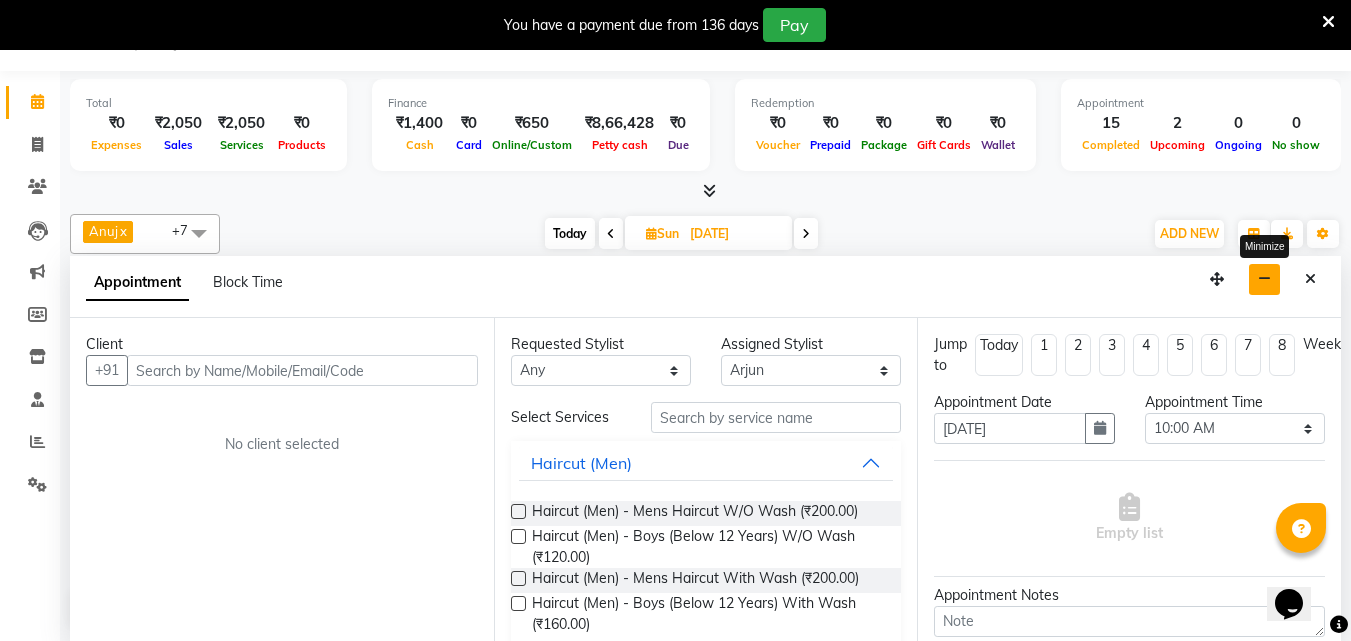 click at bounding box center (1264, 279) 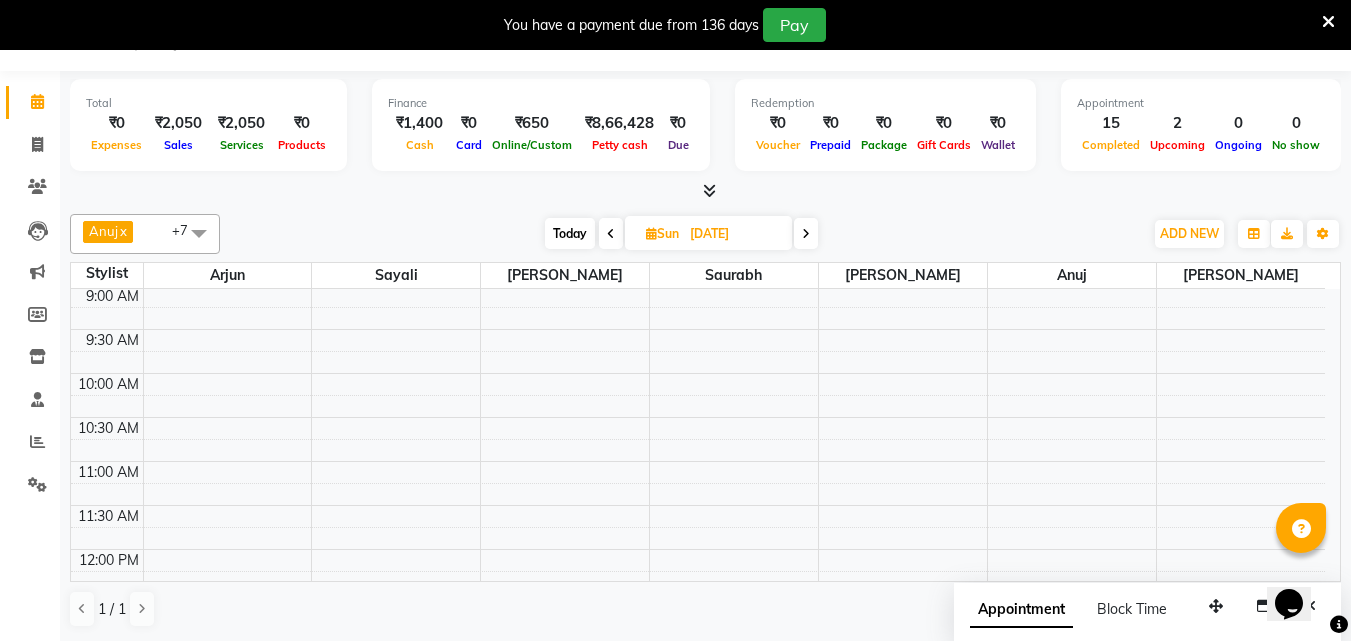 click at bounding box center (611, 233) 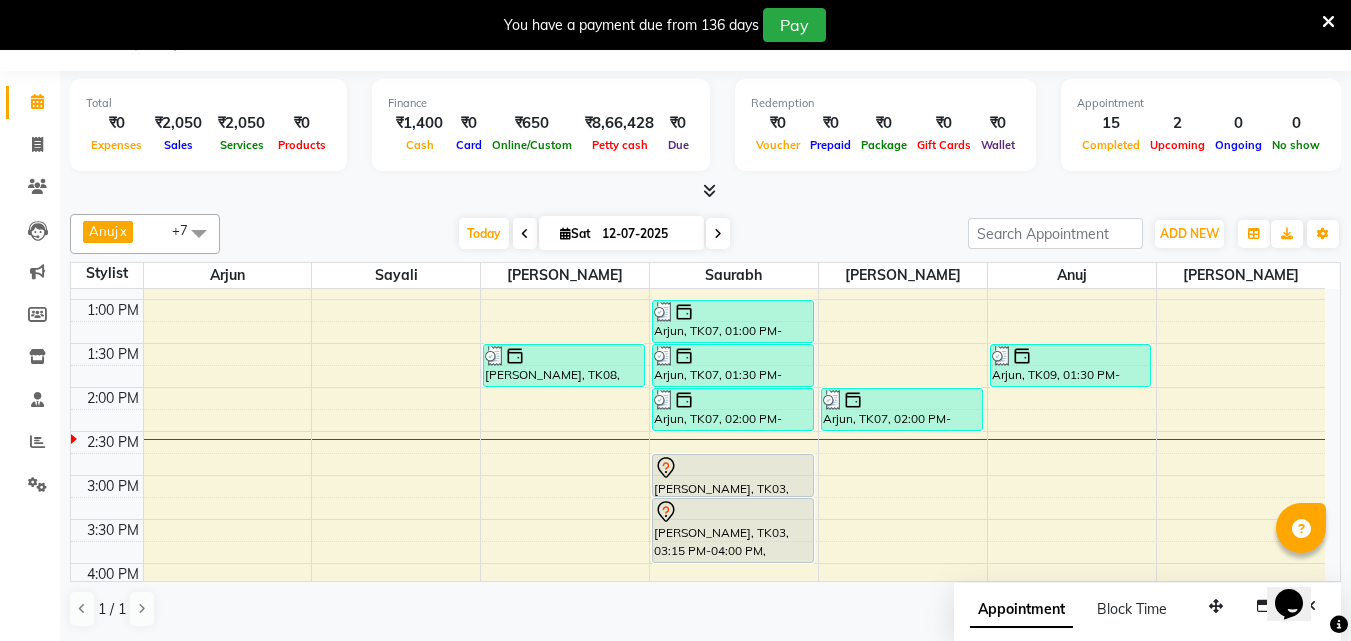 scroll, scrollTop: 603, scrollLeft: 0, axis: vertical 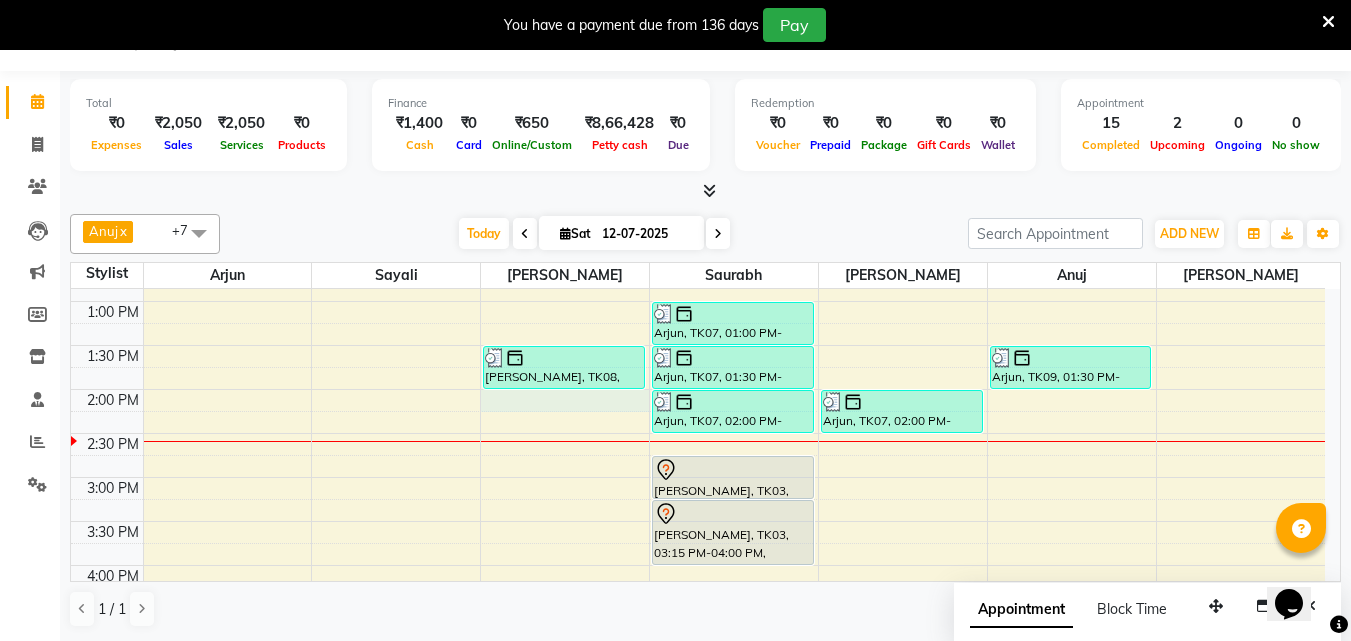 click on "6:00 AM 6:30 AM 7:00 AM 7:30 AM 8:00 AM 8:30 AM 9:00 AM 9:30 AM 10:00 AM 10:30 AM 11:00 AM 11:30 AM 12:00 PM 12:30 PM 1:00 PM 1:30 PM 2:00 PM 2:30 PM 3:00 PM 3:30 PM 4:00 PM 4:30 PM 5:00 PM 5:30 PM 6:00 PM 6:30 PM 7:00 PM 7:30 PM 8:00 PM 8:30 PM 9:00 PM 9:30 PM 10:00 PM 10:30 PM     [PERSON_NAME], TK01, 09:00 AM-09:30 AM, Haircut (Men)  - Boys (Below 12 Years) With Wash     Mr.[PERSON_NAME] Targe, TK06, 10:00 AM-10:30 AM, Haircut (Men)  - Mens Haircut W/O Wash     Mr.[PERSON_NAME] Targe, TK06, 10:30 AM-11:00 AM, [PERSON_NAME] (Men)  - [PERSON_NAME] Trim     Mr.[PERSON_NAME] Targe, TK06, 11:00 AM-11:30 AM, Globle Colour (Men)  - Majirel     [PERSON_NAME], TK08, 01:30 PM-02:00 PM, [PERSON_NAME] (Men)  - [PERSON_NAME] Trim     [PERSON_NAME], TK02, 08:45 AM-09:15 AM, Haircut (Men)  - Mens Haircut With Wash     [PERSON_NAME], TK02, 09:15 AM-09:45 AM, [PERSON_NAME] (Men)  - Crafting / Shaving     [PERSON_NAME], TK02, 09:45 AM-10:15 AM, Globle Colour (Men) - raaga     Arjun, TK07, 01:00 PM-01:30 PM, Haircut (Men)  - Mens Haircut W/O Wash" at bounding box center (698, 433) 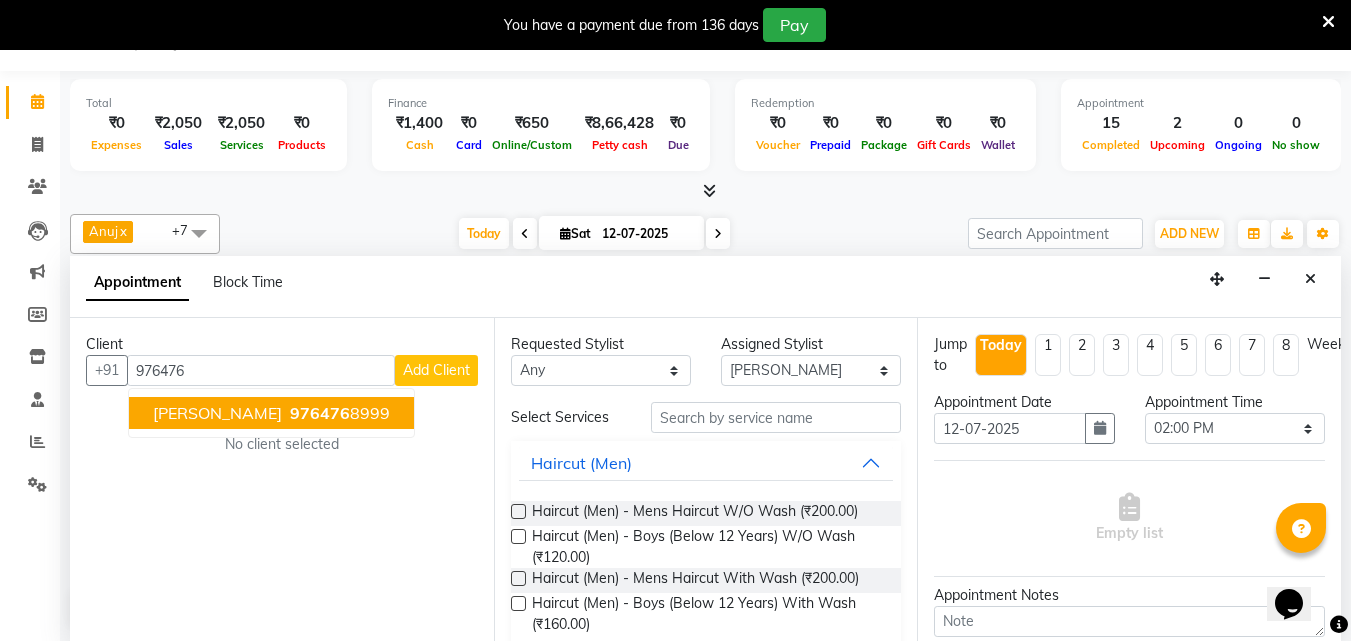 click on "976476" at bounding box center (320, 413) 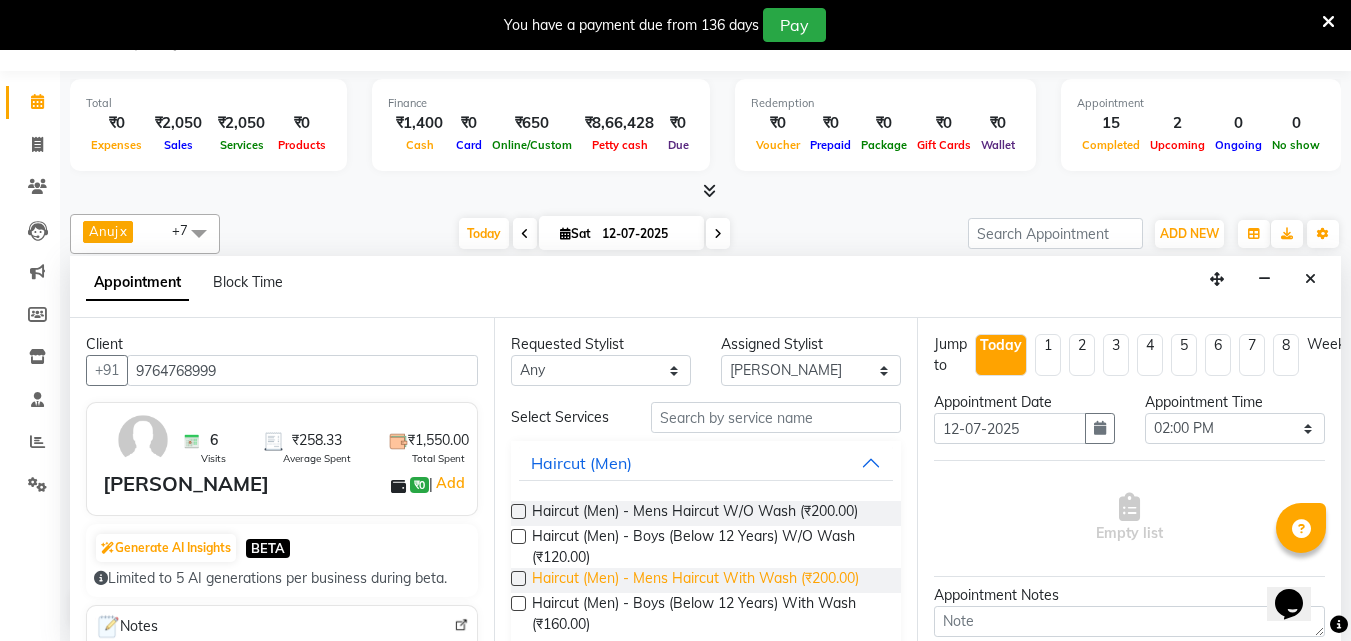 type on "9764768999" 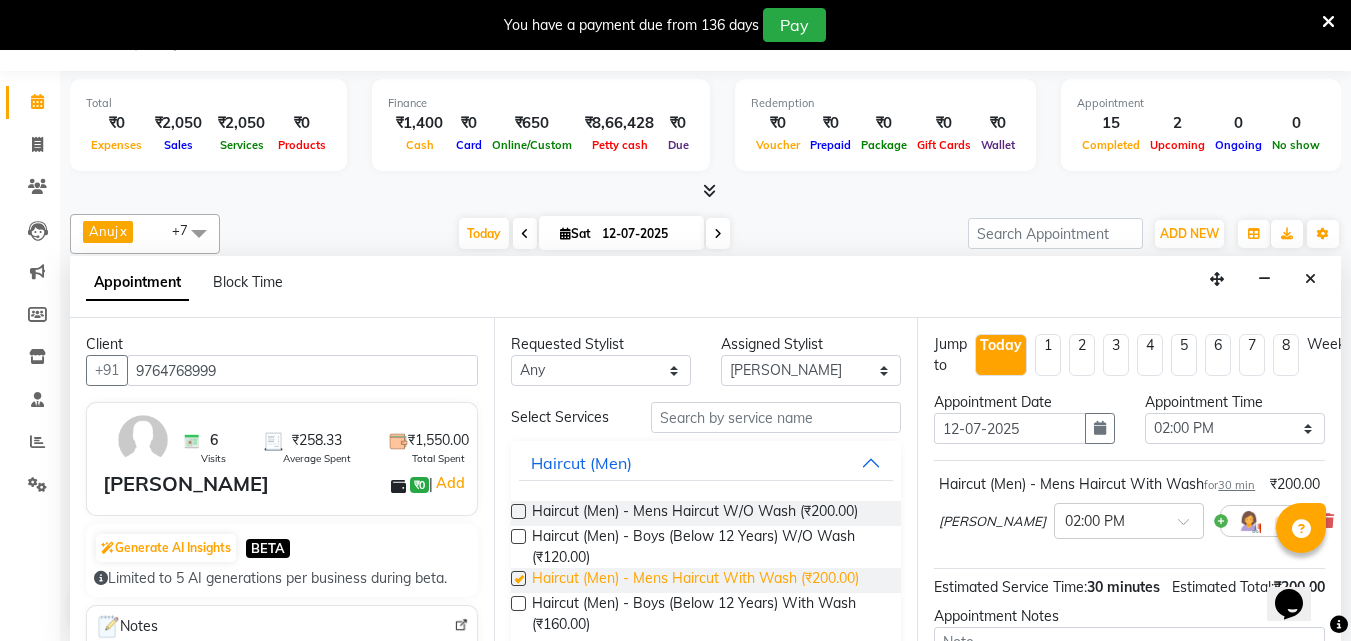 checkbox on "false" 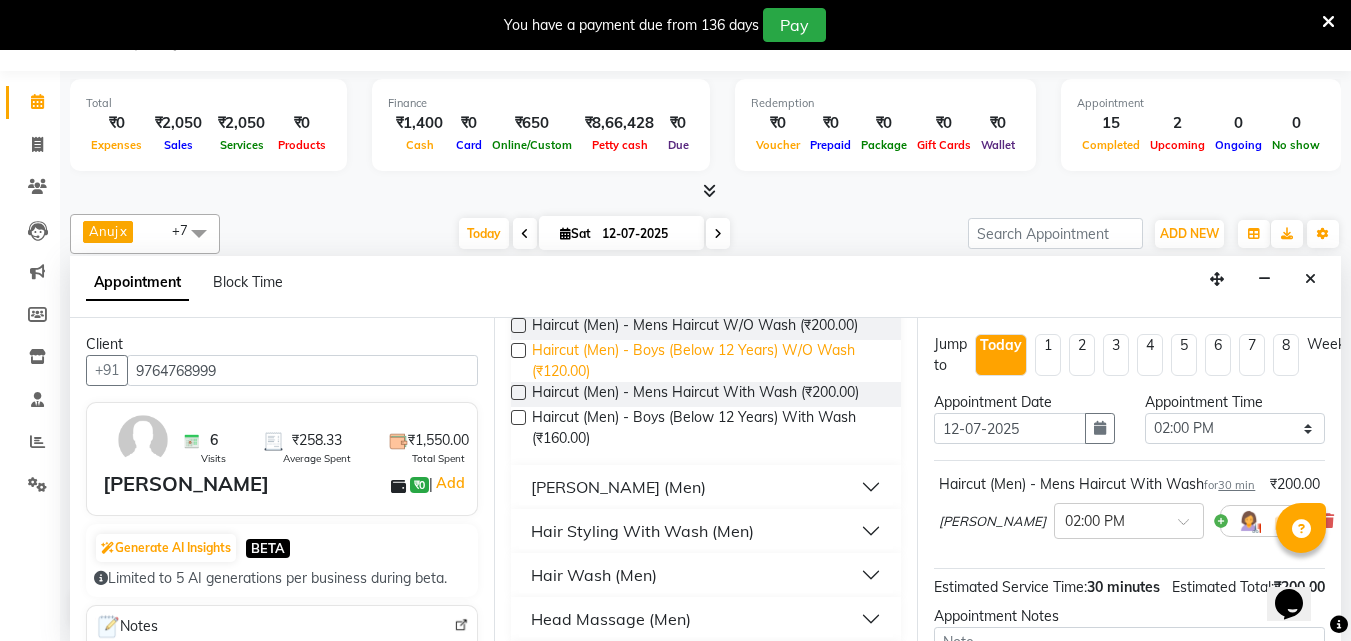 scroll, scrollTop: 187, scrollLeft: 0, axis: vertical 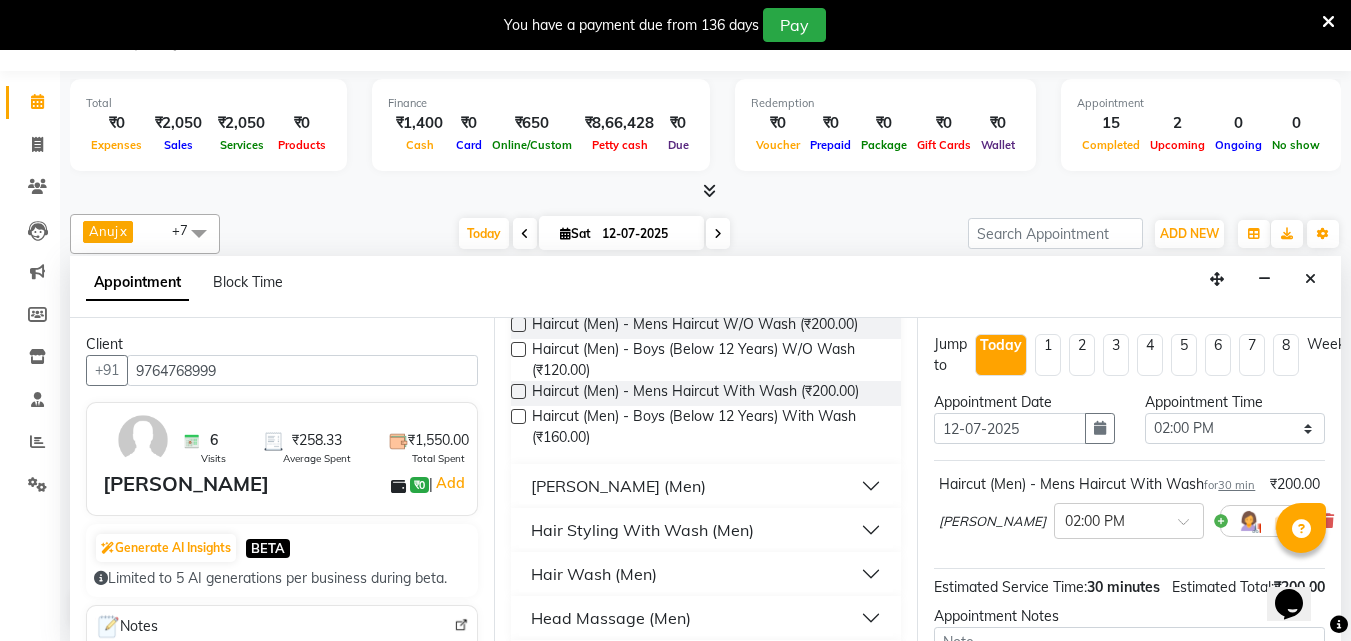 click on "[PERSON_NAME] (Men)" at bounding box center [706, 486] 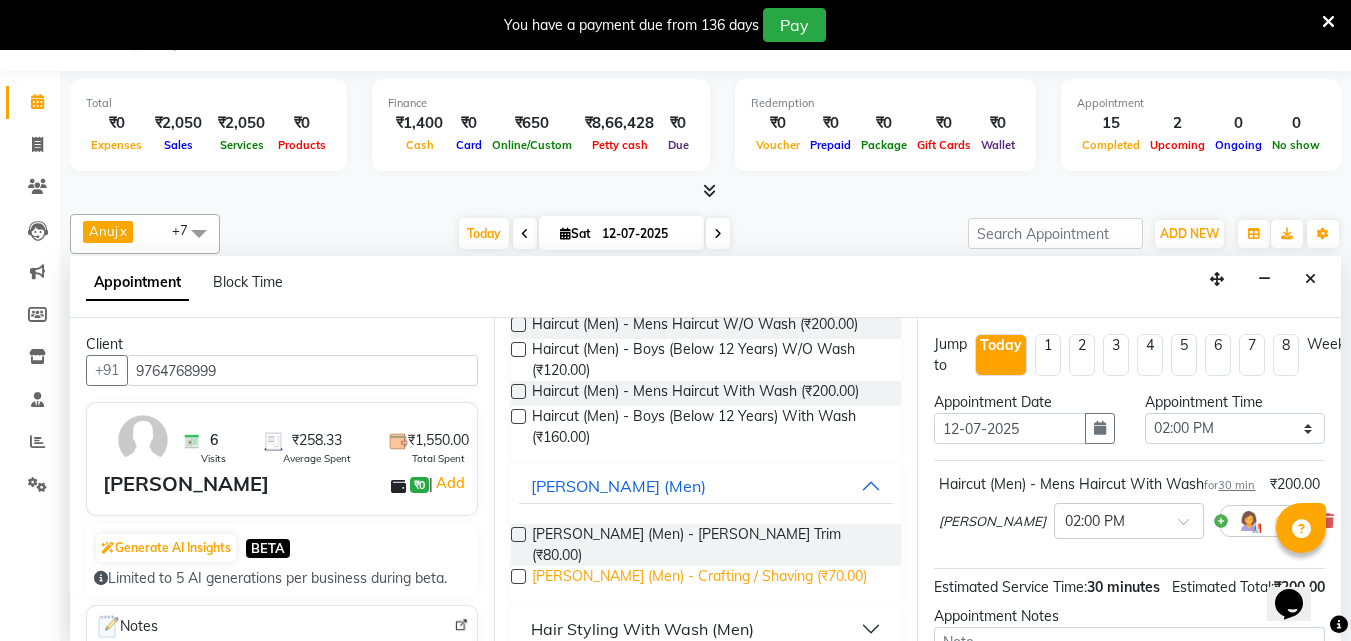 click on "[PERSON_NAME] (Men)  - Crafting / Shaving (₹70.00)" at bounding box center [699, 578] 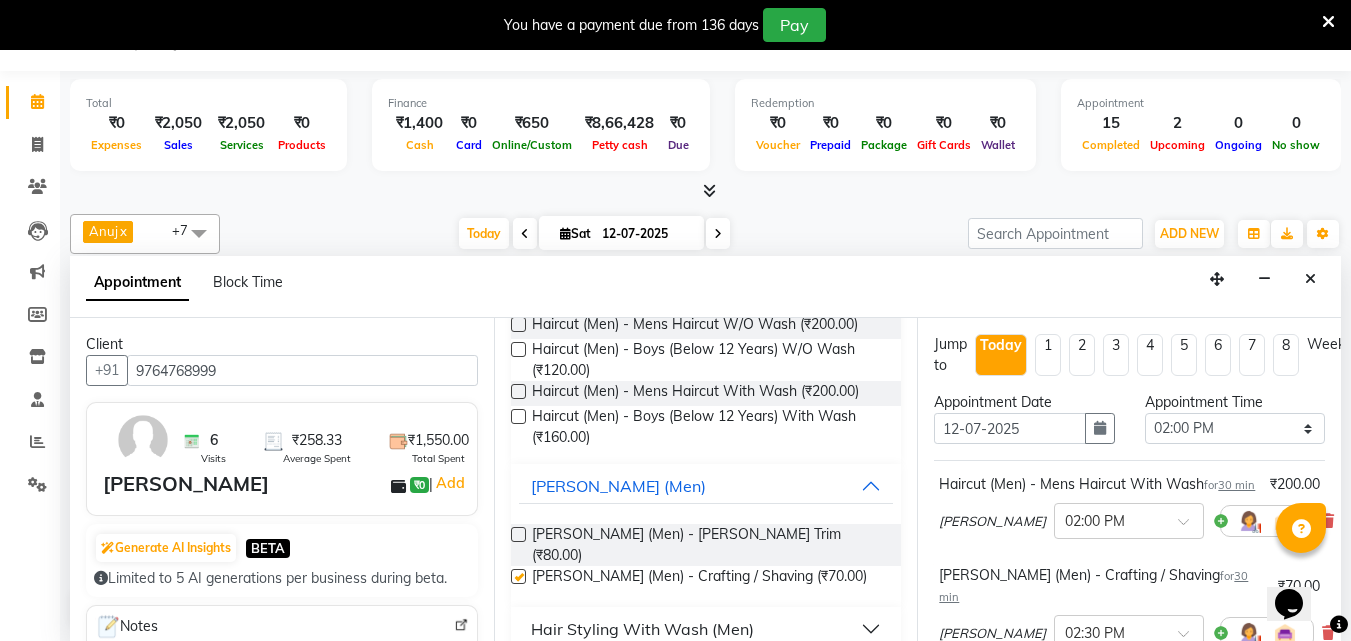 checkbox on "false" 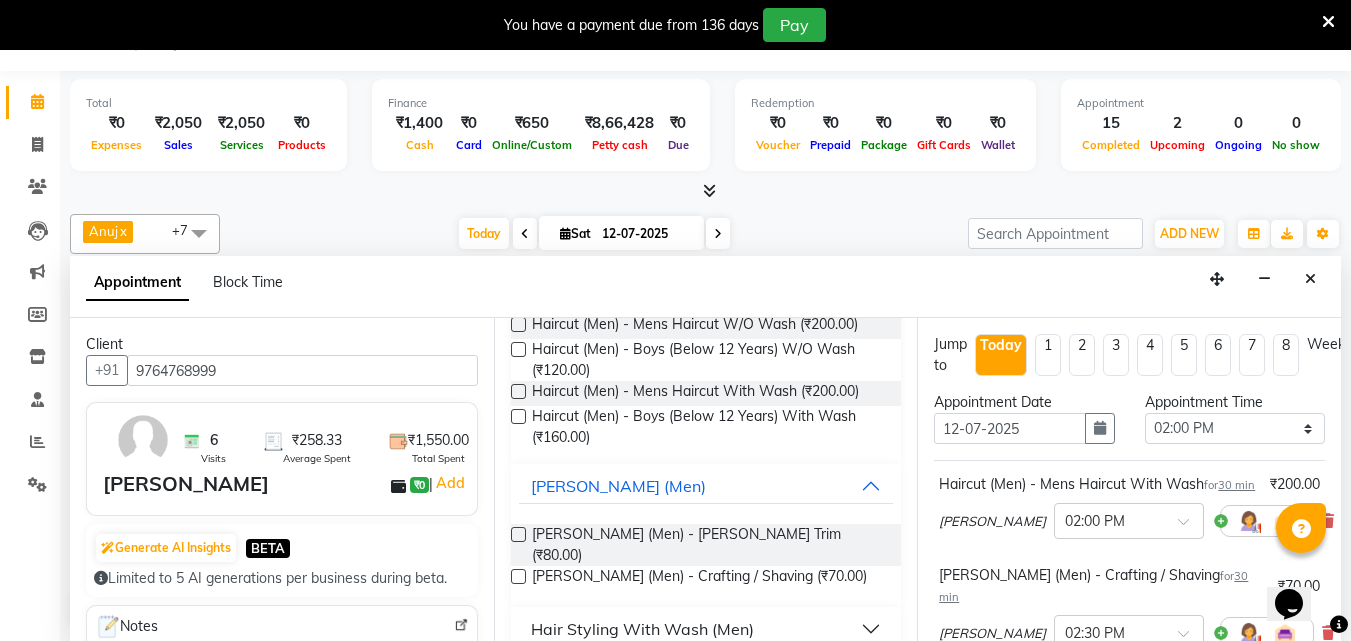 scroll, scrollTop: 330, scrollLeft: 0, axis: vertical 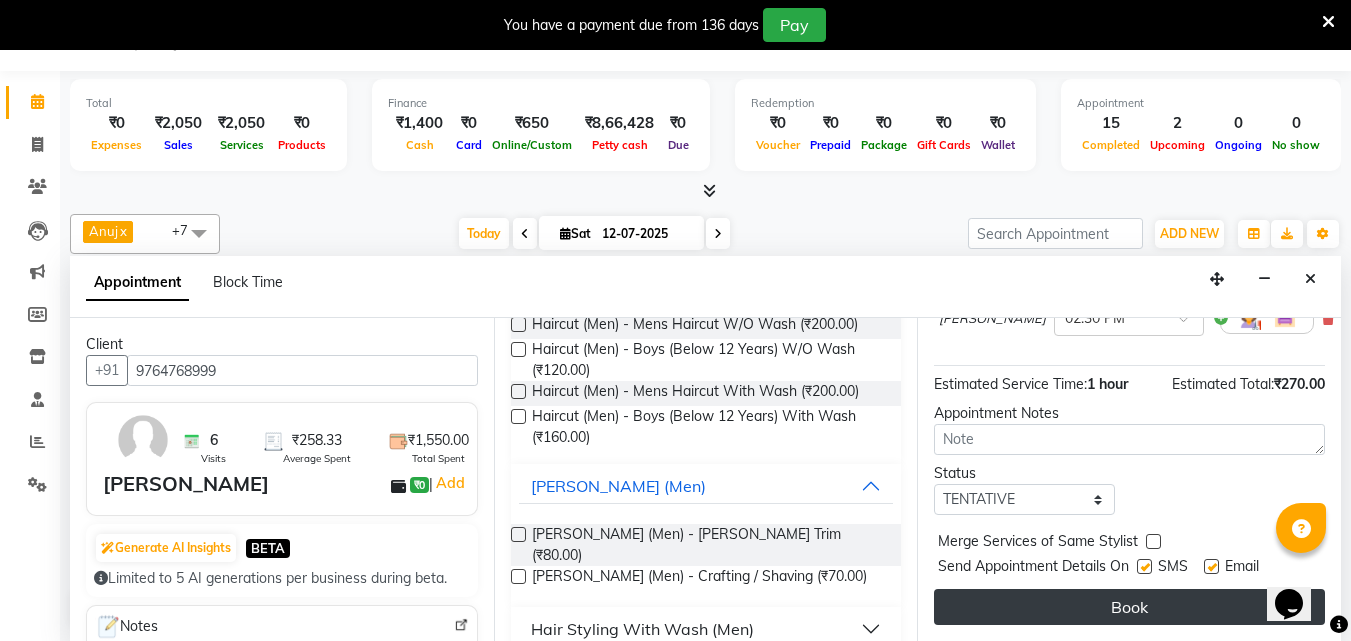 click on "Book" at bounding box center [1129, 607] 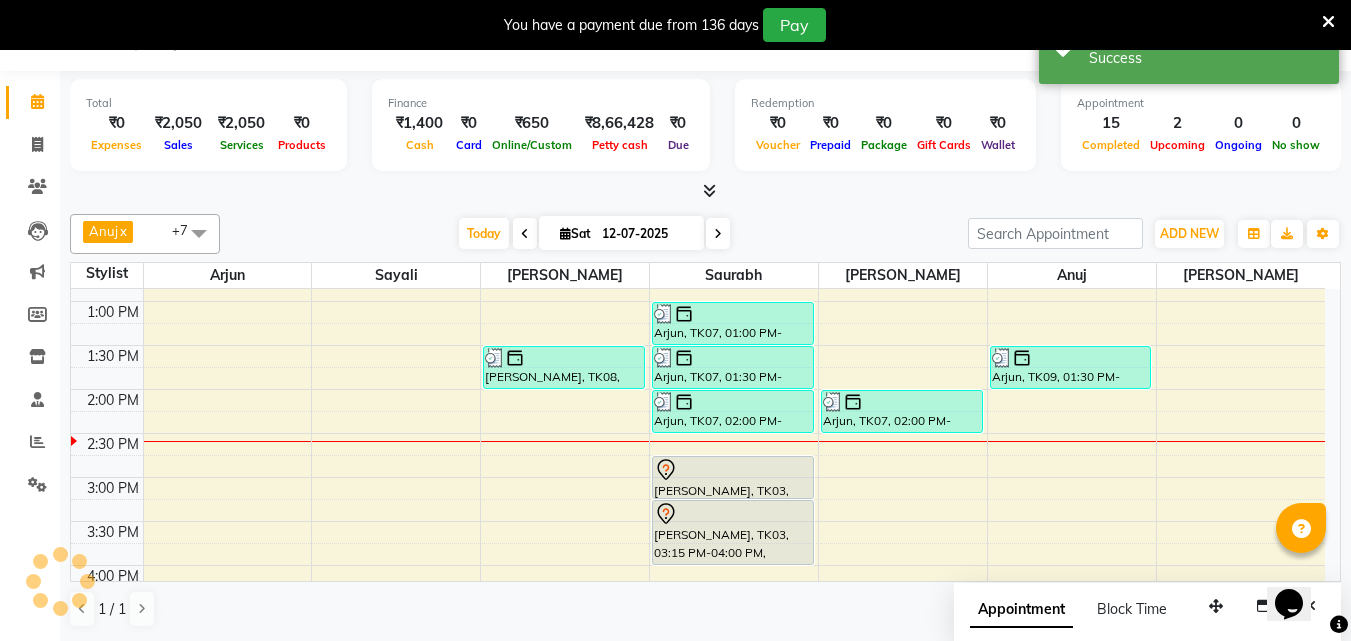scroll, scrollTop: 0, scrollLeft: 0, axis: both 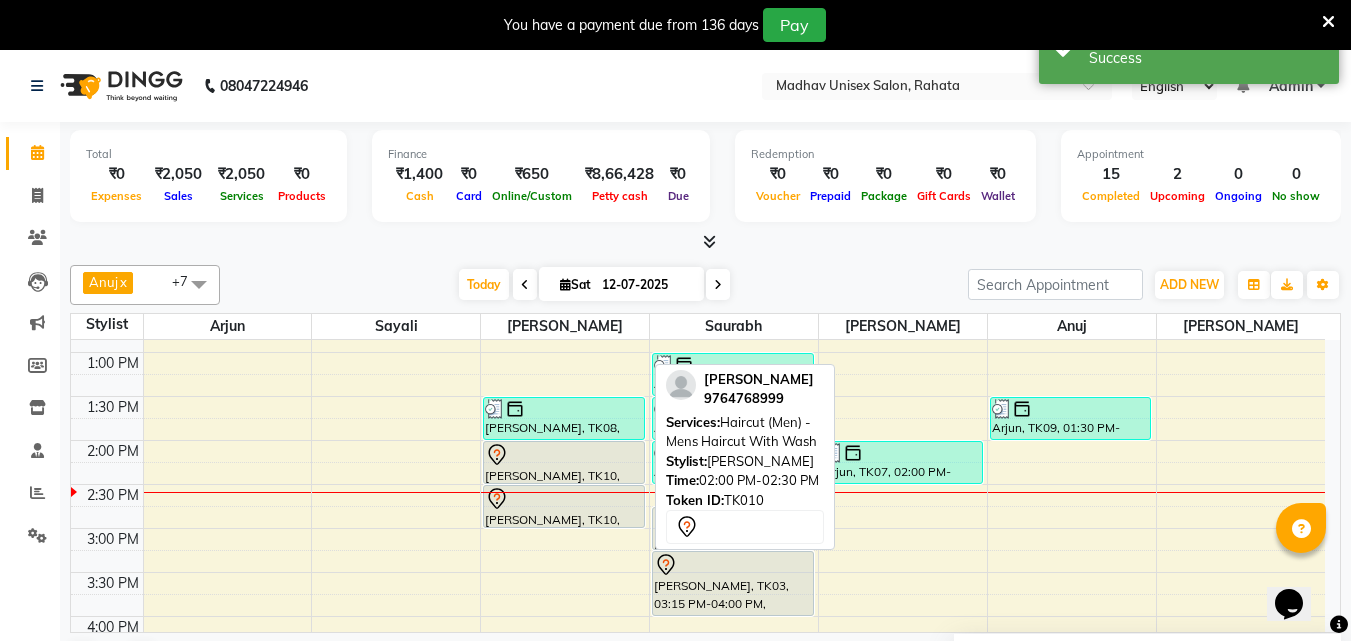 click at bounding box center [564, 455] 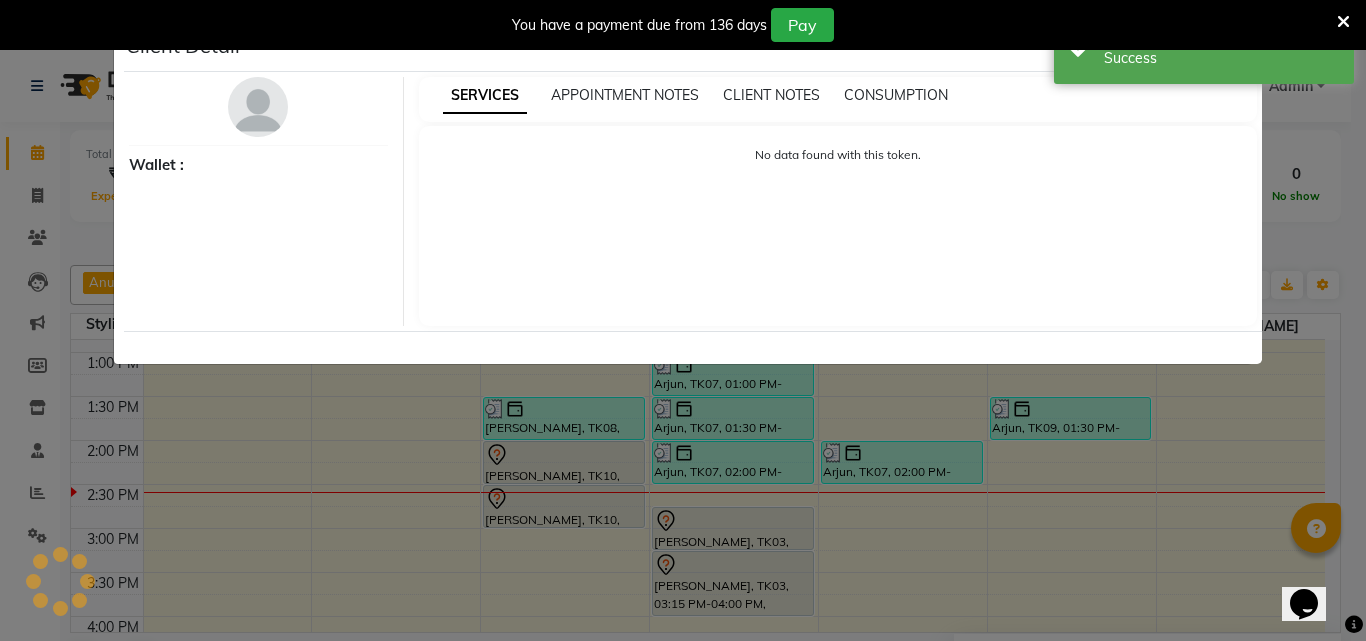 select on "7" 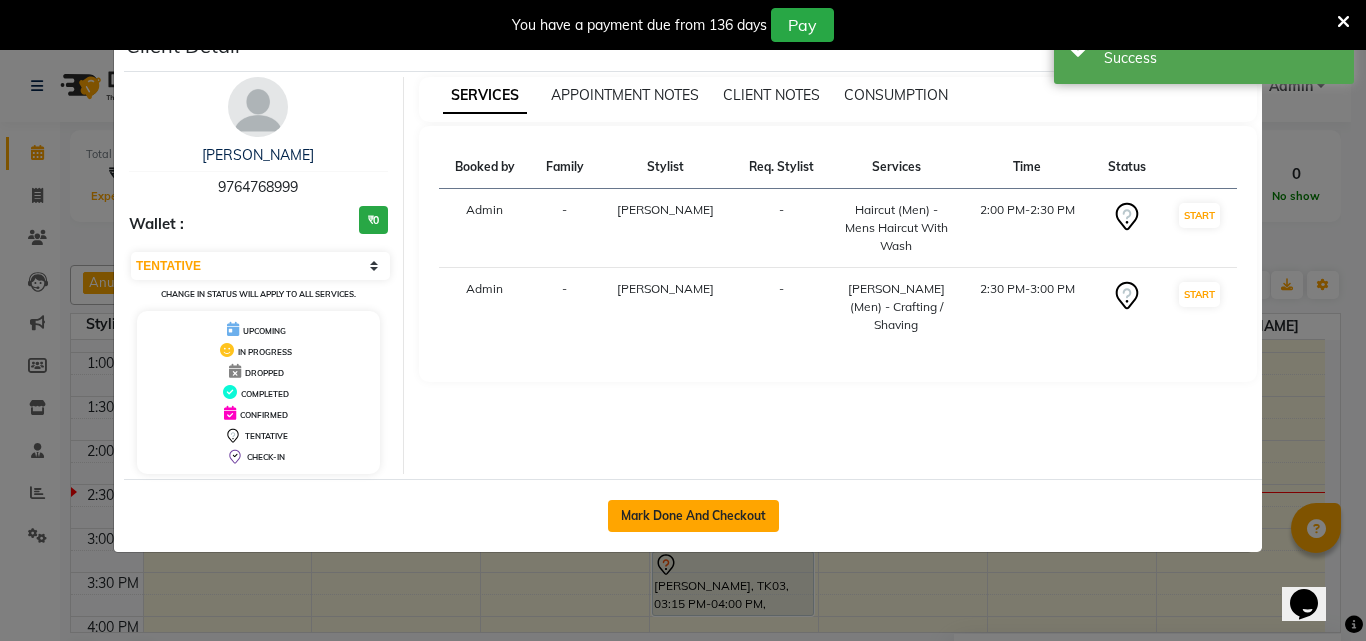 click on "Mark Done And Checkout" 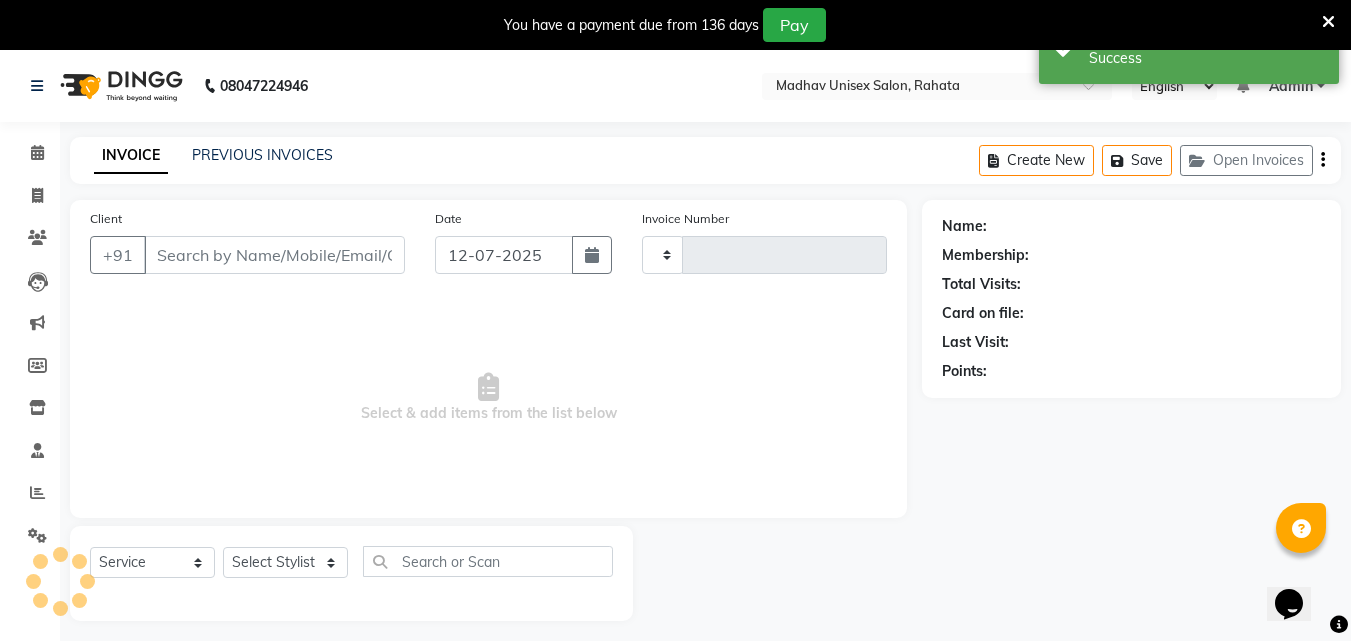 type on "1840" 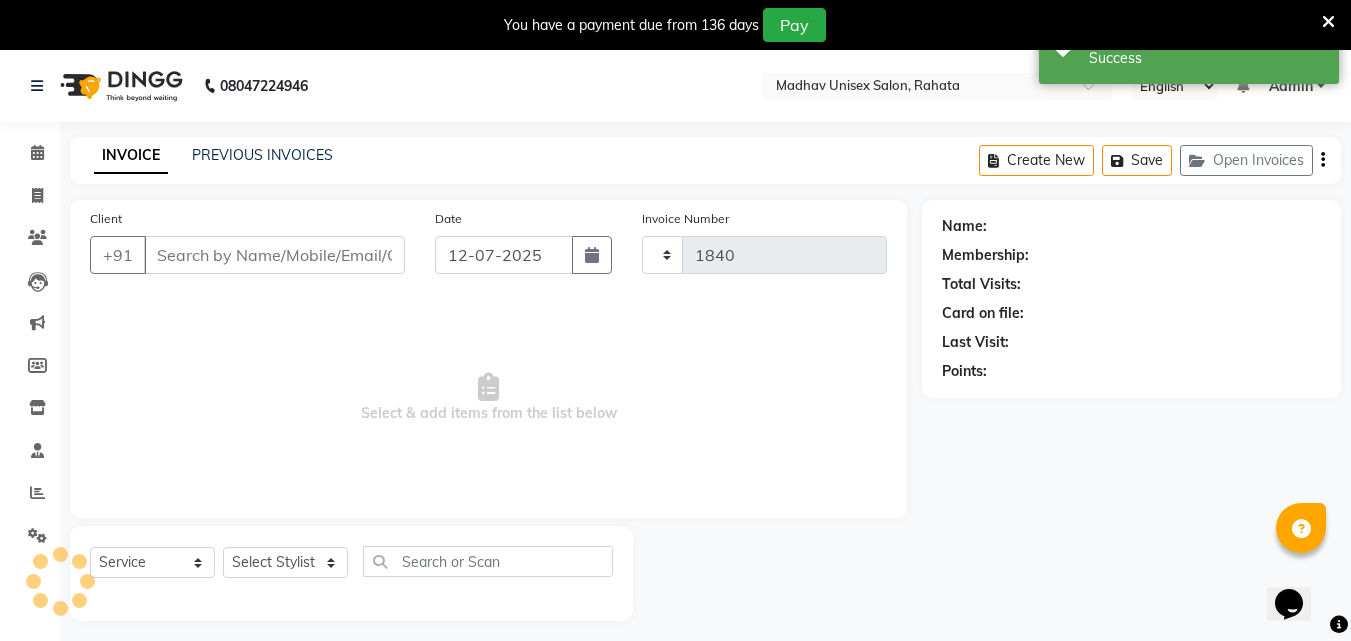 select on "870" 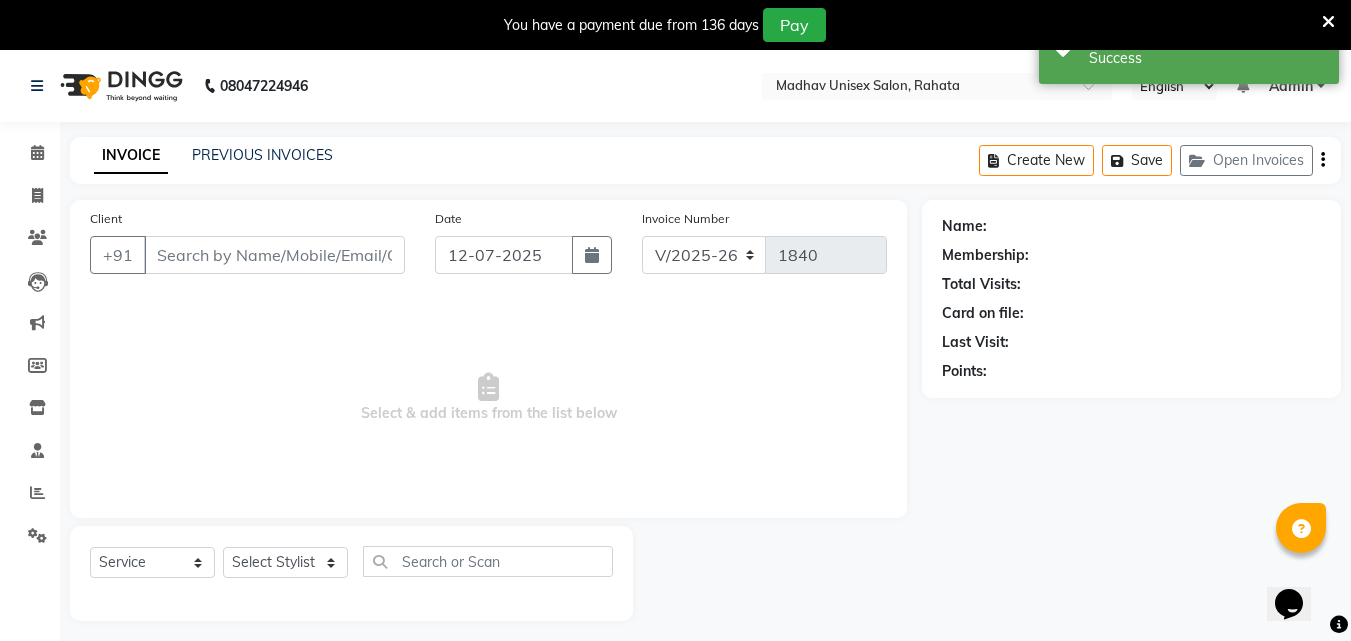 type on "9764768999" 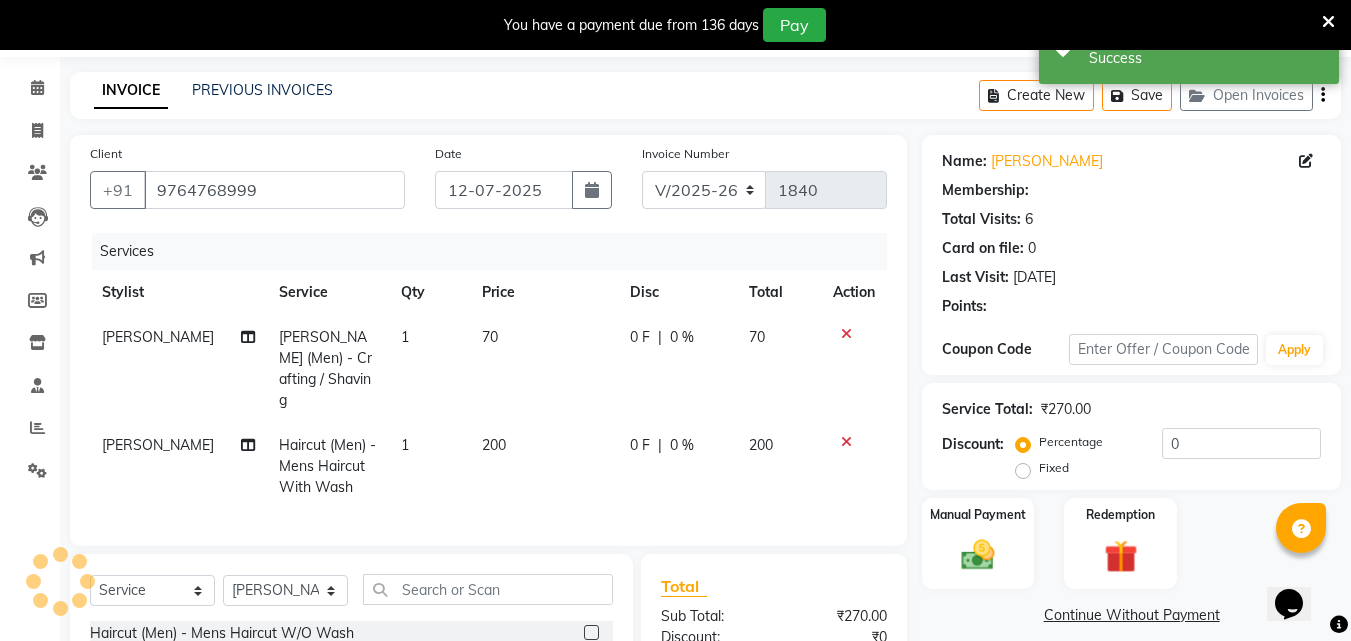 scroll, scrollTop: 66, scrollLeft: 0, axis: vertical 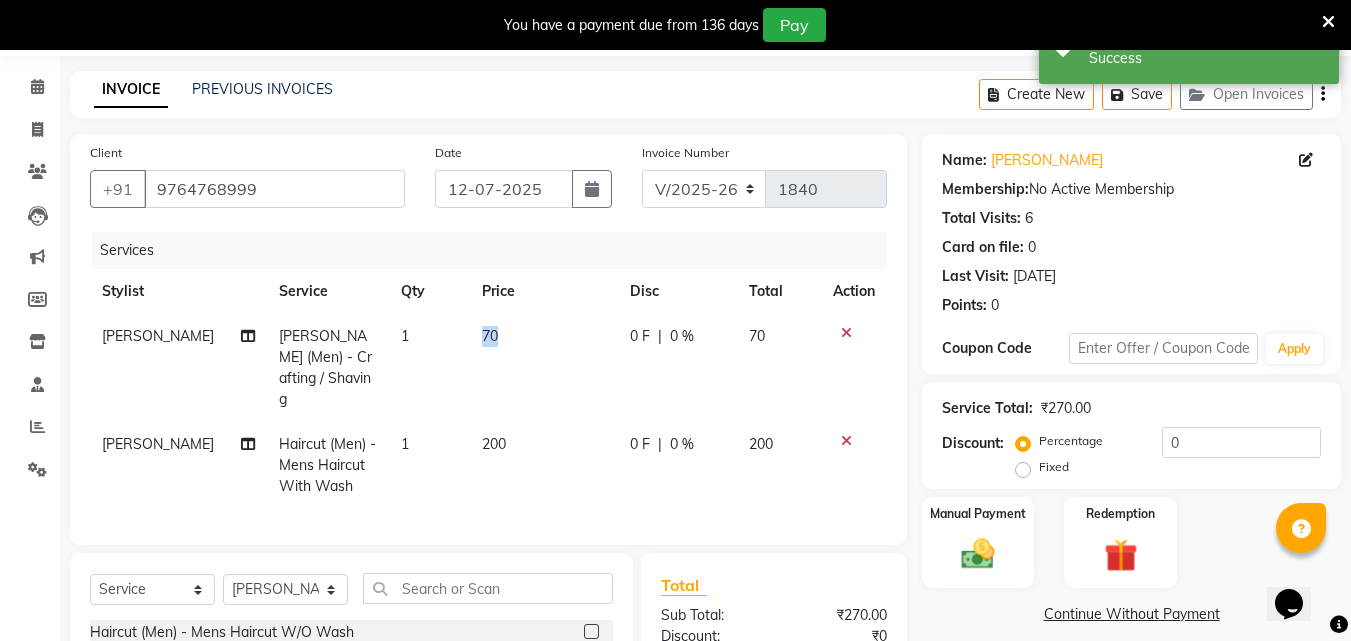 drag, startPoint x: 470, startPoint y: 323, endPoint x: 489, endPoint y: 330, distance: 20.248457 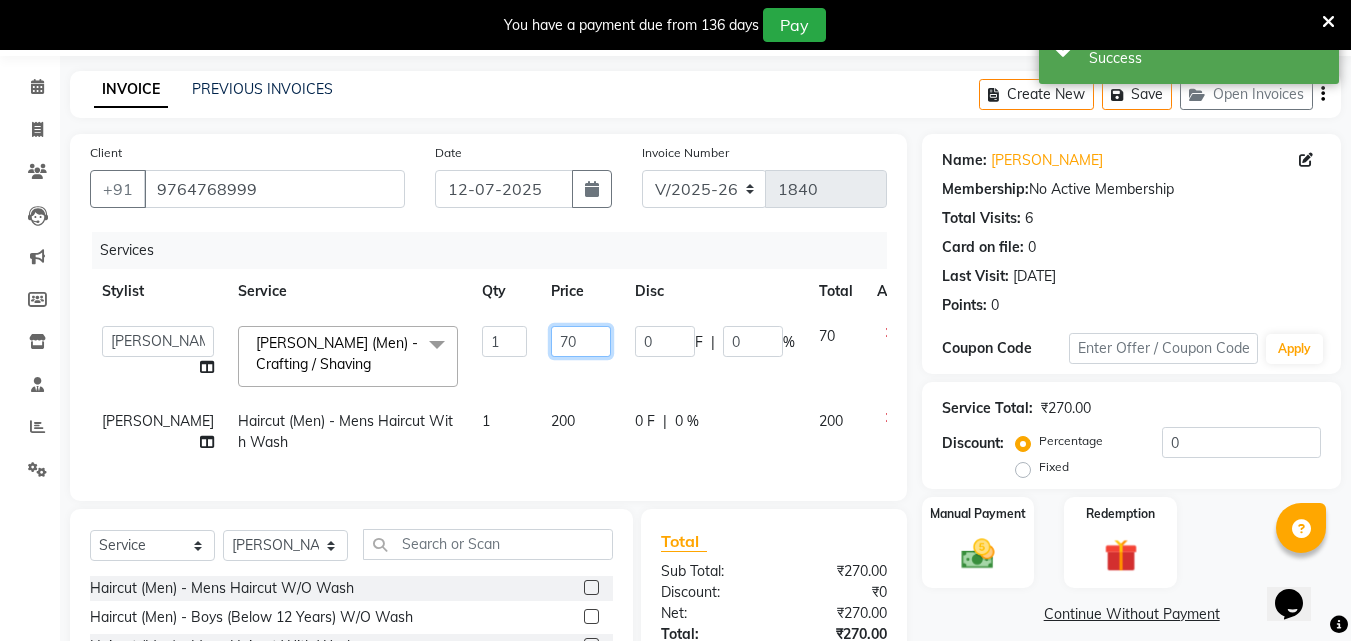 drag, startPoint x: 512, startPoint y: 334, endPoint x: 569, endPoint y: 328, distance: 57.31492 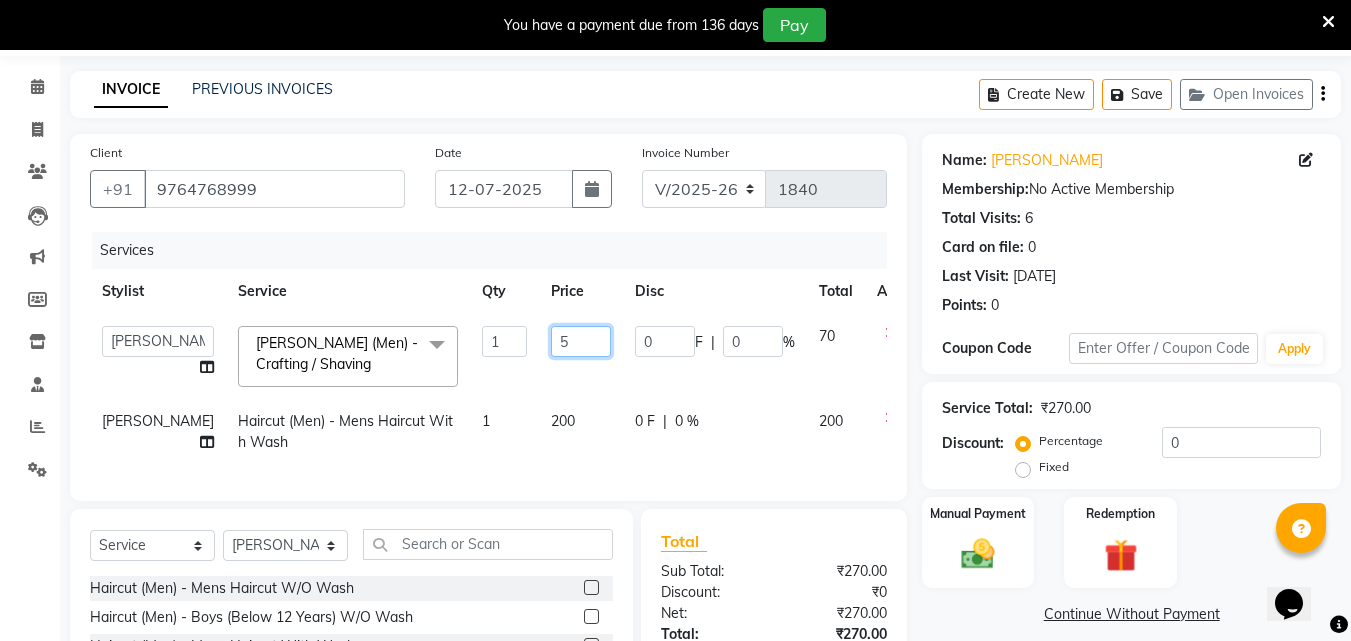 type on "50" 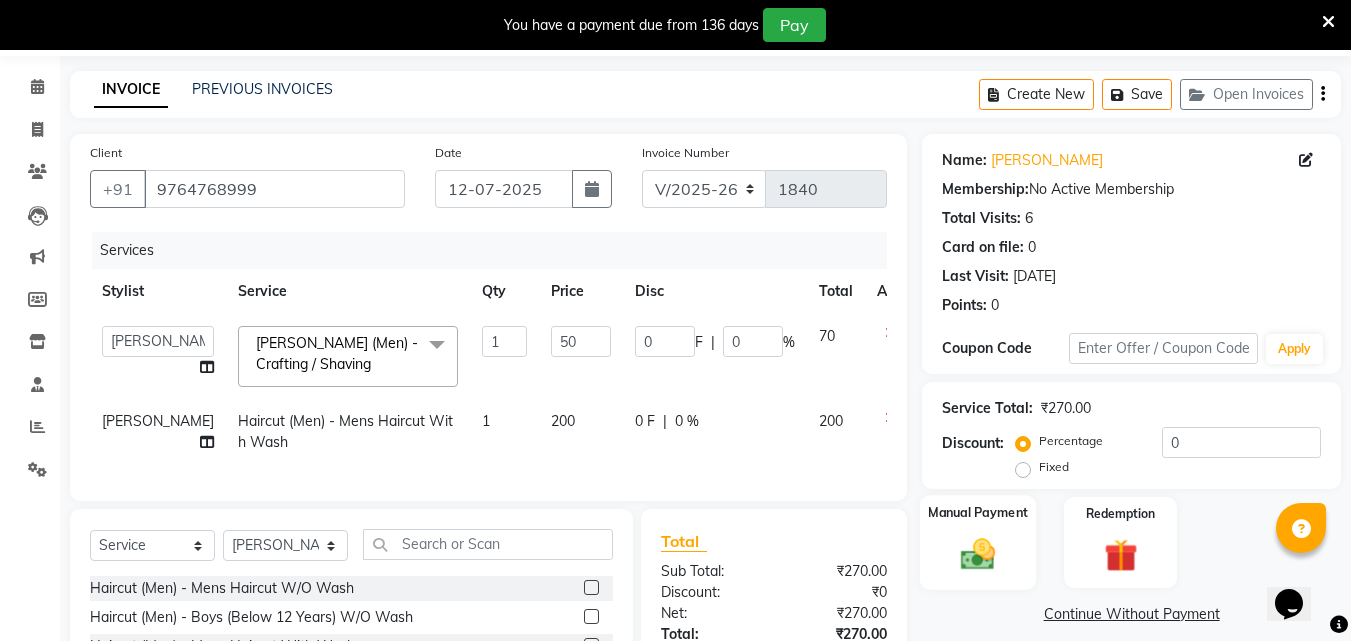 click 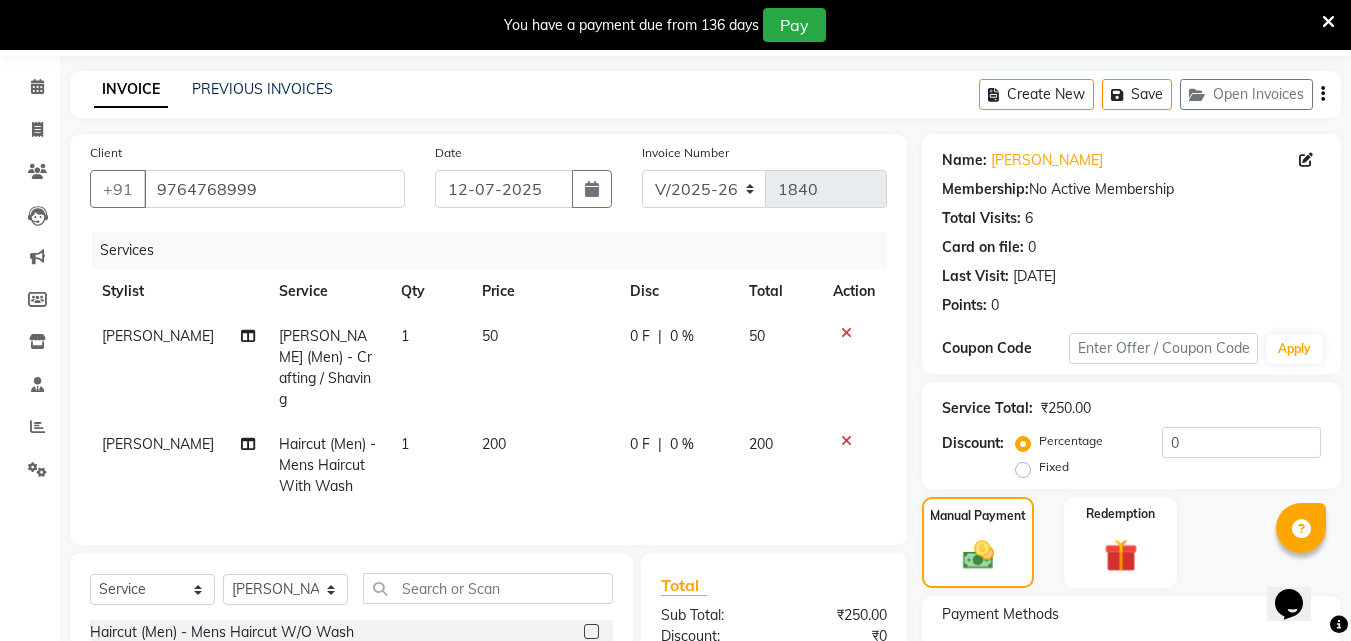 scroll, scrollTop: 297, scrollLeft: 0, axis: vertical 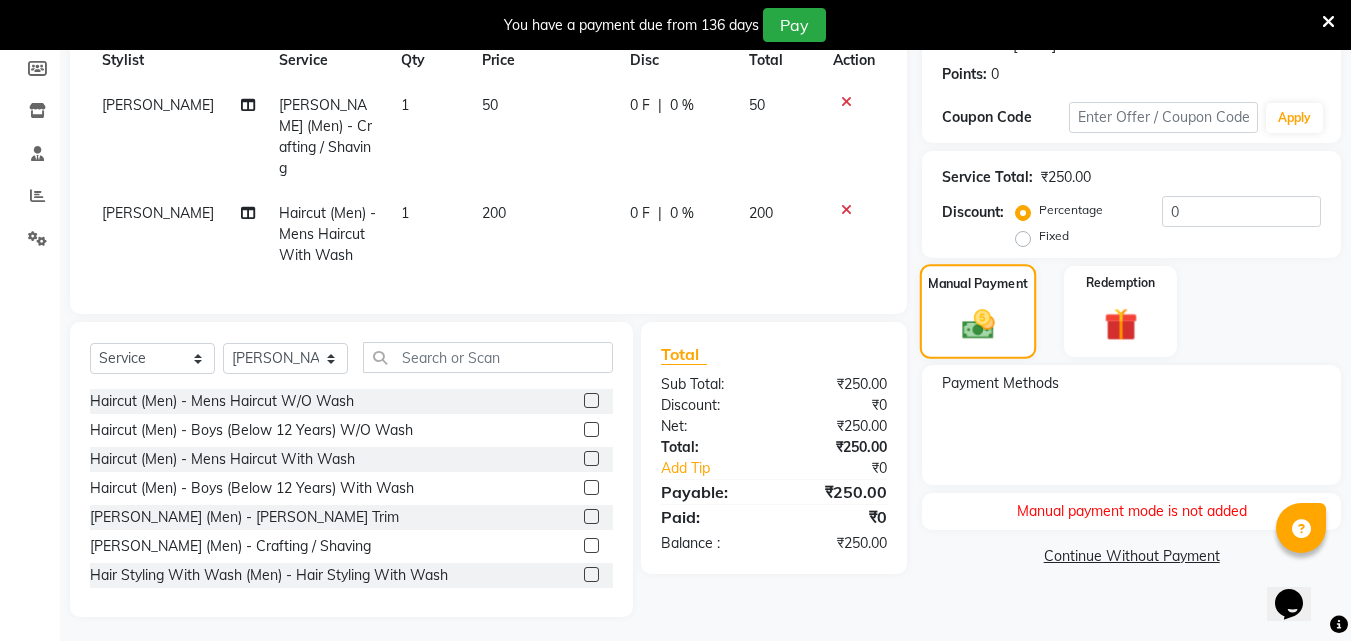 click on "Manual Payment" 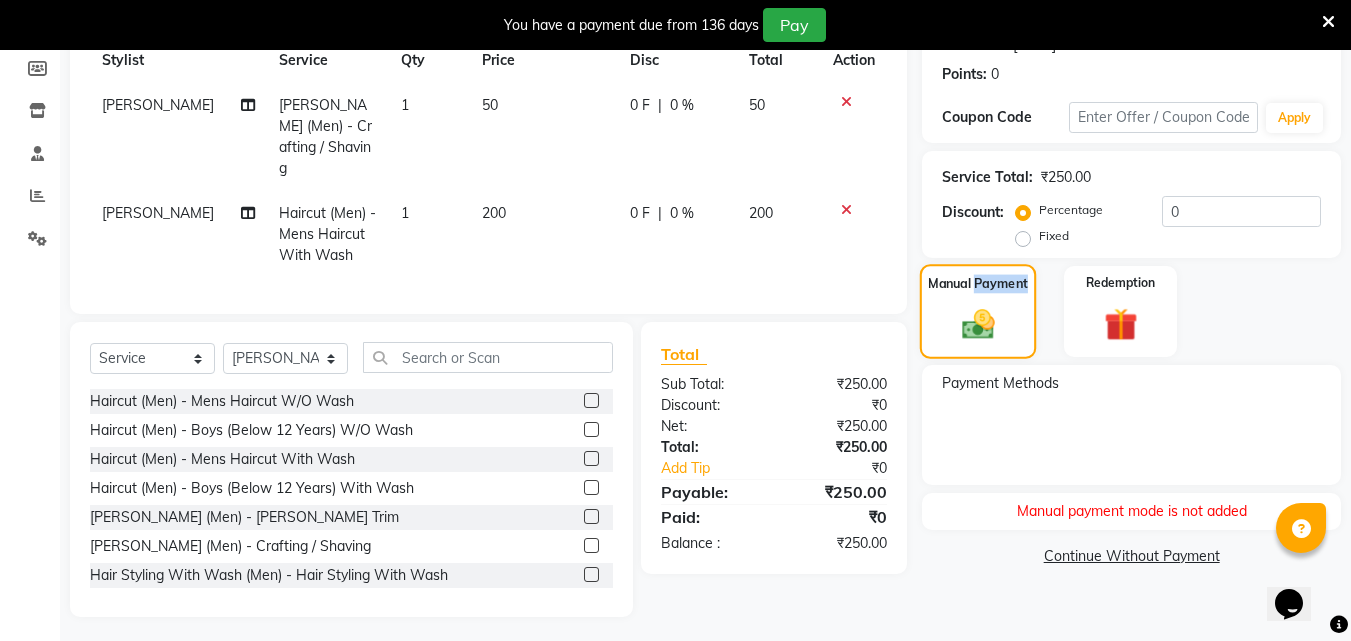 click on "Manual Payment" 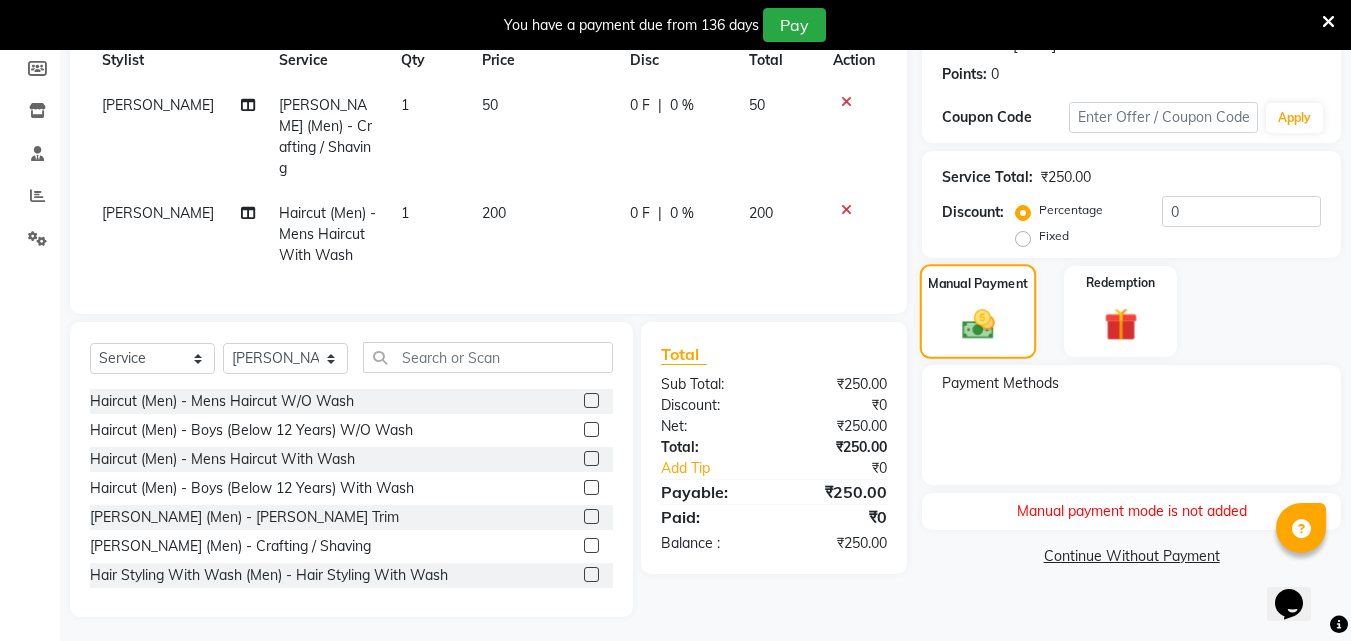 click on "Manual Payment" 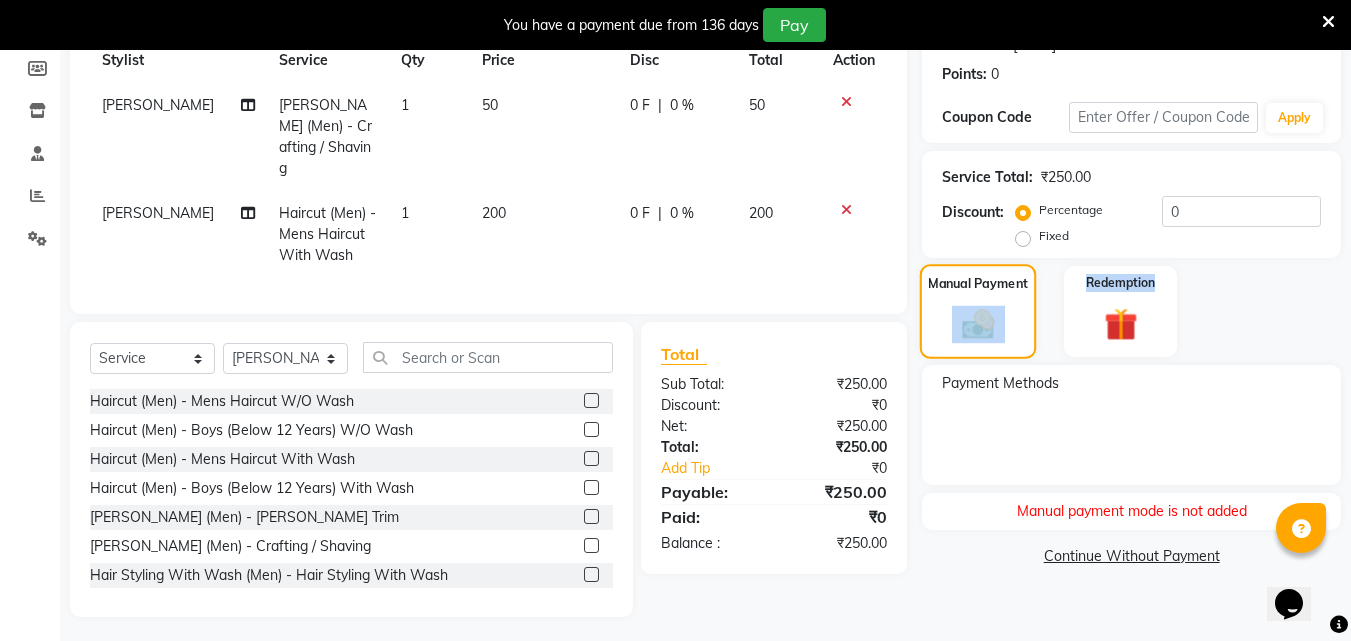 click on "Manual Payment" 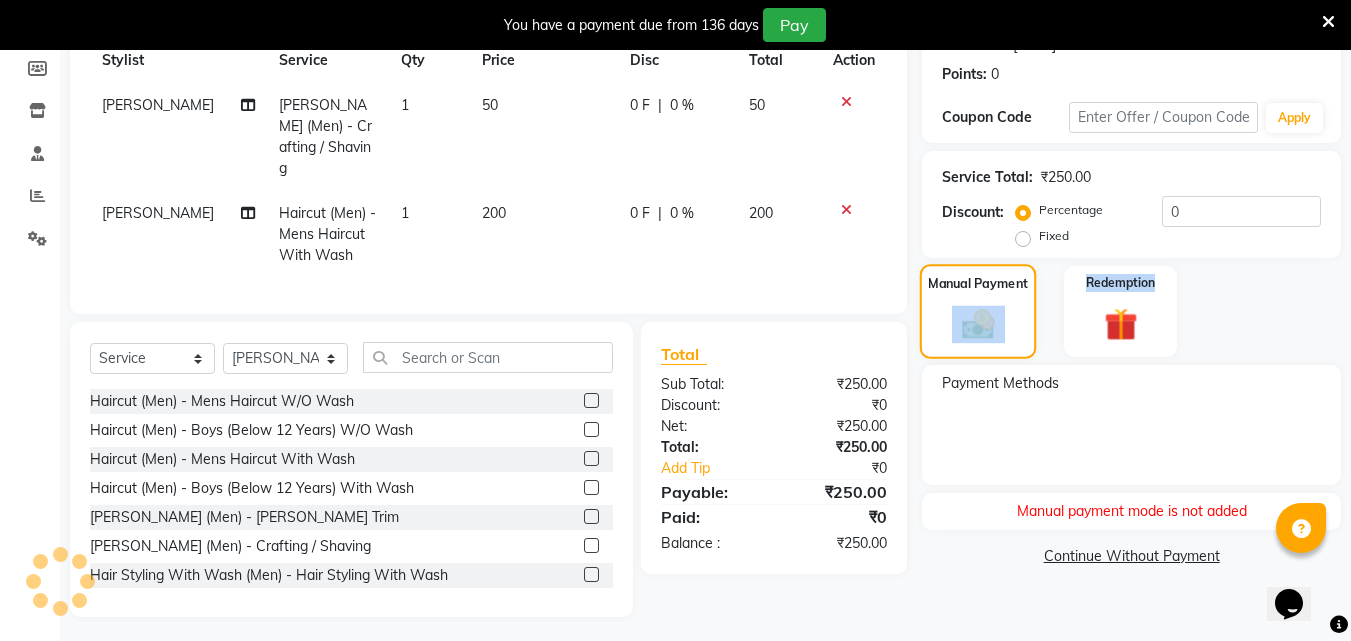 click 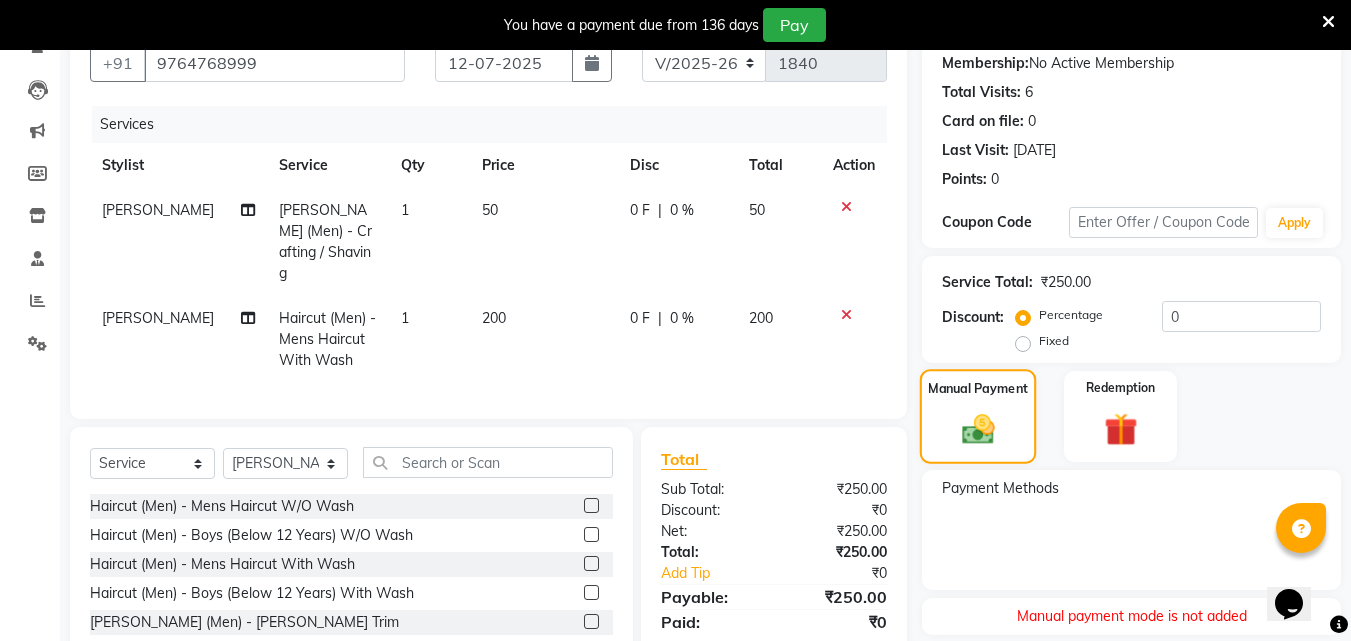 click on "Manual Payment" 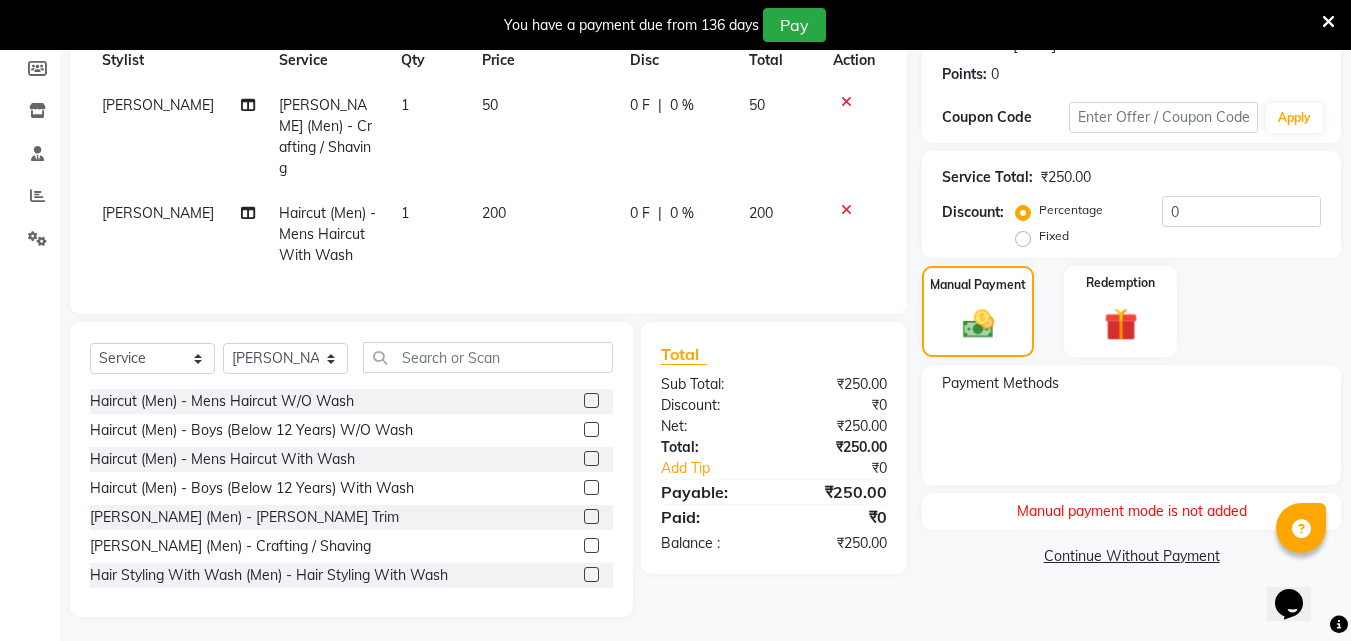 scroll, scrollTop: 0, scrollLeft: 0, axis: both 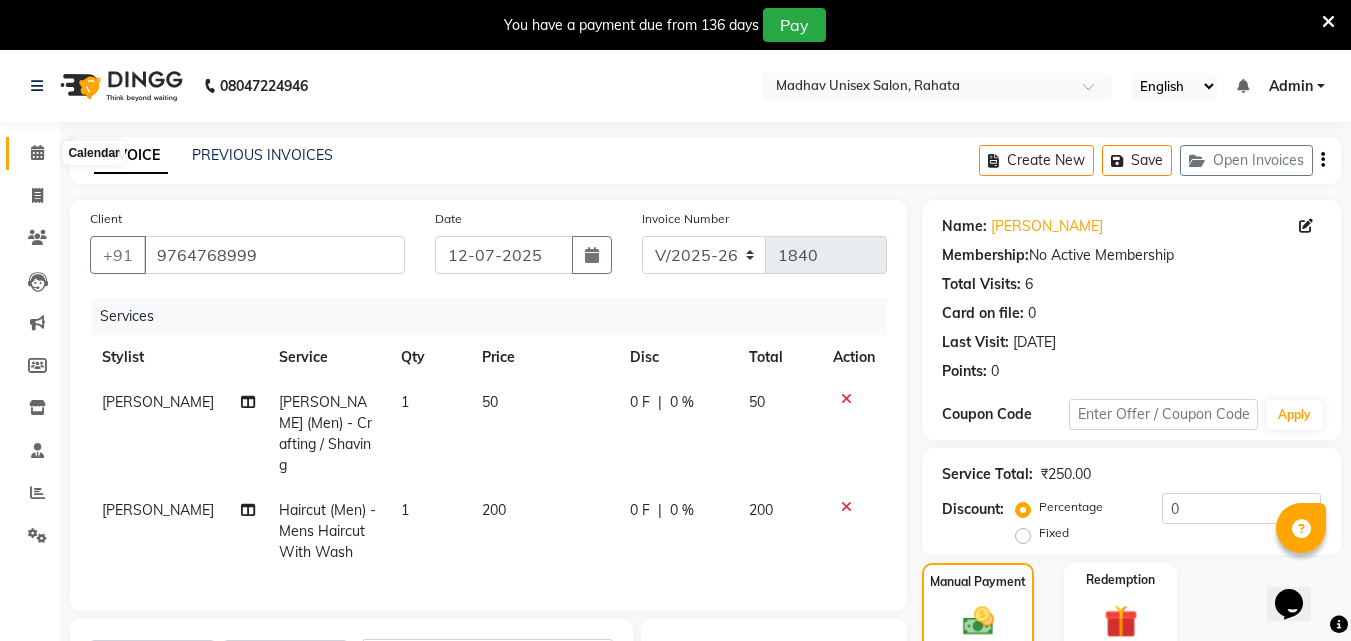 click 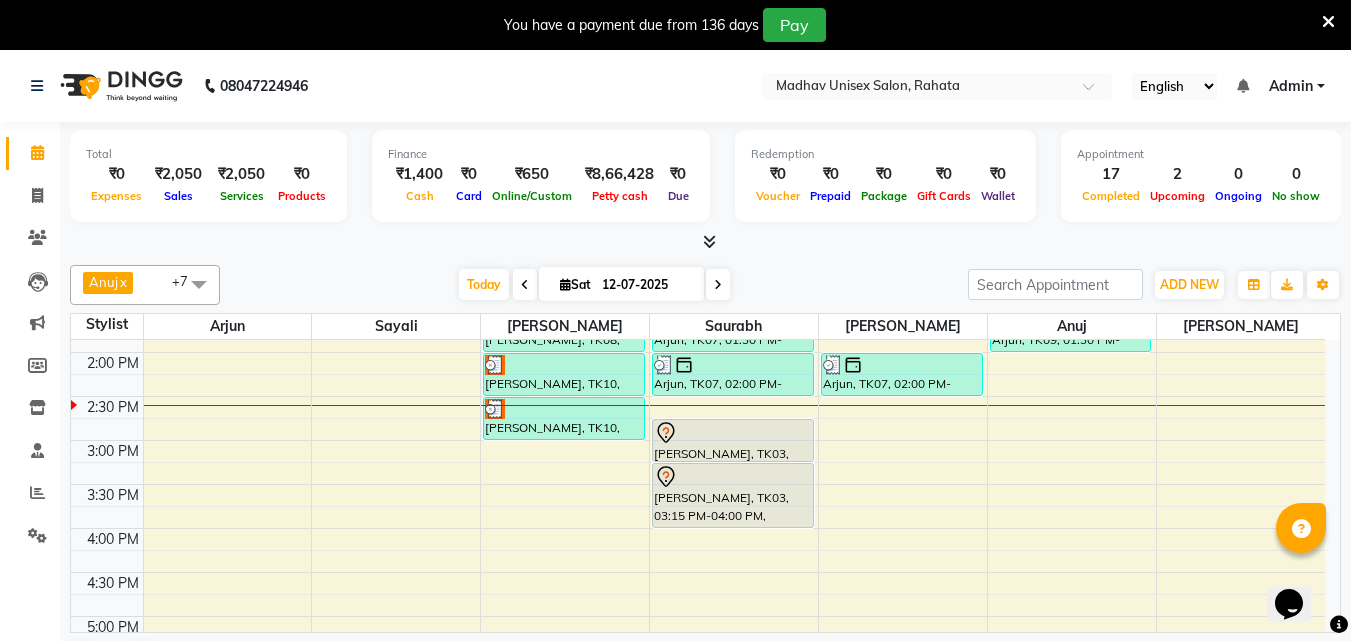 scroll, scrollTop: 690, scrollLeft: 0, axis: vertical 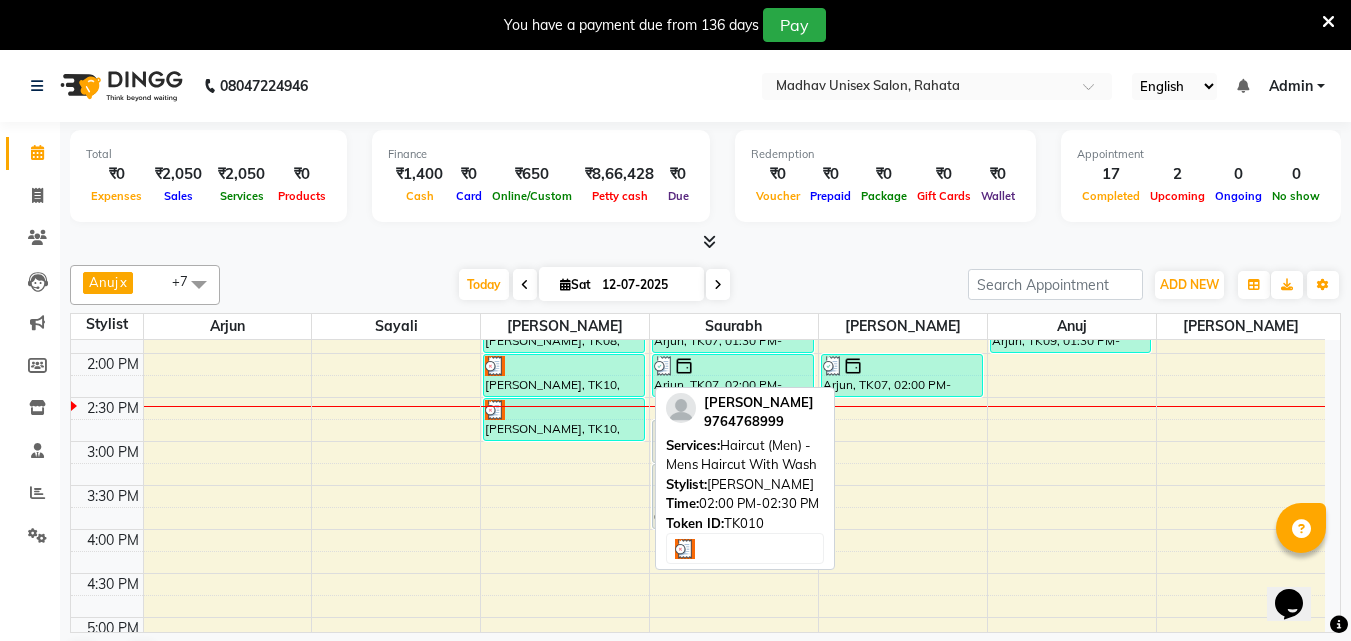 click on "[PERSON_NAME], TK10, 02:00 PM-02:30 PM, Haircut (Men)  - Mens Haircut With Wash" at bounding box center (564, 375) 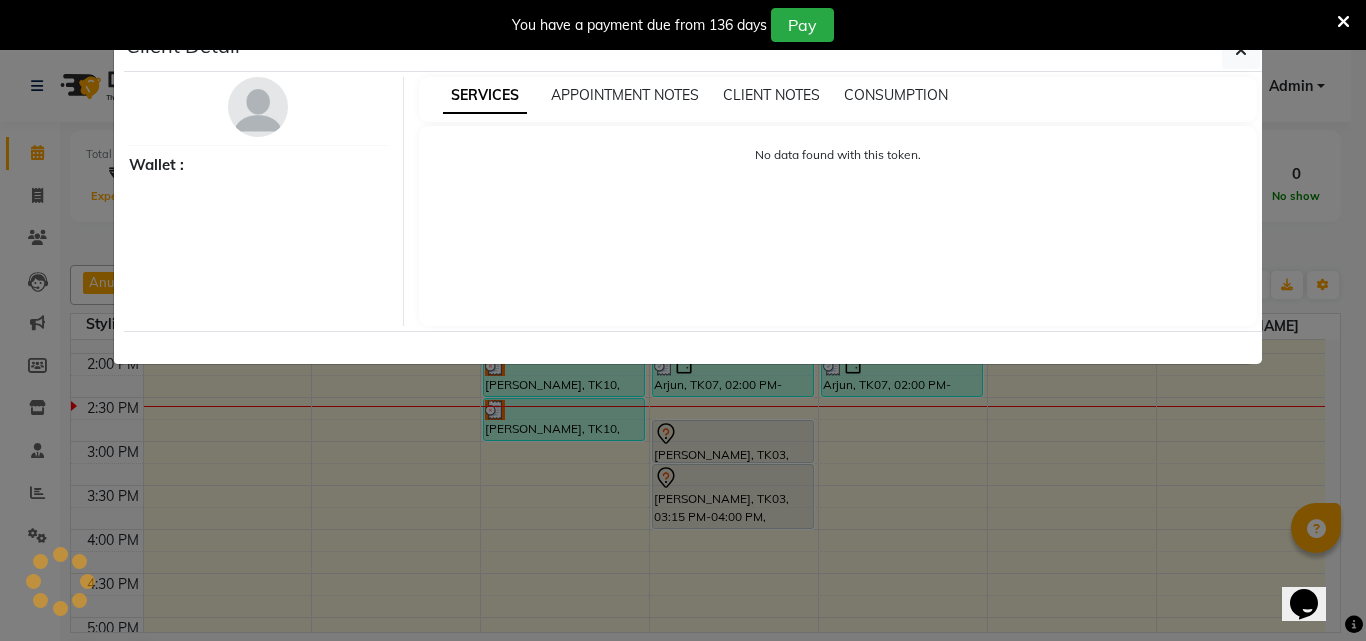 select on "3" 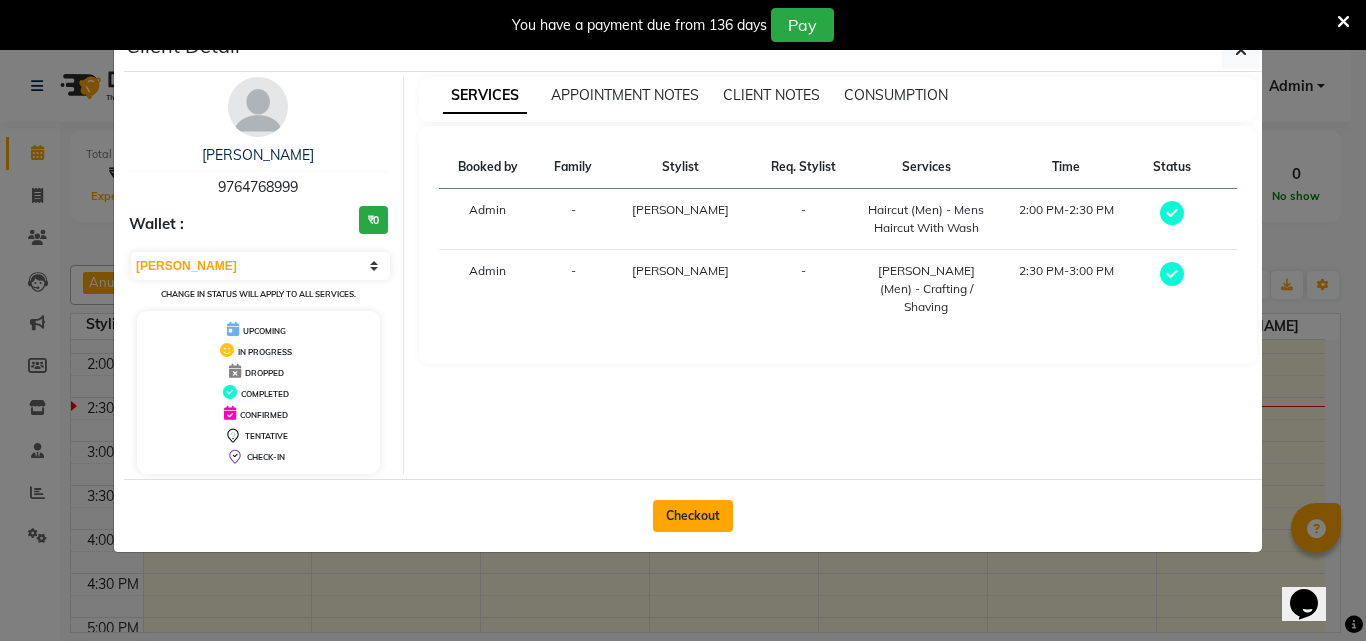 click on "Checkout" 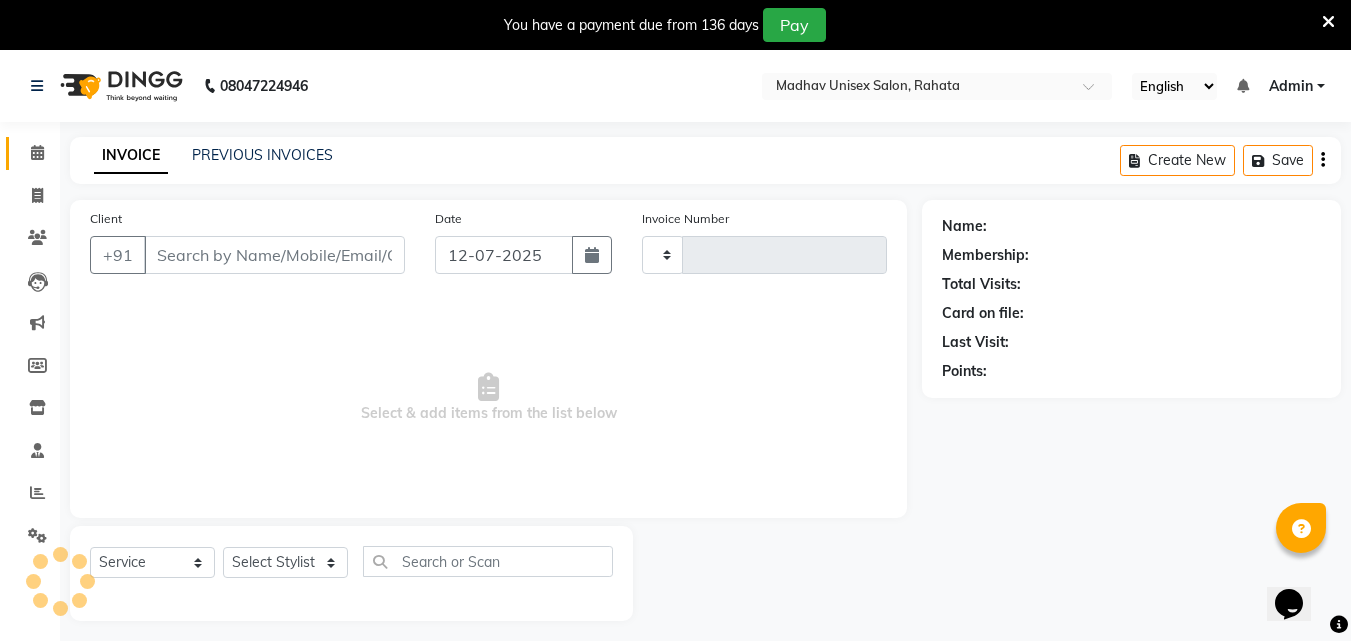 type on "1840" 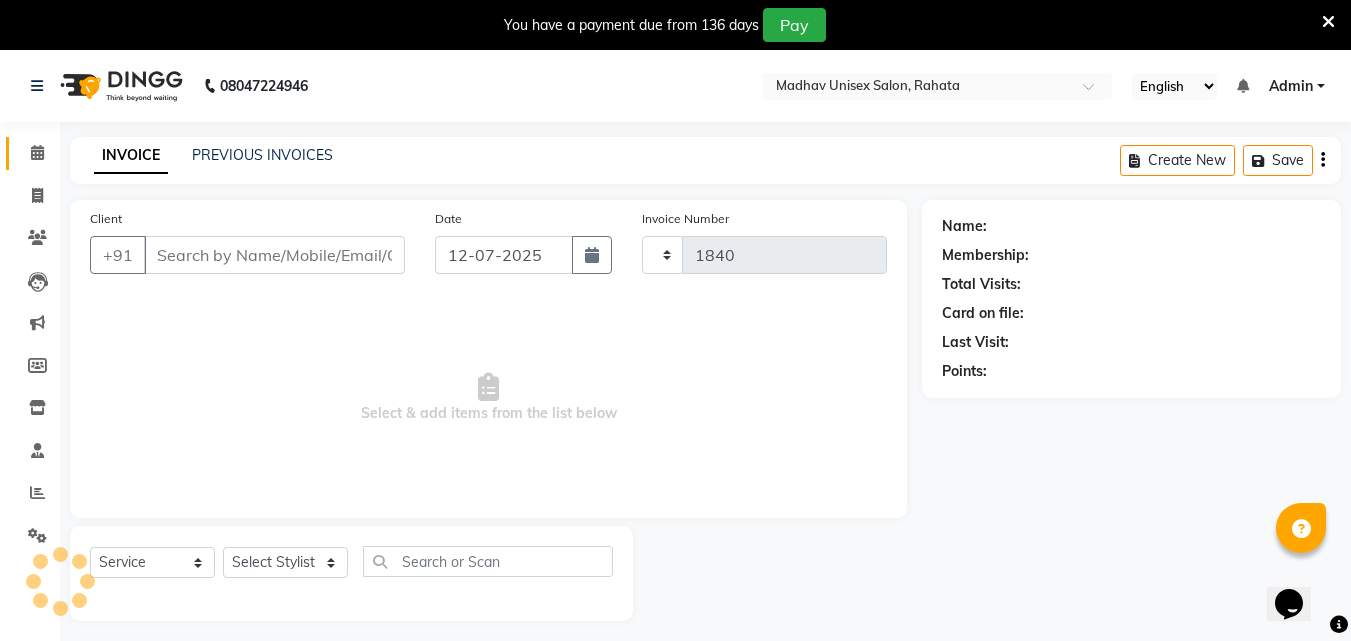 select on "870" 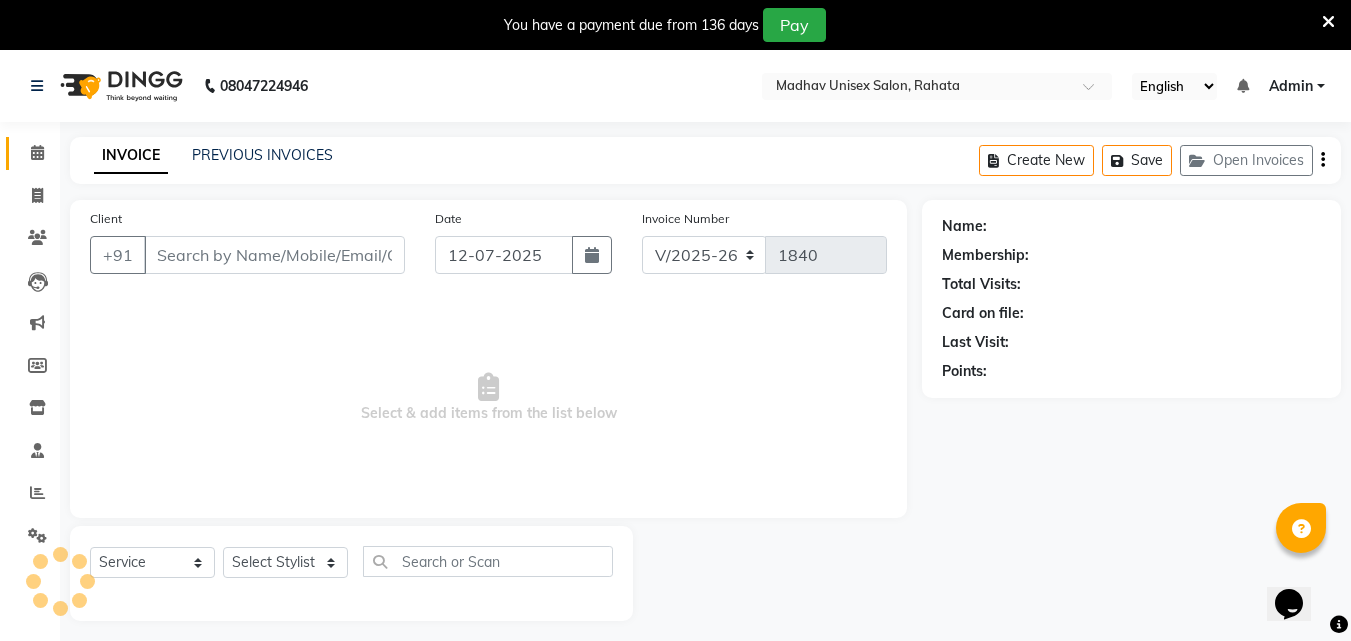 type on "9764768999" 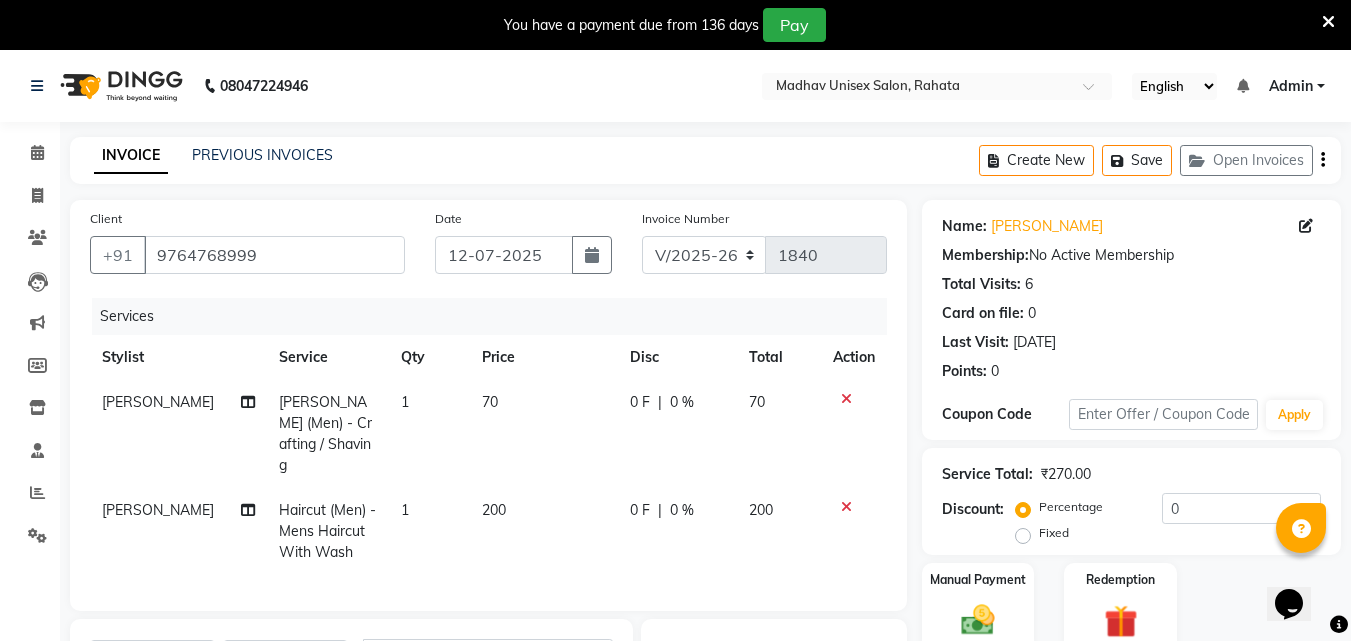 click on "70" 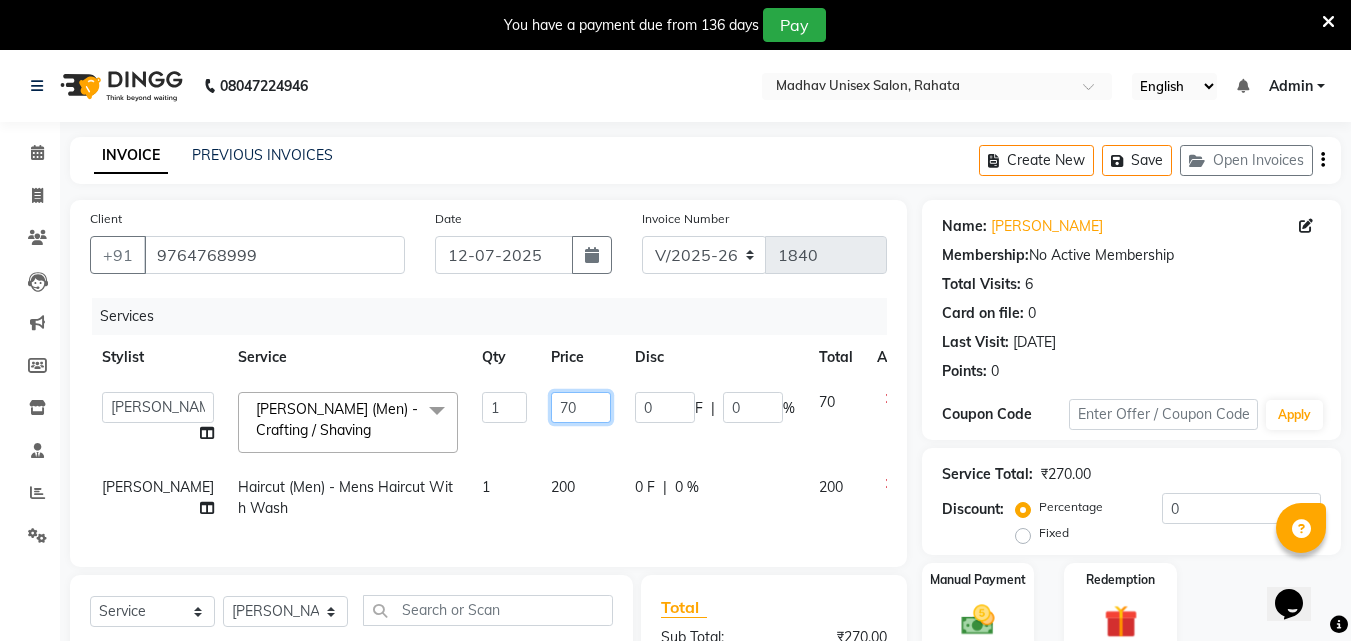 click on "70" 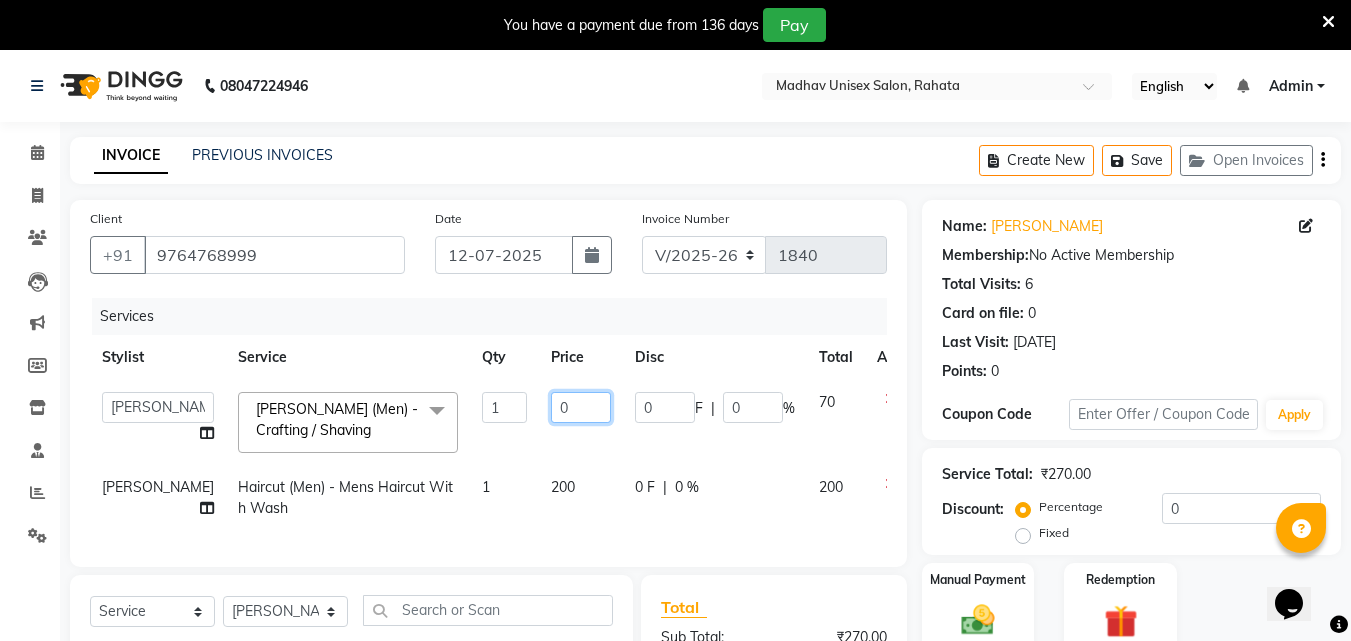 type on "50" 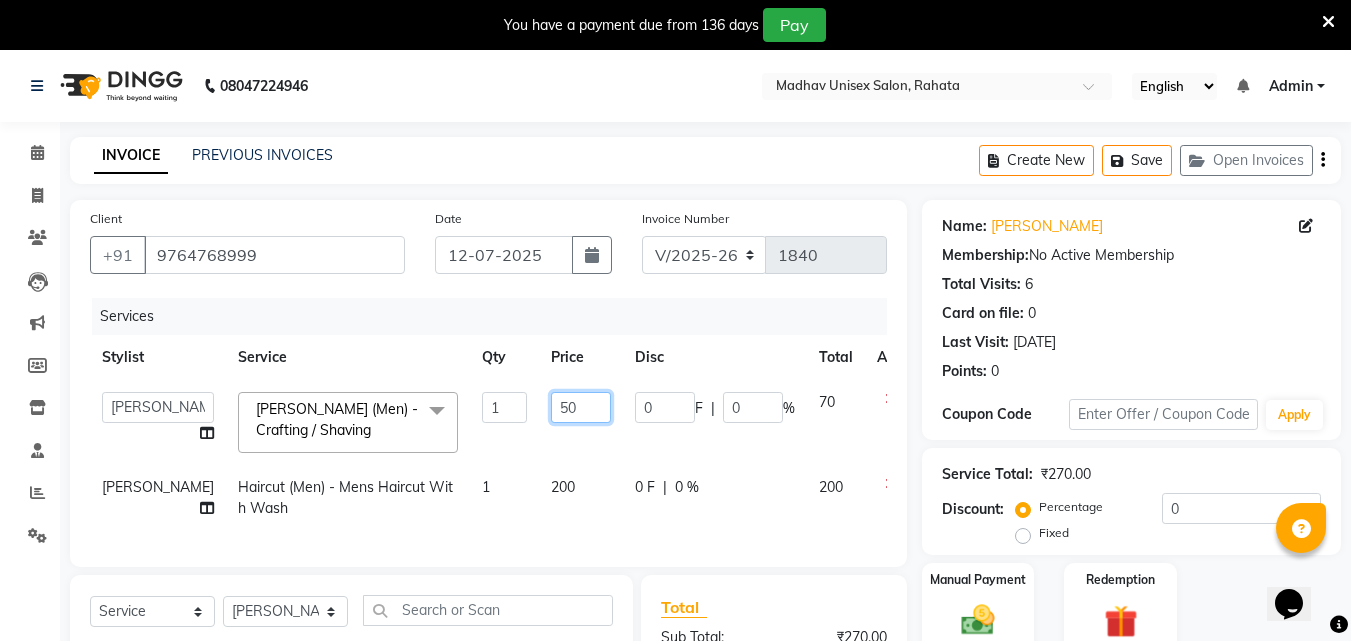 scroll, scrollTop: 226, scrollLeft: 0, axis: vertical 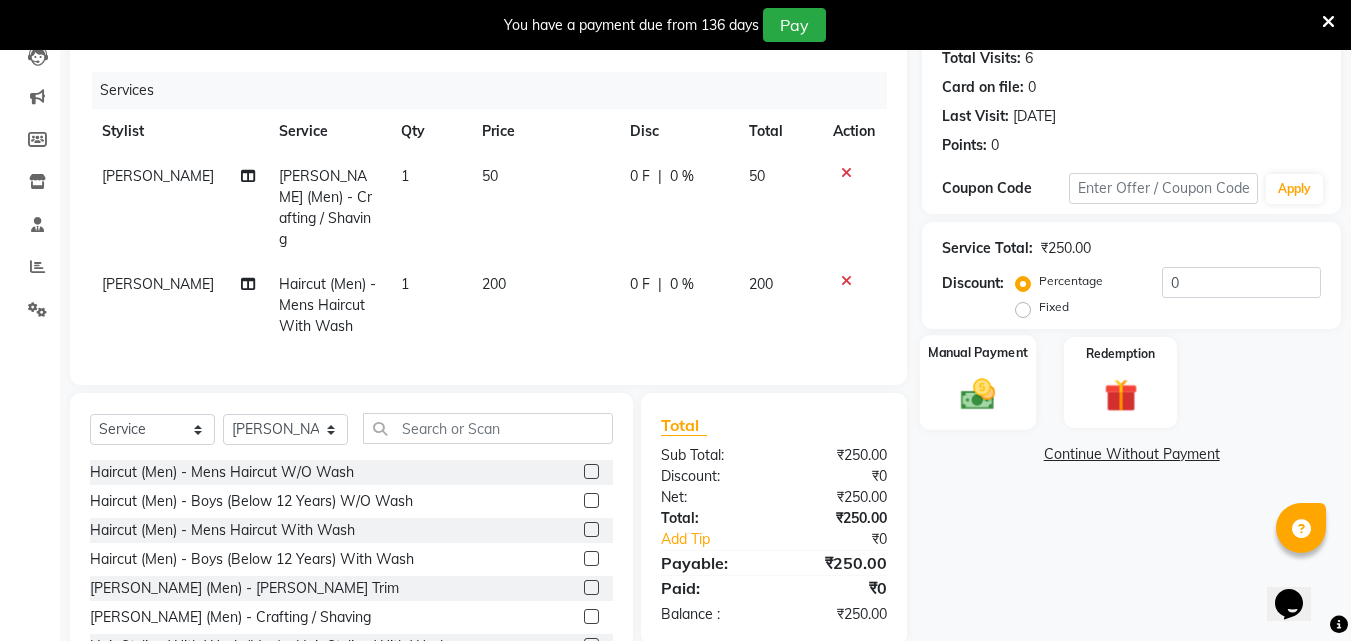 click 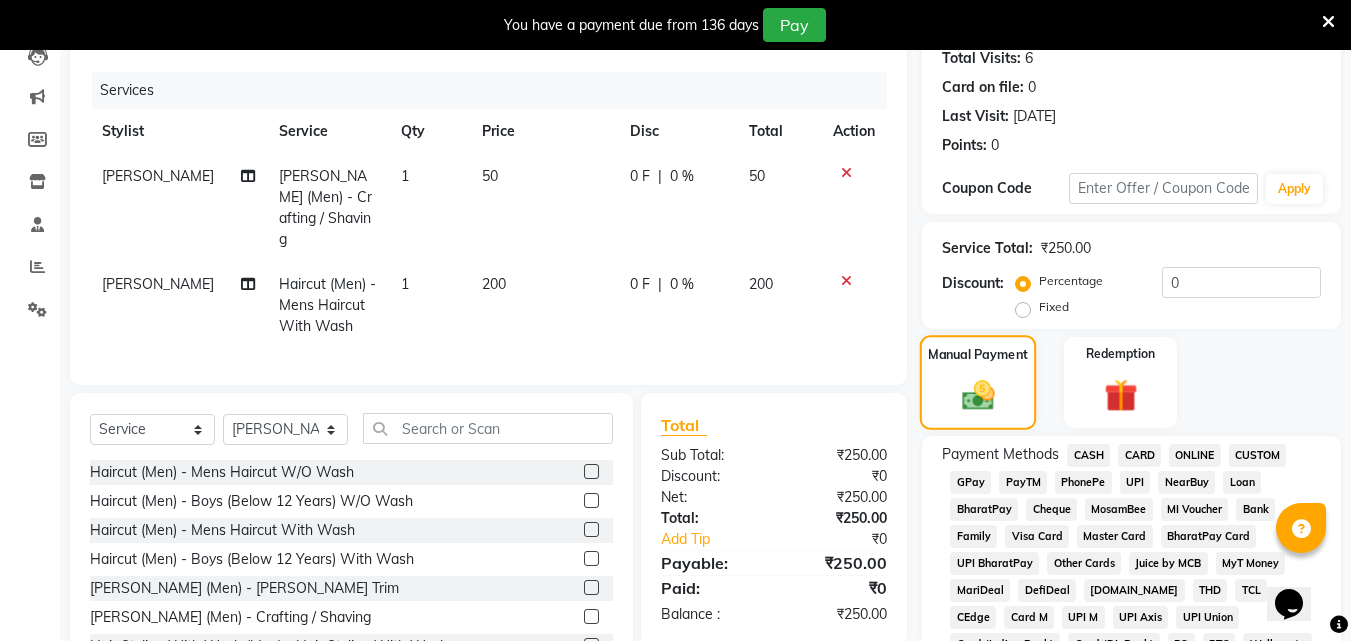 scroll, scrollTop: 274, scrollLeft: 0, axis: vertical 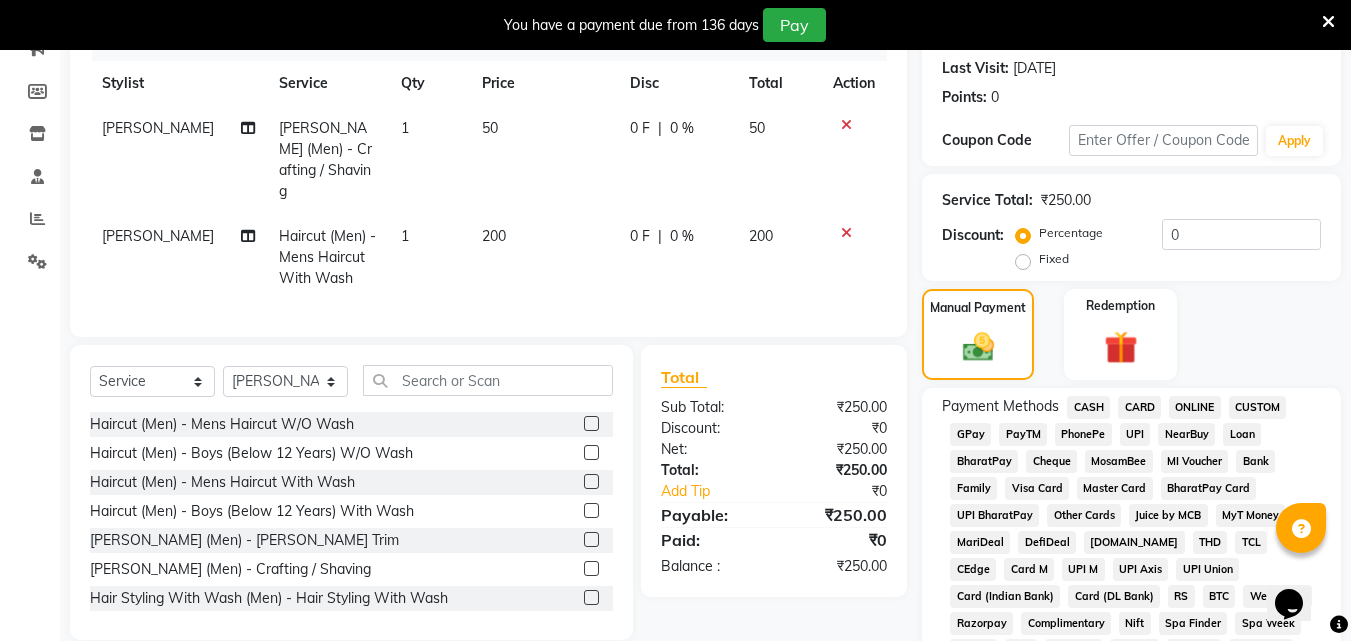 click on "ONLINE" 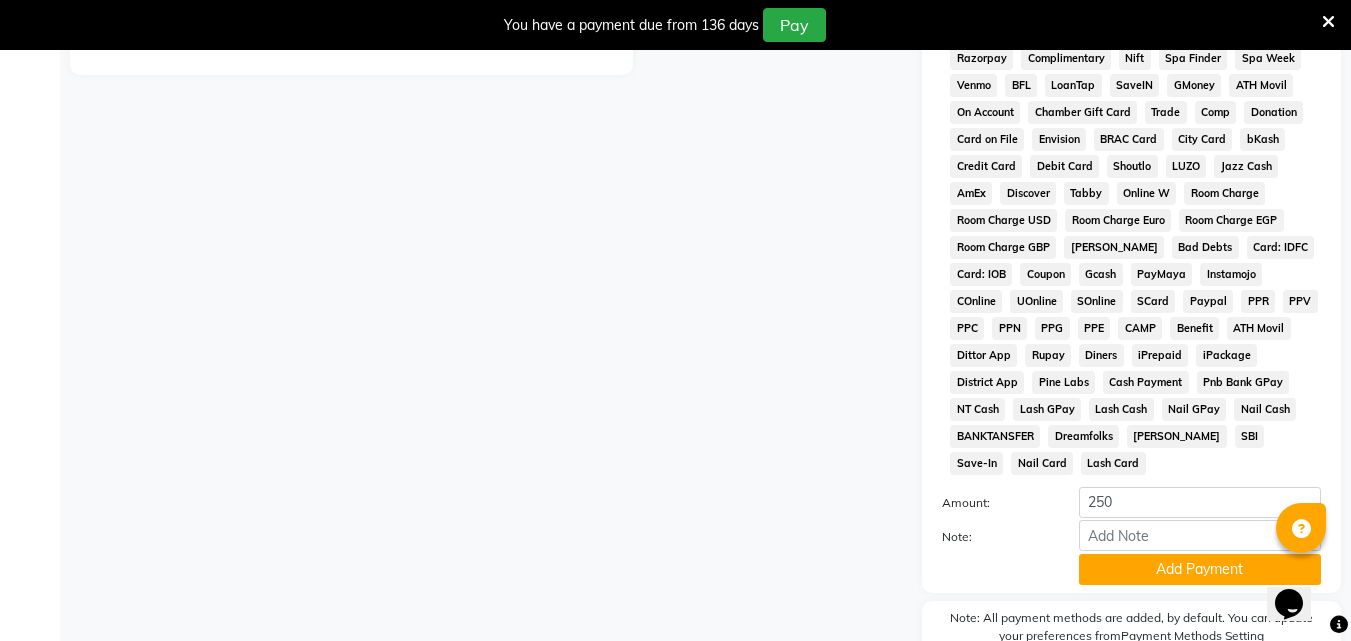scroll, scrollTop: 911, scrollLeft: 0, axis: vertical 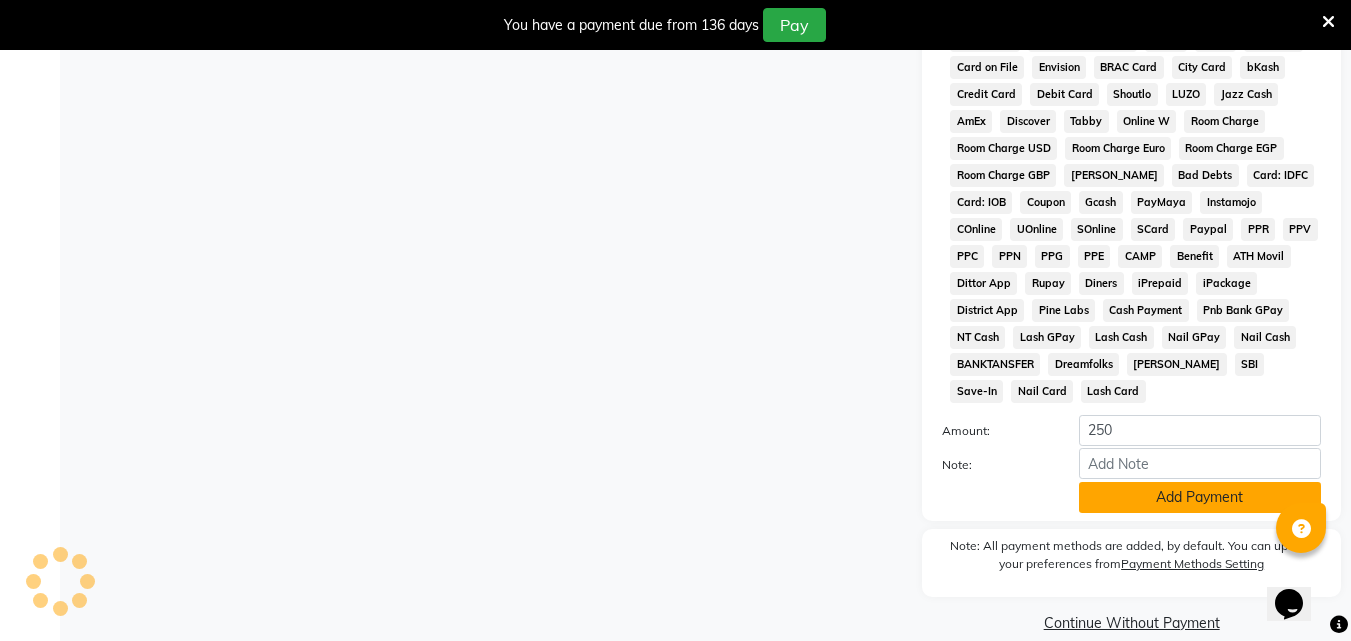 click on "Add Payment" 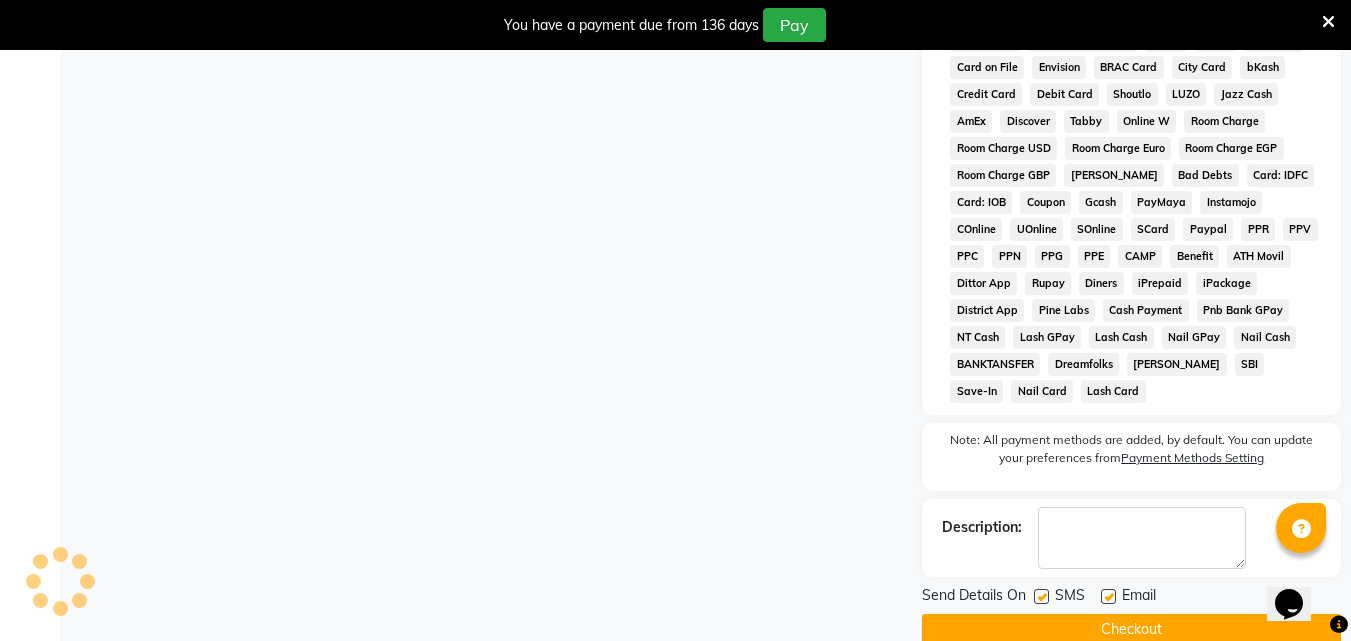 click on "Checkout" 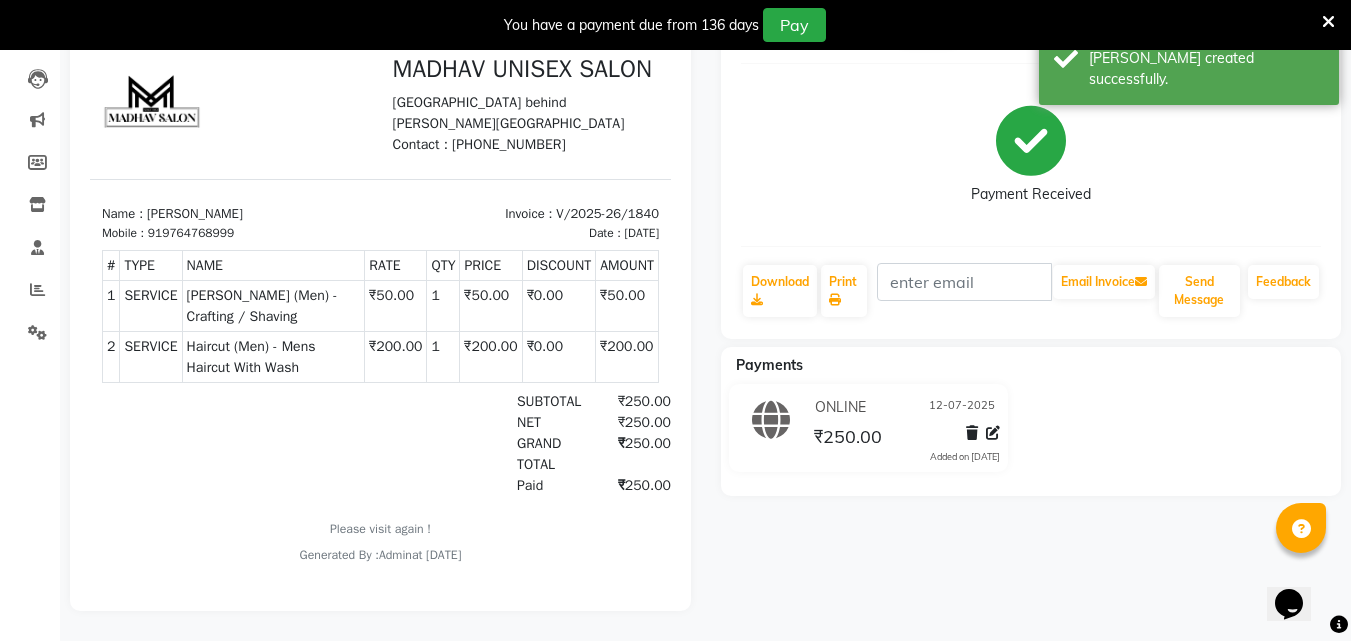 scroll, scrollTop: 0, scrollLeft: 0, axis: both 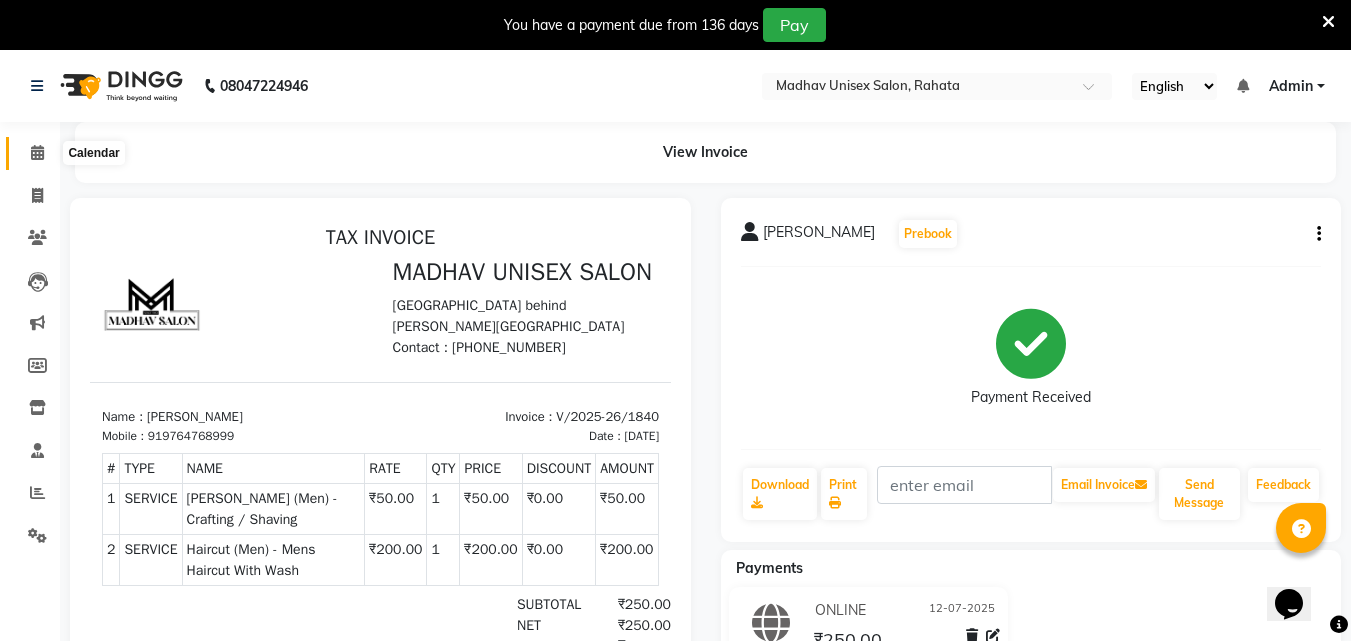 click 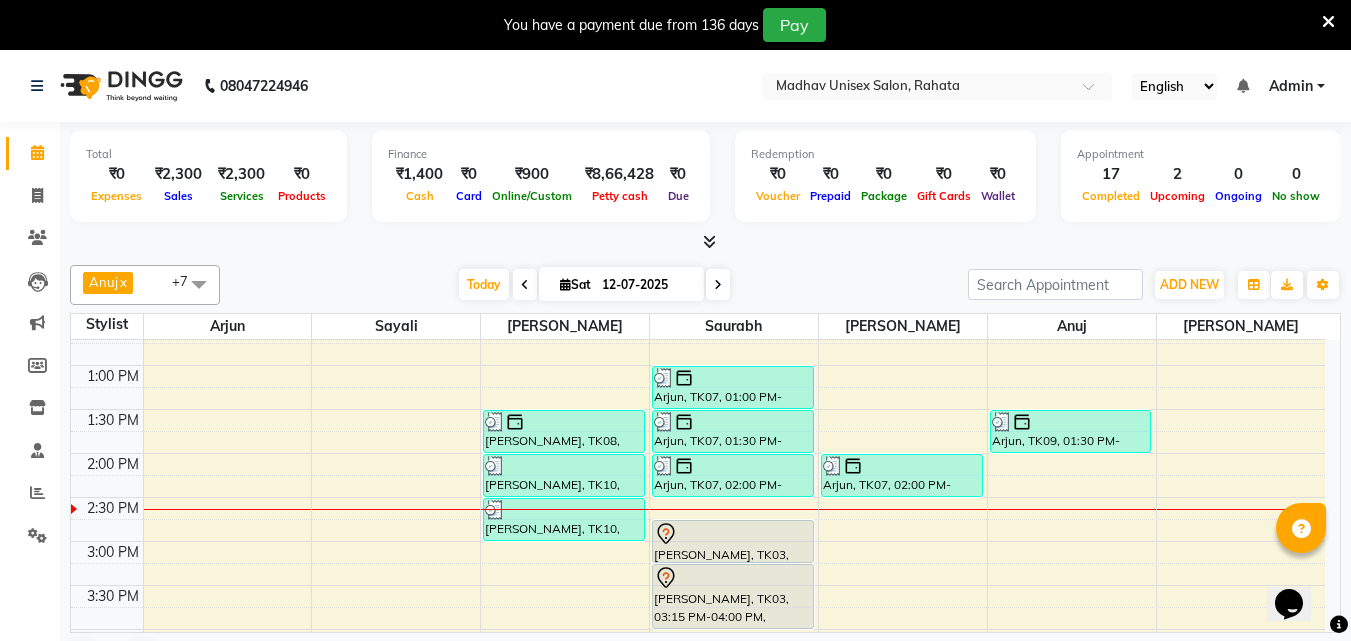 scroll, scrollTop: 672, scrollLeft: 0, axis: vertical 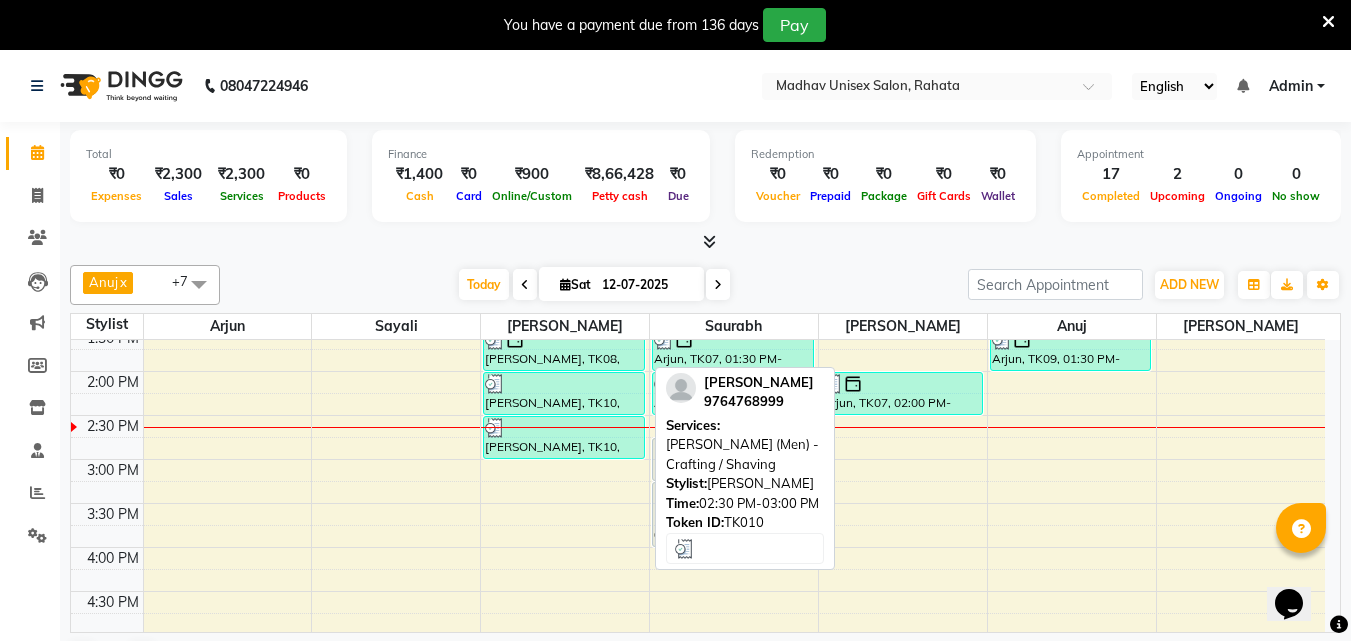 click on "[PERSON_NAME], TK10, 02:30 PM-03:00 PM, [PERSON_NAME] (Men)  - Crafting / Shaving" at bounding box center [564, 437] 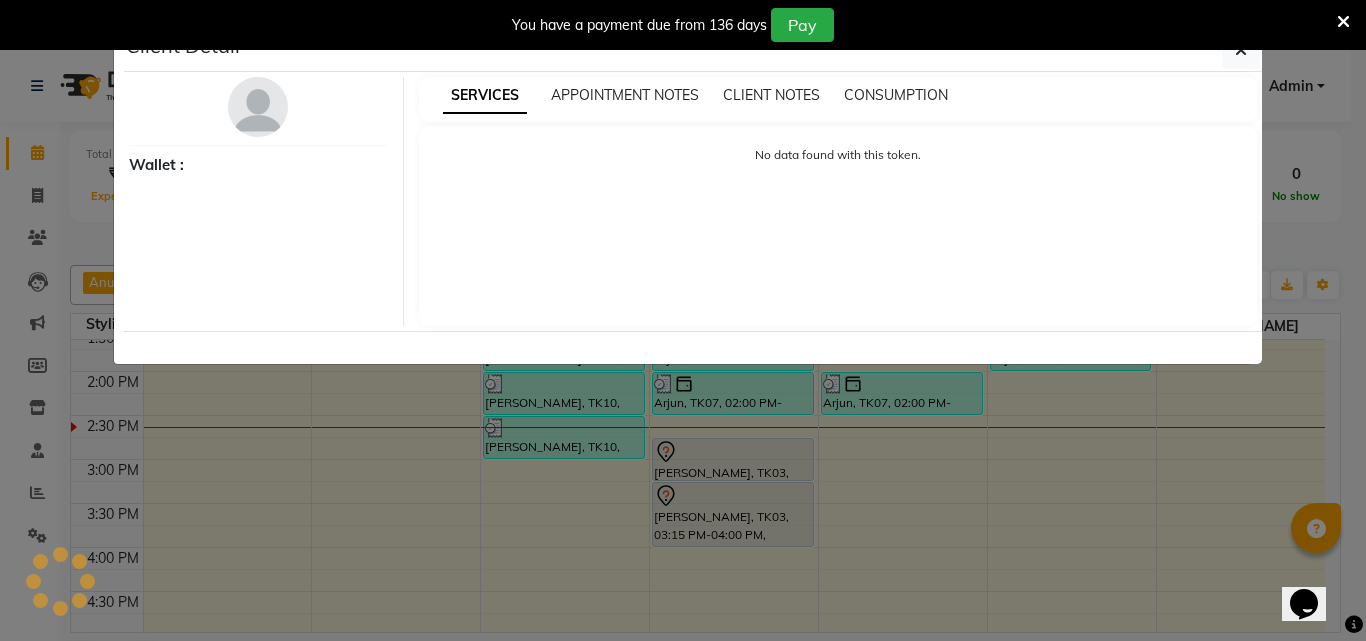 select on "3" 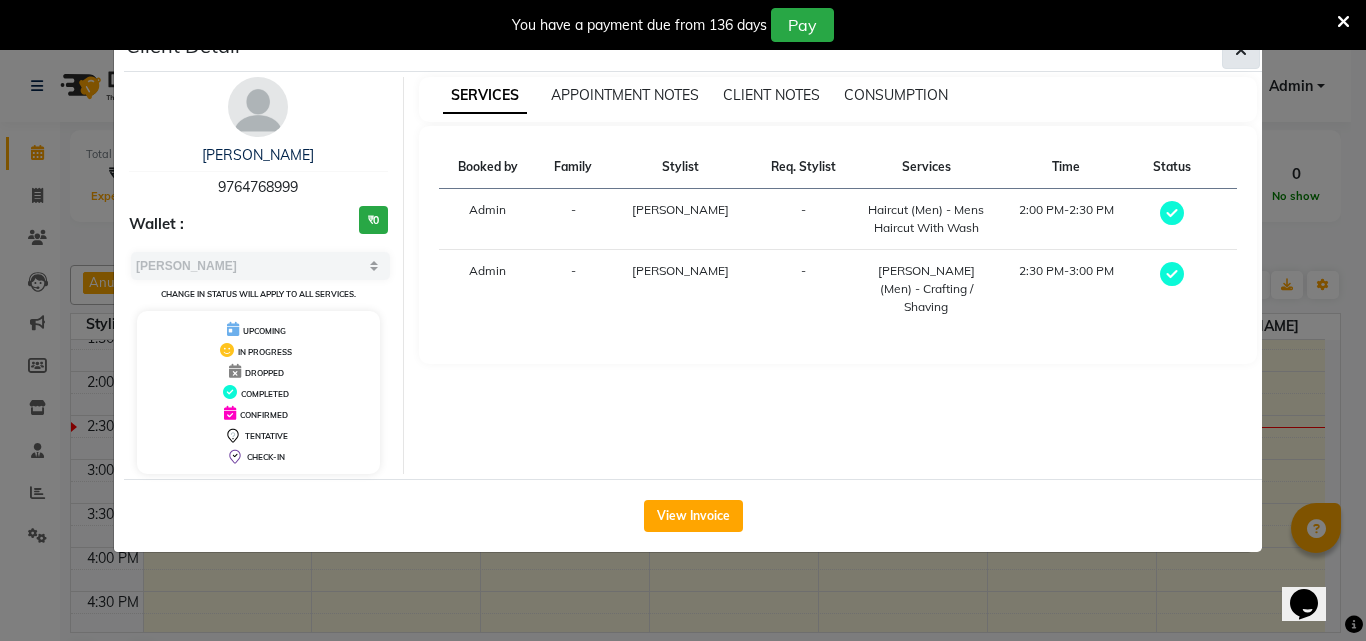 click 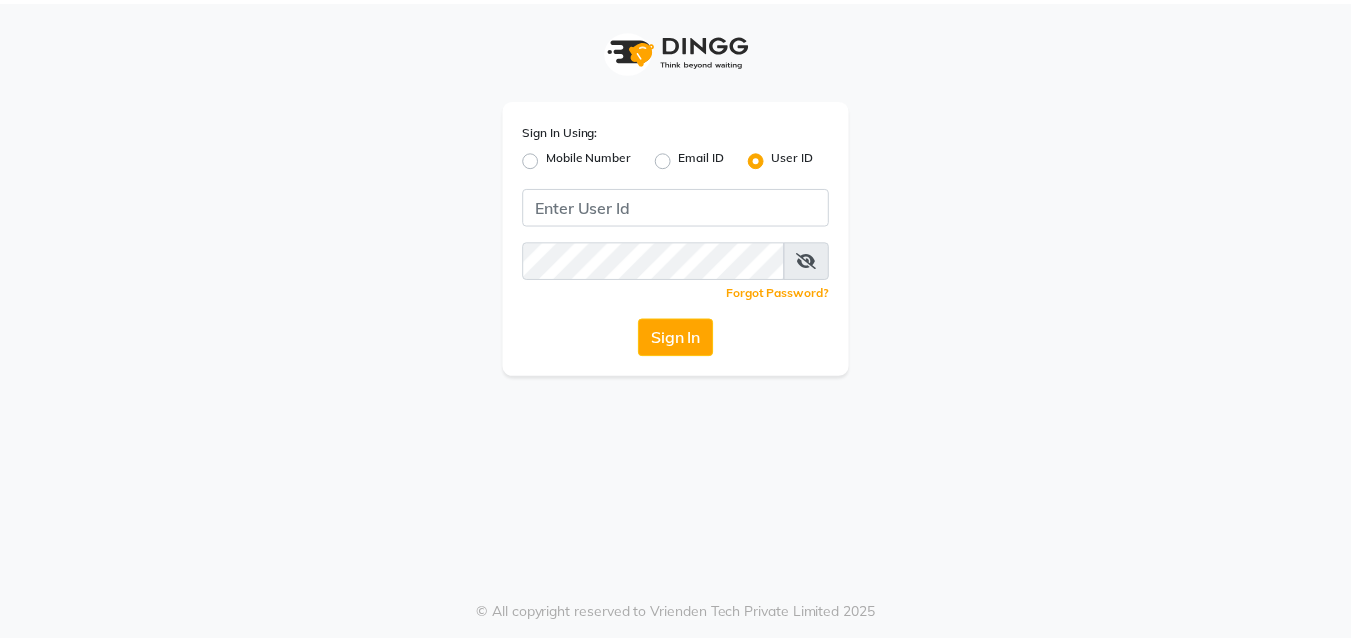 scroll, scrollTop: 0, scrollLeft: 0, axis: both 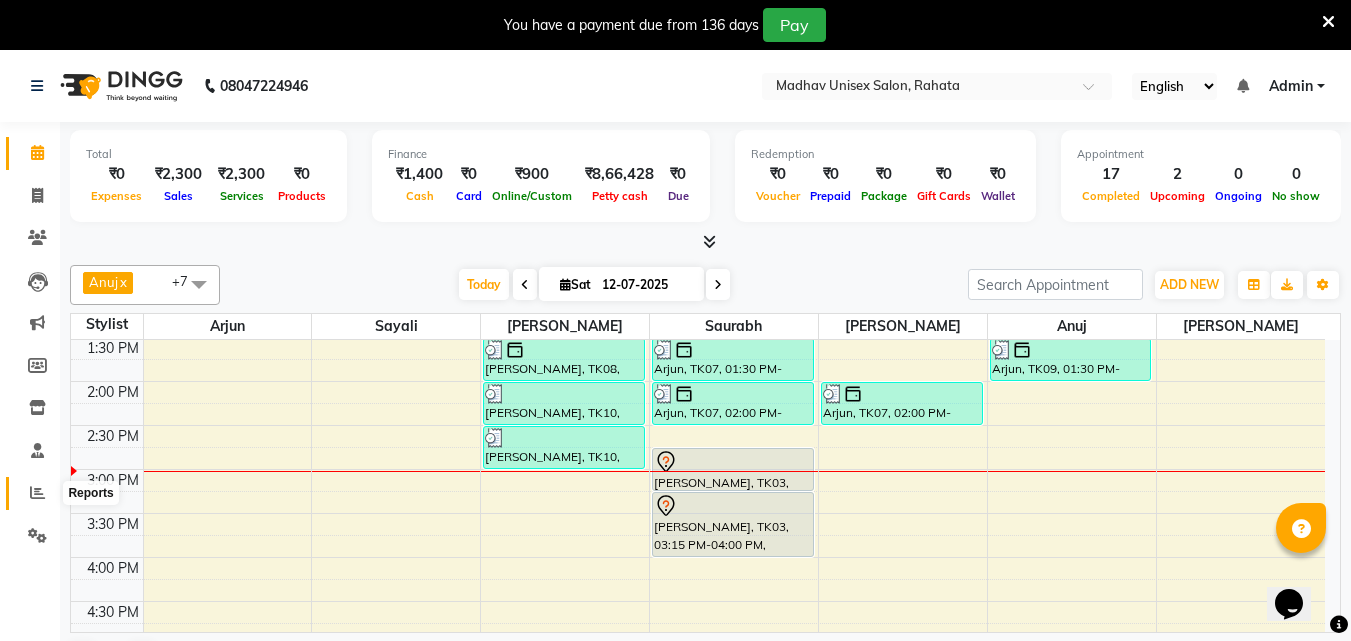 click 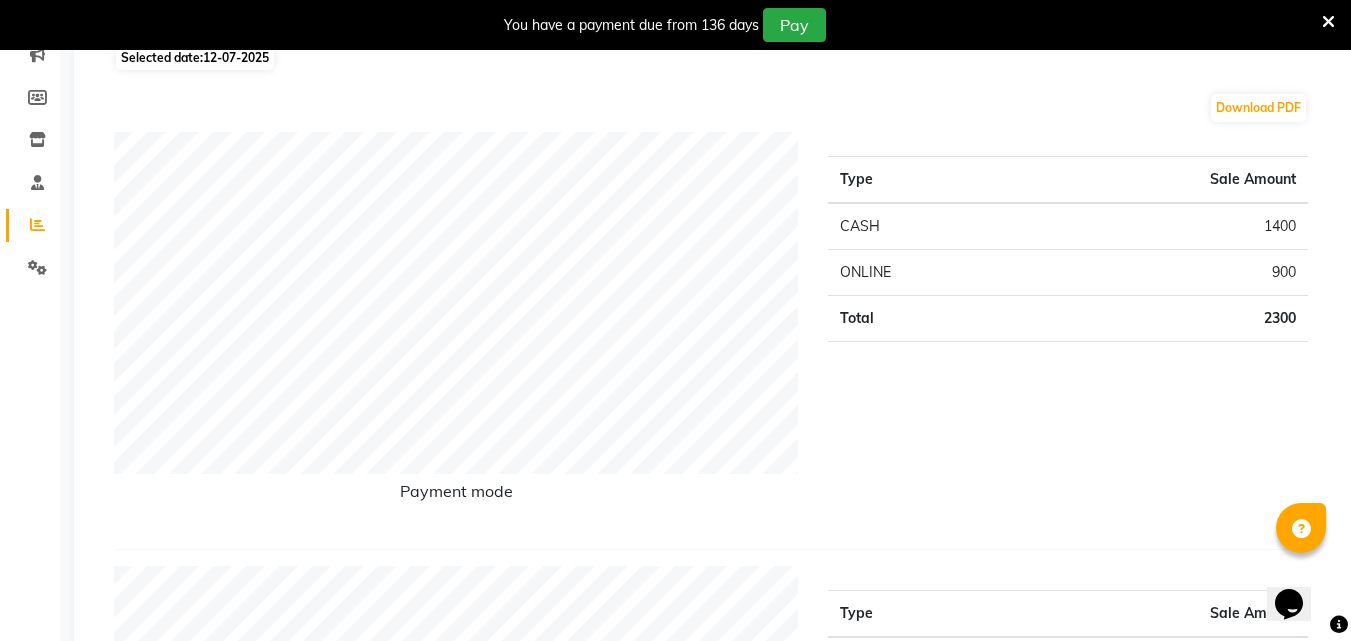 scroll, scrollTop: 0, scrollLeft: 0, axis: both 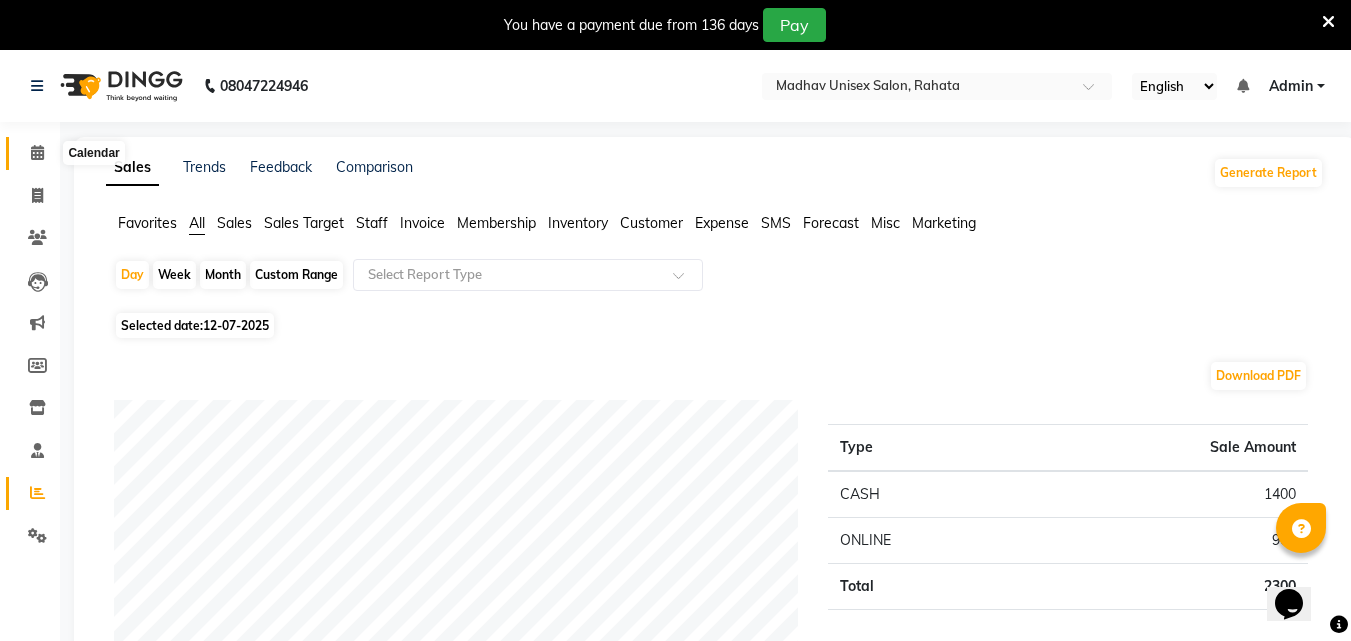 click 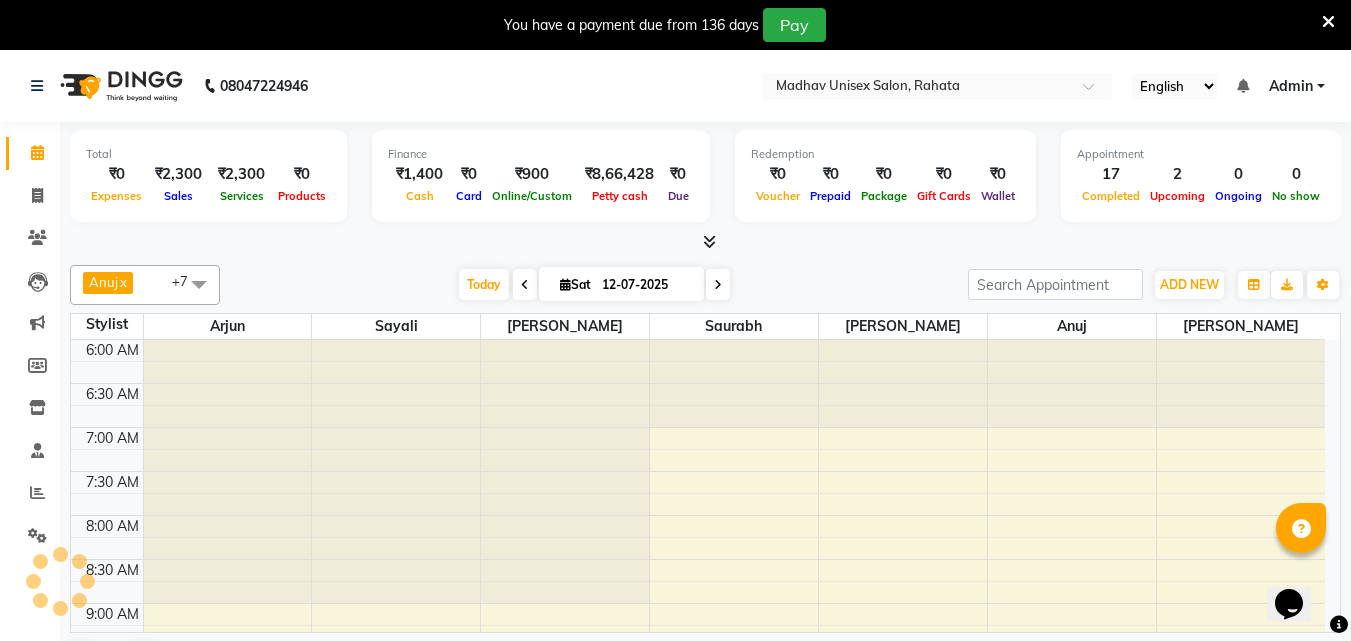 scroll, scrollTop: 793, scrollLeft: 0, axis: vertical 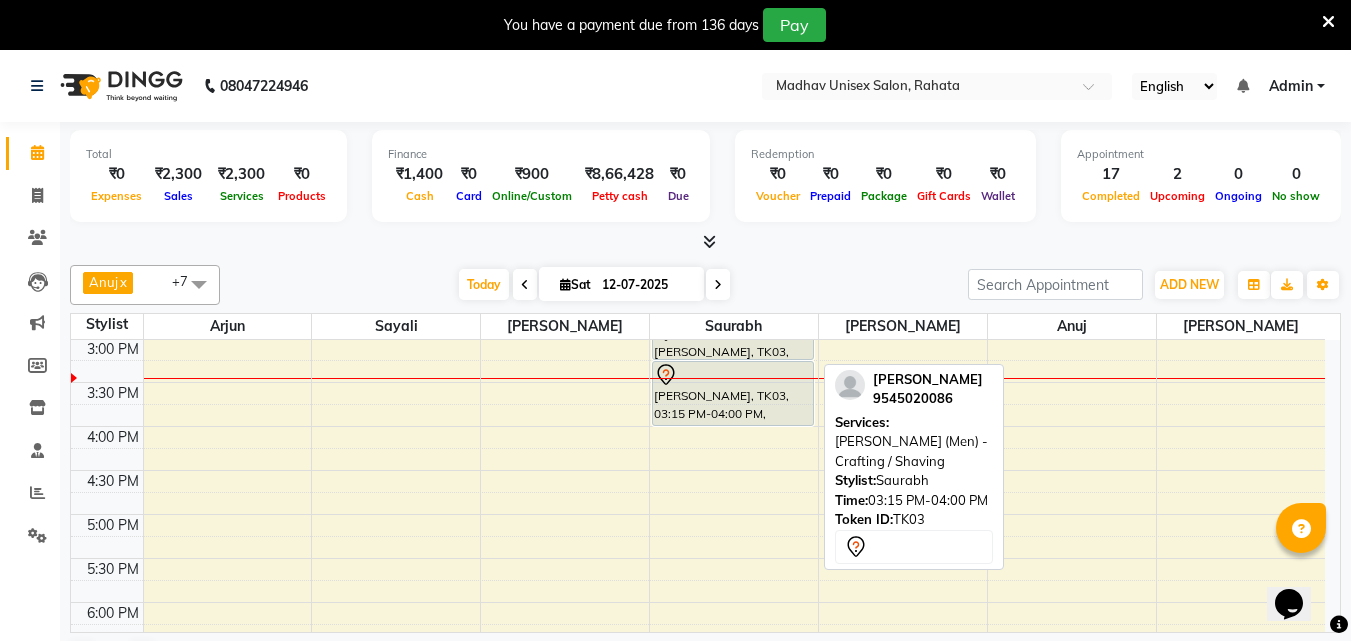 click at bounding box center [733, 375] 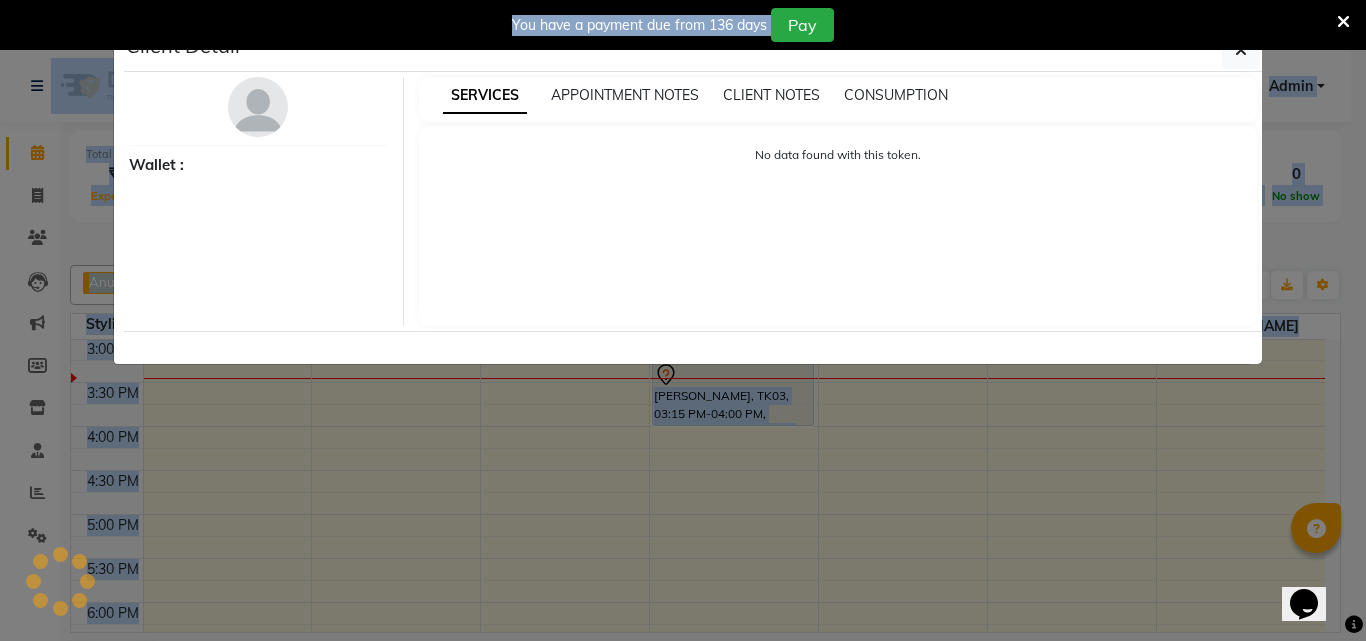 click on "Client Detail     Wallet : SERVICES APPOINTMENT NOTES CLIENT NOTES CONSUMPTION No data found with this token." 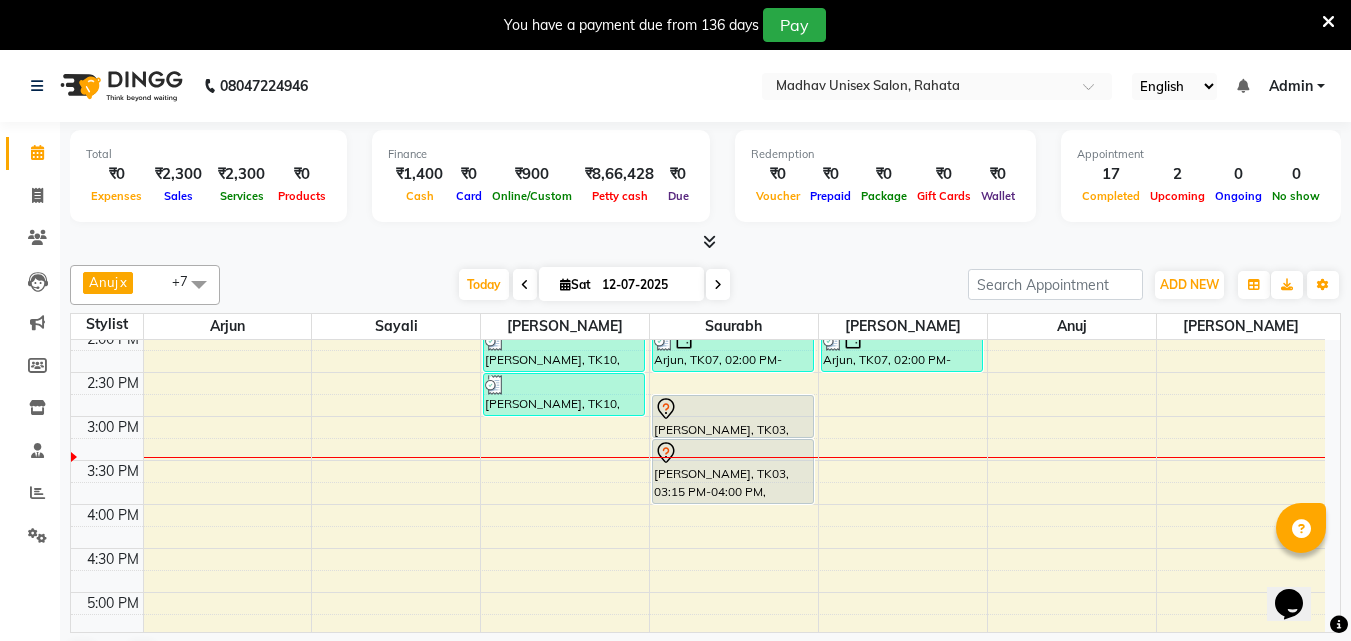 scroll, scrollTop: 716, scrollLeft: 0, axis: vertical 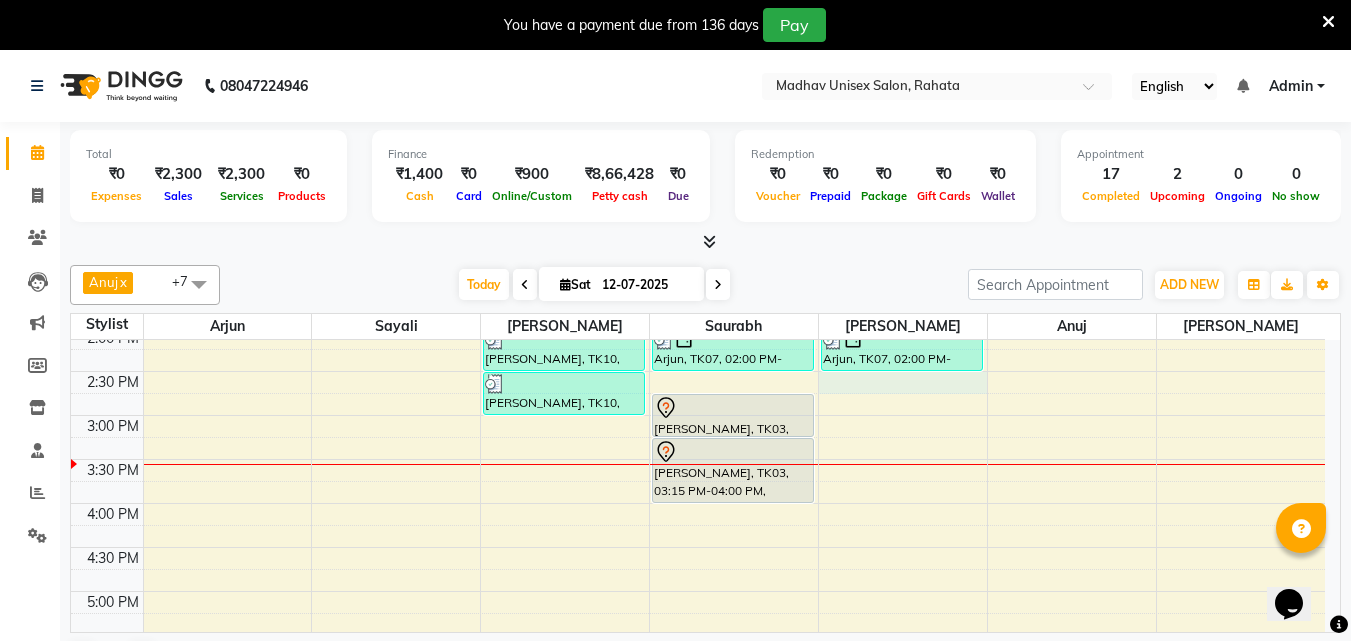 click on "6:00 AM 6:30 AM 7:00 AM 7:30 AM 8:00 AM 8:30 AM 9:00 AM 9:30 AM 10:00 AM 10:30 AM 11:00 AM 11:30 AM 12:00 PM 12:30 PM 1:00 PM 1:30 PM 2:00 PM 2:30 PM 3:00 PM 3:30 PM 4:00 PM 4:30 PM 5:00 PM 5:30 PM 6:00 PM 6:30 PM 7:00 PM 7:30 PM 8:00 PM 8:30 PM 9:00 PM 9:30 PM 10:00 PM 10:30 PM     ayush rohom, TK01, 09:00 AM-09:30 AM, Haircut (Men)  - Boys (Below 12 Years) With Wash     Mr.Amol Targe, TK06, 10:00 AM-10:30 AM, Haircut (Men)  - Mens Haircut W/O Wash     Mr.Amol Targe, TK06, 10:30 AM-11:00 AM, Beard (Men)  - Beard Trim     Mr.Amol Targe, TK06, 11:00 AM-11:30 AM, Globle Colour (Men)  - Majirel     saksham torne, TK08, 01:30 PM-02:00 PM, Beard (Men)  - Beard Trim     ajinkya kasar, TK10, 02:00 PM-02:30 PM, Haircut (Men)  - Mens Haircut With Wash     ajinkya kasar, TK10, 02:30 PM-03:00 PM, Beard (Men)  - Crafting / Shaving     shubham kasar, TK02, 08:45 AM-09:15 AM, Haircut (Men)  - Mens Haircut With Wash     shubham kasar, TK02, 09:15 AM-09:45 AM, Beard (Men)  - Crafting / Shaving" at bounding box center (698, 371) 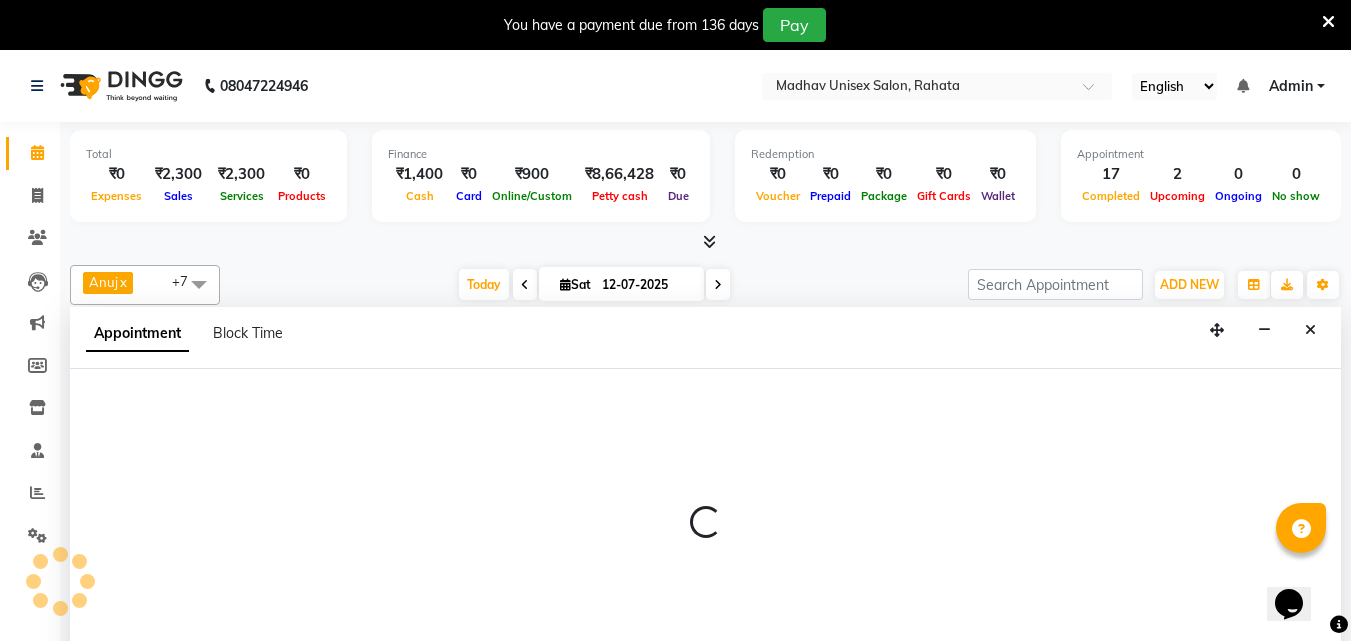 scroll, scrollTop: 51, scrollLeft: 0, axis: vertical 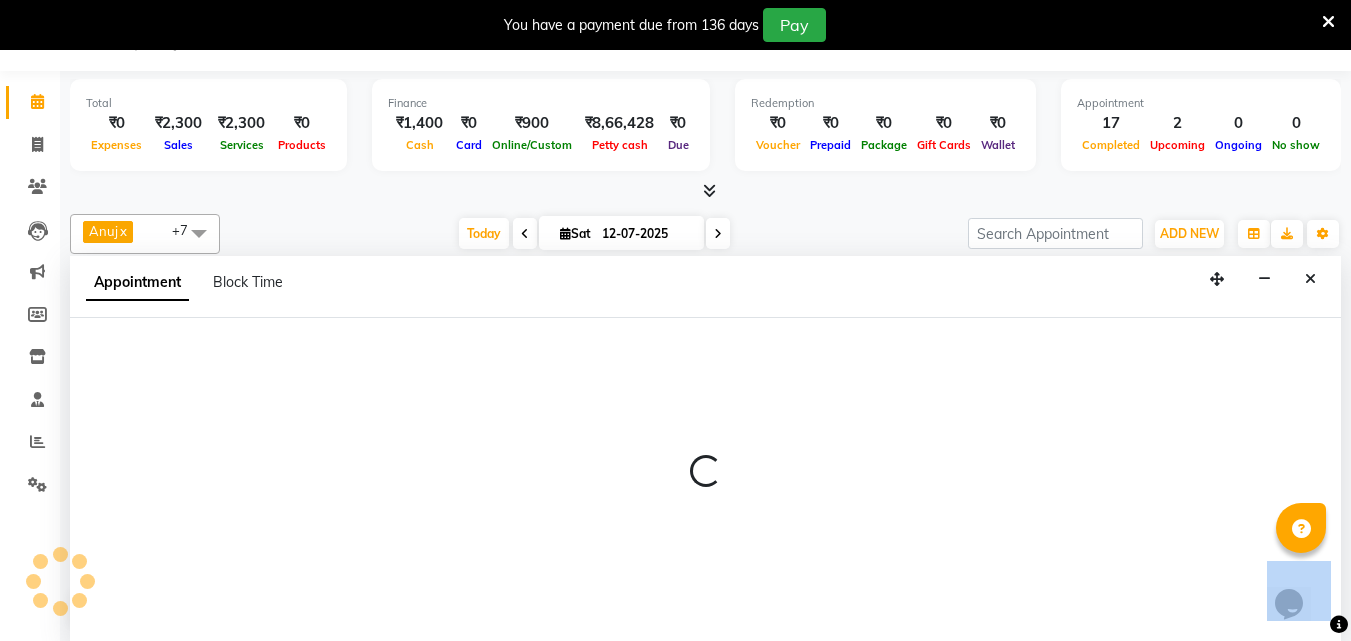 select on "36945" 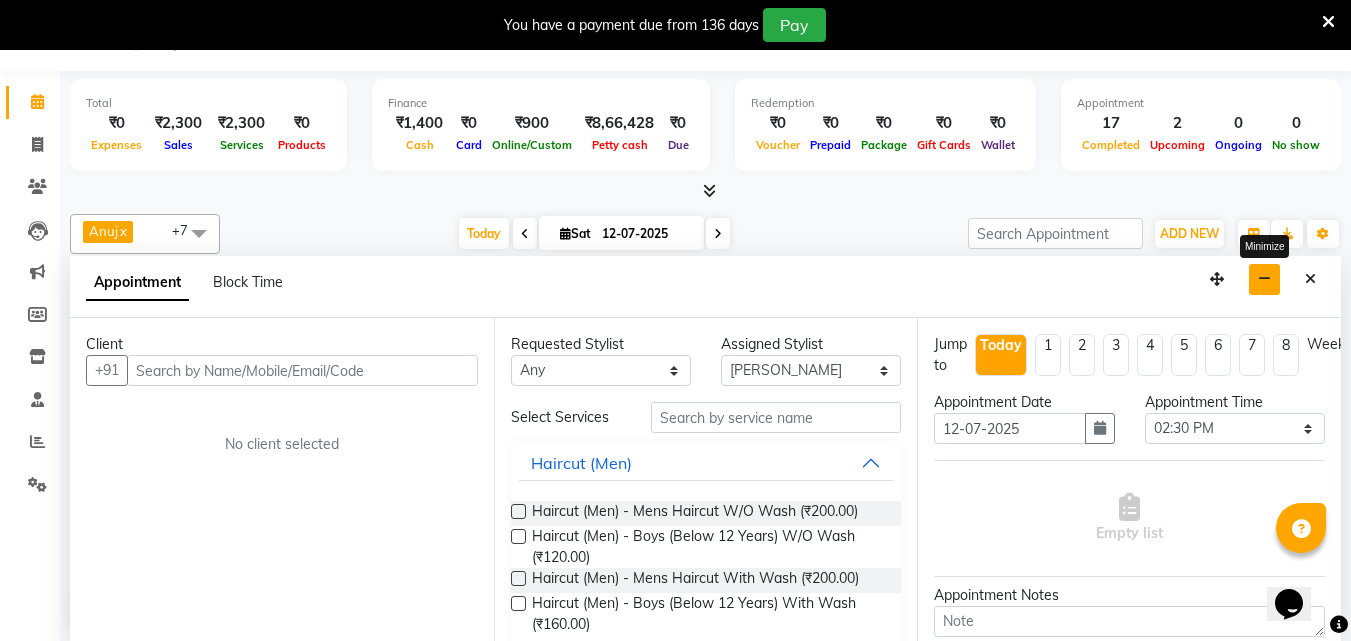 click at bounding box center [1264, 279] 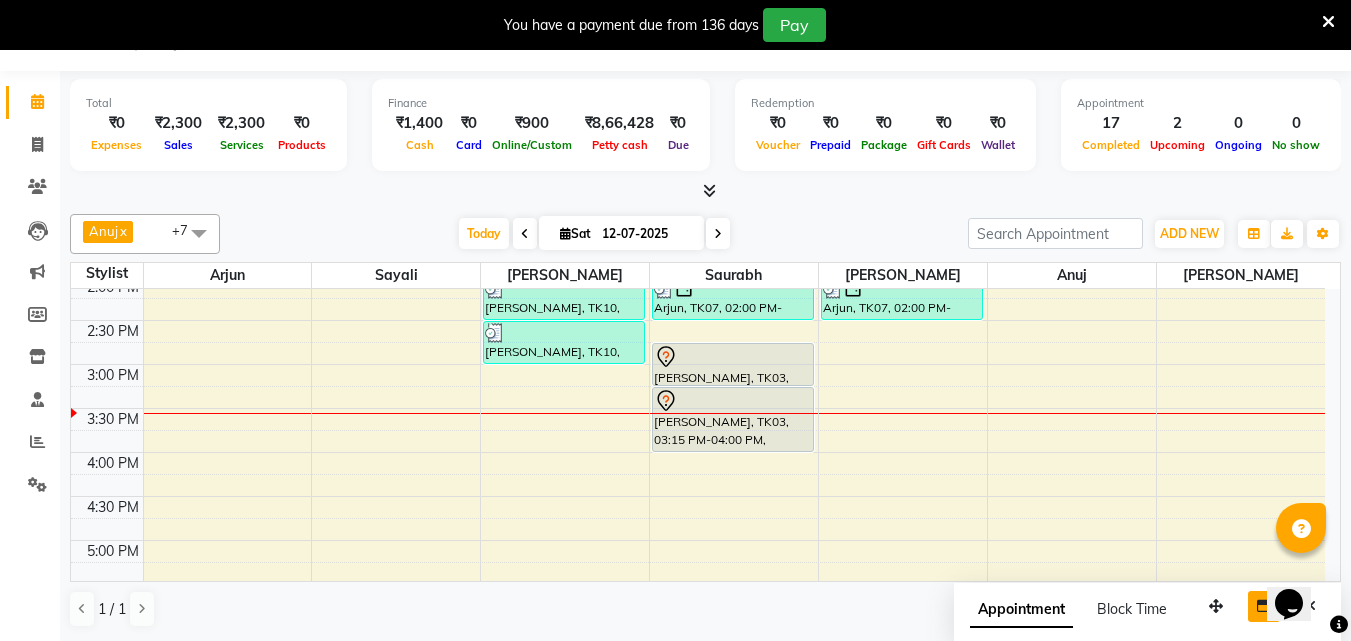 click on "6:00 AM 6:30 AM 7:00 AM 7:30 AM 8:00 AM 8:30 AM 9:00 AM 9:30 AM 10:00 AM 10:30 AM 11:00 AM 11:30 AM 12:00 PM 12:30 PM 1:00 PM 1:30 PM 2:00 PM 2:30 PM 3:00 PM 3:30 PM 4:00 PM 4:30 PM 5:00 PM 5:30 PM 6:00 PM 6:30 PM 7:00 PM 7:30 PM 8:00 PM 8:30 PM 9:00 PM 9:30 PM 10:00 PM 10:30 PM     ayush rohom, TK01, 09:00 AM-09:30 AM, Haircut (Men)  - Boys (Below 12 Years) With Wash     Mr.Amol Targe, TK06, 10:00 AM-10:30 AM, Haircut (Men)  - Mens Haircut W/O Wash     Mr.Amol Targe, TK06, 10:30 AM-11:00 AM, Beard (Men)  - Beard Trim     Mr.Amol Targe, TK06, 11:00 AM-11:30 AM, Globle Colour (Men)  - Majirel     saksham torne, TK08, 01:30 PM-02:00 PM, Beard (Men)  - Beard Trim     ajinkya kasar, TK10, 02:00 PM-02:30 PM, Haircut (Men)  - Mens Haircut With Wash     ajinkya kasar, TK10, 02:30 PM-03:00 PM, Beard (Men)  - Crafting / Shaving     shubham kasar, TK02, 08:45 AM-09:15 AM, Haircut (Men)  - Mens Haircut With Wash     shubham kasar, TK02, 09:15 AM-09:45 AM, Beard (Men)  - Crafting / Shaving" at bounding box center (698, 320) 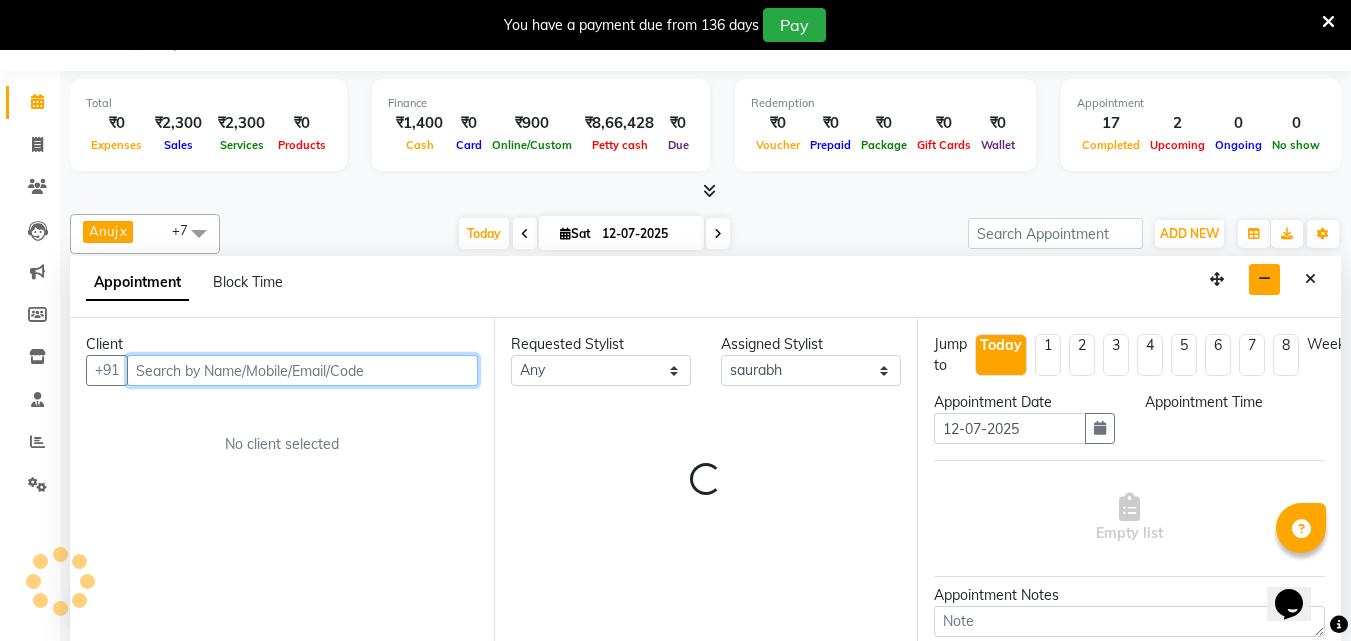 select on "870" 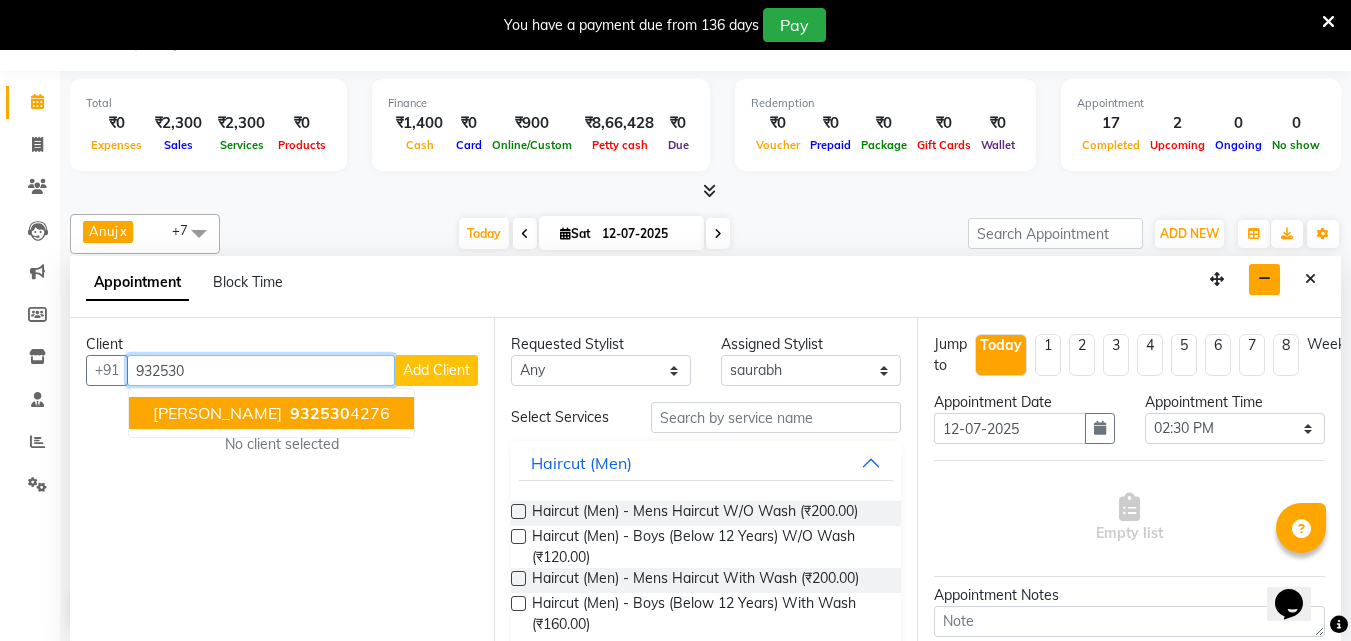click on "932530 4276" at bounding box center [338, 413] 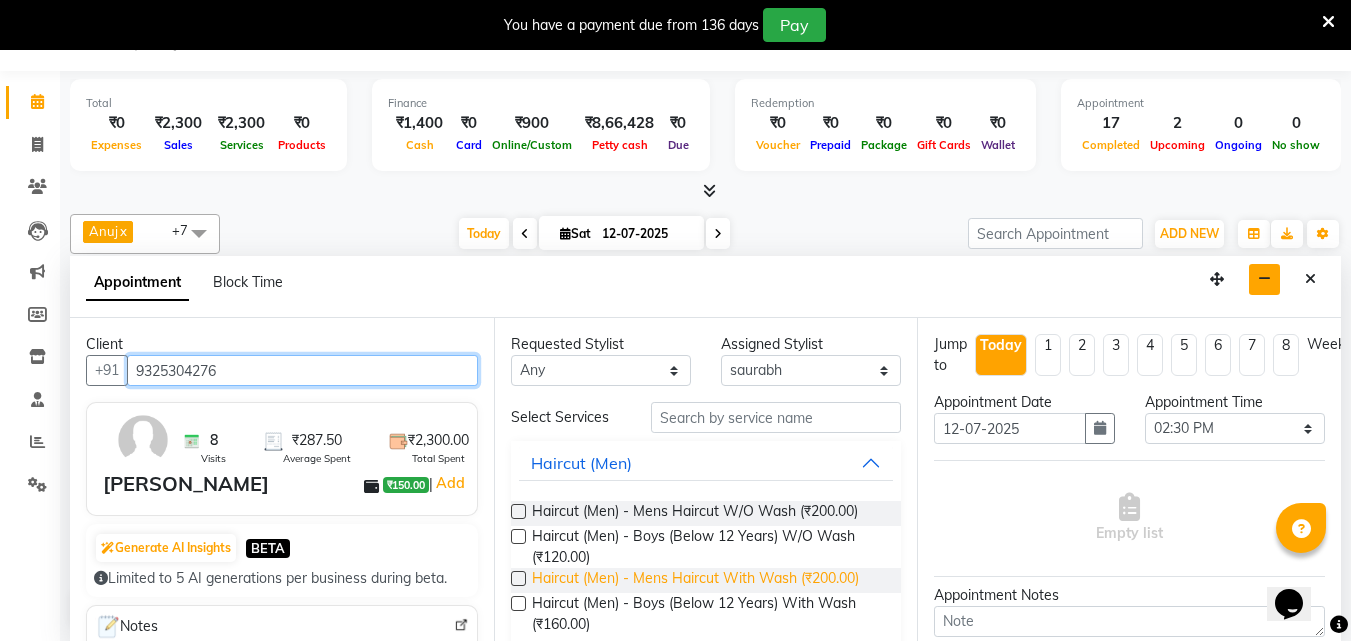 type on "9325304276" 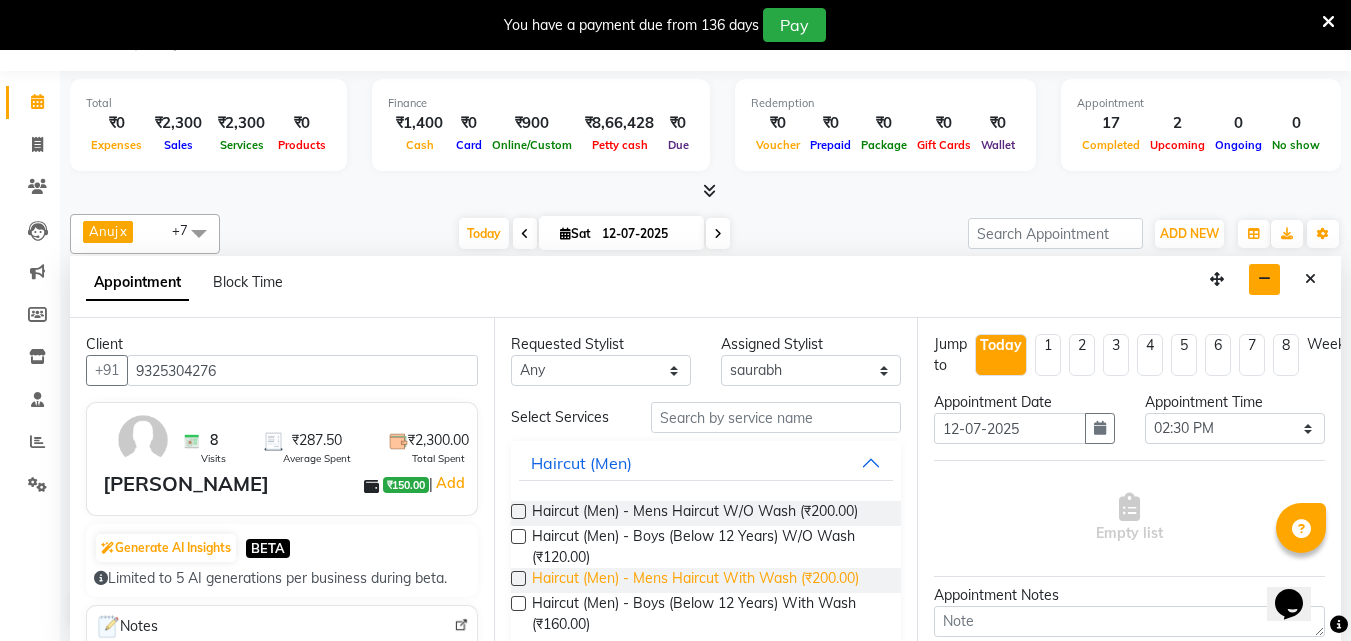 click on "Haircut (Men)  - Mens Haircut With Wash (₹200.00)" at bounding box center (695, 580) 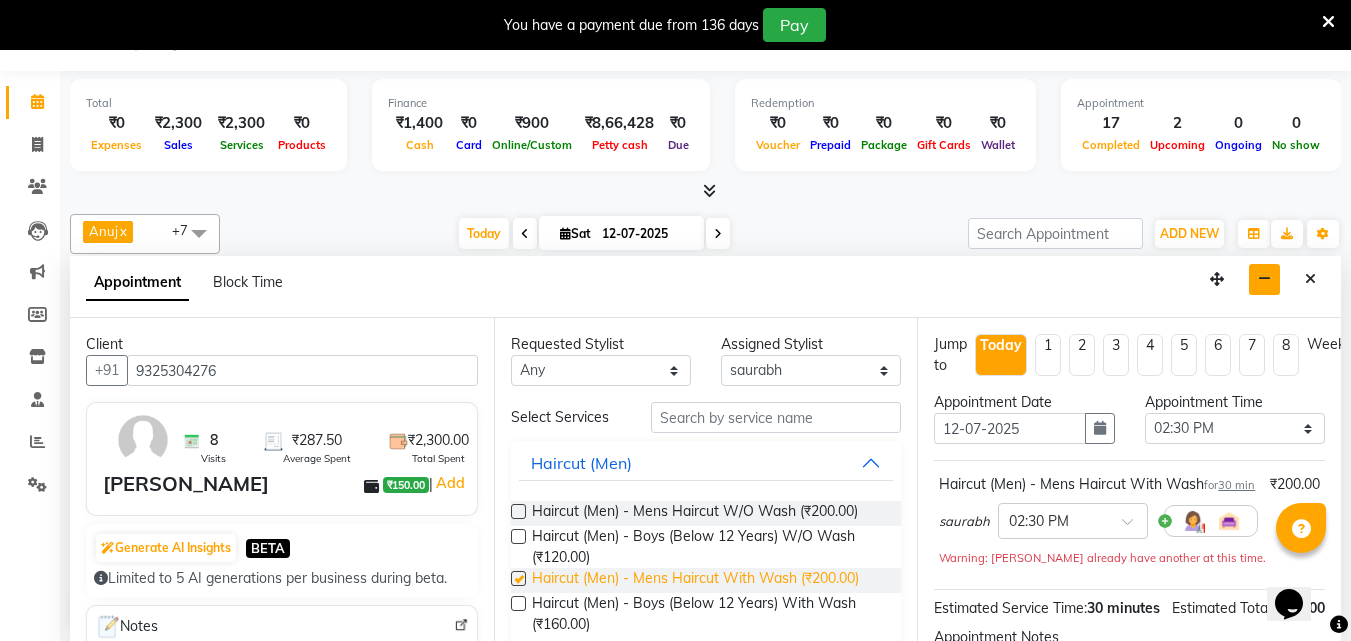 checkbox on "false" 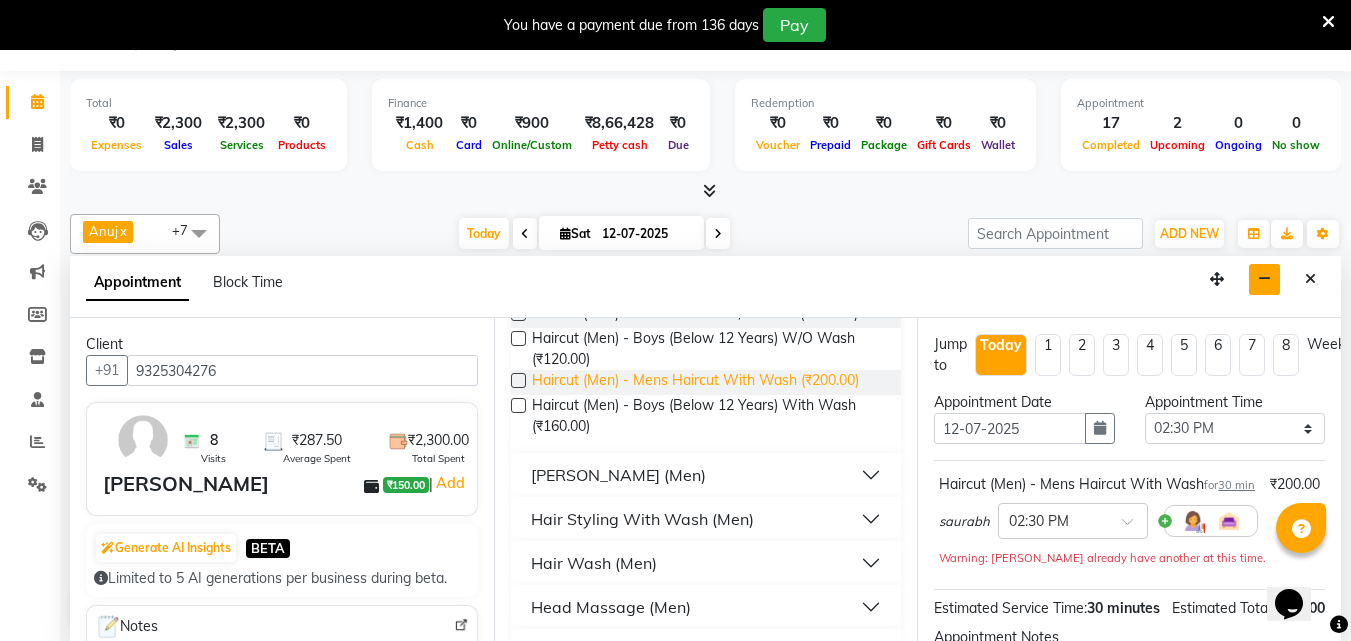 scroll, scrollTop: 200, scrollLeft: 0, axis: vertical 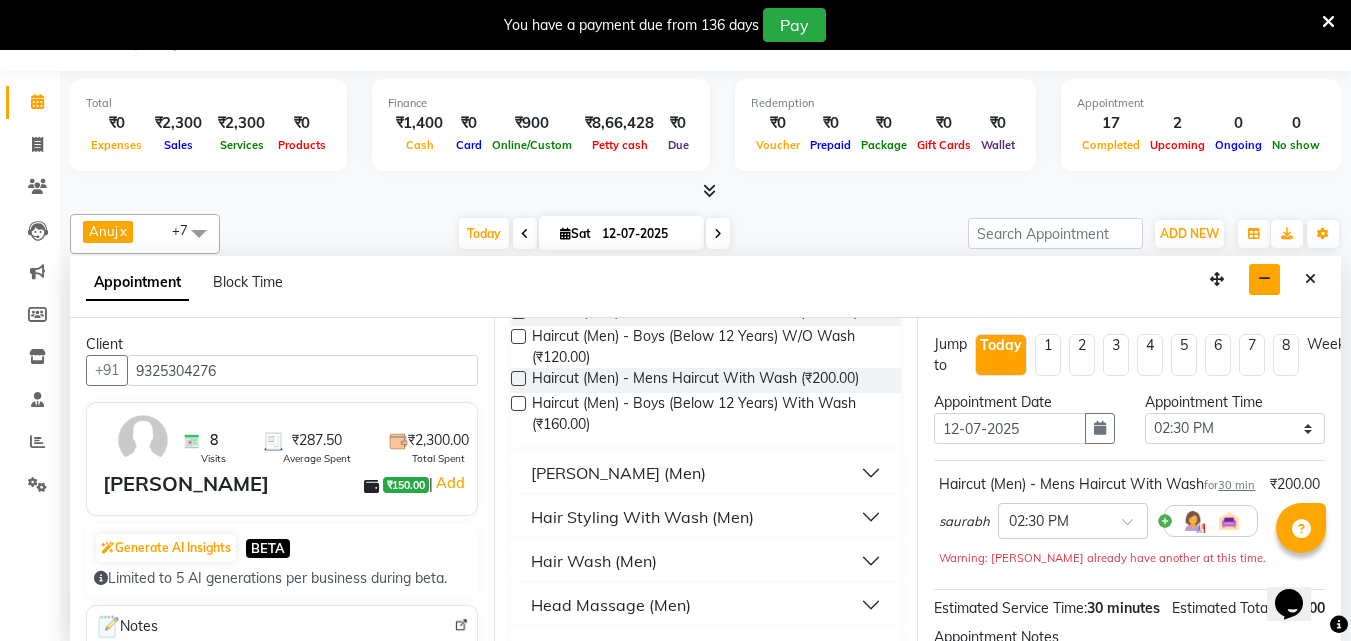 click on "[PERSON_NAME] (Men)" at bounding box center [618, 473] 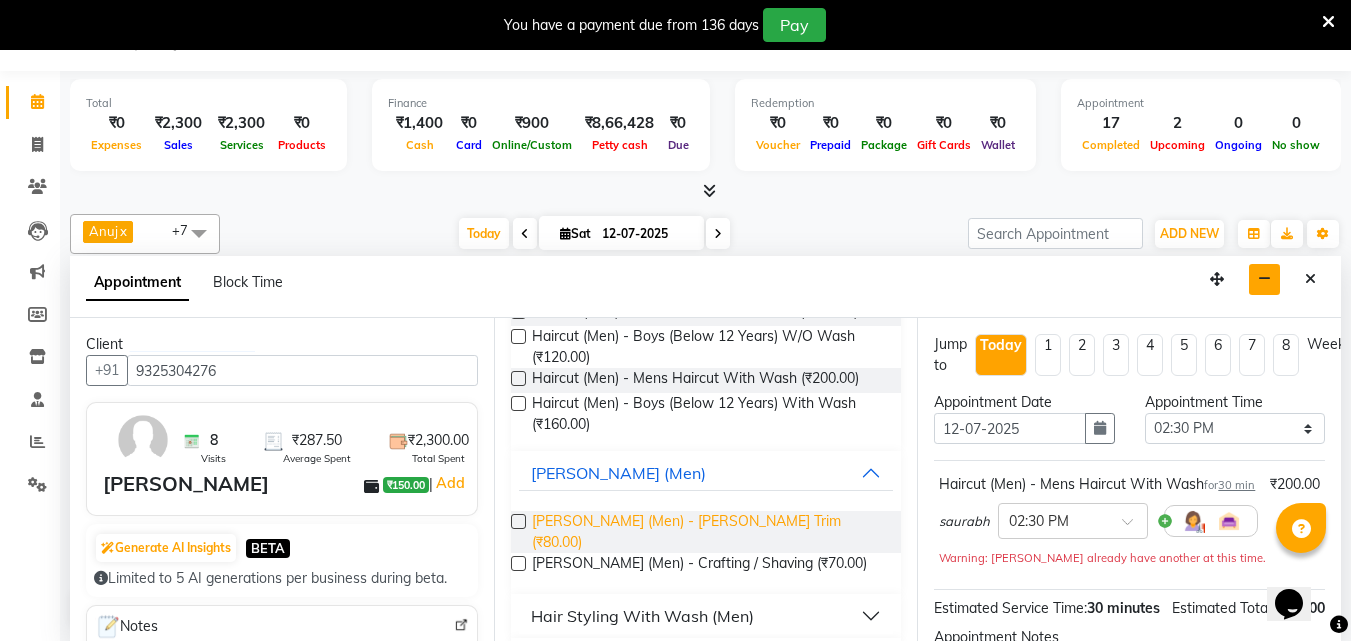 click on "[PERSON_NAME] (Men)  - [PERSON_NAME] Trim (₹80.00)" at bounding box center [709, 532] 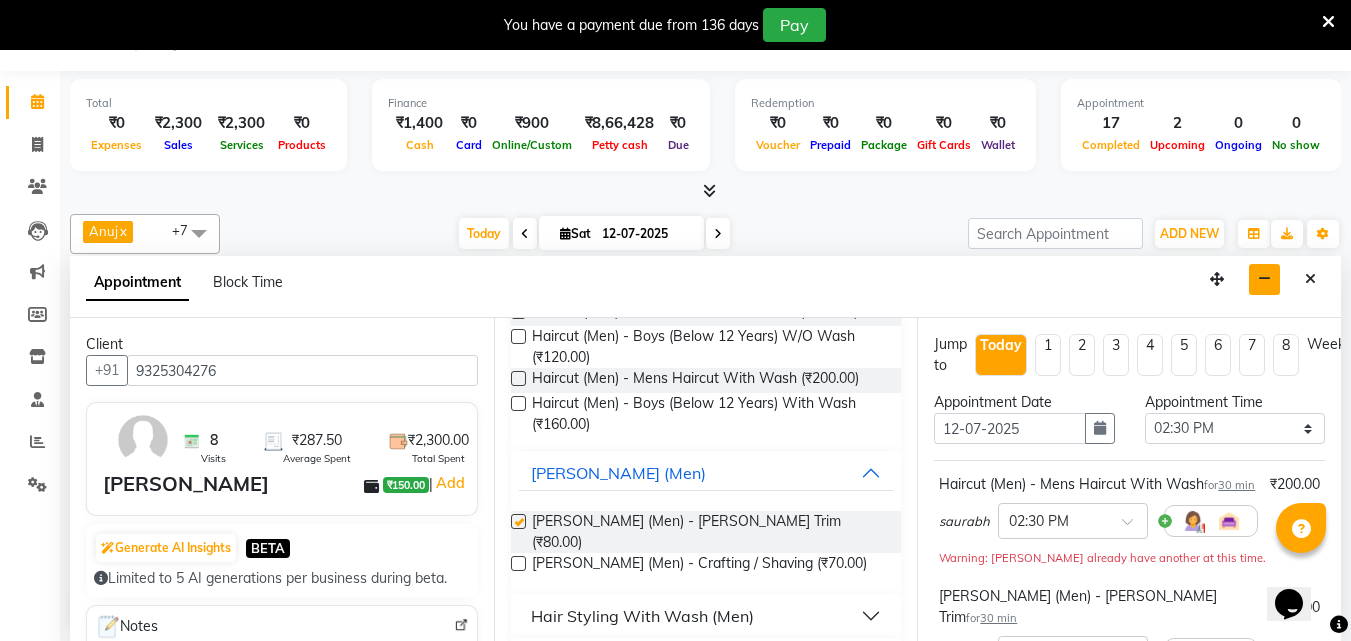 checkbox on "false" 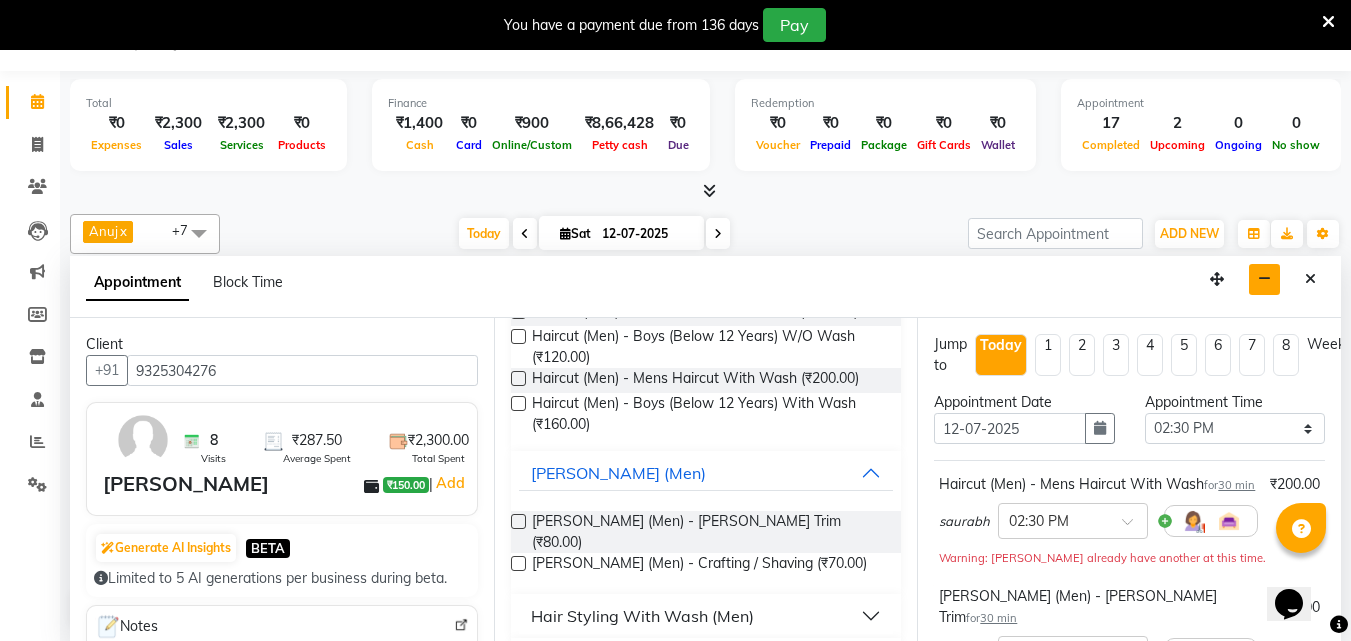 scroll, scrollTop: 351, scrollLeft: 0, axis: vertical 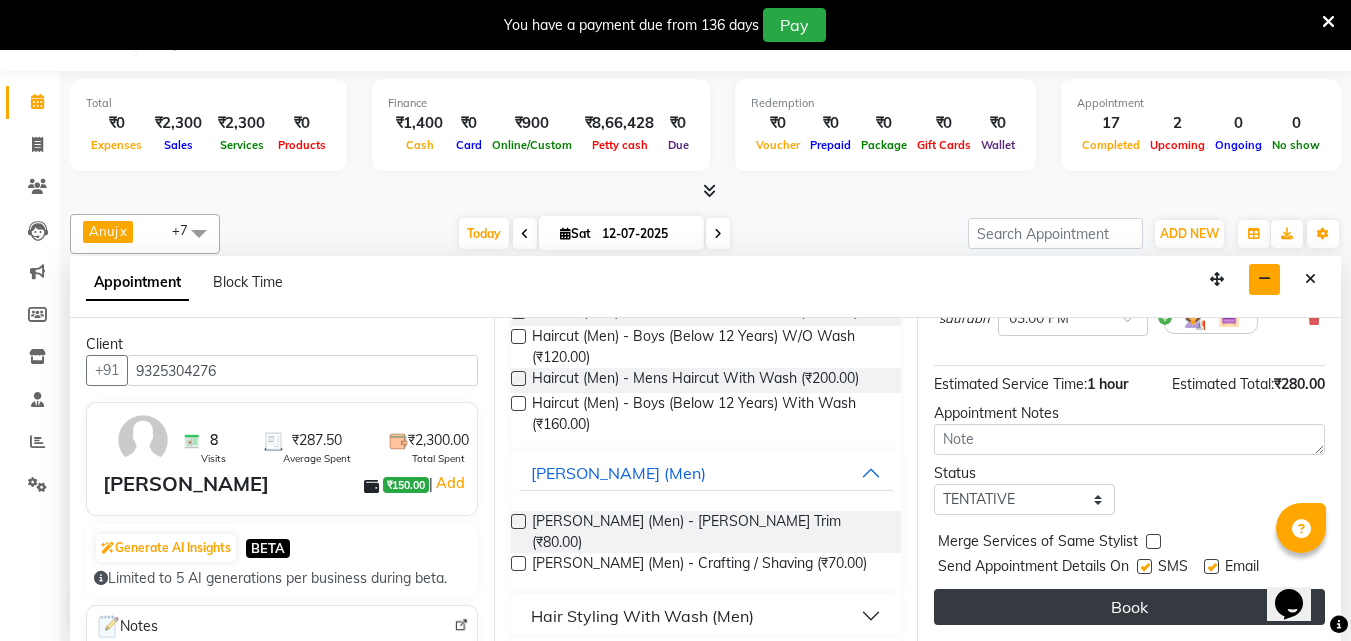 click on "Book" at bounding box center (1129, 607) 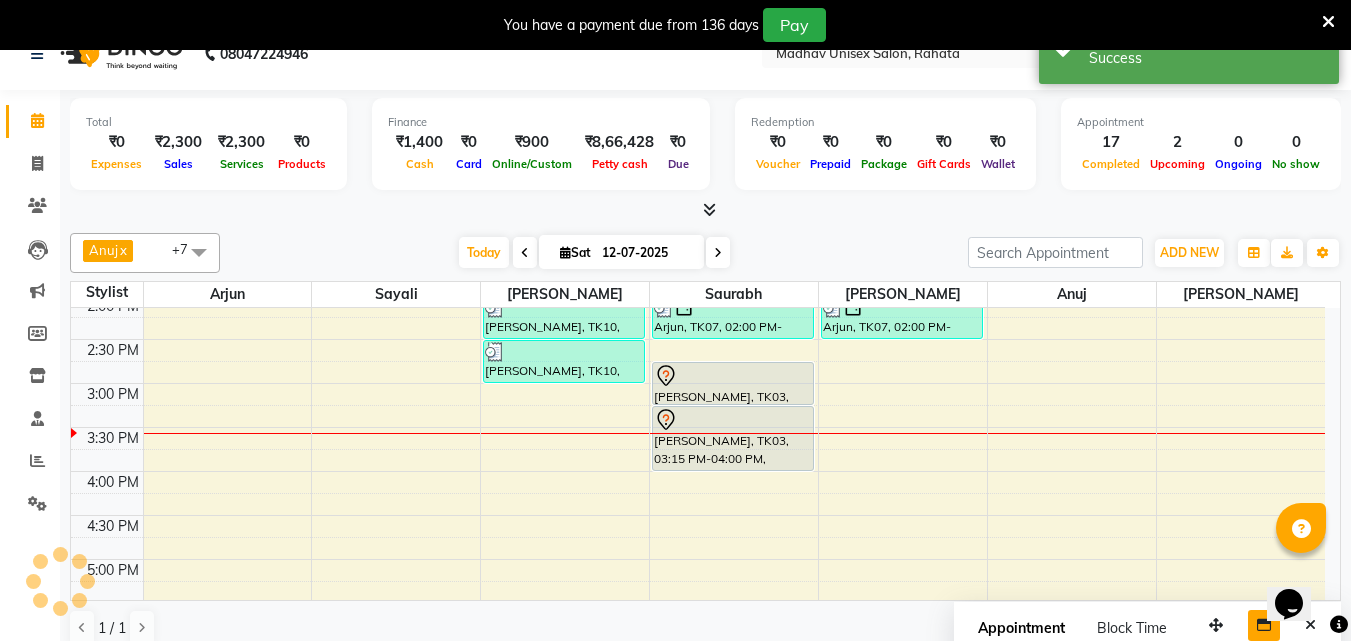 scroll, scrollTop: 0, scrollLeft: 0, axis: both 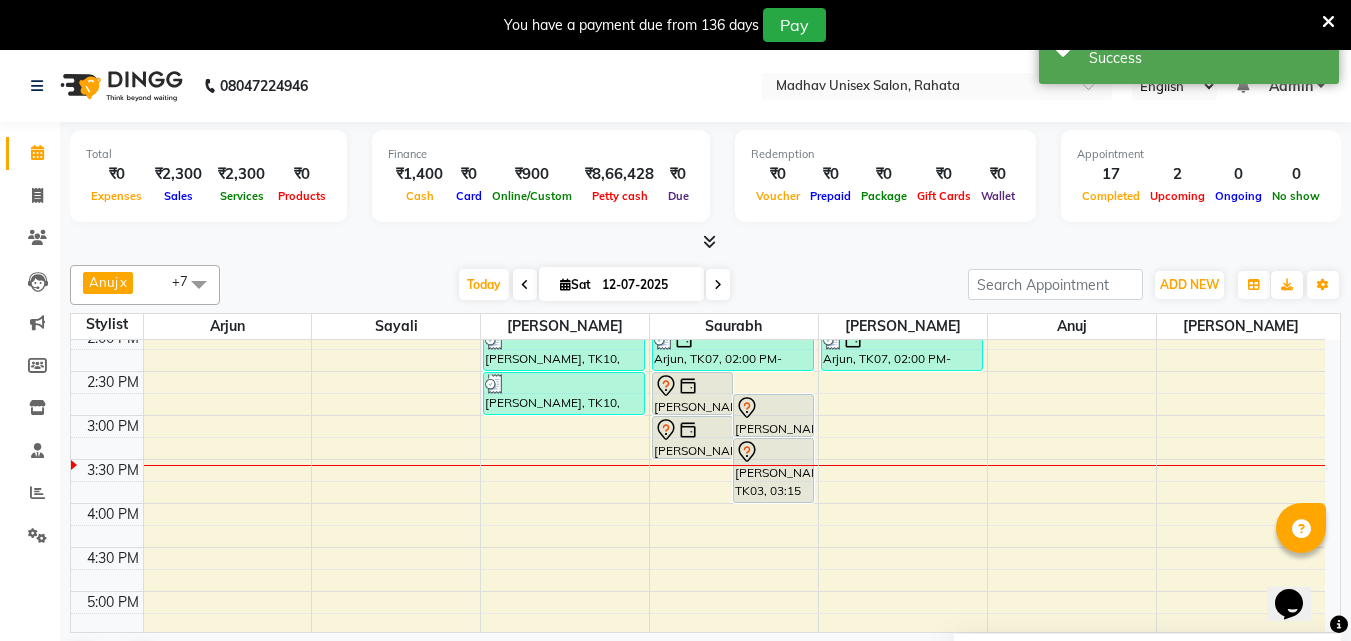 click on "6:00 AM 6:30 AM 7:00 AM 7:30 AM 8:00 AM 8:30 AM 9:00 AM 9:30 AM 10:00 AM 10:30 AM 11:00 AM 11:30 AM 12:00 PM 12:30 PM 1:00 PM 1:30 PM 2:00 PM 2:30 PM 3:00 PM 3:30 PM 4:00 PM 4:30 PM 5:00 PM 5:30 PM 6:00 PM 6:30 PM 7:00 PM 7:30 PM 8:00 PM 8:30 PM 9:00 PM 9:30 PM 10:00 PM 10:30 PM     ayush rohom, TK01, 09:00 AM-09:30 AM, Haircut (Men)  - Boys (Below 12 Years) With Wash     Mr.Amol Targe, TK06, 10:00 AM-10:30 AM, Haircut (Men)  - Mens Haircut W/O Wash     Mr.Amol Targe, TK06, 10:30 AM-11:00 AM, Beard (Men)  - Beard Trim     Mr.Amol Targe, TK06, 11:00 AM-11:30 AM, Globle Colour (Men)  - Majirel     saksham torne, TK08, 01:30 PM-02:00 PM, Beard (Men)  - Beard Trim     ajinkya kasar, TK10, 02:00 PM-02:30 PM, Haircut (Men)  - Mens Haircut With Wash     ajinkya kasar, TK10, 02:30 PM-03:00 PM, Beard (Men)  - Crafting / Shaving             parth shinde, TK11, 02:30 PM-03:00 PM, Haircut (Men)  - Mens Haircut With Wash             mahash sadafal, TK03, 02:45 PM-03:15 PM, Haircut (Men)  - Mens Haircut With Wash" at bounding box center [698, 371] 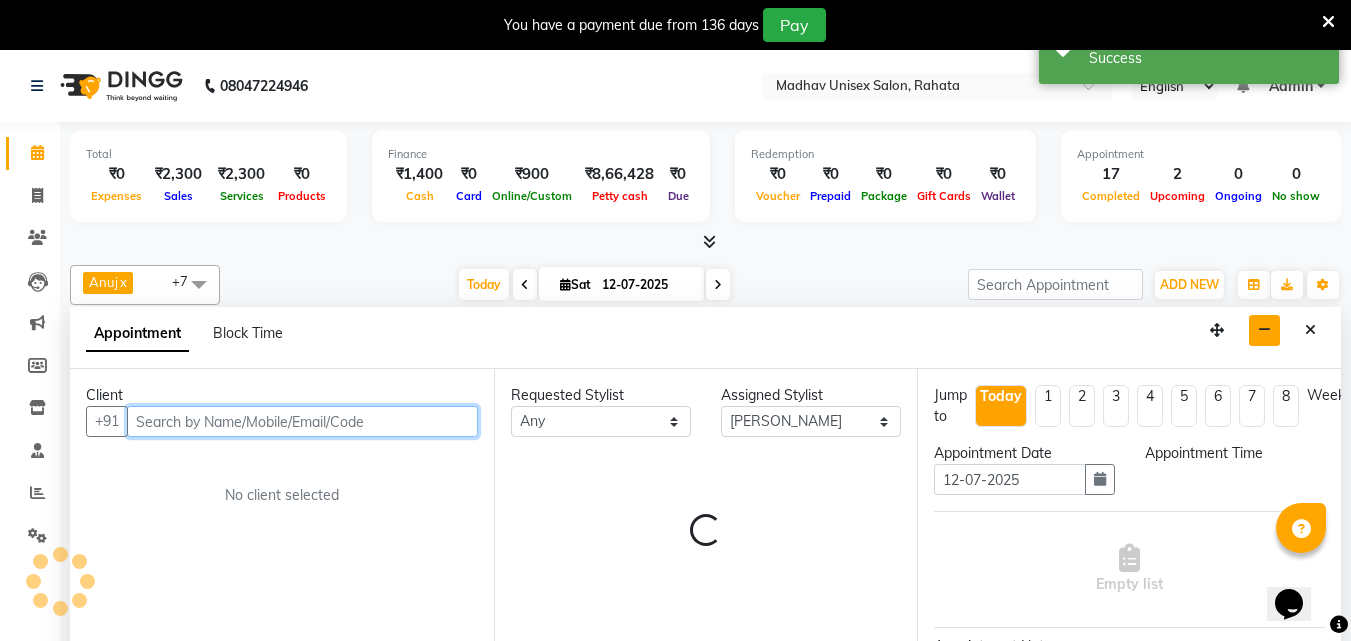 select on "870" 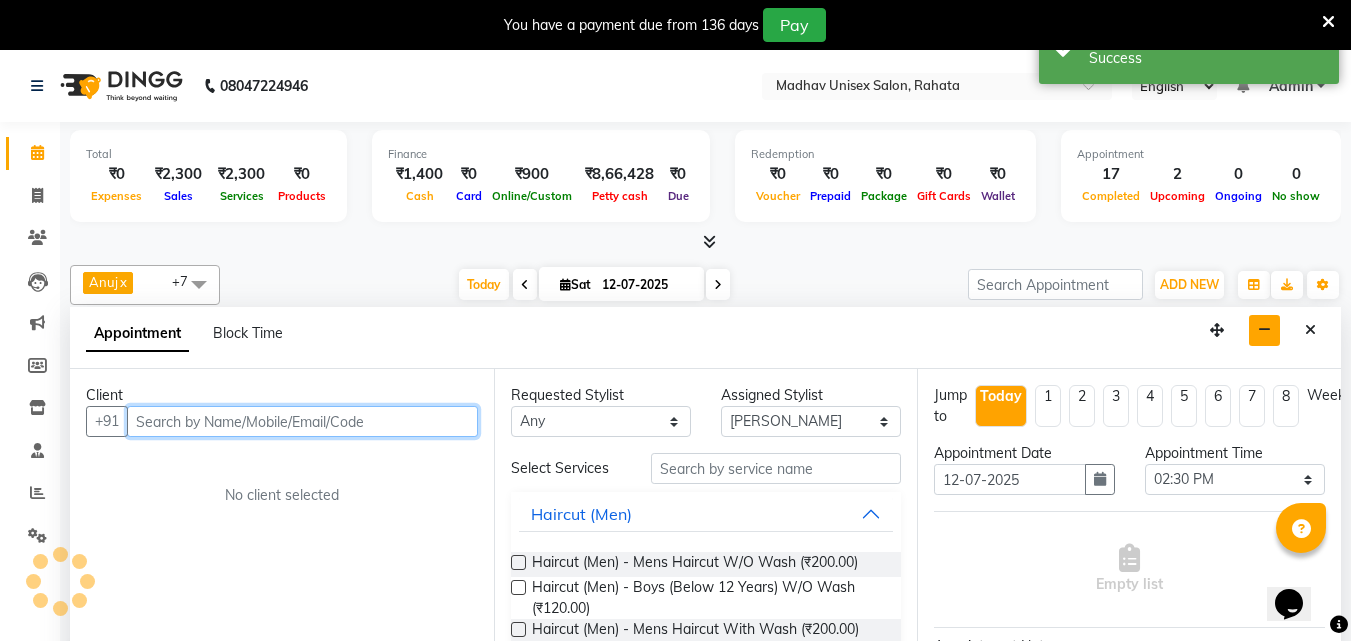 scroll, scrollTop: 51, scrollLeft: 0, axis: vertical 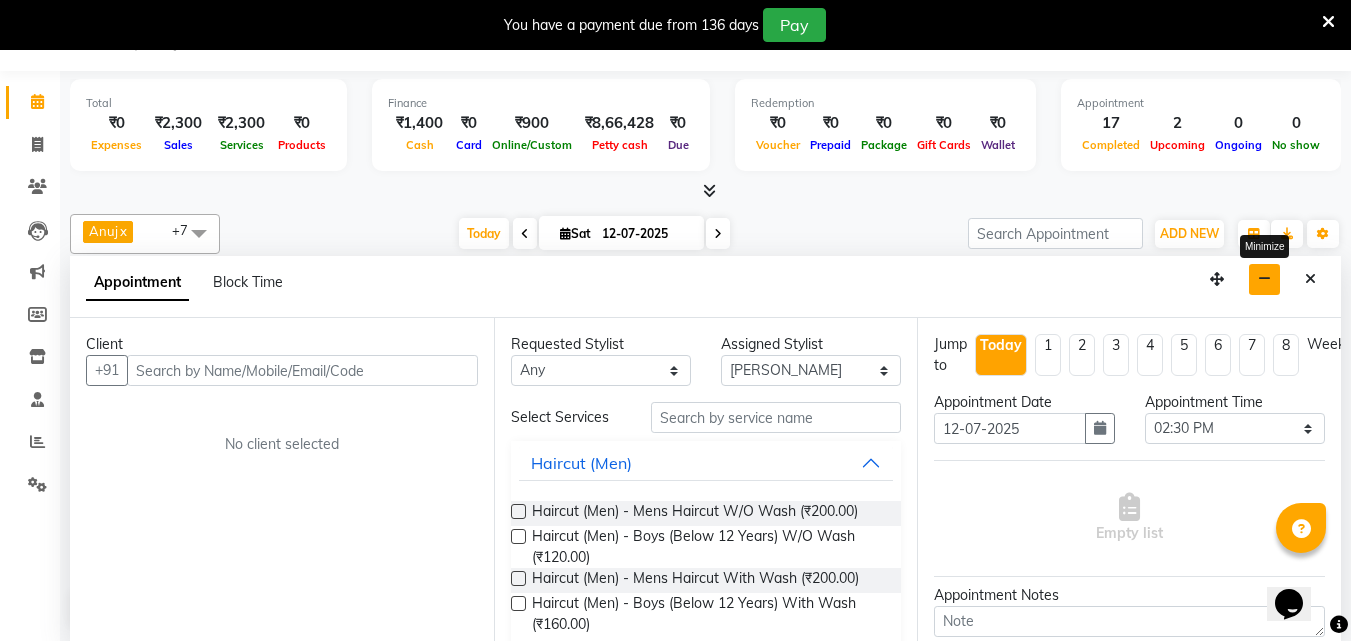click at bounding box center (1264, 279) 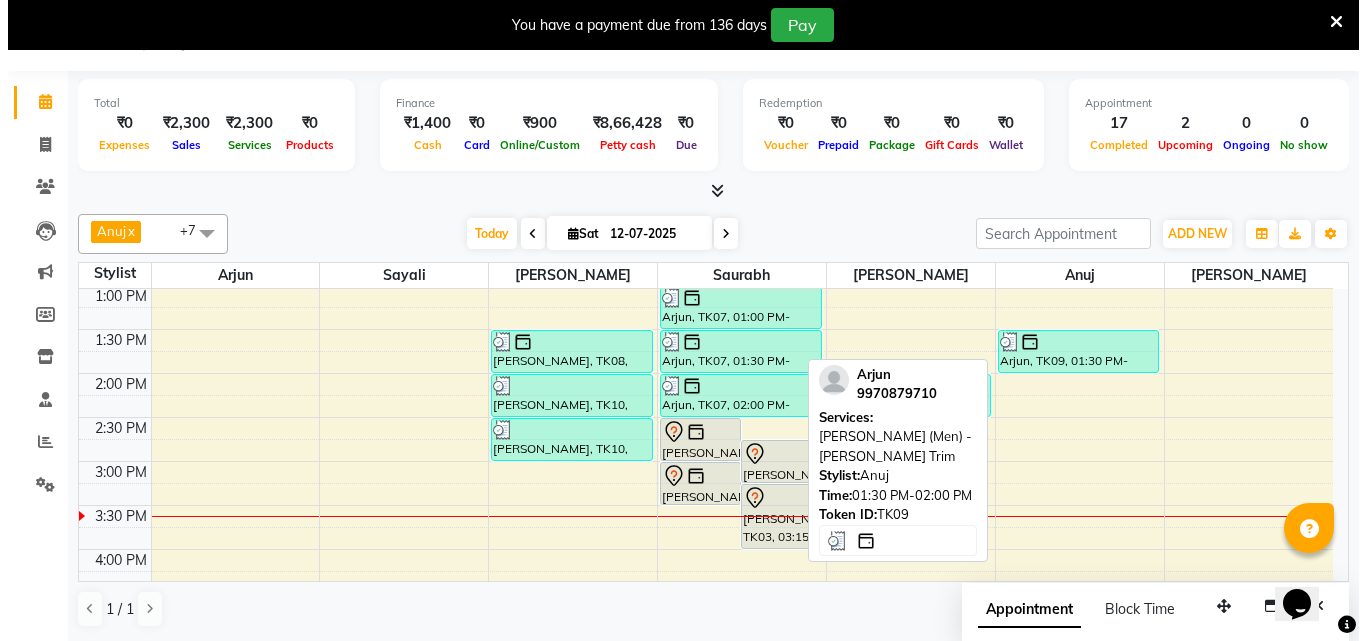scroll, scrollTop: 623, scrollLeft: 0, axis: vertical 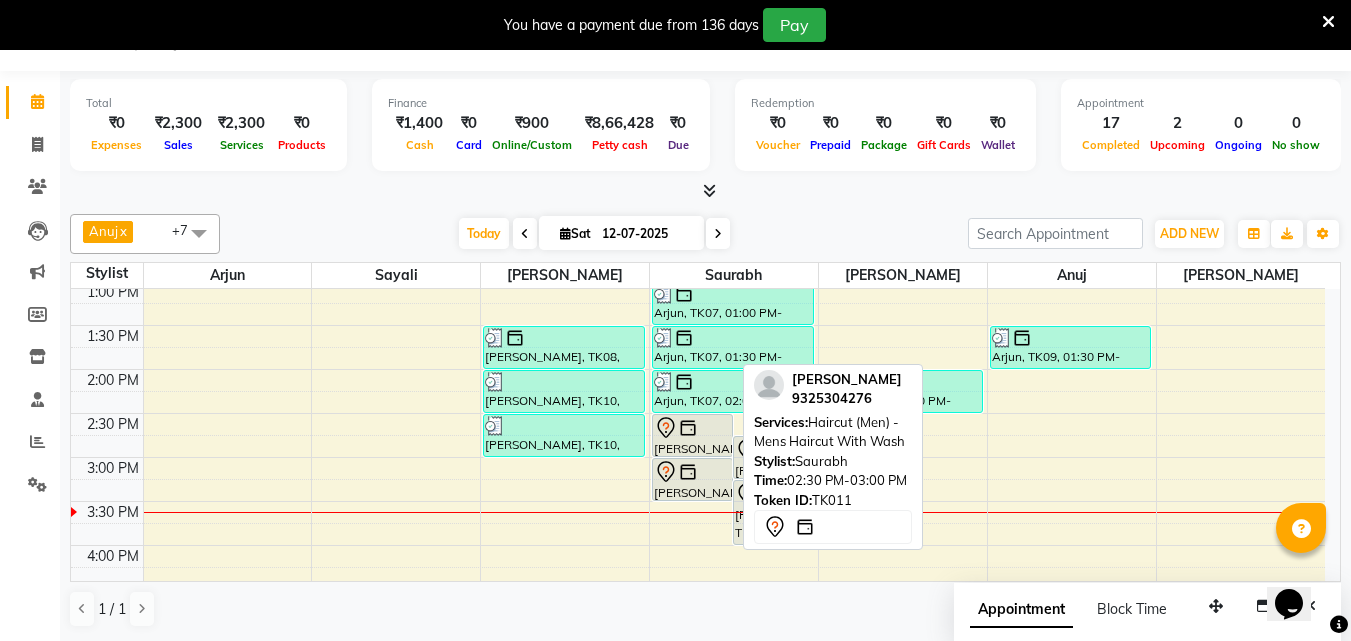 click at bounding box center [688, 428] 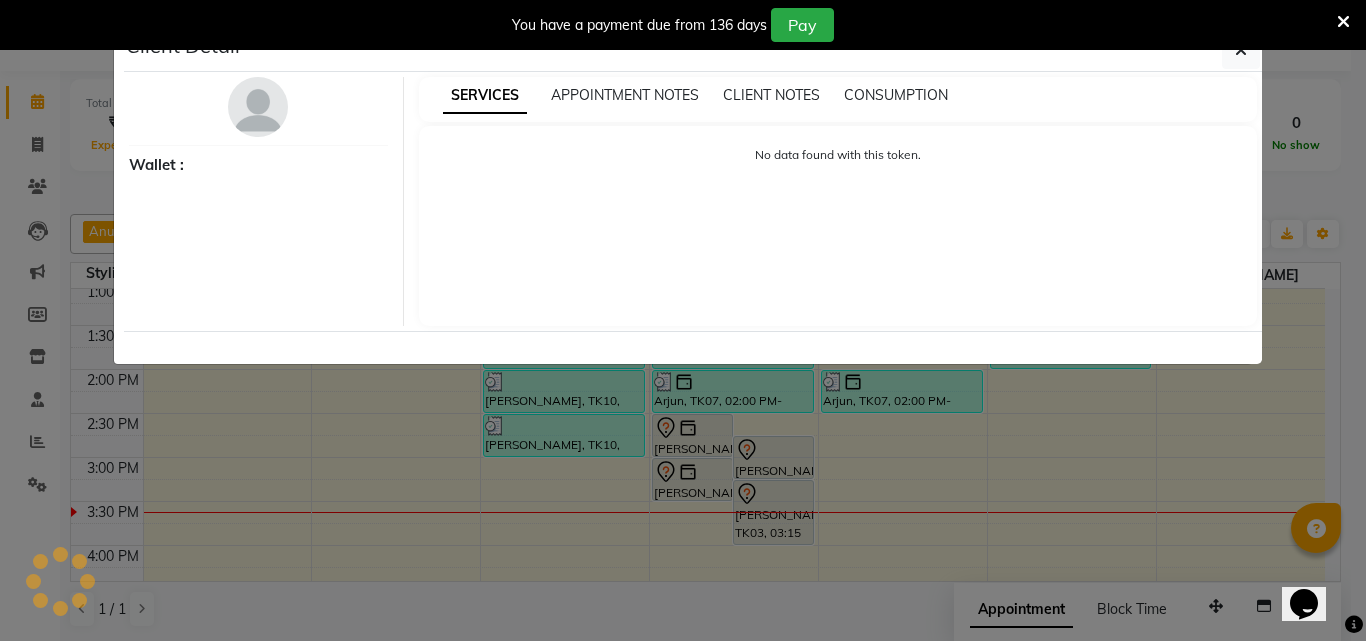 select on "7" 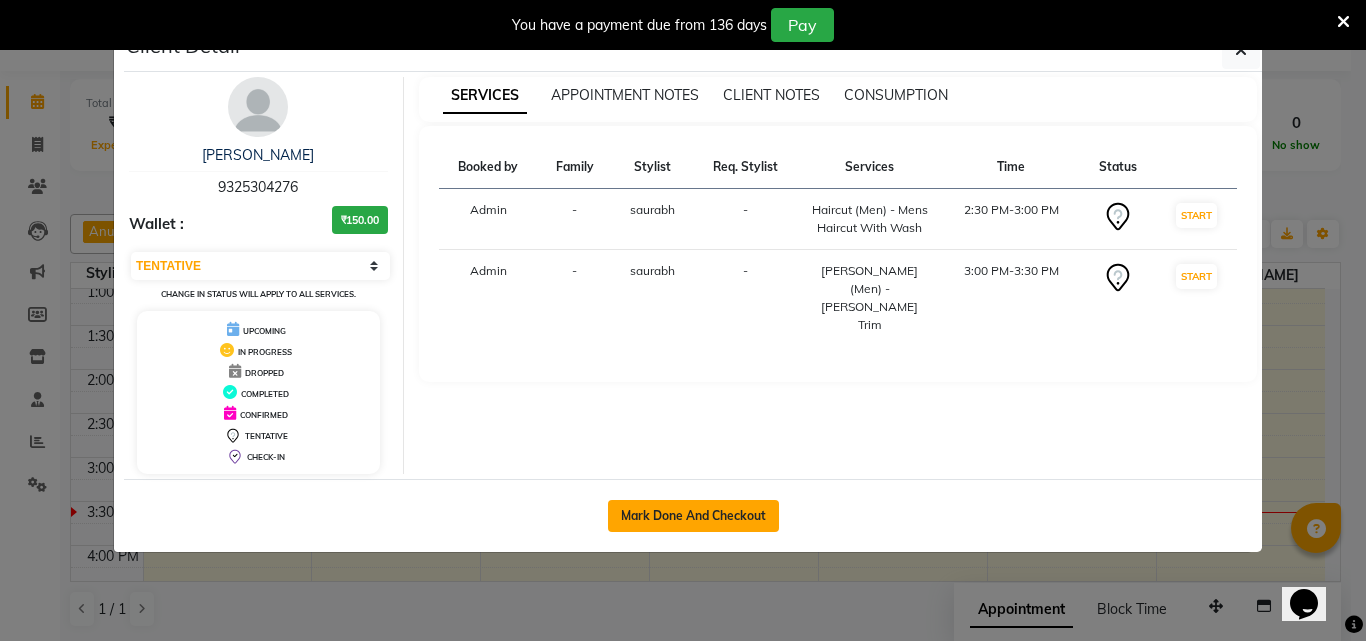 click on "Mark Done And Checkout" 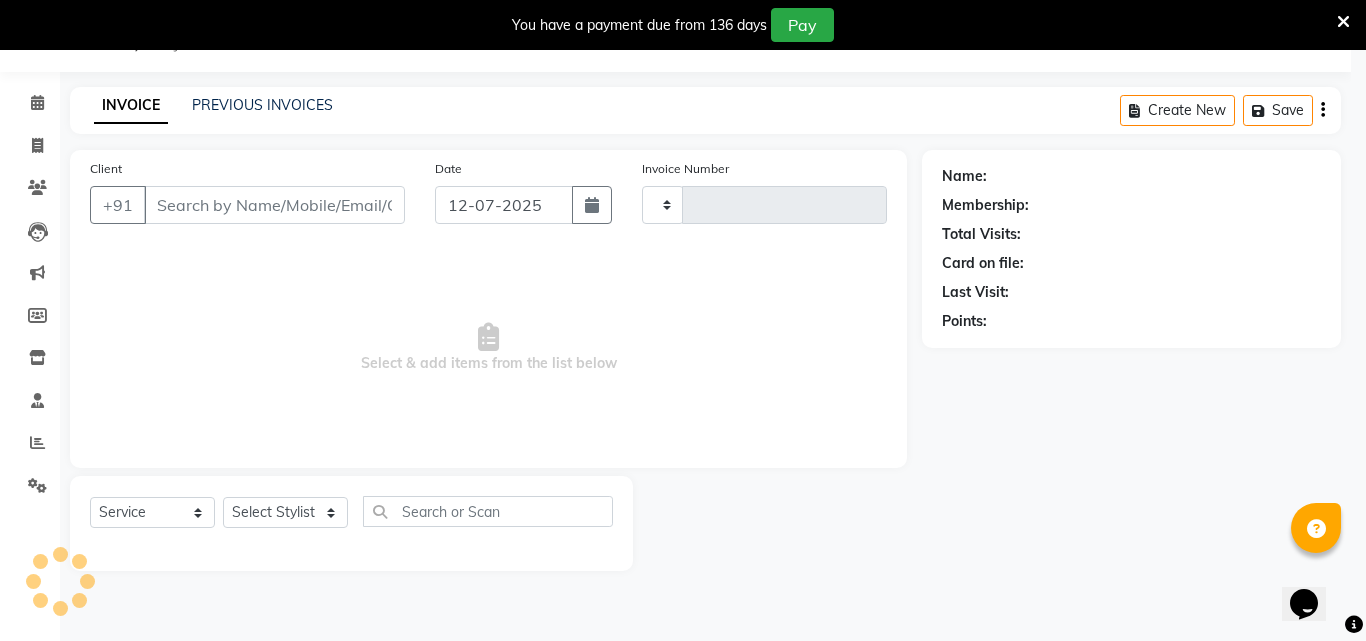 scroll, scrollTop: 50, scrollLeft: 0, axis: vertical 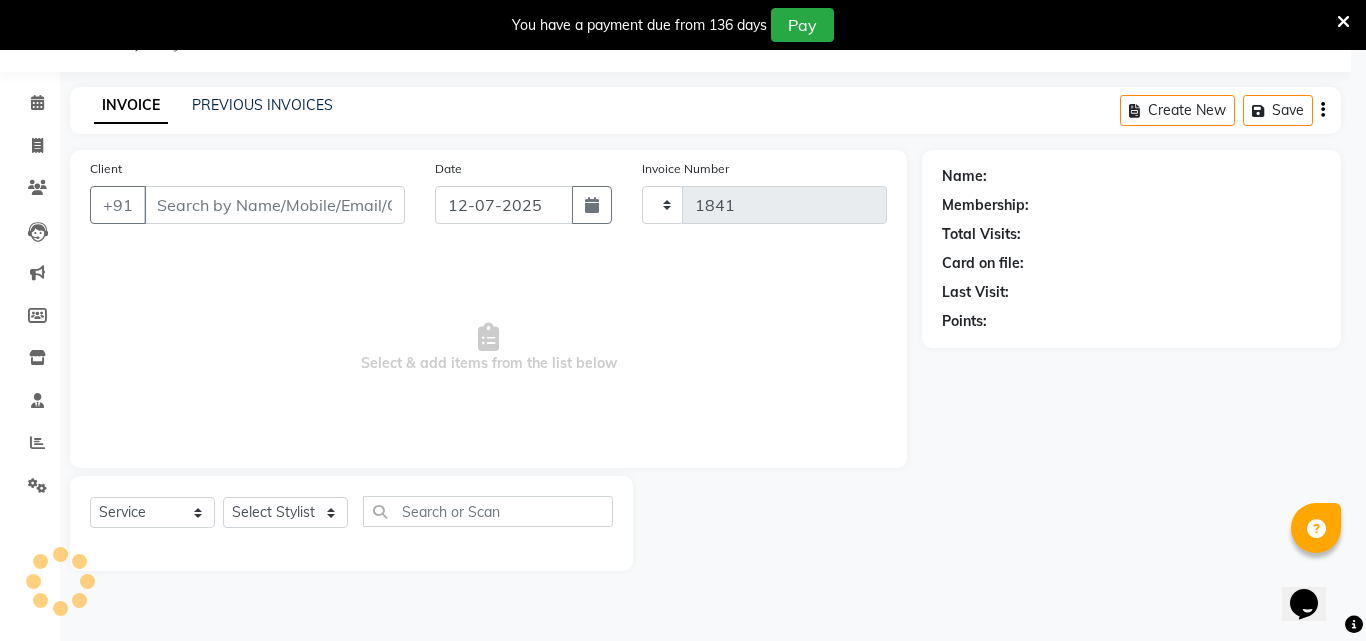 select on "870" 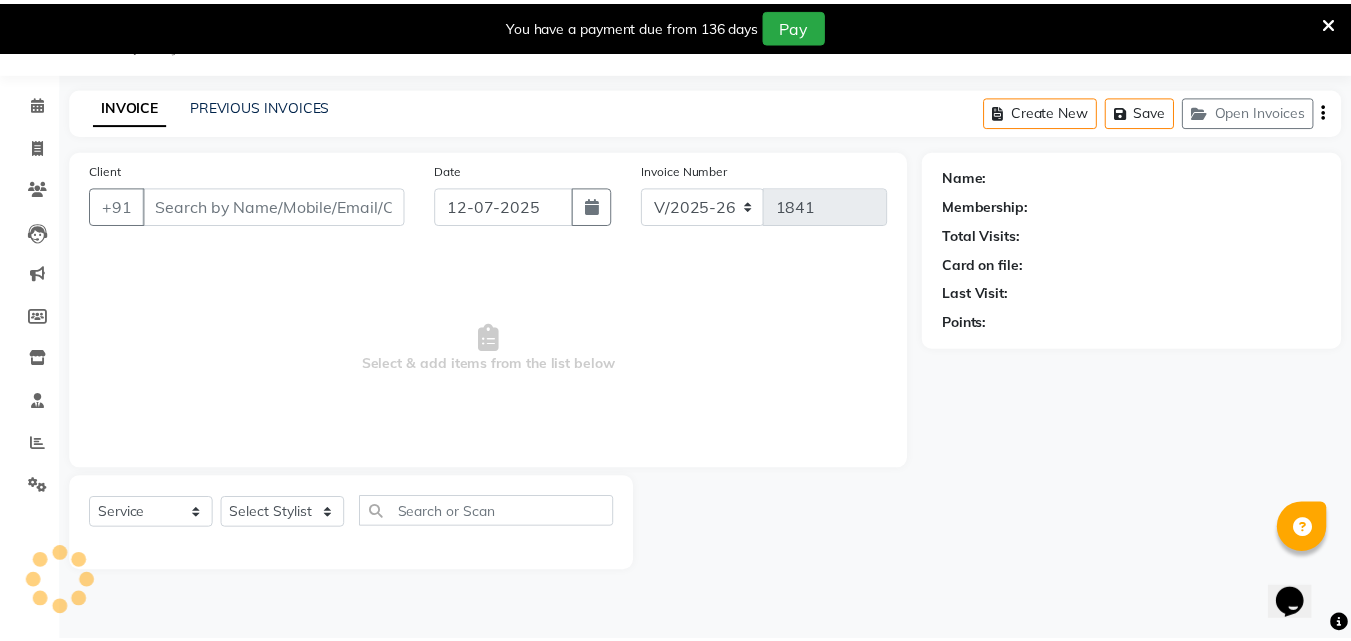 scroll, scrollTop: 0, scrollLeft: 0, axis: both 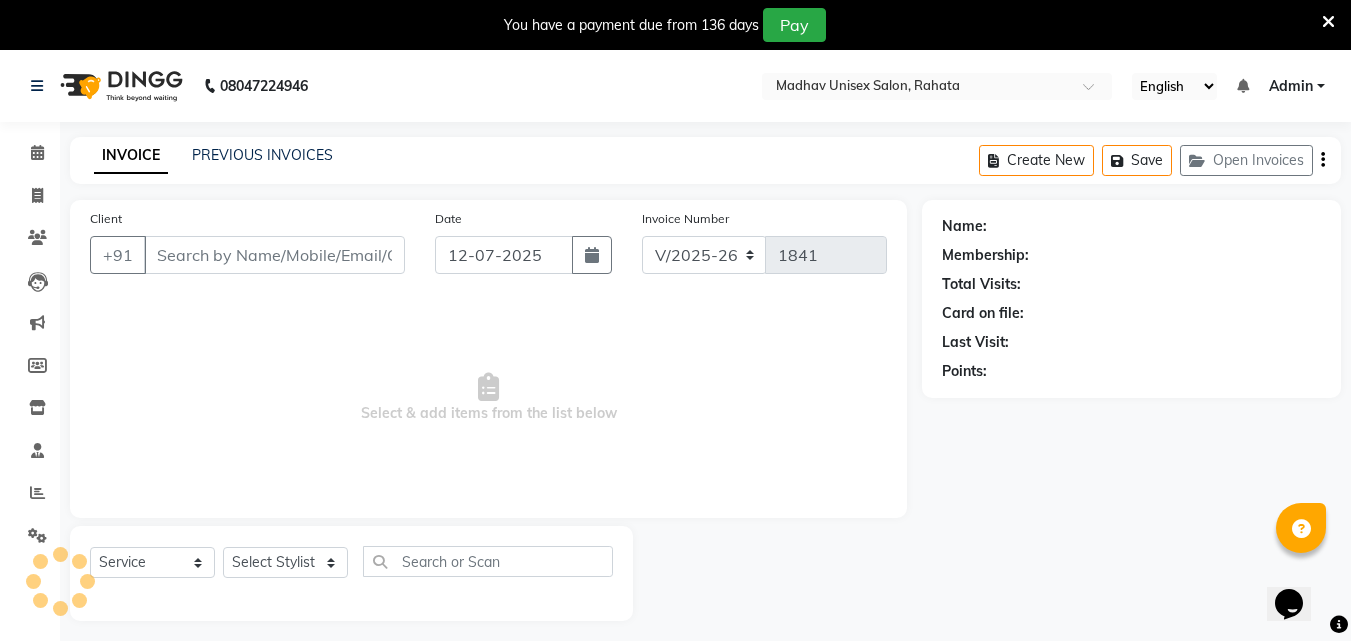 type on "9325304276" 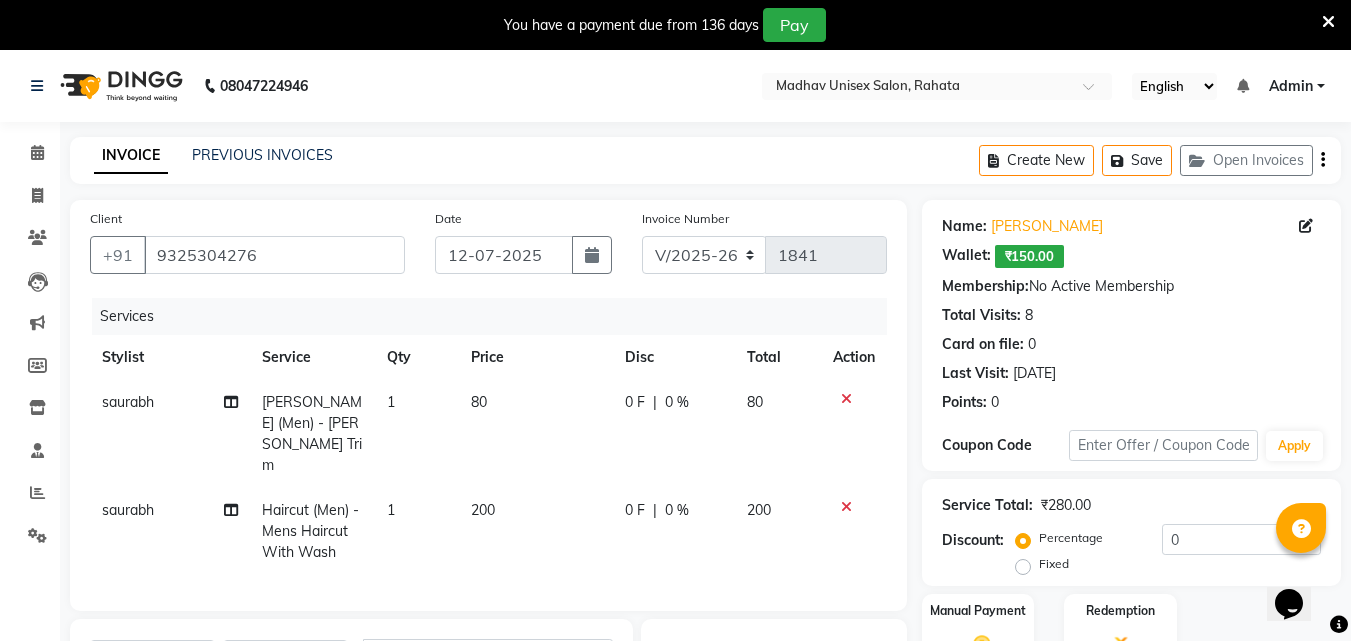 click on "saurabh" 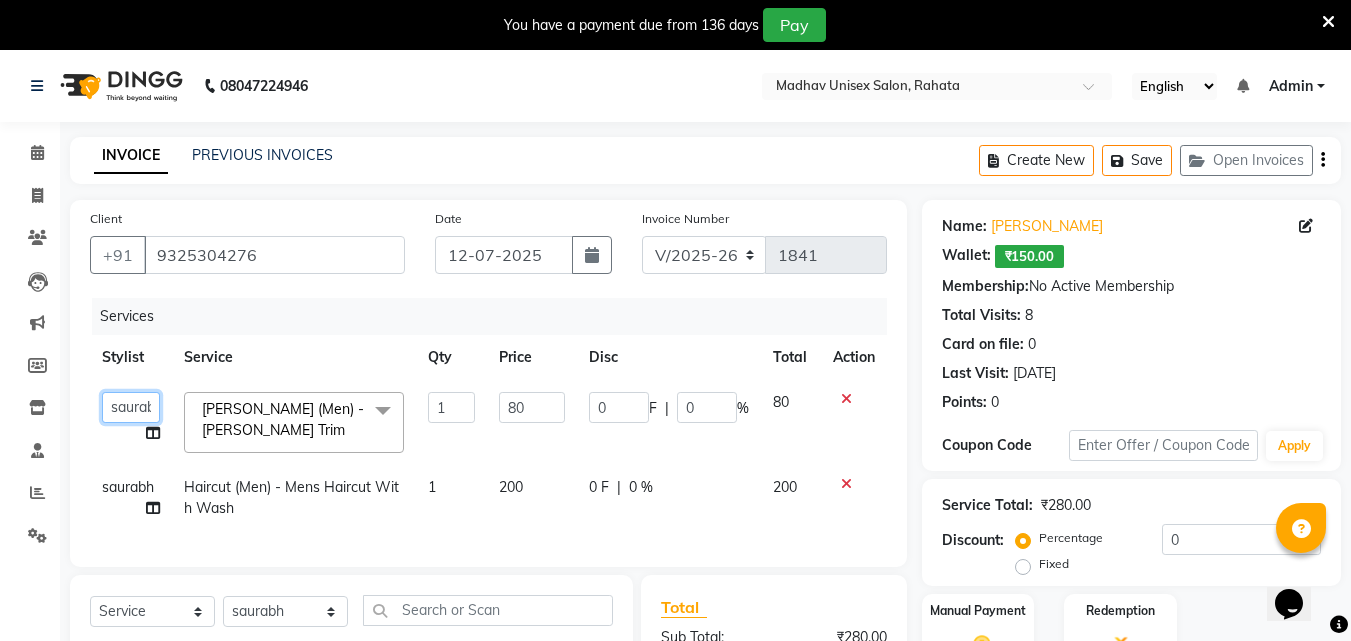 click on "Anuj   Arjun   Harshad   prathamesh   sarthak wagh   saurabh   Sayali    Swarup" 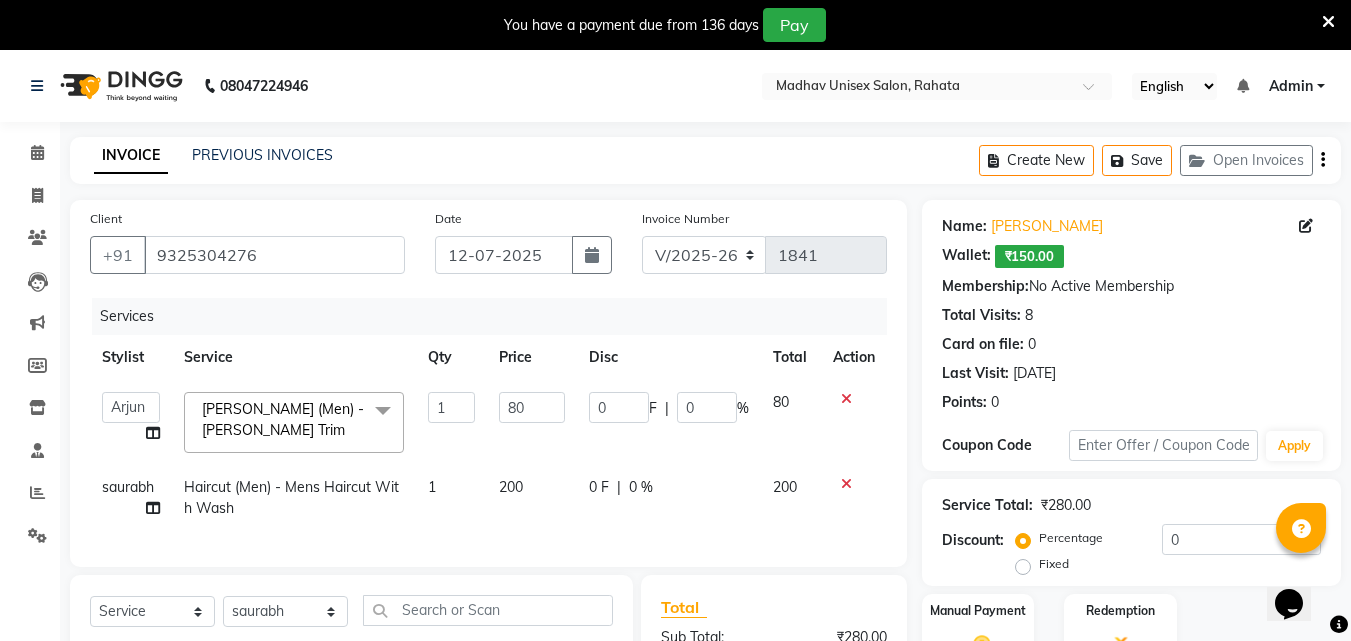select on "14046" 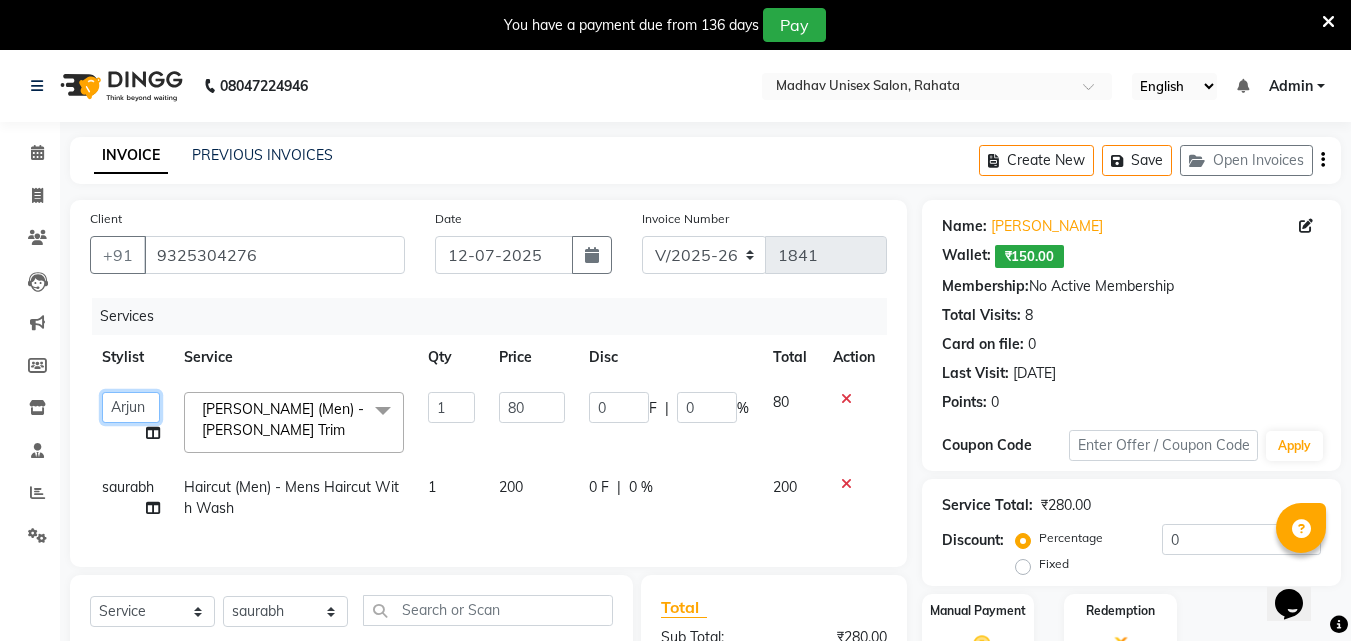 click on "Anuj   Arjun   Harshad   prathamesh   sarthak wagh   saurabh   Sayali    Swarup" 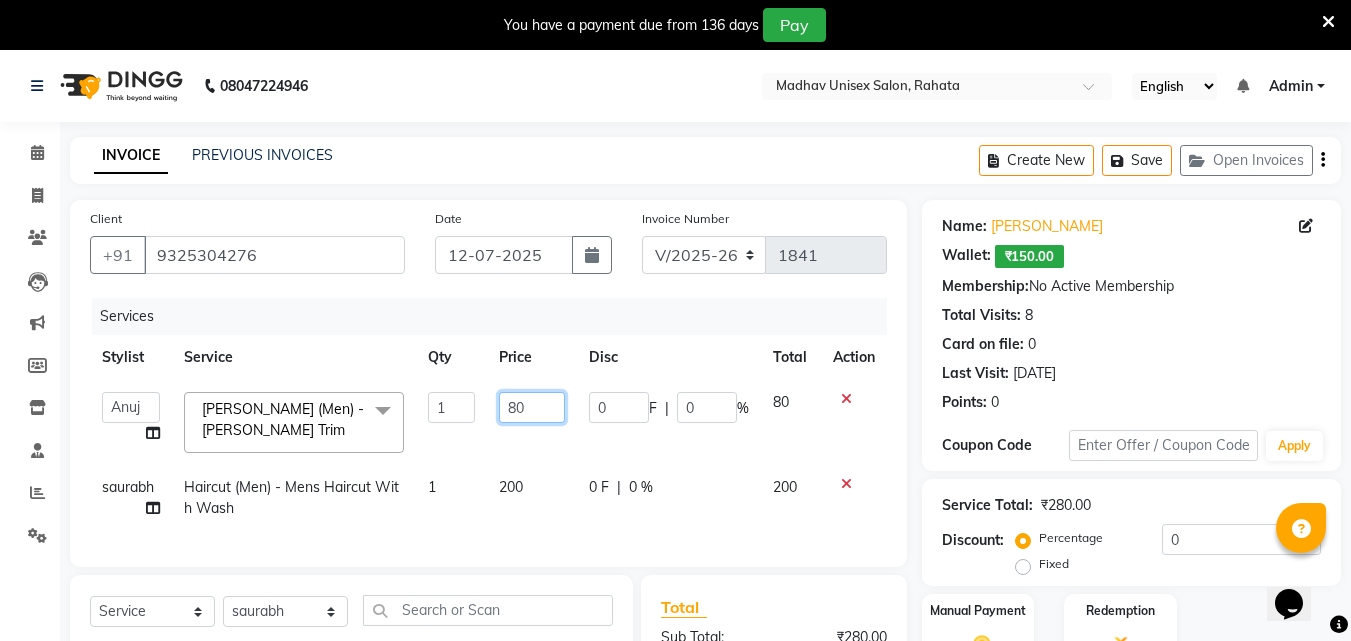drag, startPoint x: 533, startPoint y: 419, endPoint x: 505, endPoint y: 415, distance: 28.284271 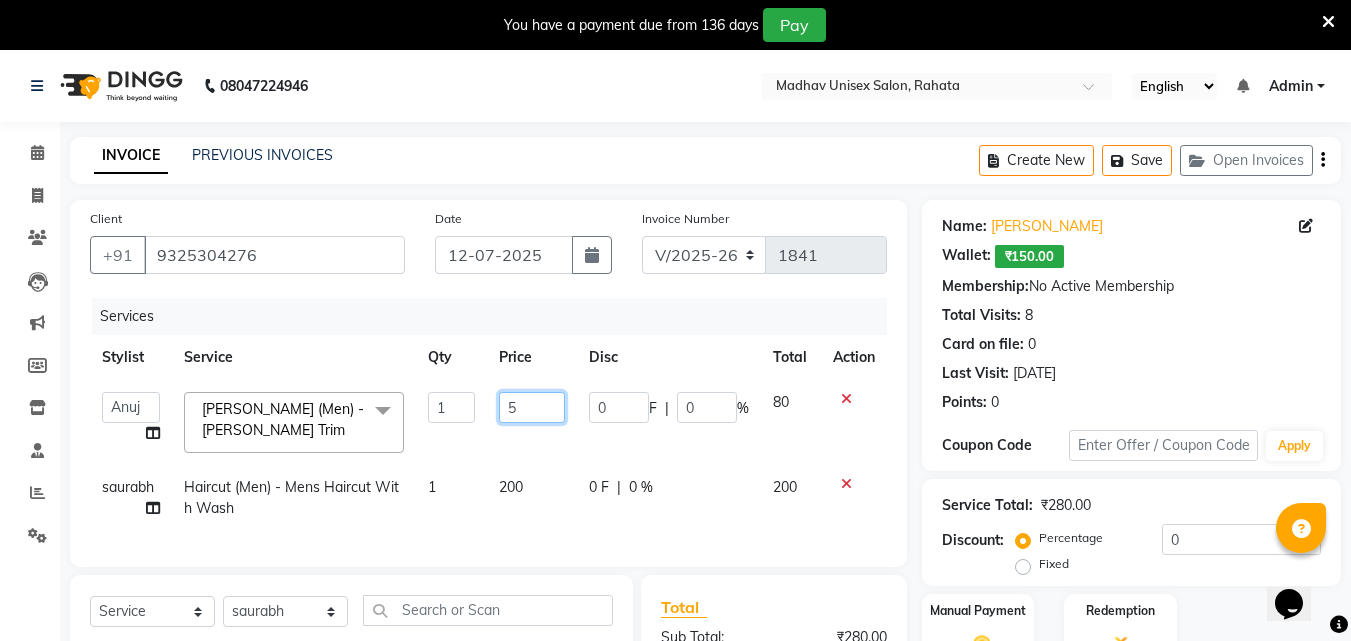 type on "50" 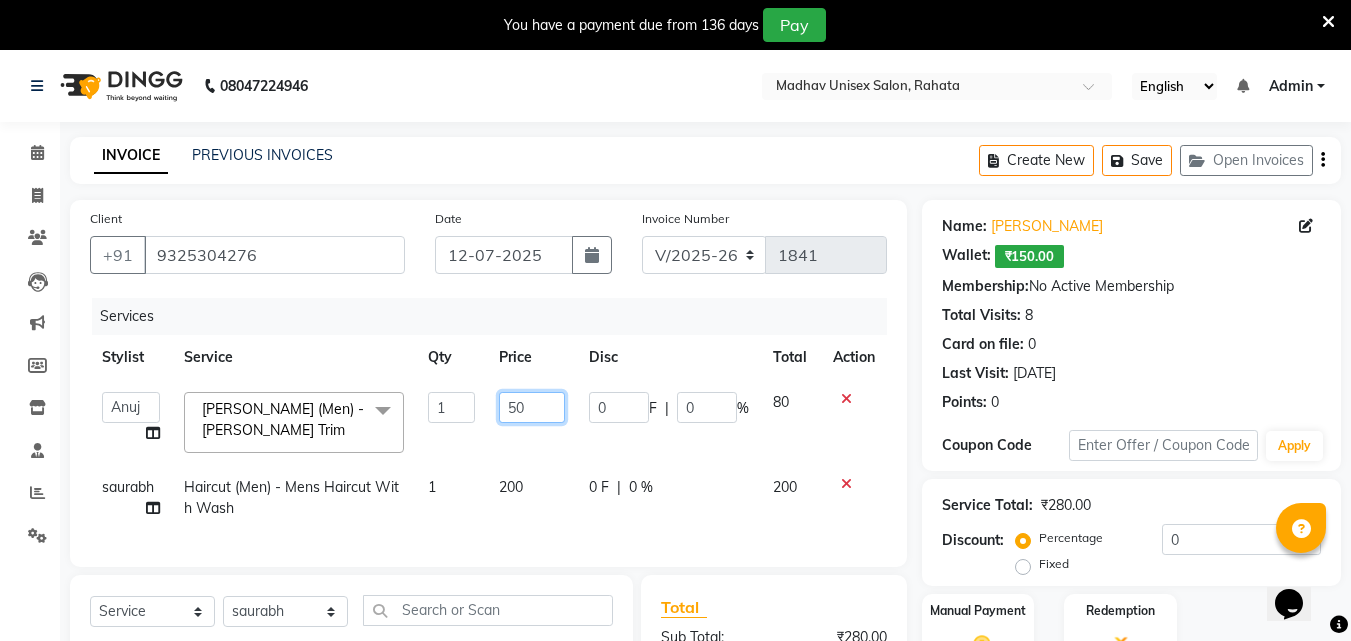scroll, scrollTop: 198, scrollLeft: 0, axis: vertical 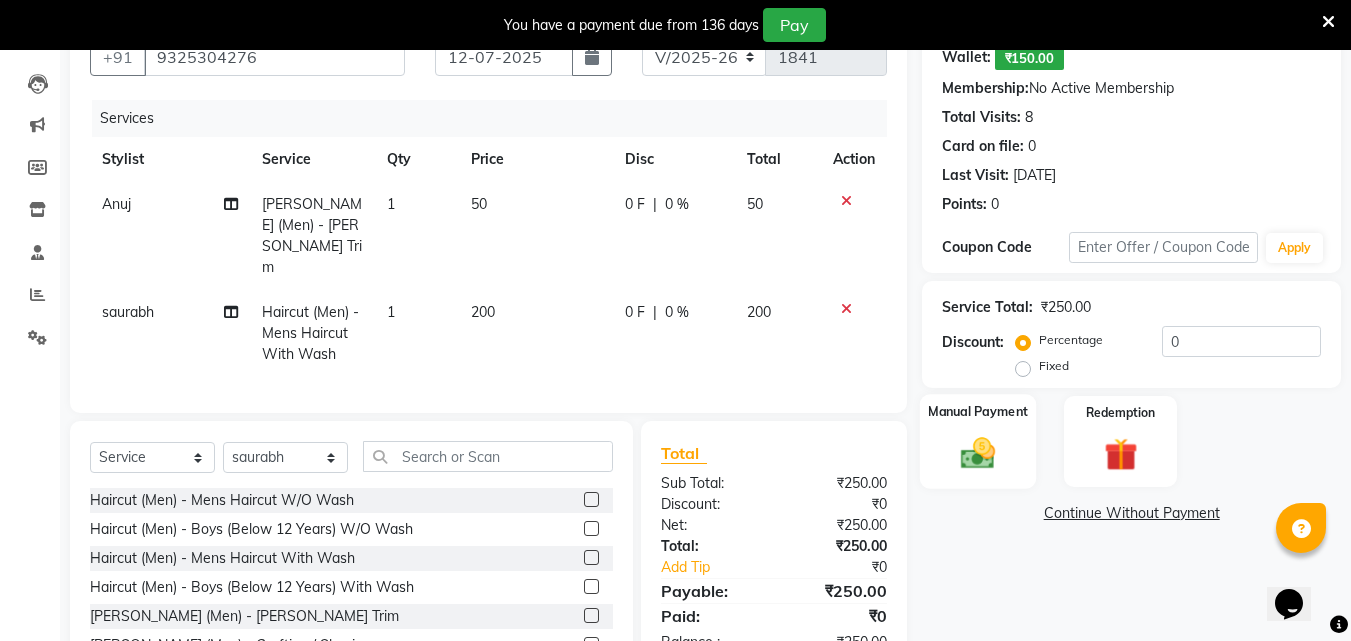 click on "Manual Payment" 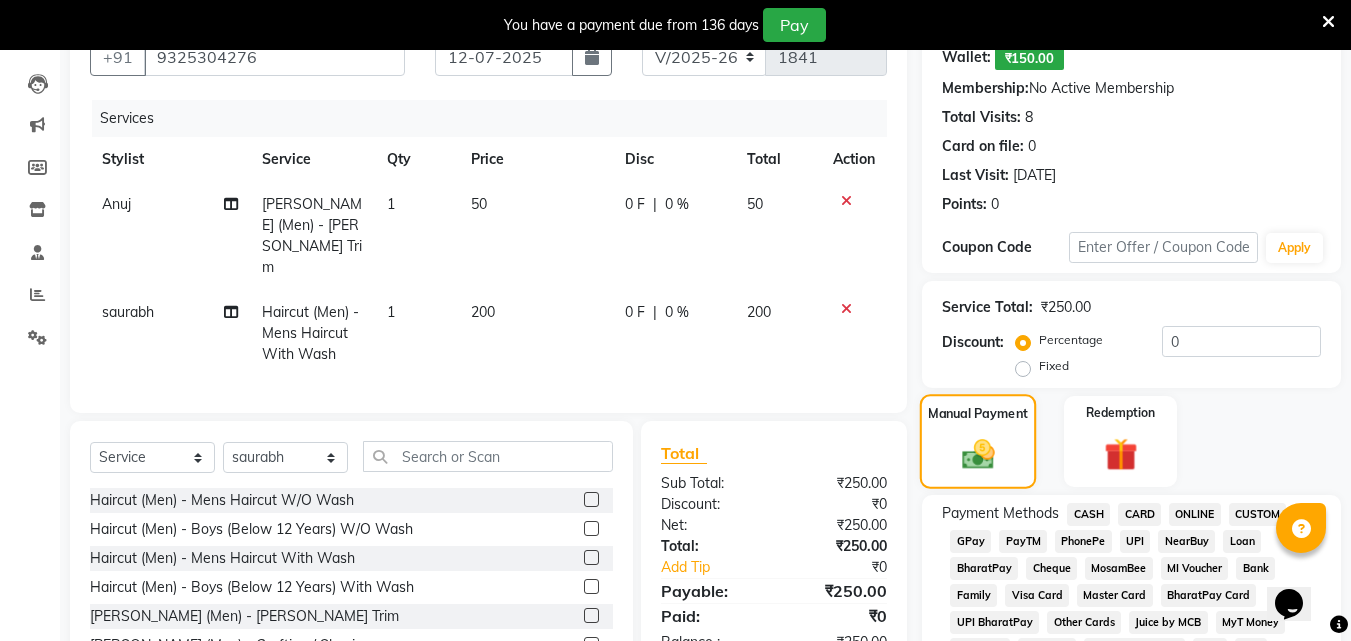 scroll, scrollTop: 317, scrollLeft: 0, axis: vertical 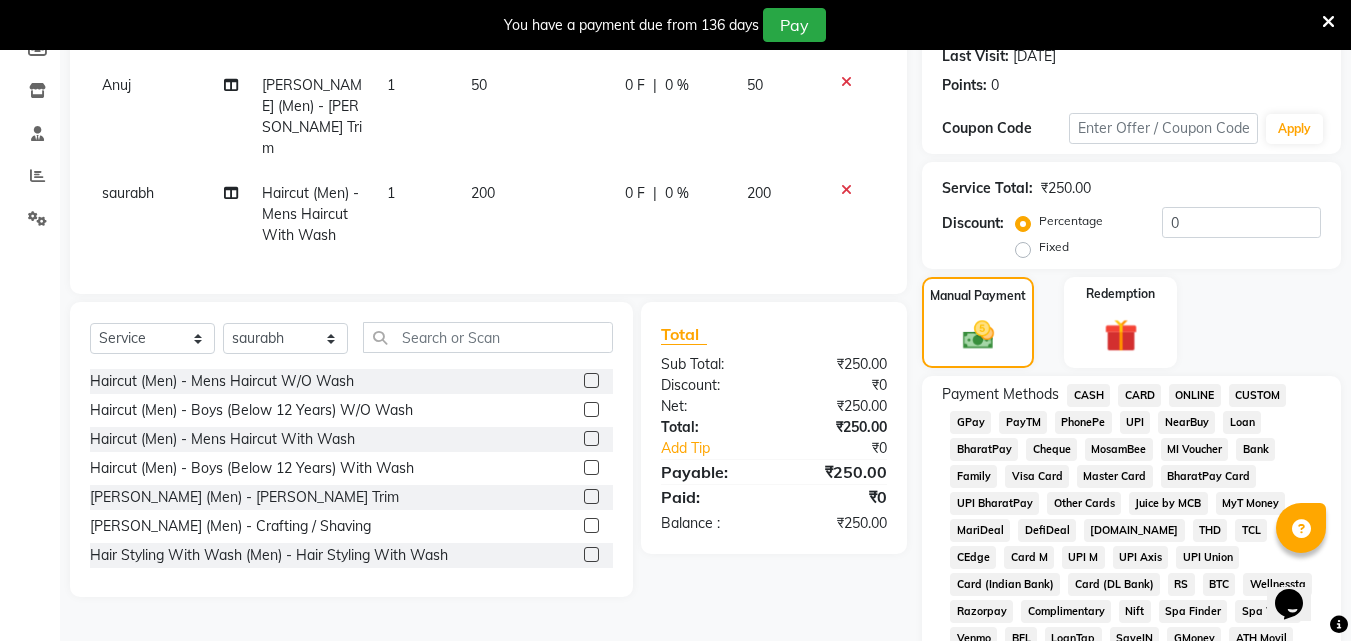 click on "CASH" 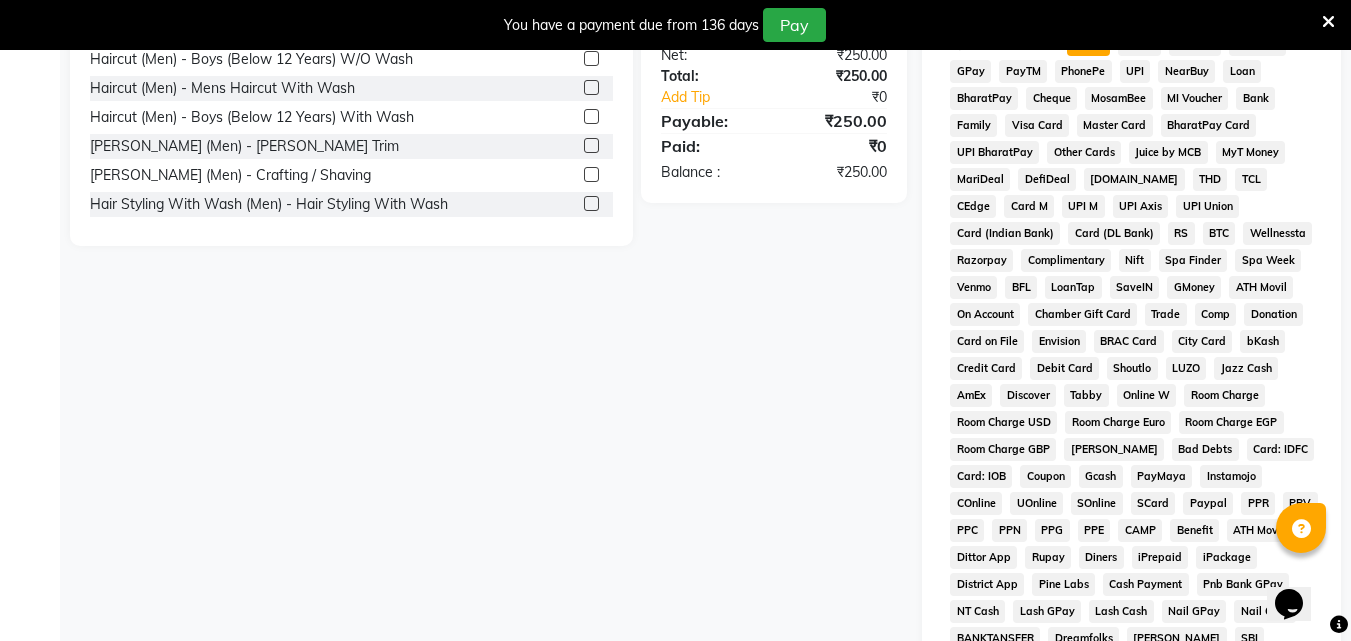 scroll, scrollTop: 942, scrollLeft: 0, axis: vertical 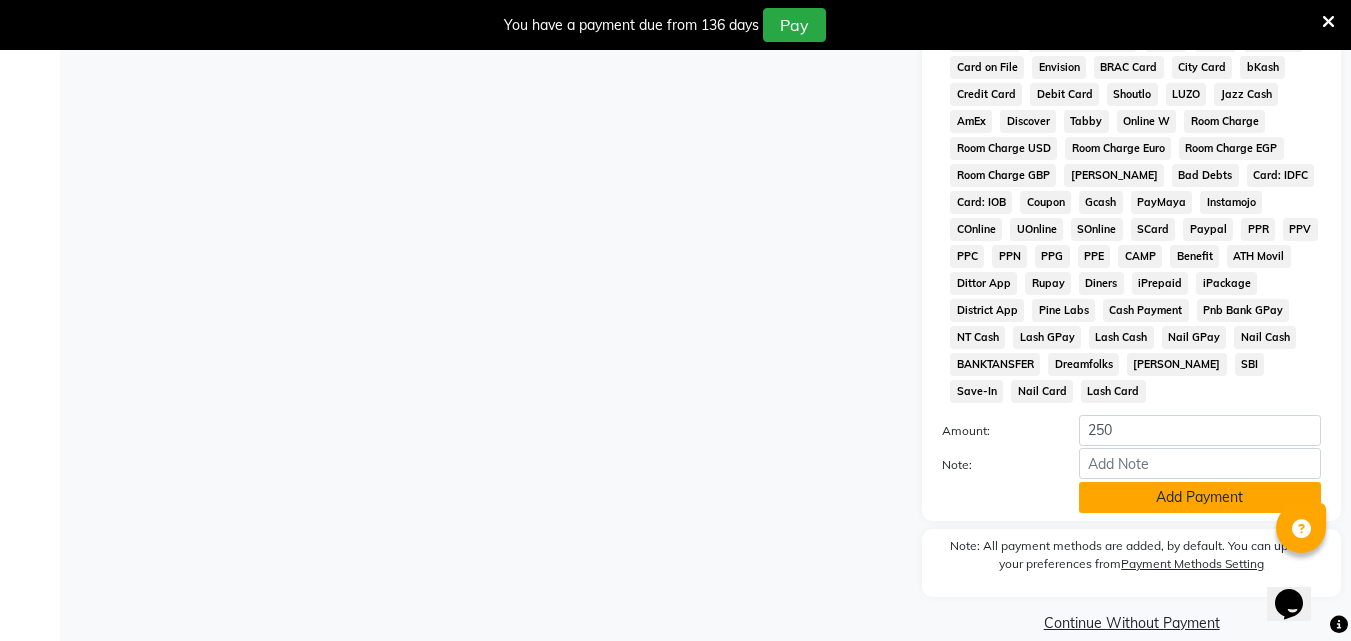 click on "Add Payment" 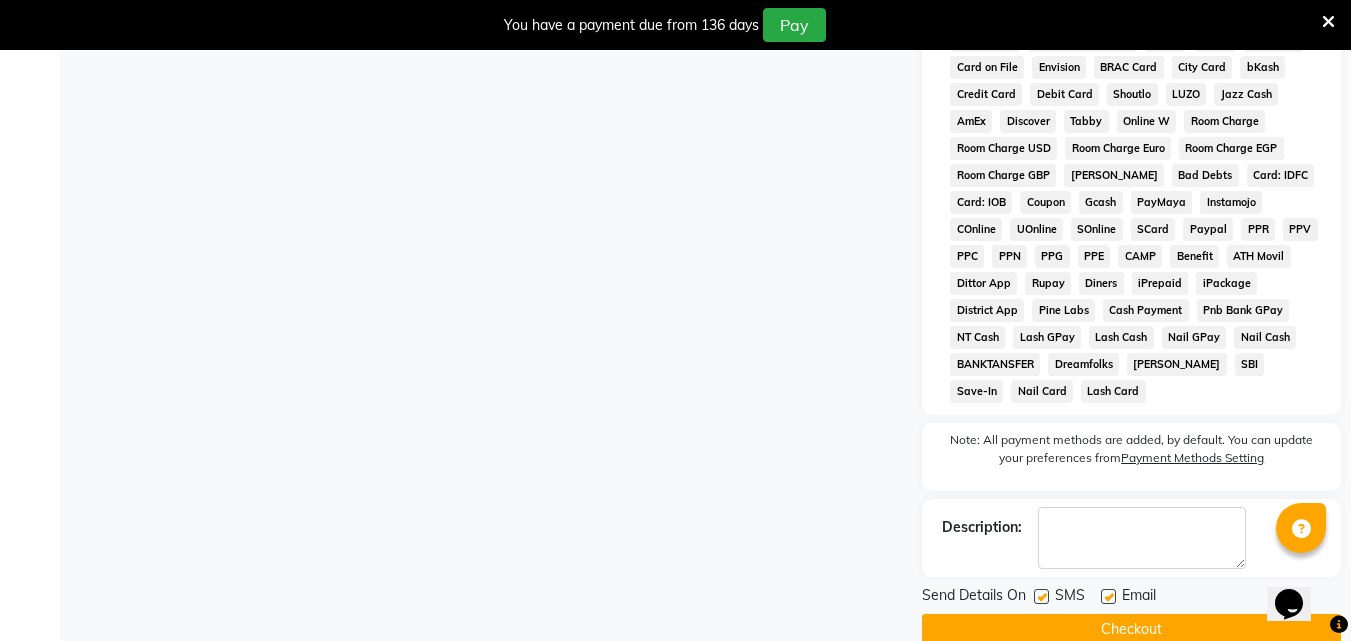click on "Checkout" 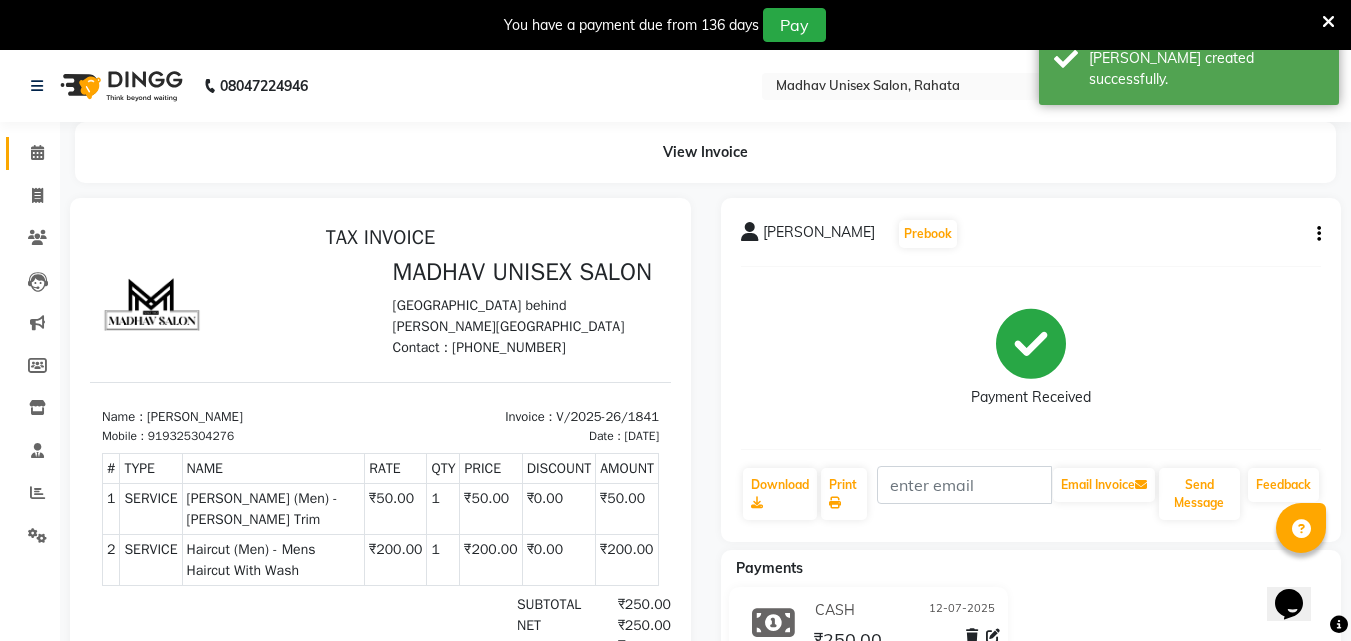scroll, scrollTop: 0, scrollLeft: 0, axis: both 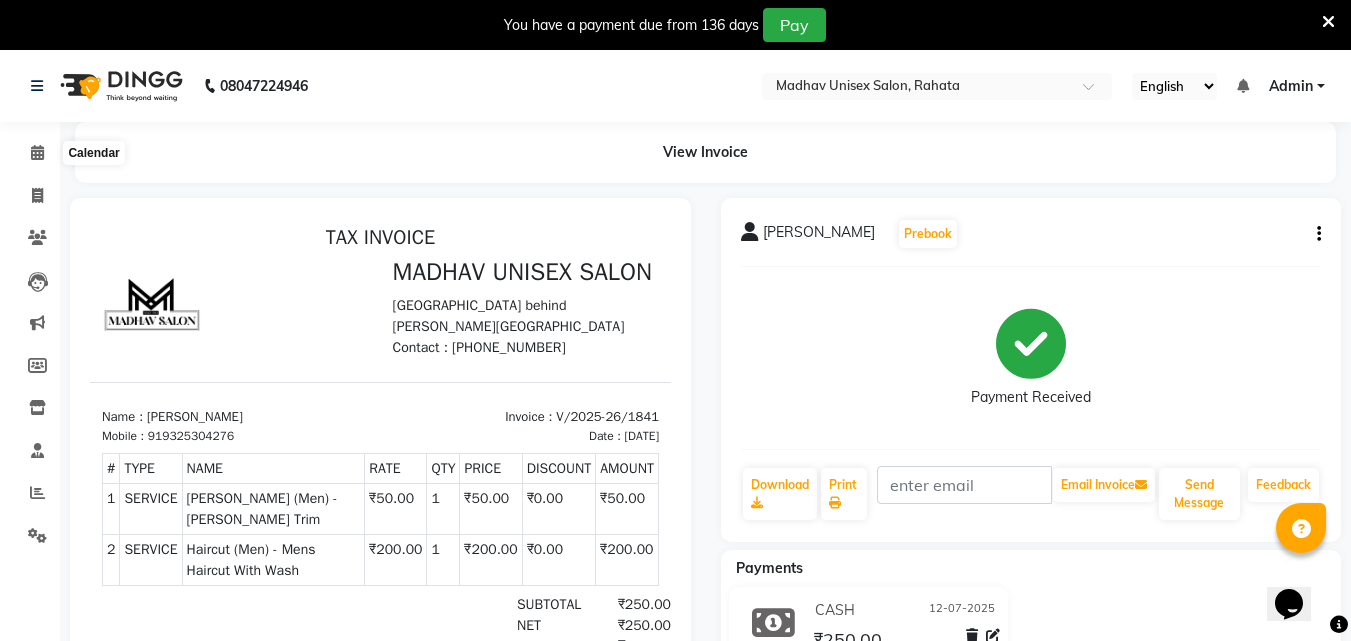 drag, startPoint x: 42, startPoint y: 144, endPoint x: 715, endPoint y: 362, distance: 707.427 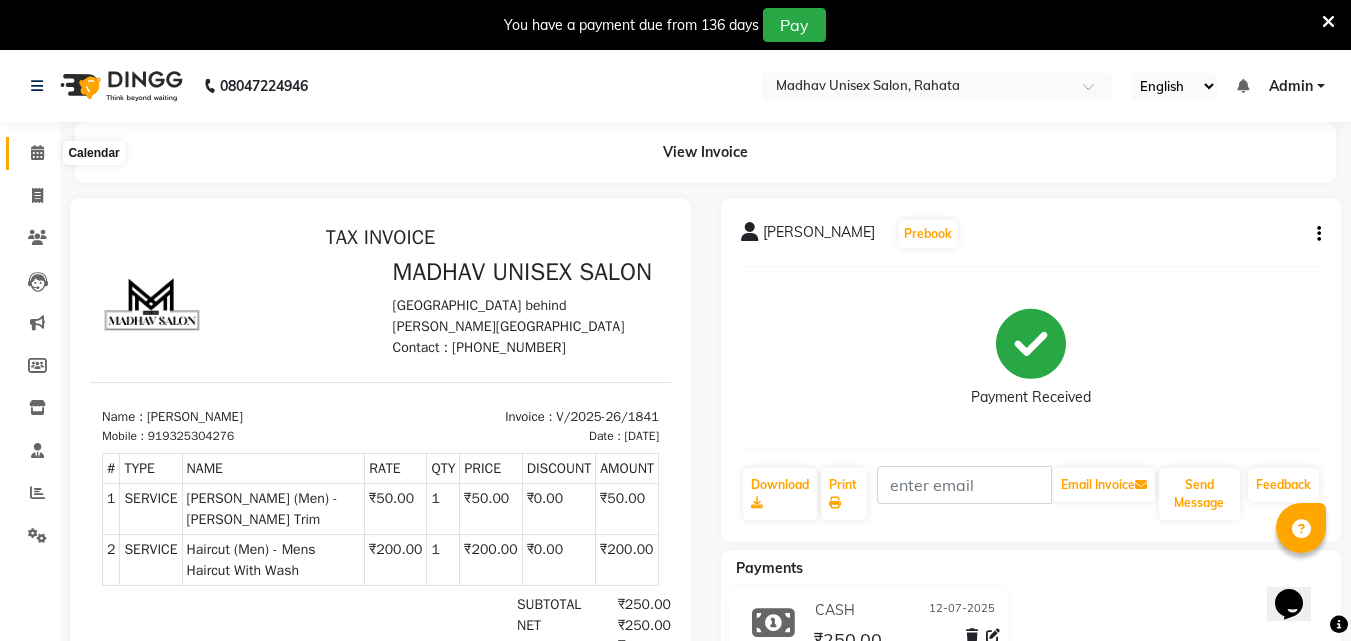click 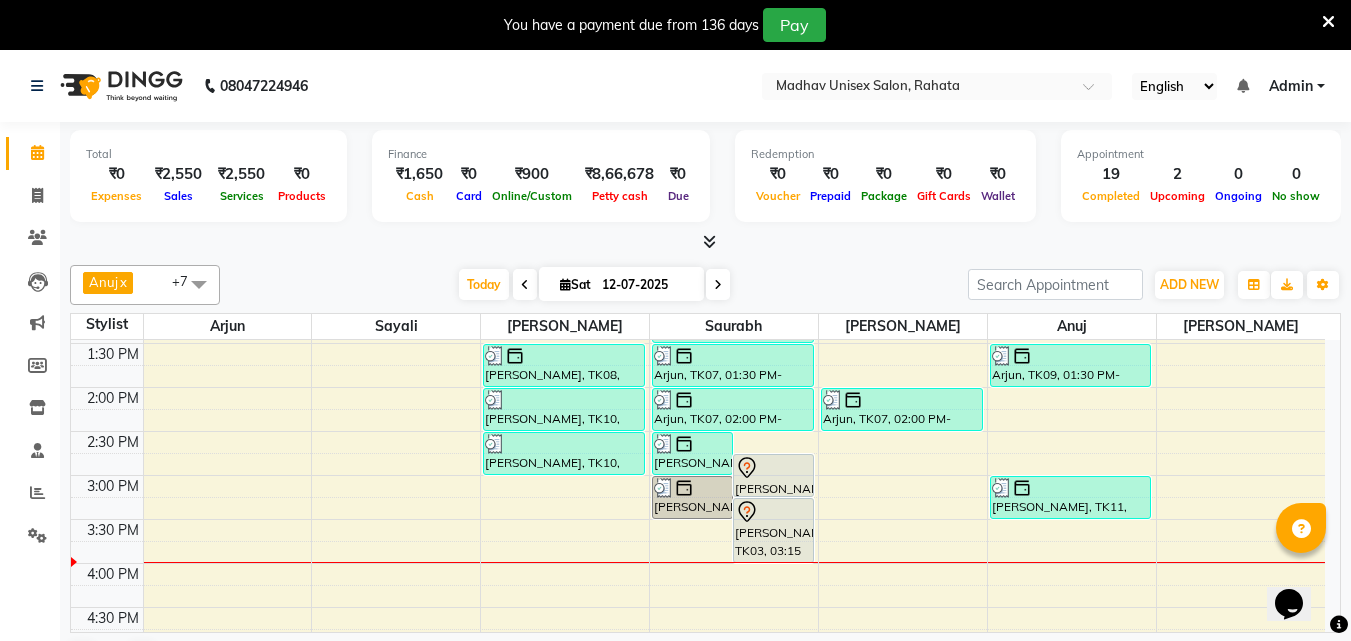 scroll, scrollTop: 650, scrollLeft: 0, axis: vertical 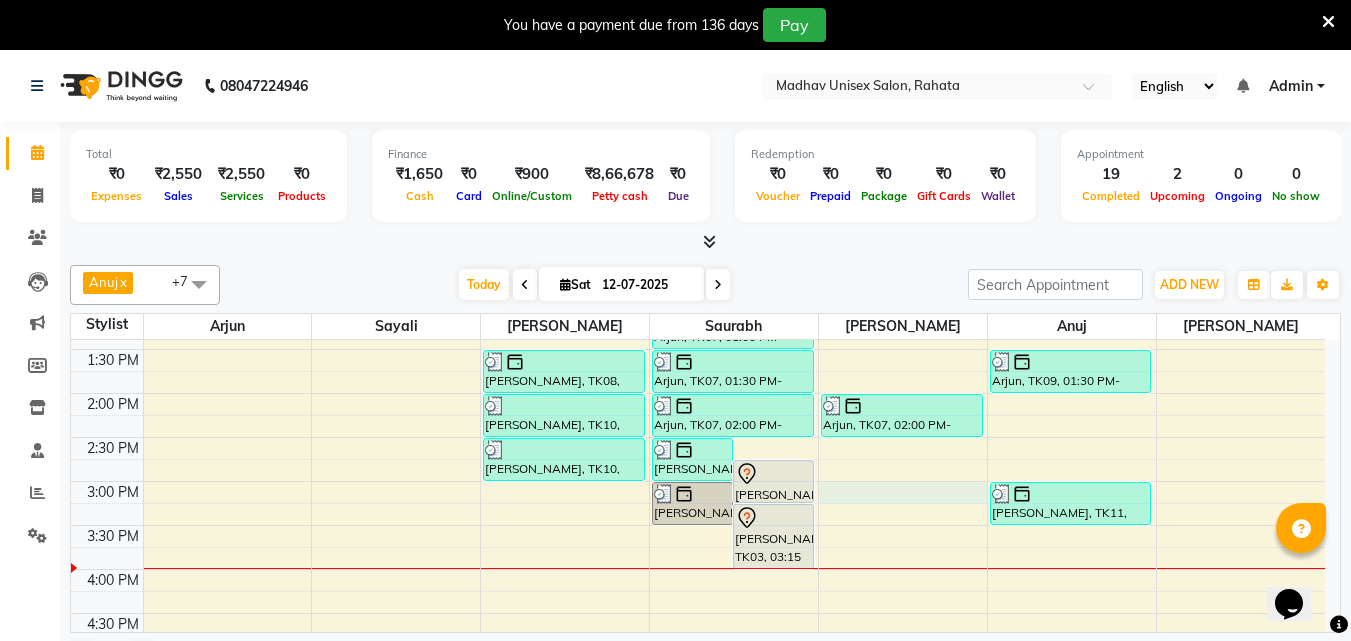 click on "6:00 AM 6:30 AM 7:00 AM 7:30 AM 8:00 AM 8:30 AM 9:00 AM 9:30 AM 10:00 AM 10:30 AM 11:00 AM 11:30 AM 12:00 PM 12:30 PM 1:00 PM 1:30 PM 2:00 PM 2:30 PM 3:00 PM 3:30 PM 4:00 PM 4:30 PM 5:00 PM 5:30 PM 6:00 PM 6:30 PM 7:00 PM 7:30 PM 8:00 PM 8:30 PM 9:00 PM 9:30 PM 10:00 PM 10:30 PM     ayush rohom, TK01, 09:00 AM-09:30 AM, Haircut (Men)  - Boys (Below 12 Years) With Wash     Mr.Amol Targe, TK06, 10:00 AM-10:30 AM, Haircut (Men)  - Mens Haircut W/O Wash     Mr.Amol Targe, TK06, 10:30 AM-11:00 AM, Beard (Men)  - Beard Trim     Mr.Amol Targe, TK06, 11:00 AM-11:30 AM, Globle Colour (Men)  - Majirel     saksham torne, TK08, 01:30 PM-02:00 PM, Beard (Men)  - Beard Trim     ajinkya kasar, TK10, 02:00 PM-02:30 PM, Haircut (Men)  - Mens Haircut With Wash     ajinkya kasar, TK10, 02:30 PM-03:00 PM, Beard (Men)  - Crafting / Shaving     parth shinde, TK11, 02:30 PM-03:00 PM, Haircut (Men)  - Mens Haircut With Wash             mahash sadafal, TK03, 02:45 PM-03:15 PM, Haircut (Men)  - Mens Haircut With Wash" at bounding box center [698, 437] 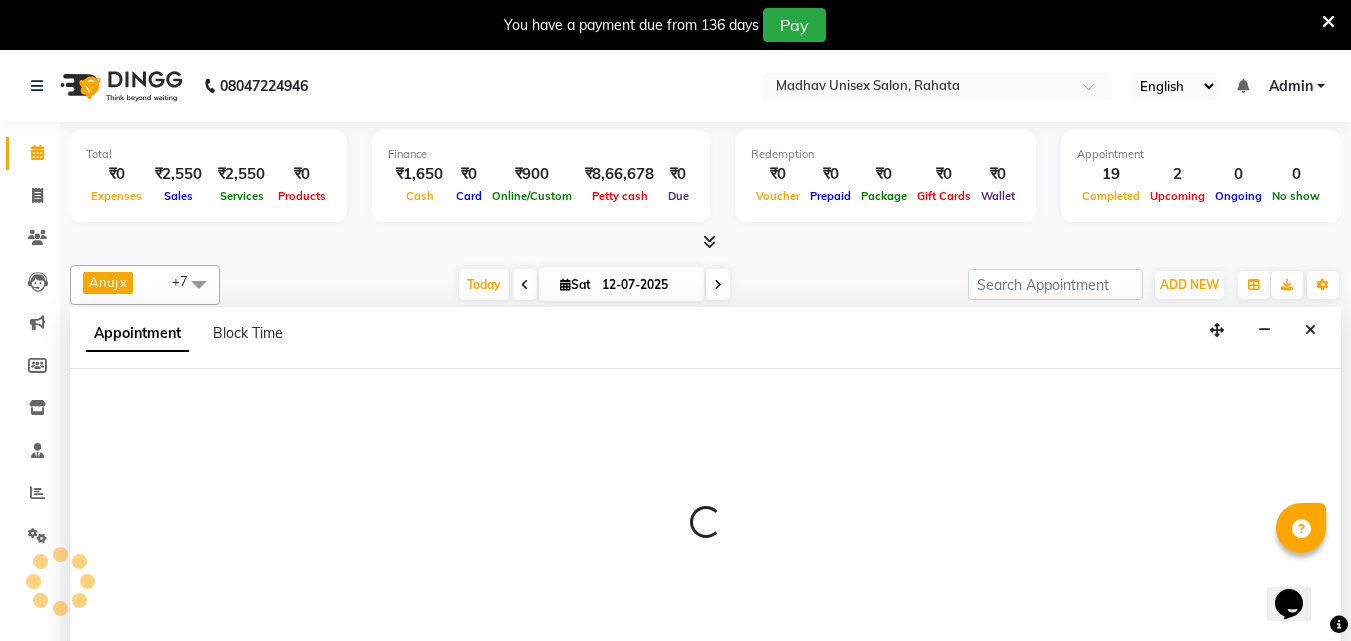 scroll, scrollTop: 51, scrollLeft: 0, axis: vertical 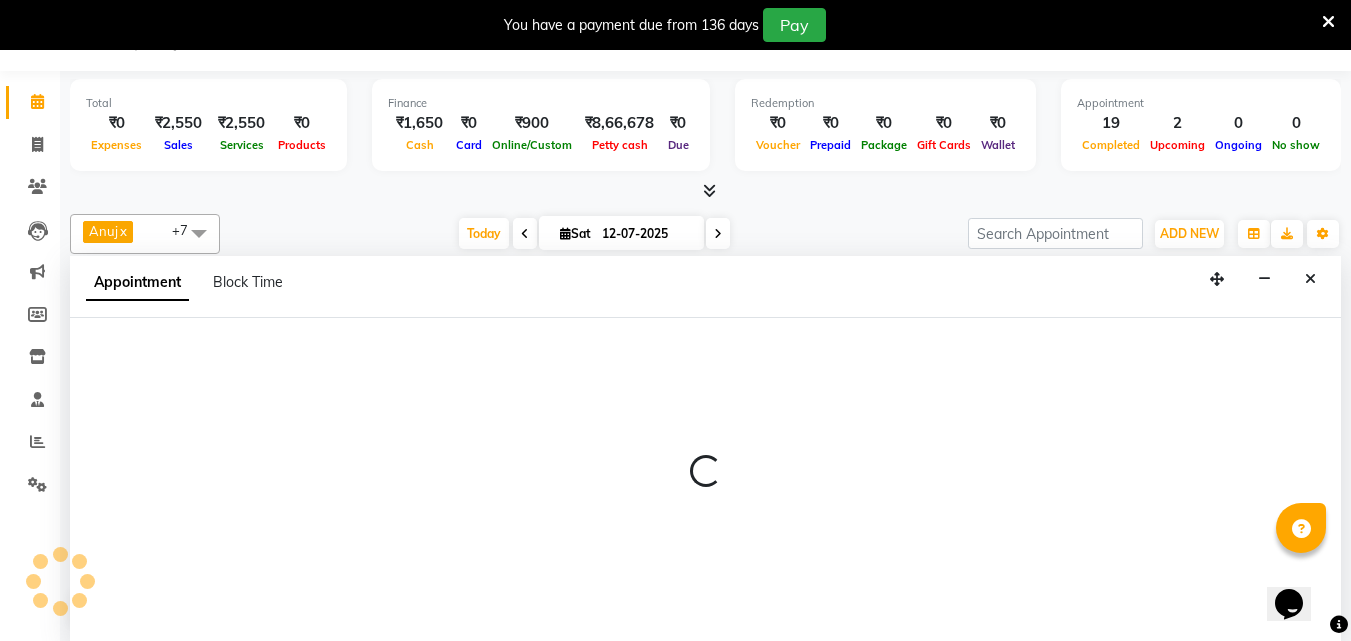 select on "36945" 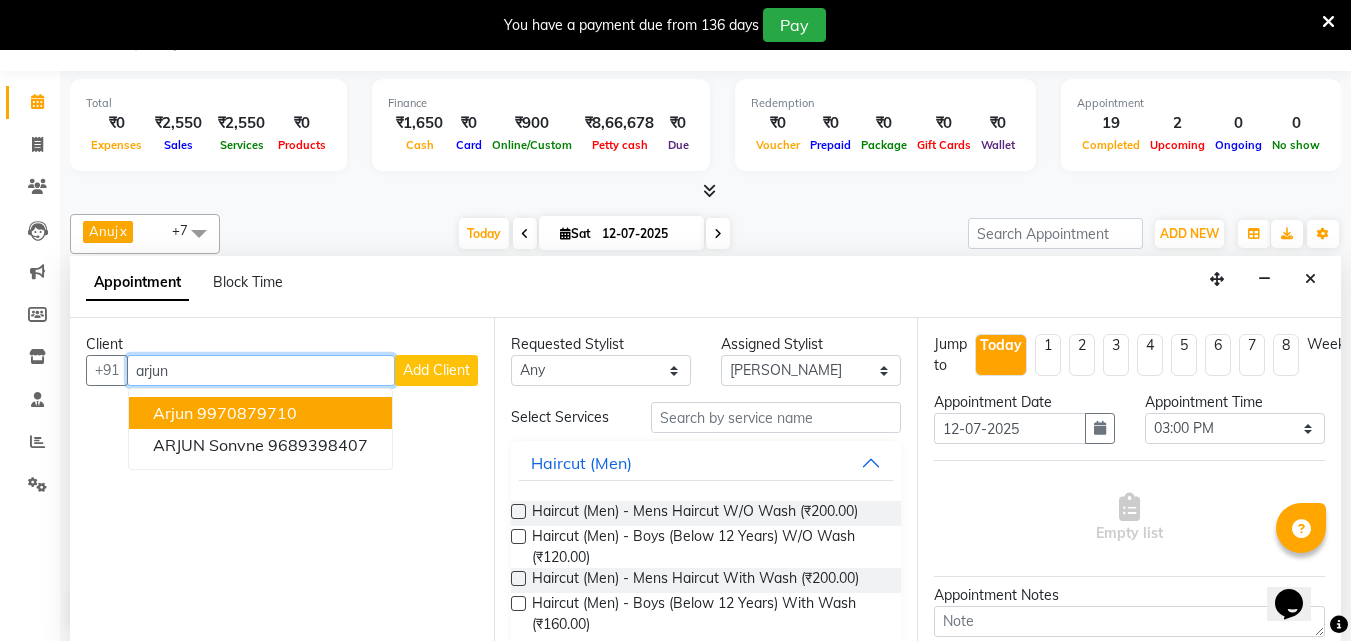 click on "9970879710" at bounding box center (247, 413) 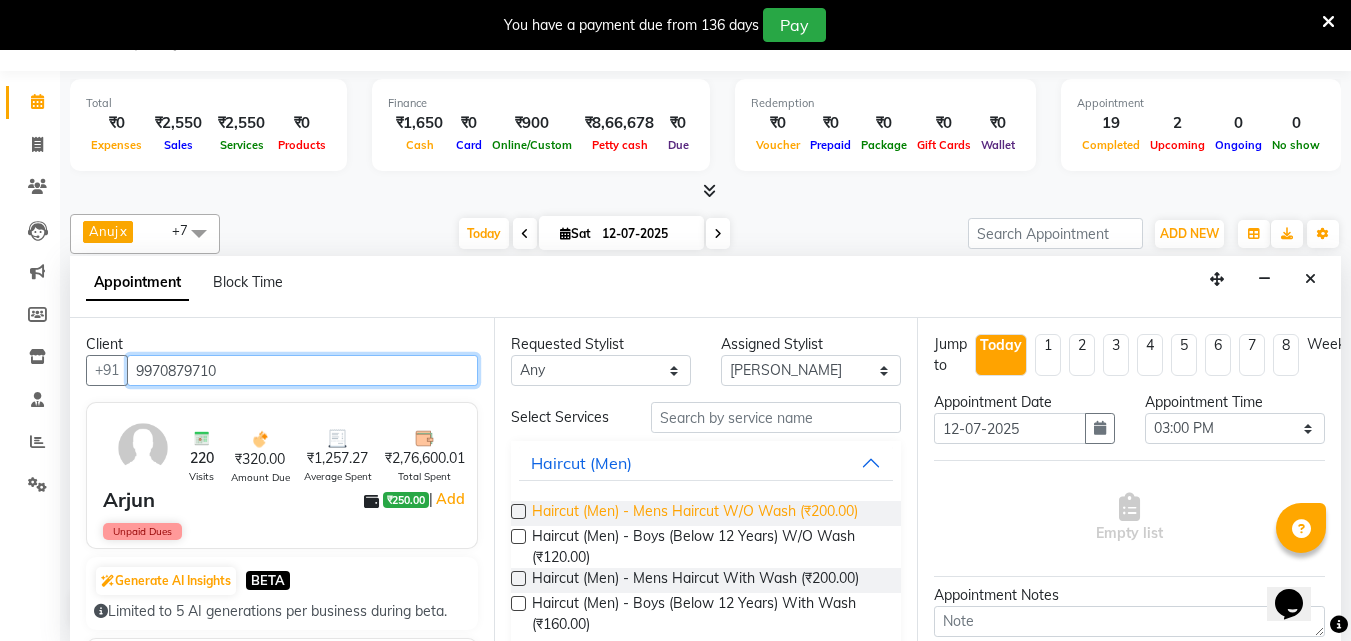 type on "9970879710" 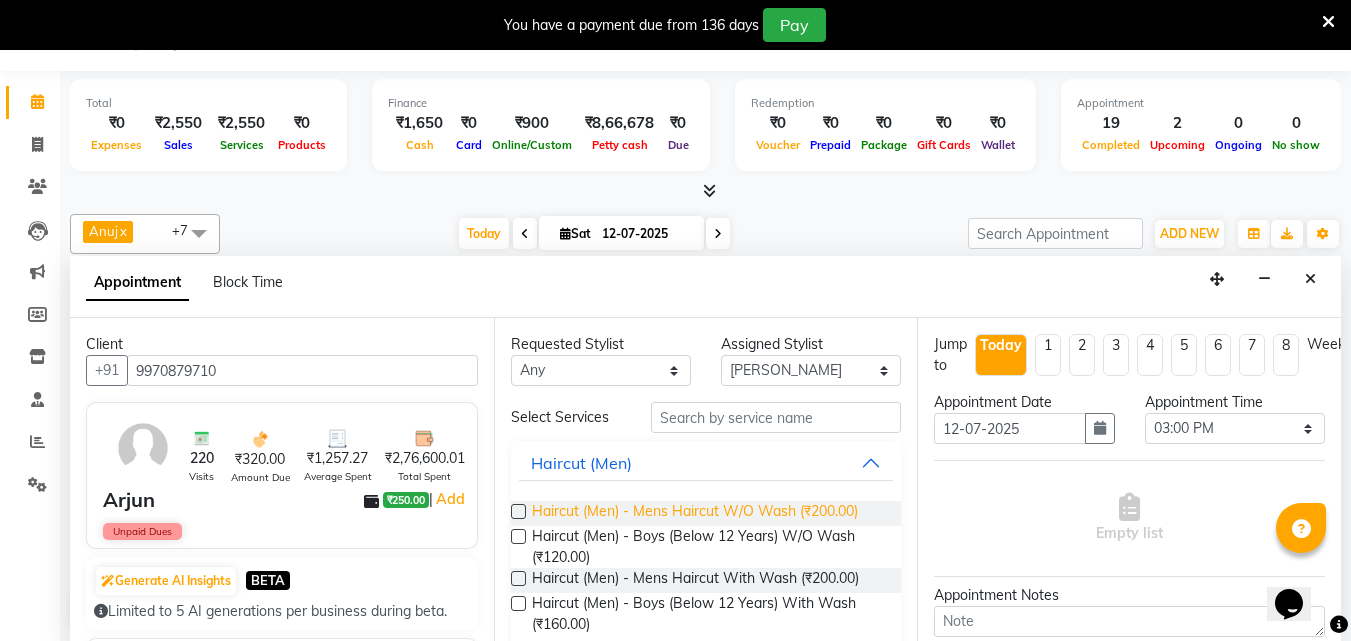 click on "Haircut (Men)  - Mens Haircut W/O Wash (₹200.00)" at bounding box center (695, 513) 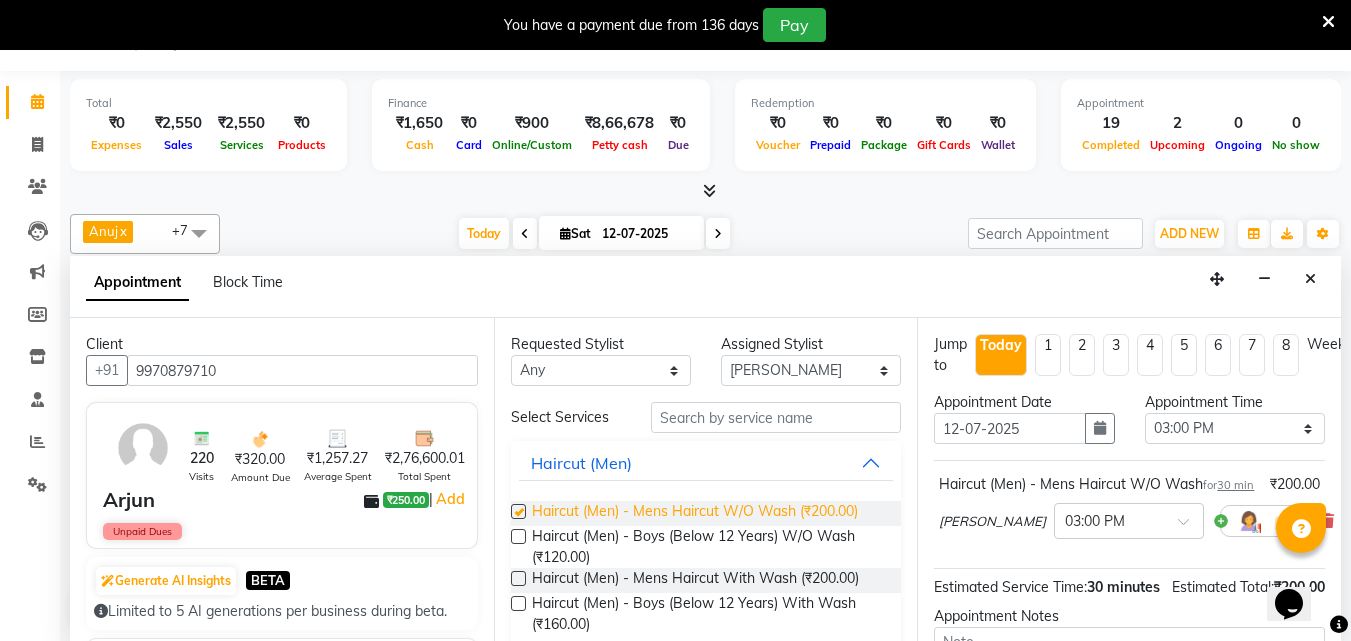 checkbox on "false" 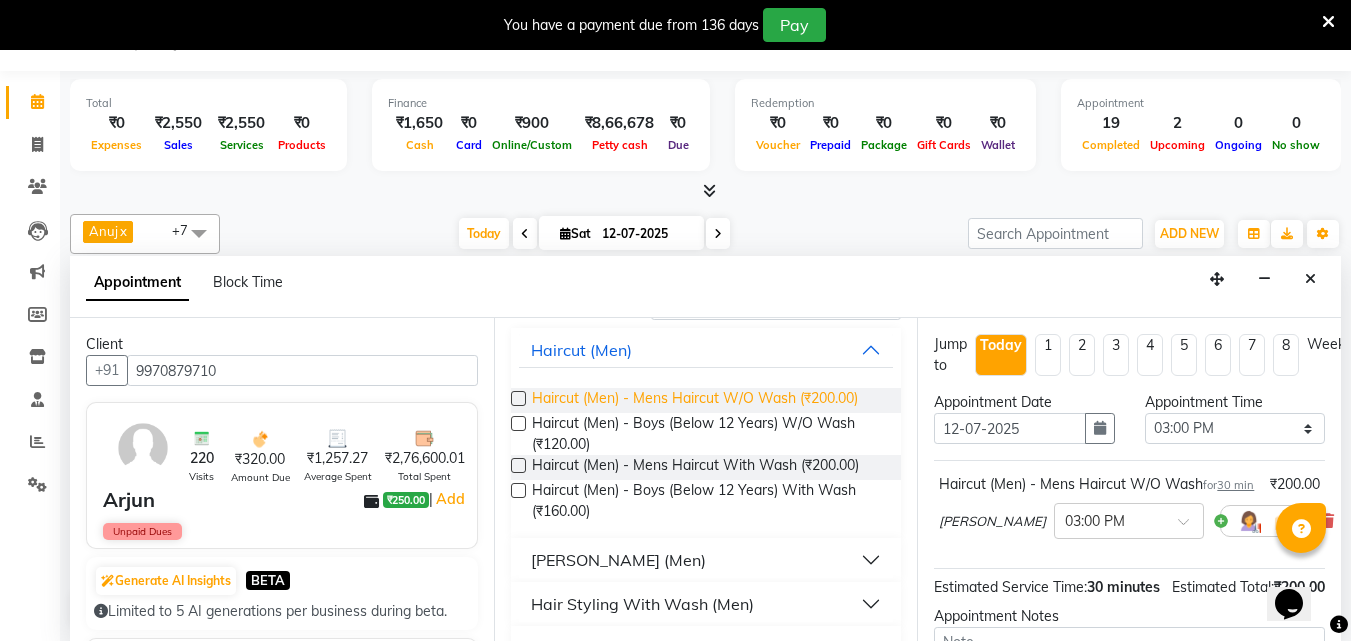 scroll, scrollTop: 114, scrollLeft: 0, axis: vertical 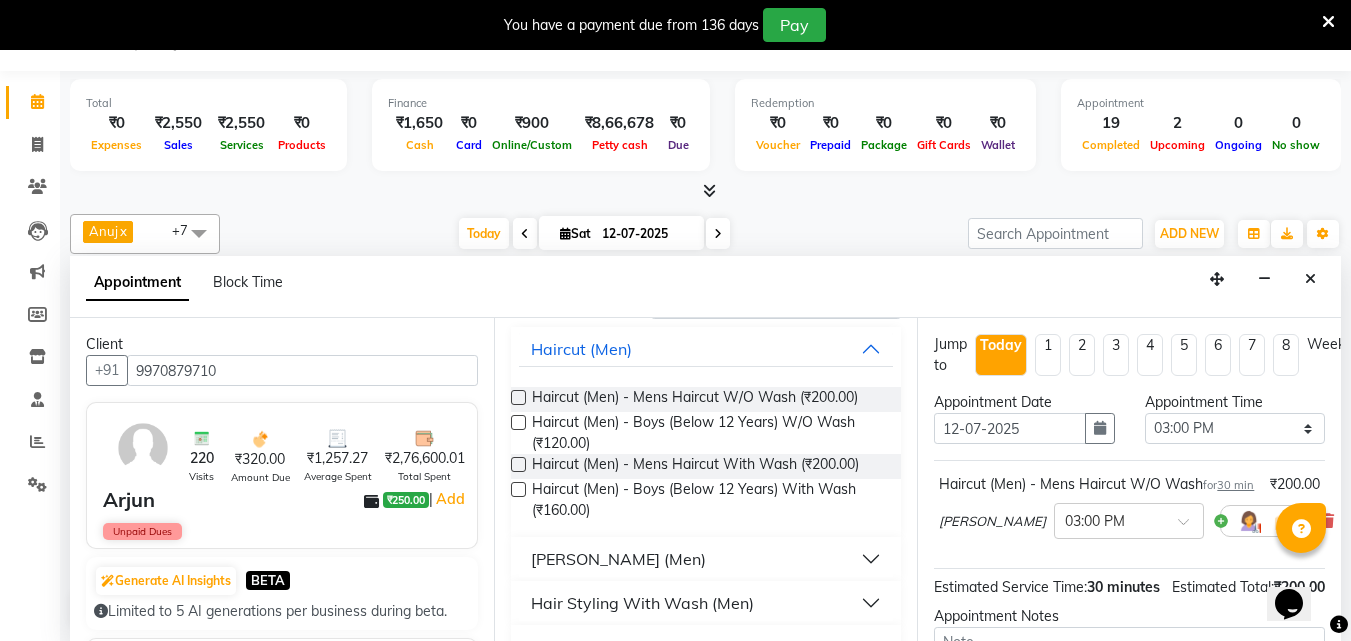 click on "[PERSON_NAME] (Men)" at bounding box center (706, 559) 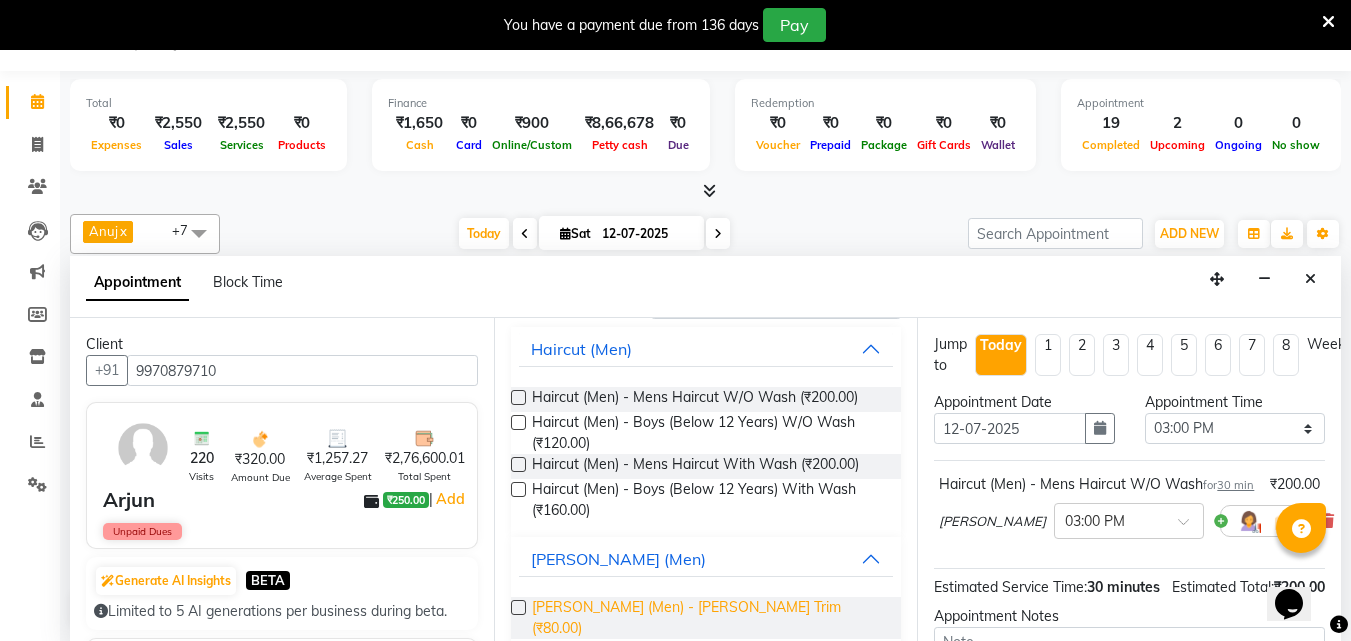 click on "[PERSON_NAME] (Men)  - [PERSON_NAME] Trim (₹80.00)" at bounding box center (709, 618) 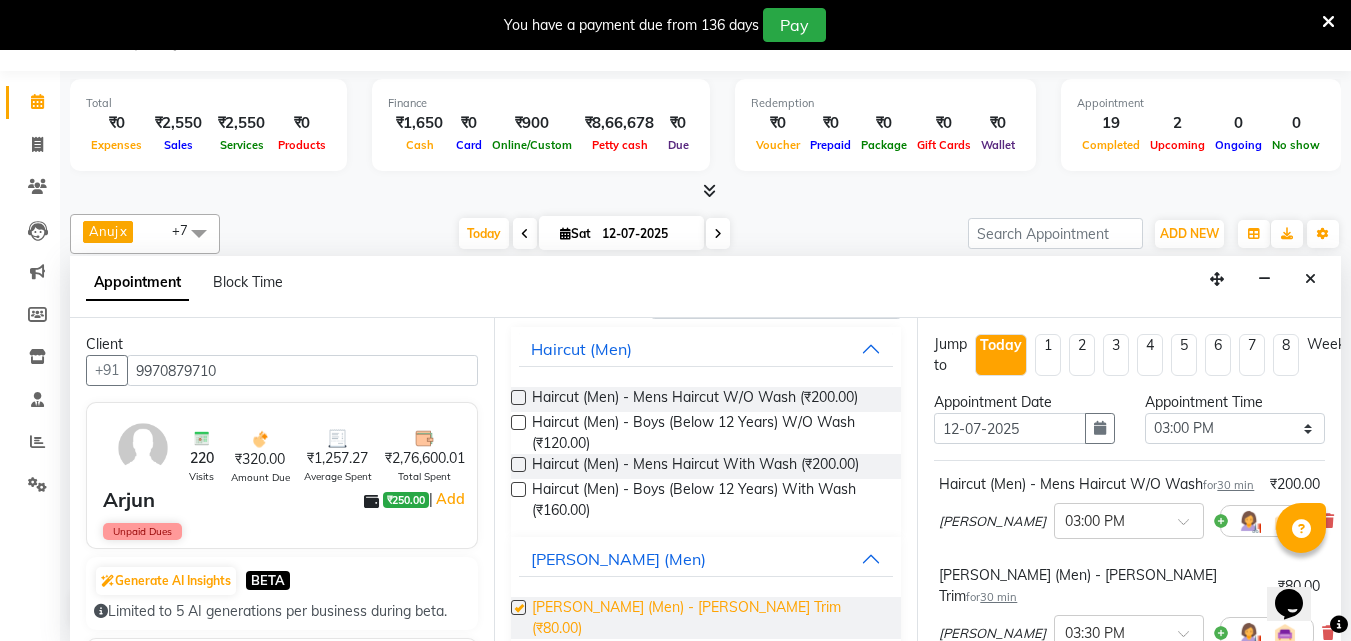 checkbox on "false" 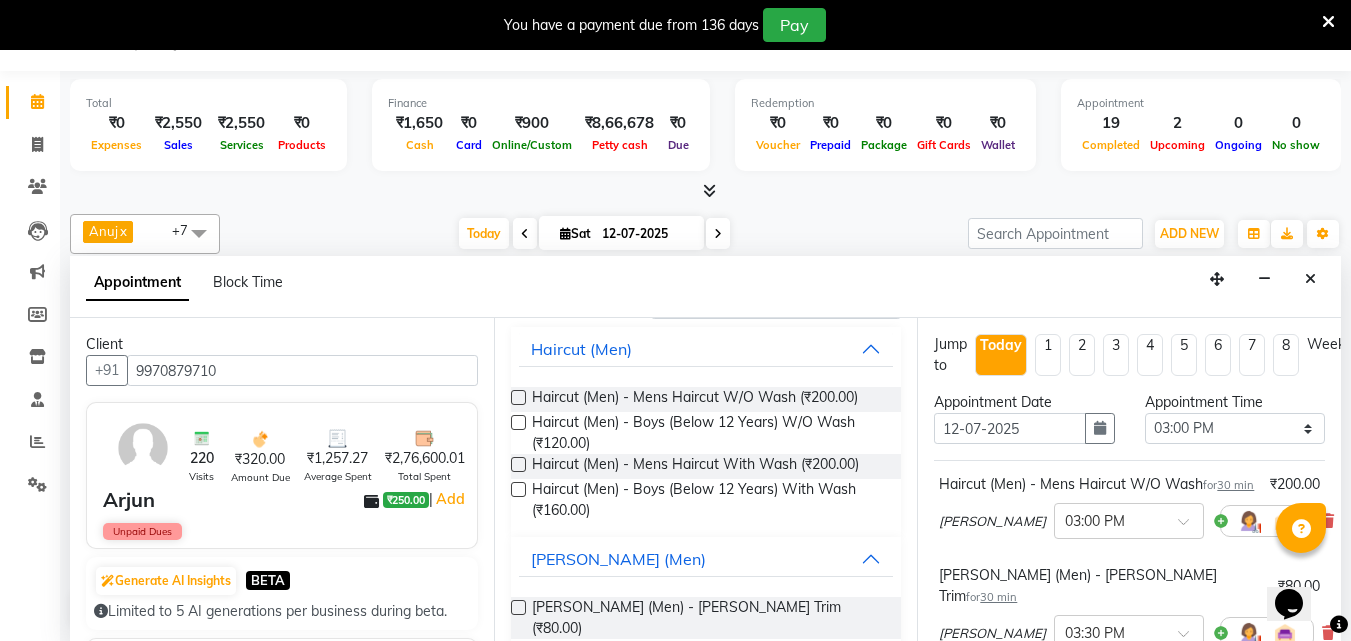 scroll, scrollTop: 330, scrollLeft: 0, axis: vertical 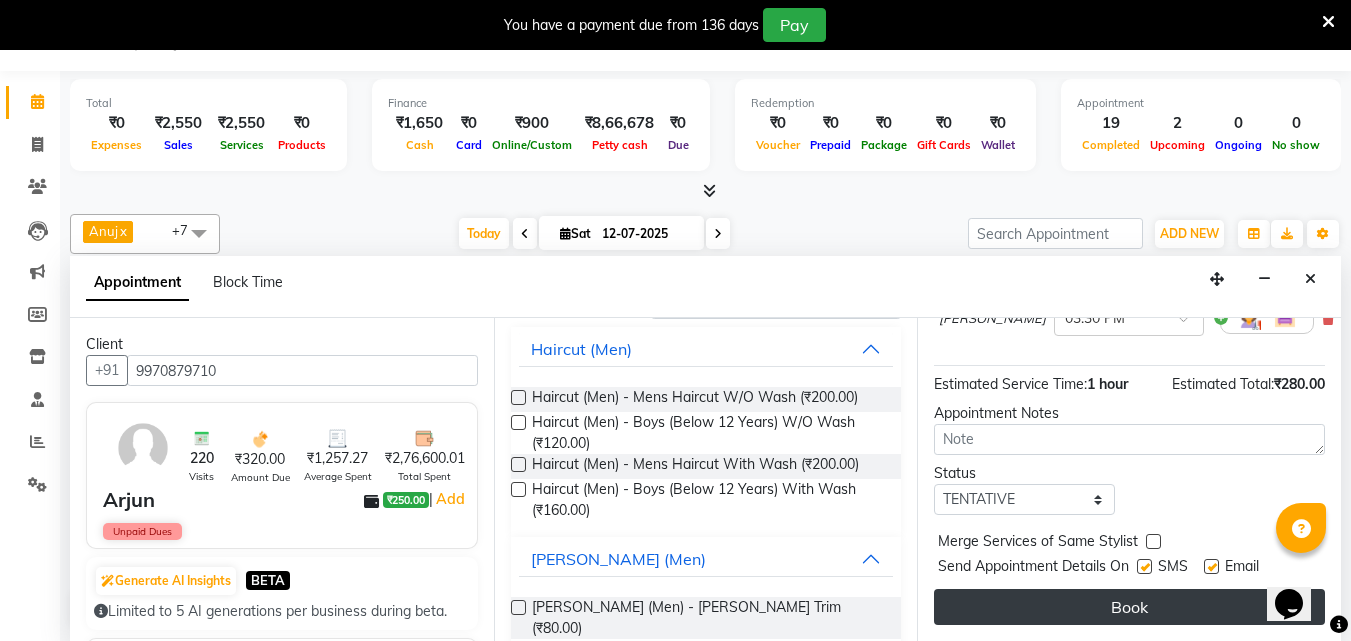 click on "Book" at bounding box center (1129, 607) 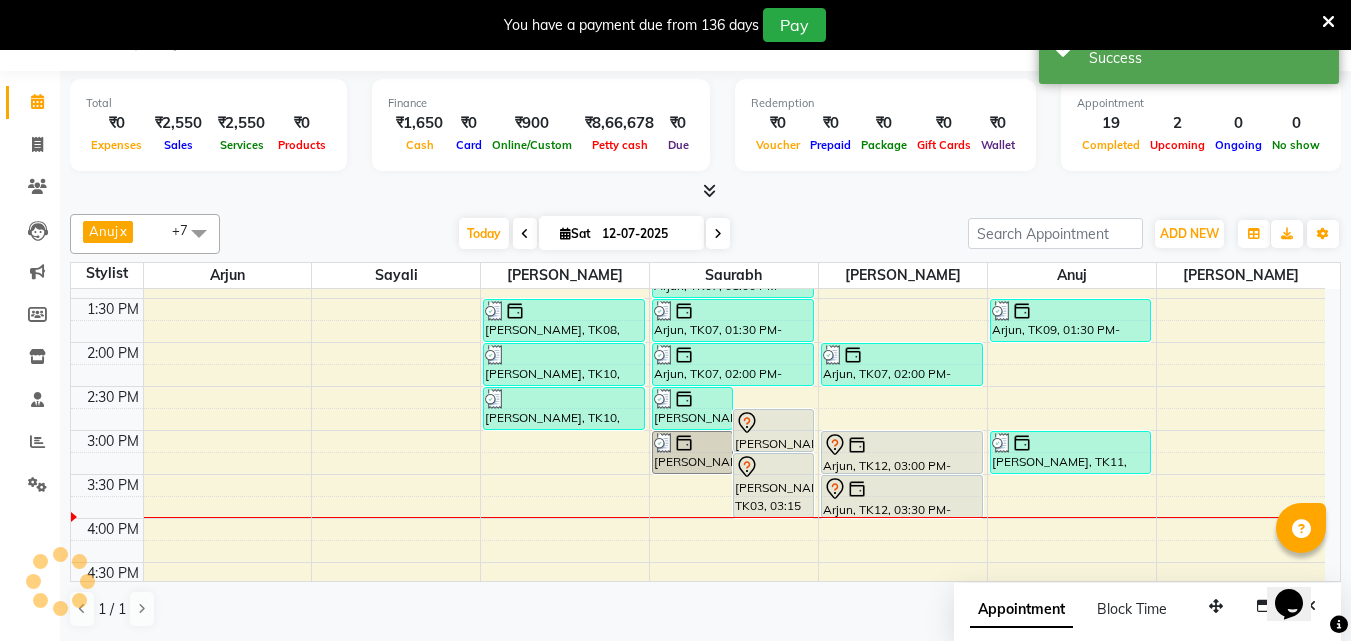 scroll, scrollTop: 0, scrollLeft: 0, axis: both 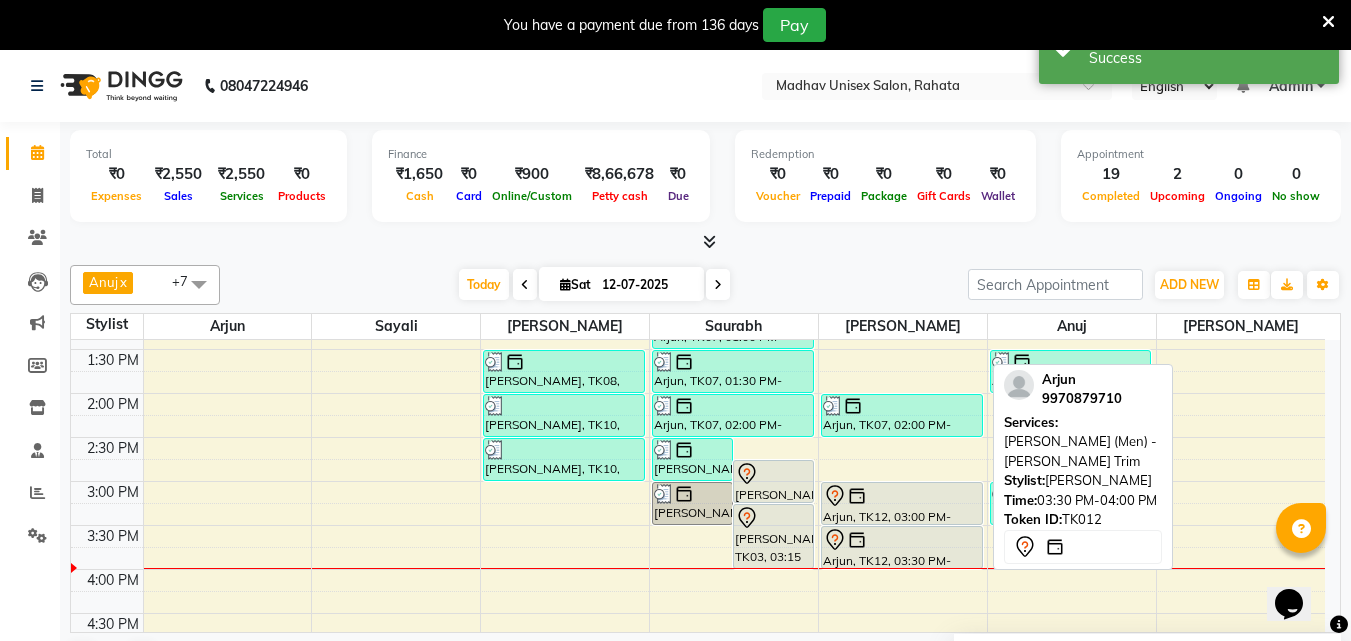 click on "Arjun, TK12, 03:30 PM-04:00 PM, Beard (Men)  - Beard Trim" at bounding box center [902, 547] 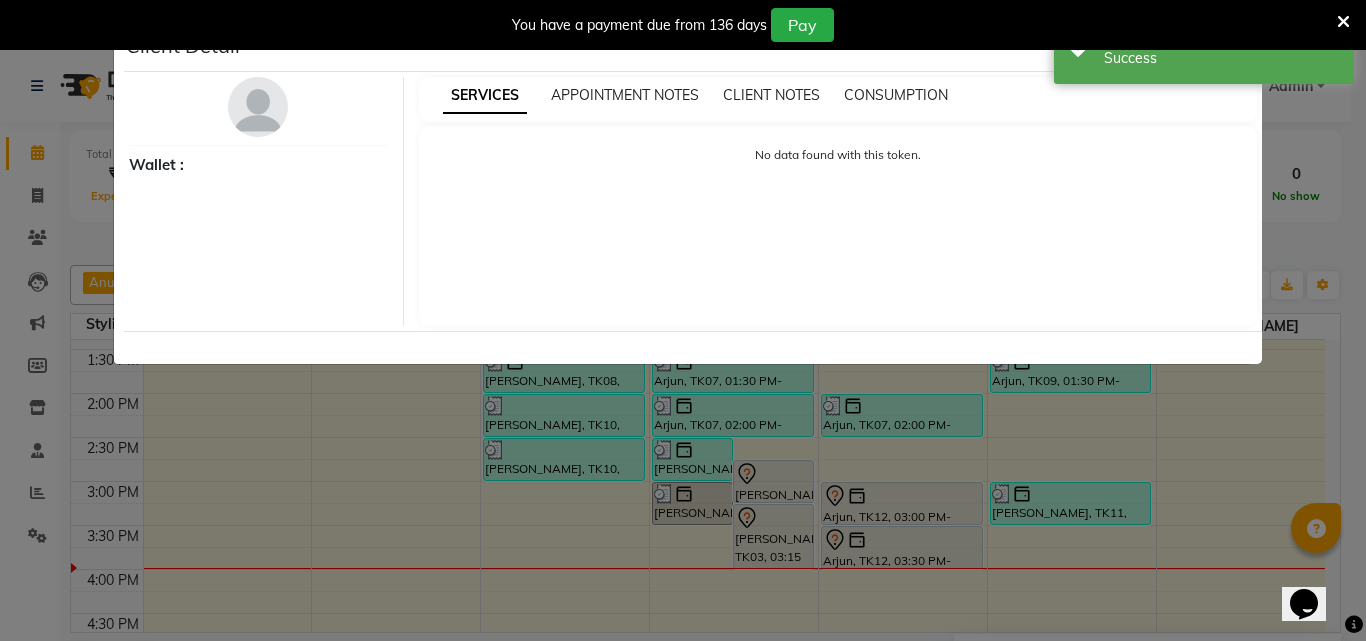 select on "7" 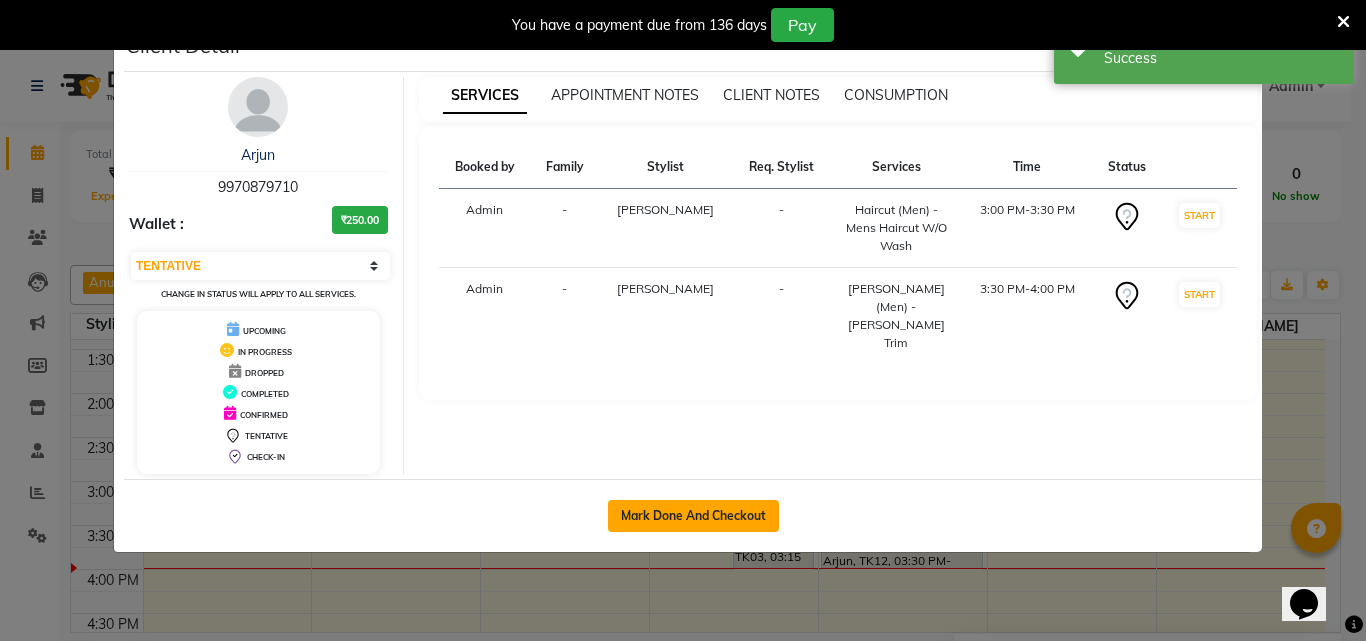 click on "Mark Done And Checkout" 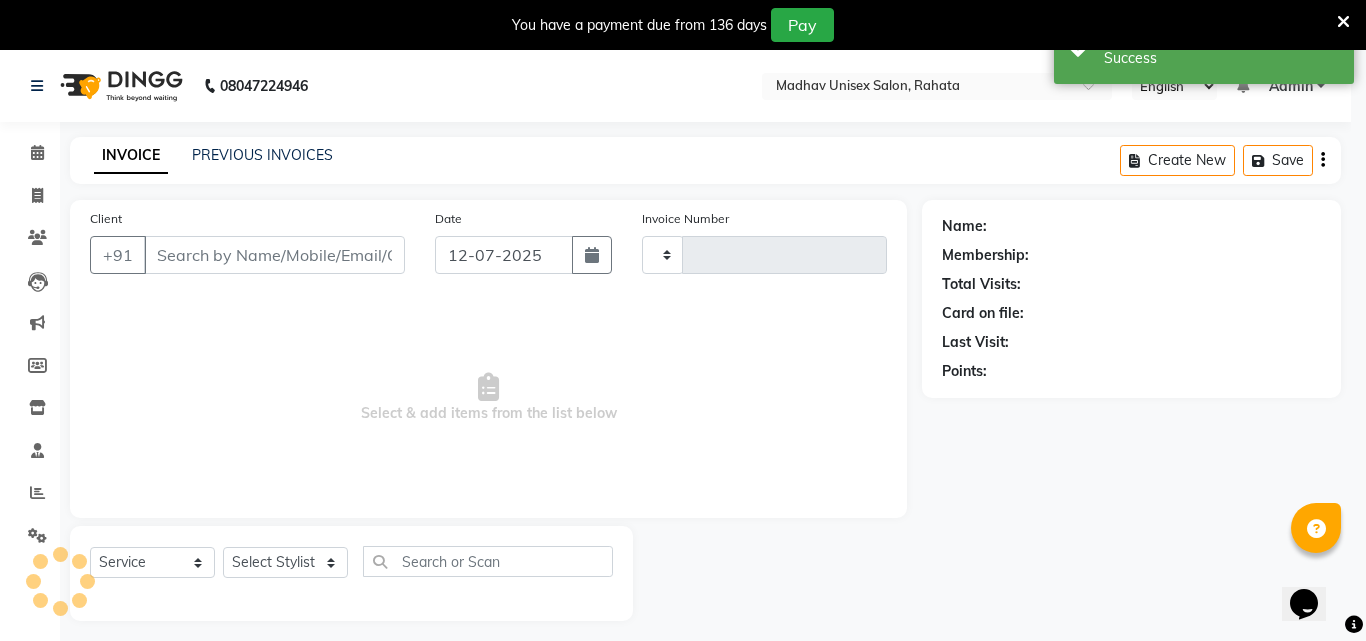 type on "1842" 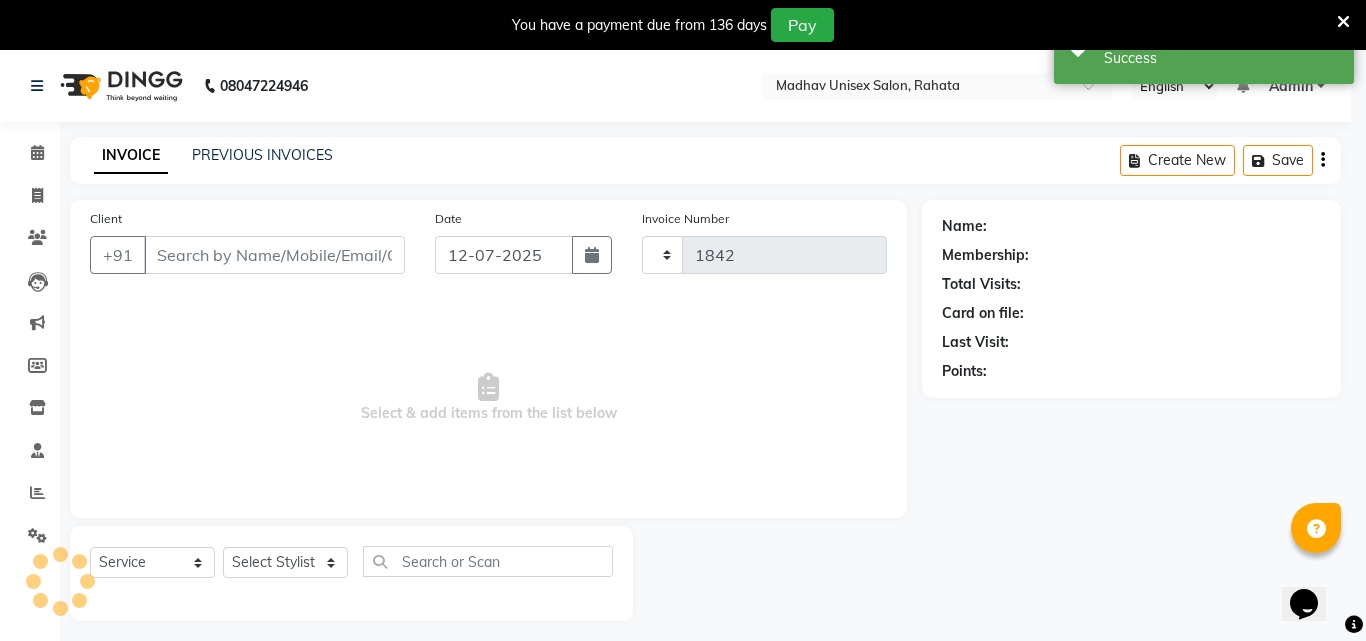 select on "870" 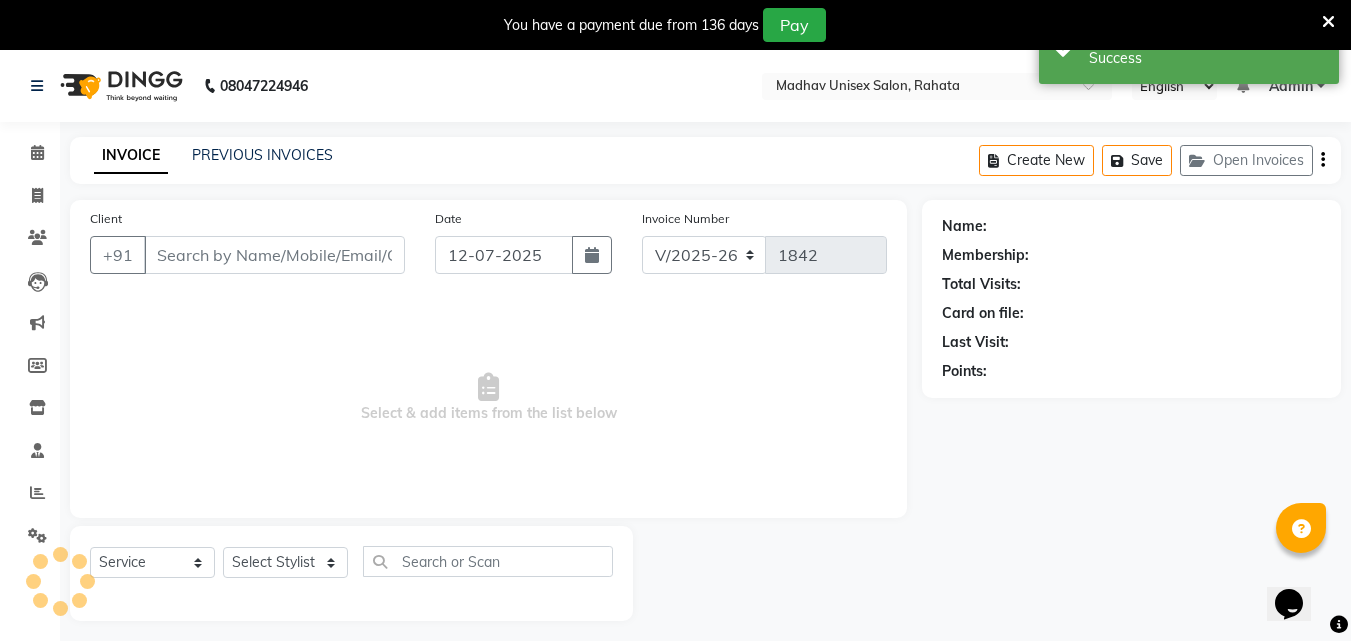 type on "9970879710" 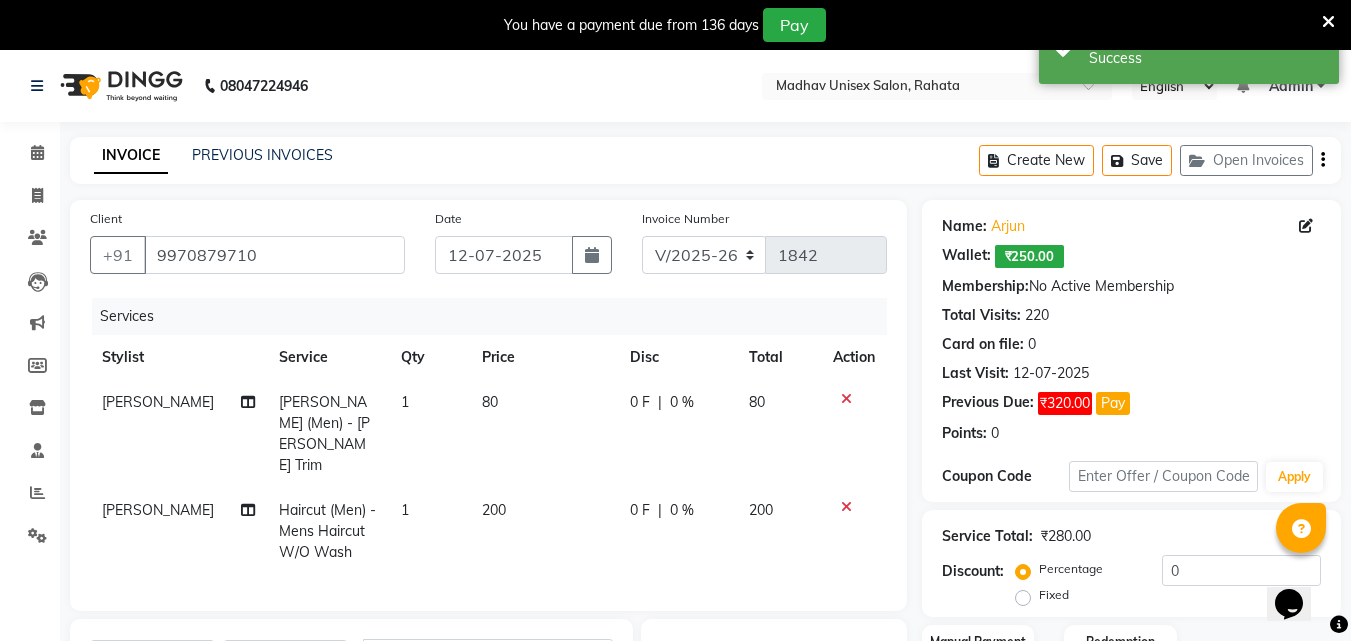 click on "80" 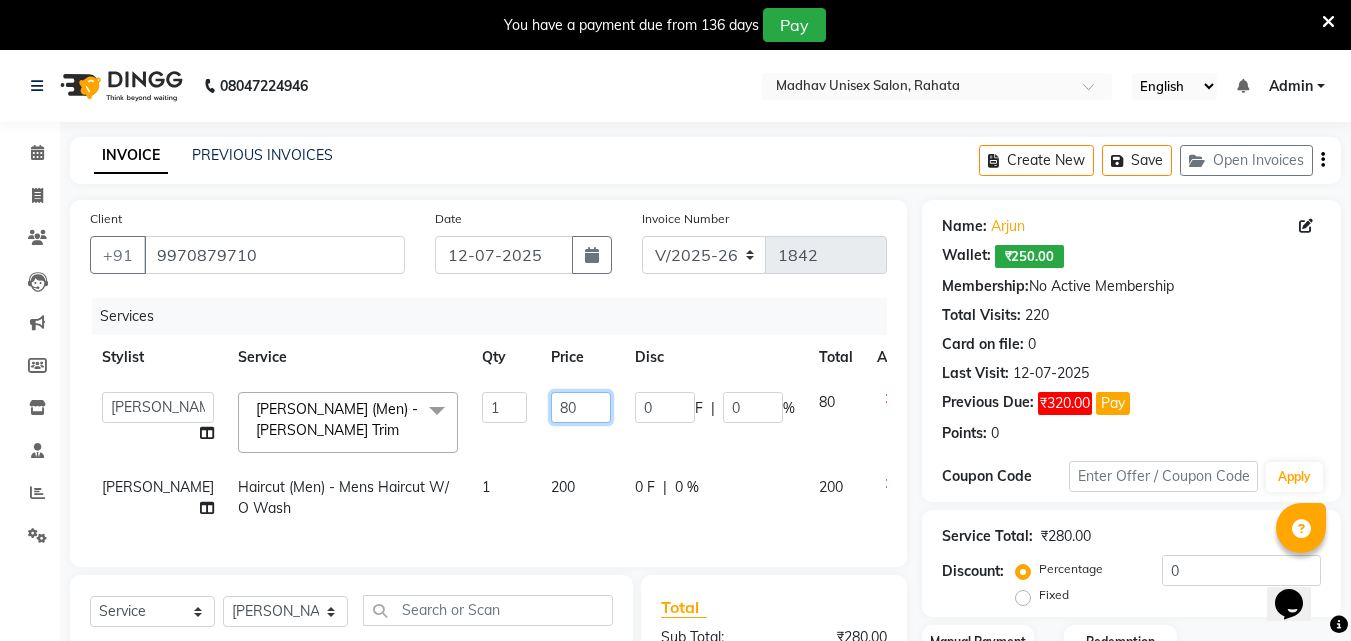 click on "80" 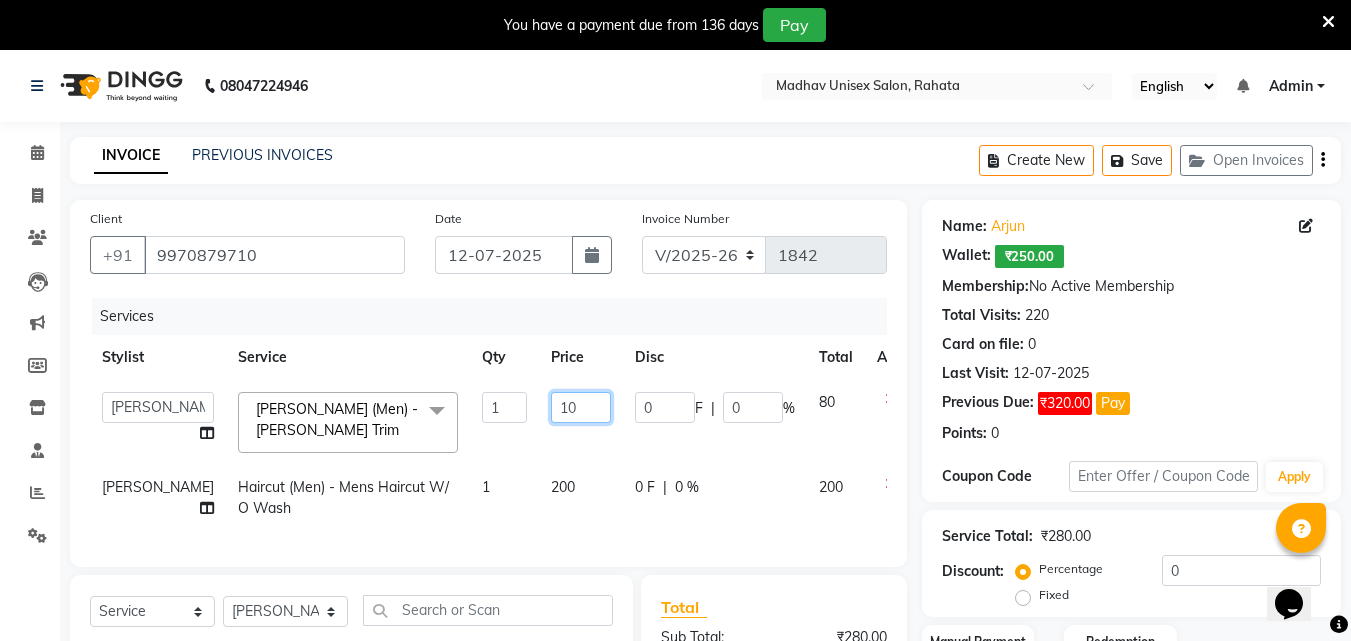 type on "100" 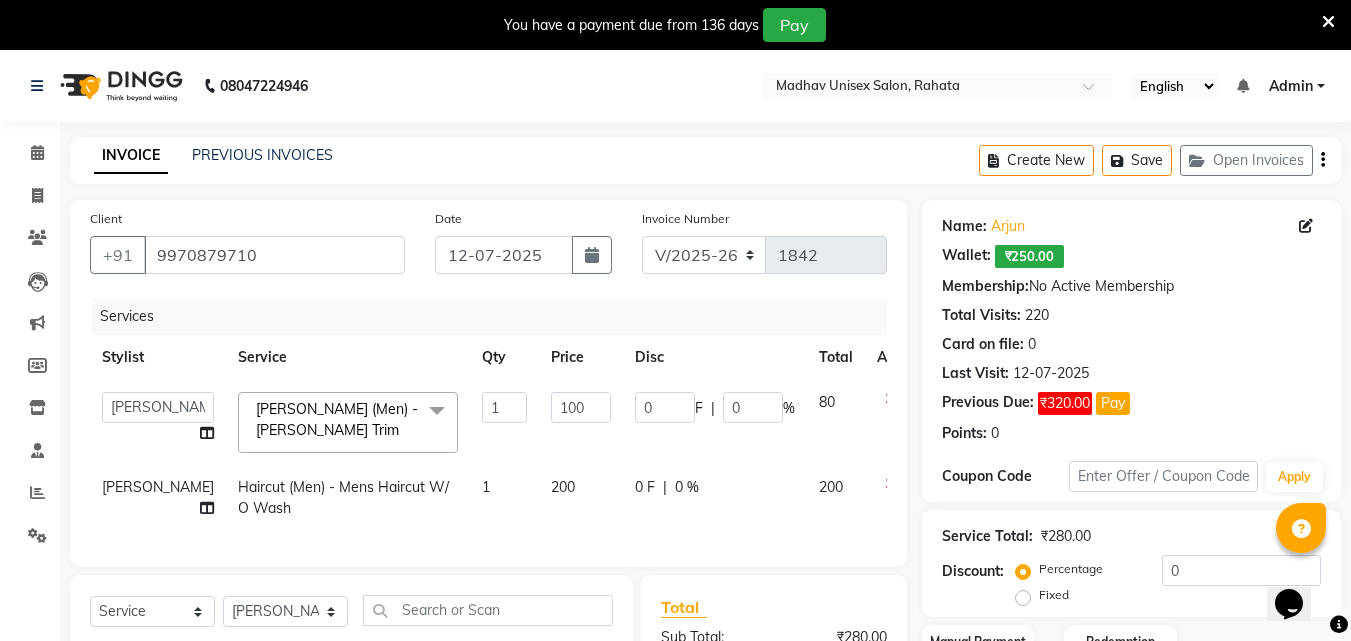 click on "200" 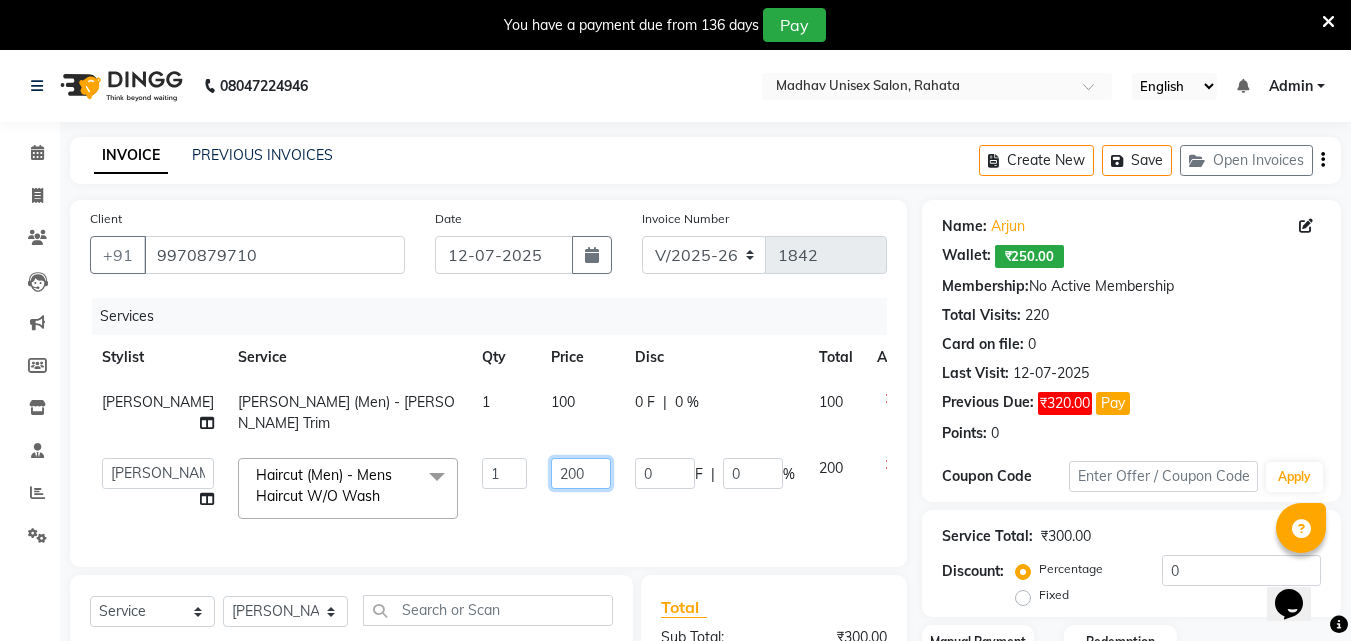 click on "200" 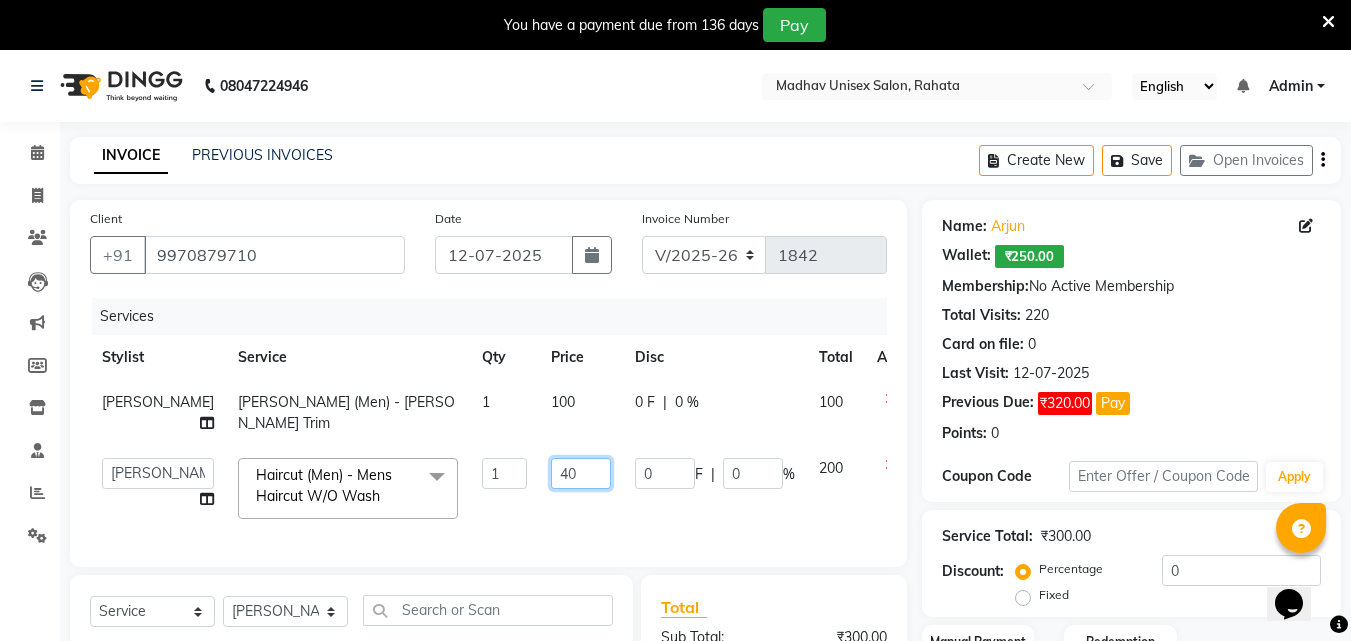 type on "450" 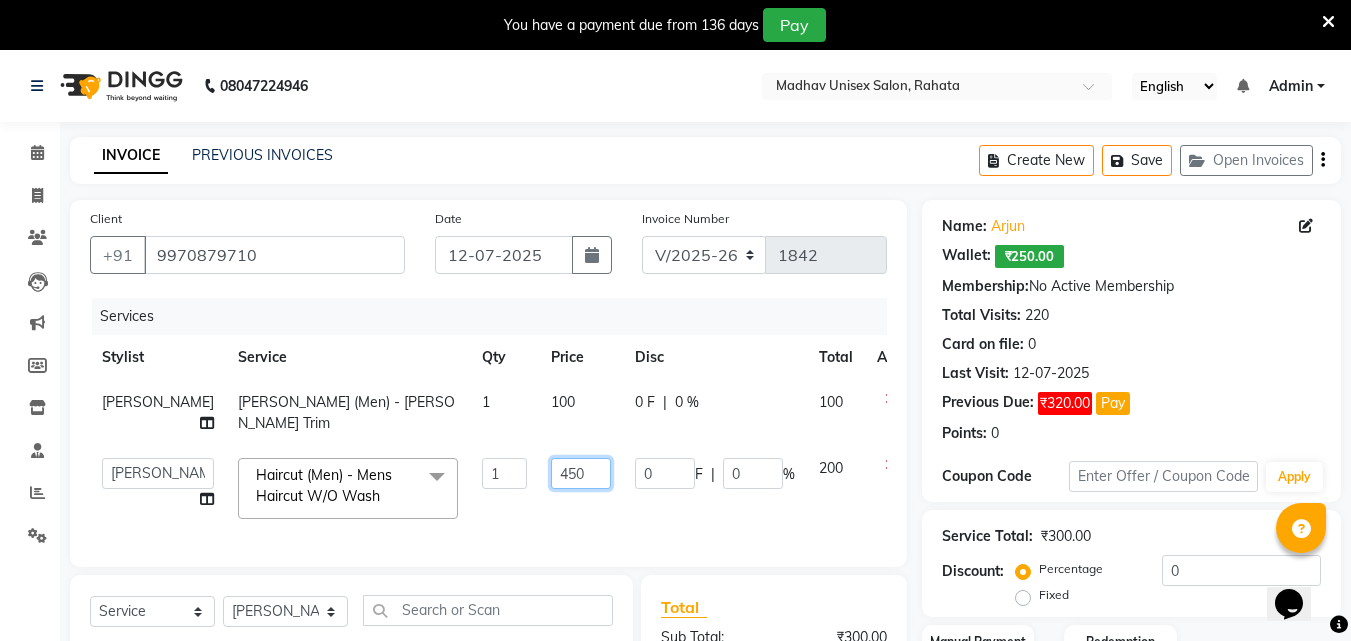 scroll, scrollTop: 274, scrollLeft: 0, axis: vertical 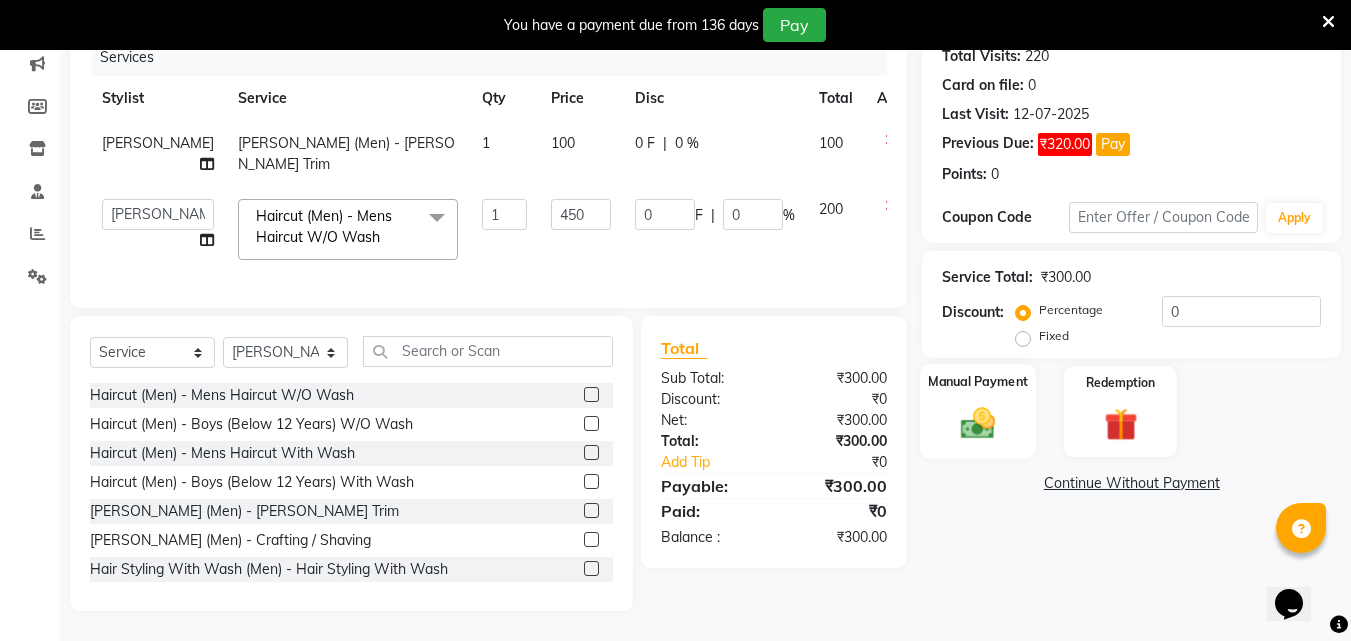 click on "Manual Payment" 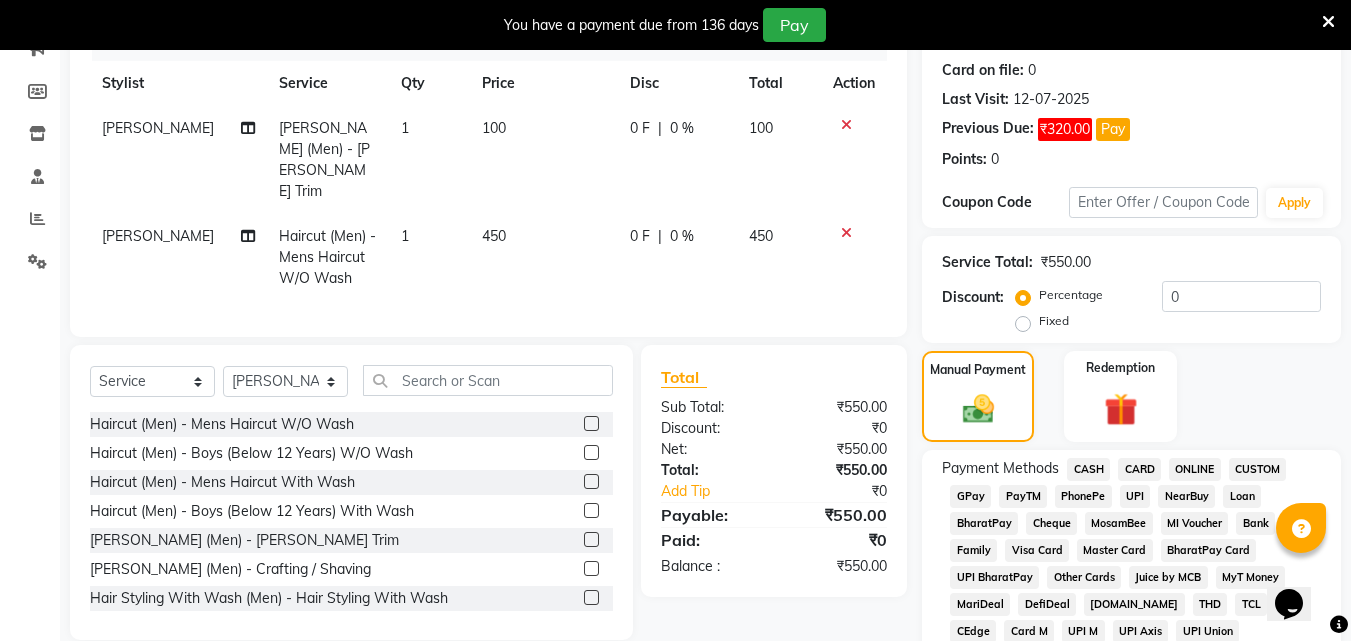click on "ONLINE" 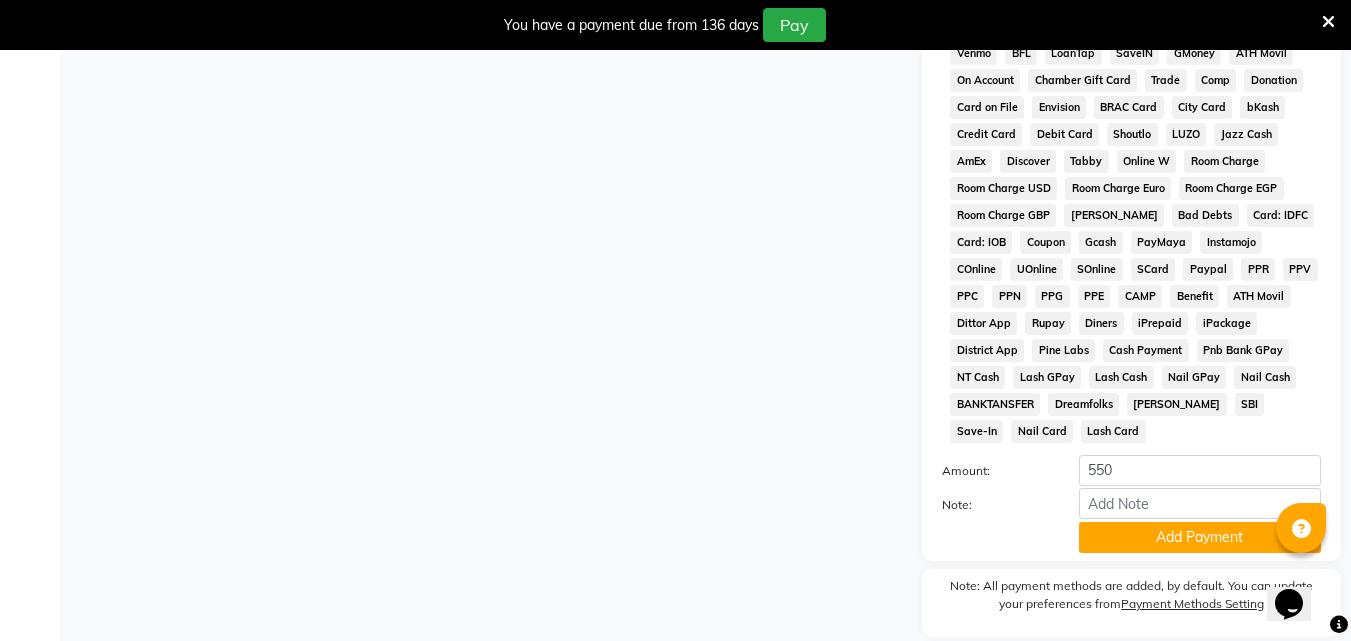 scroll, scrollTop: 934, scrollLeft: 0, axis: vertical 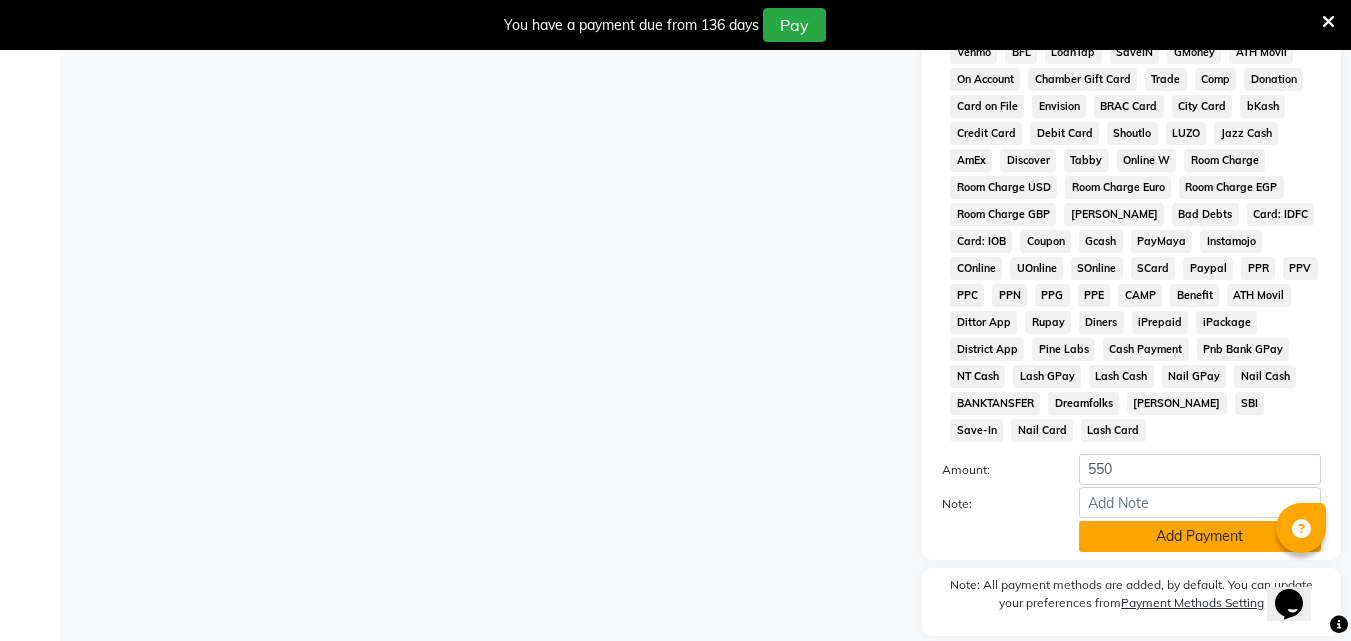 click on "Add Payment" 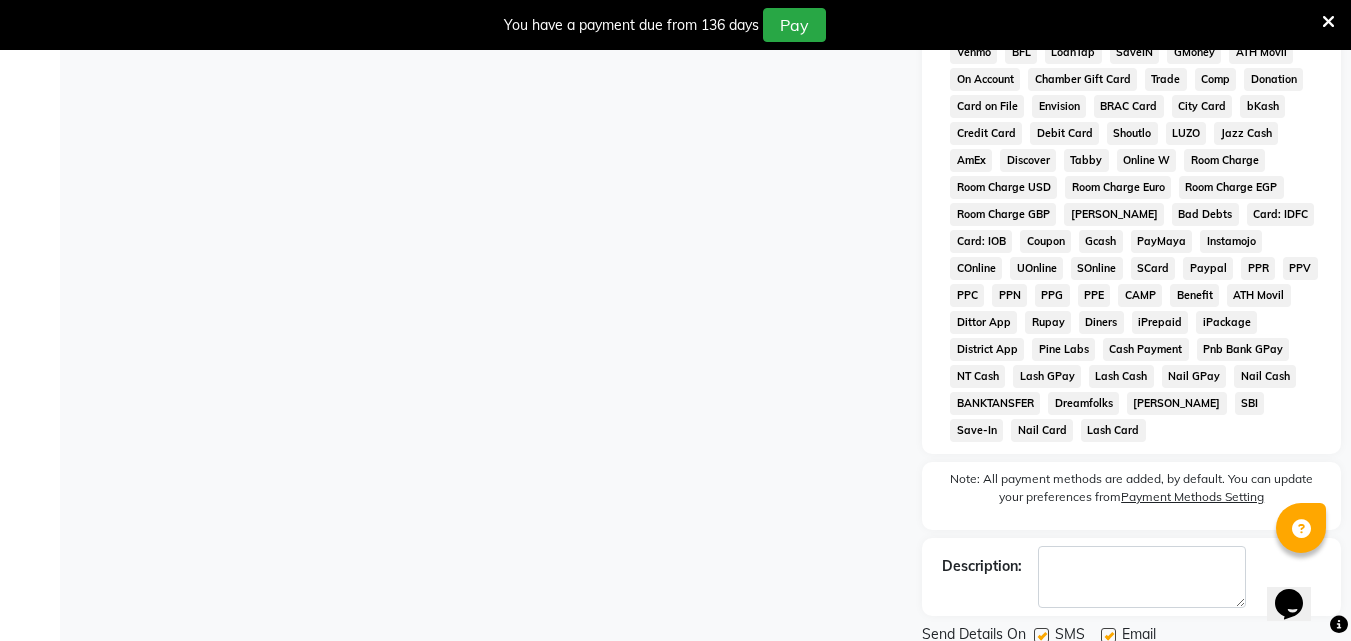 scroll, scrollTop: 980, scrollLeft: 0, axis: vertical 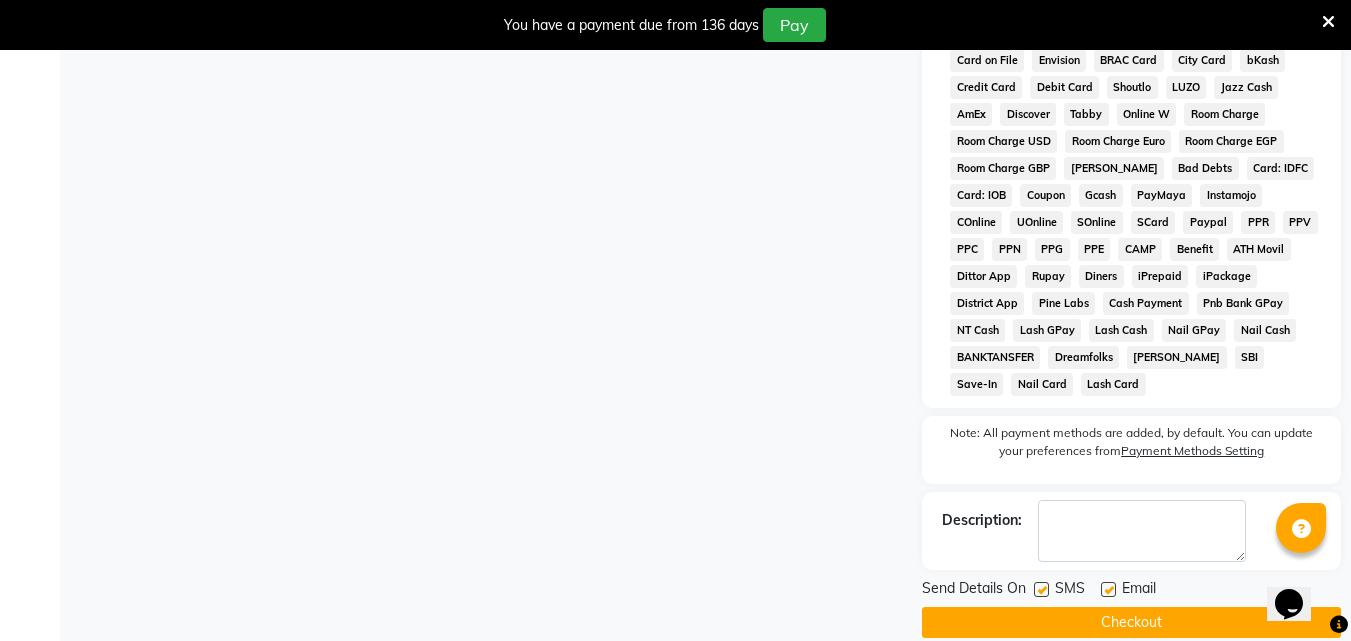 click on "Checkout" 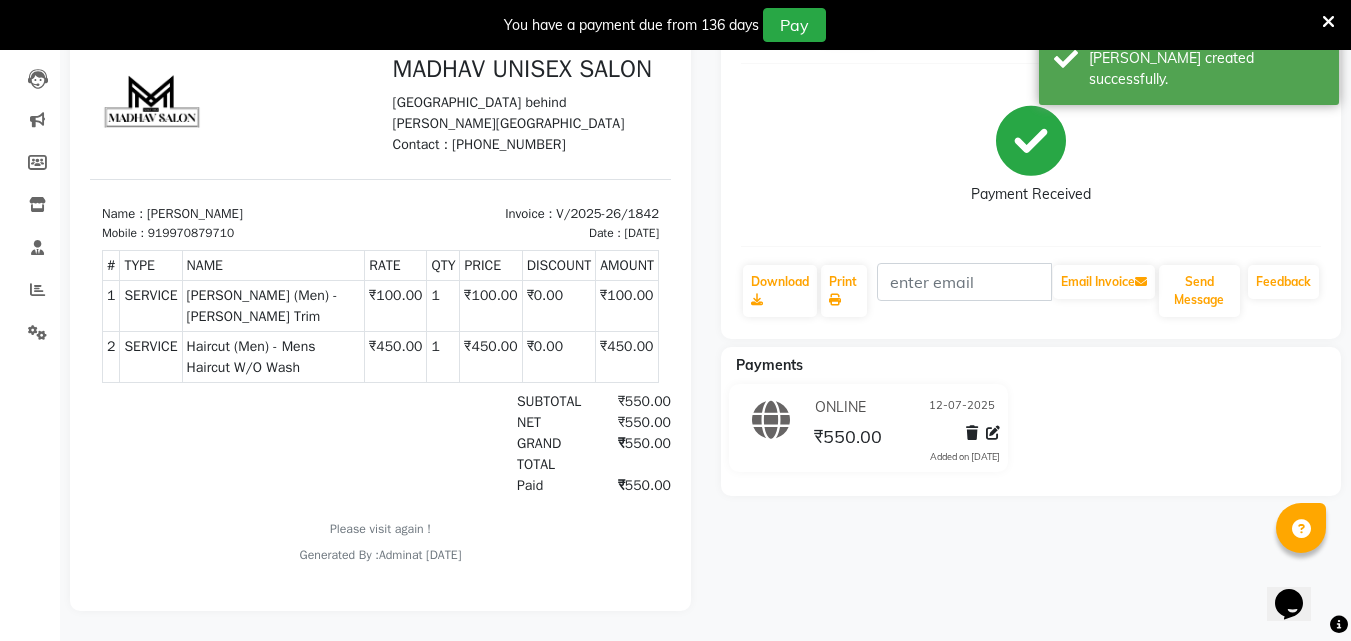 scroll, scrollTop: 0, scrollLeft: 0, axis: both 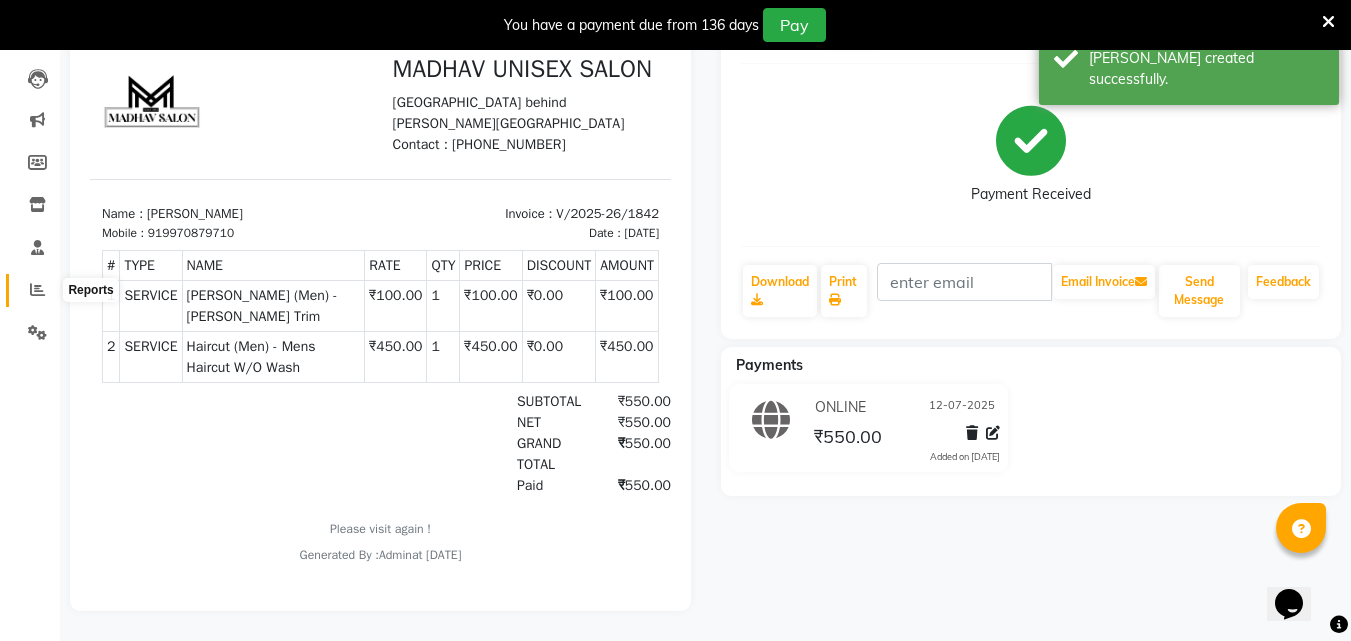 click 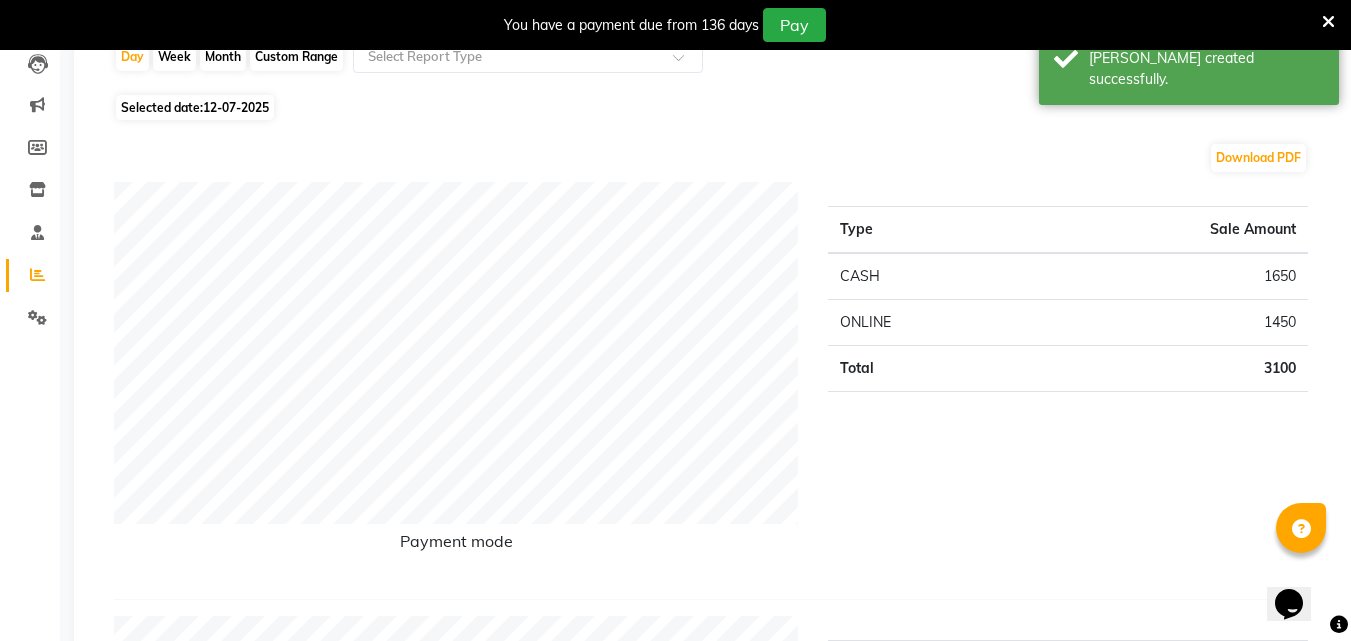 scroll, scrollTop: 0, scrollLeft: 0, axis: both 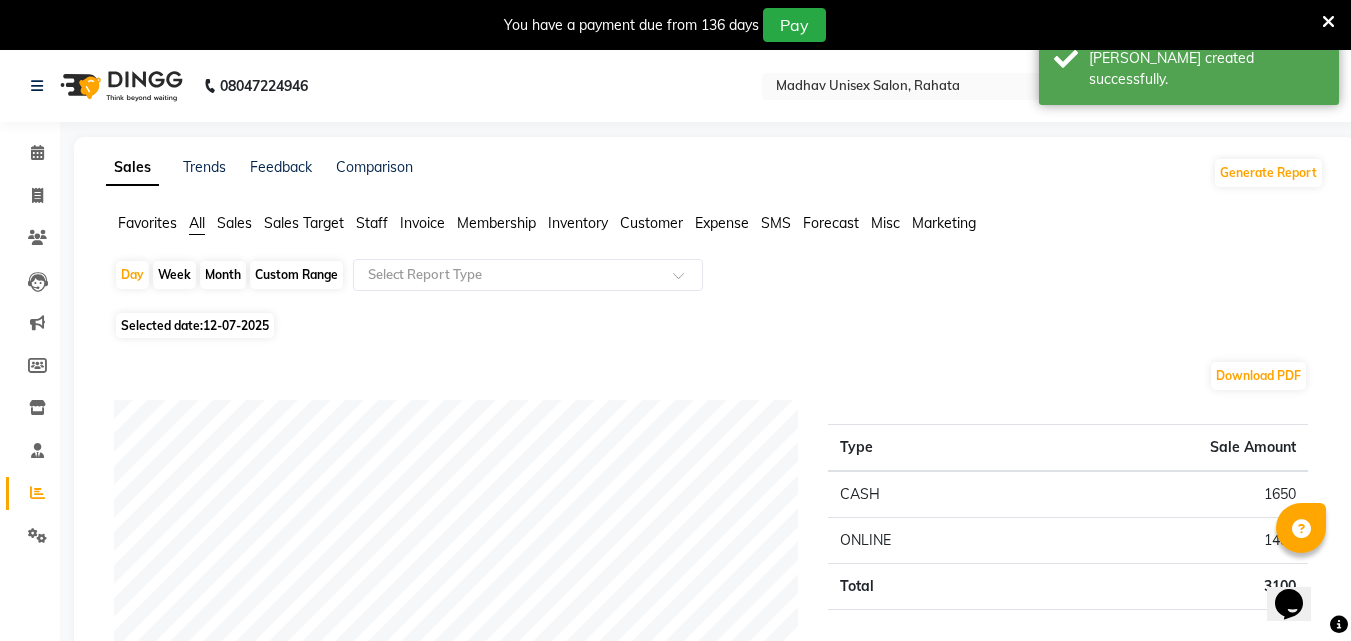 click on "Month" 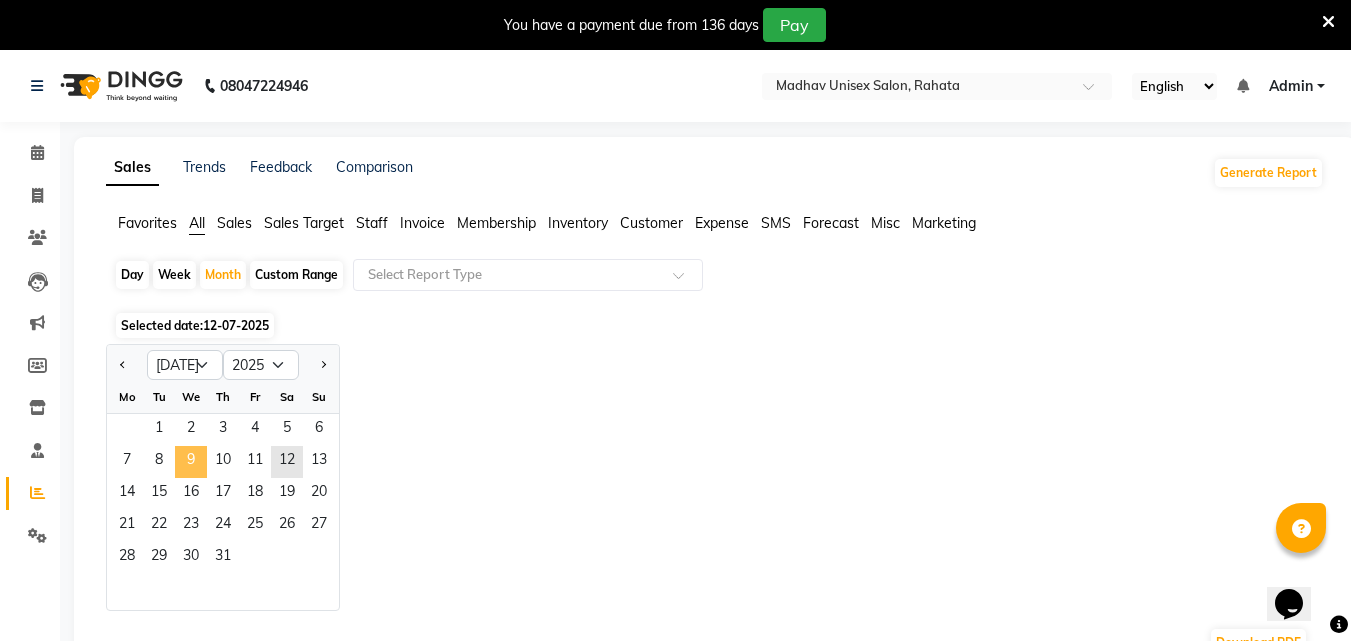 click on "9" 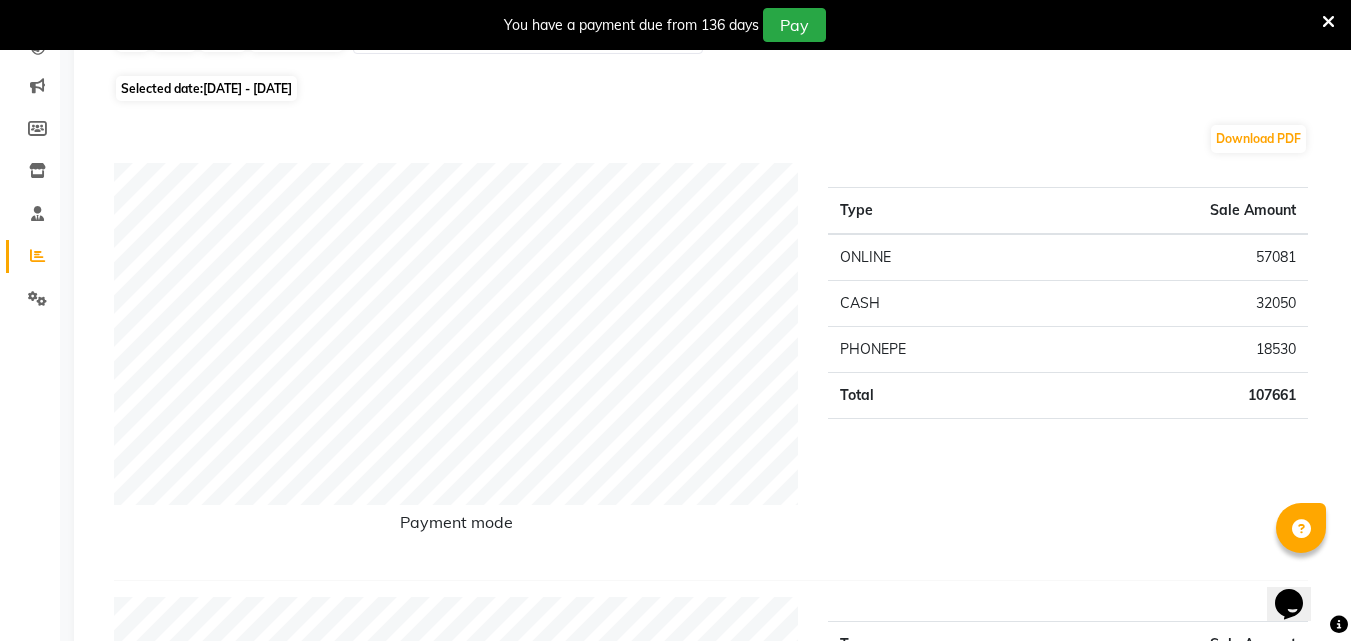 scroll, scrollTop: 0, scrollLeft: 0, axis: both 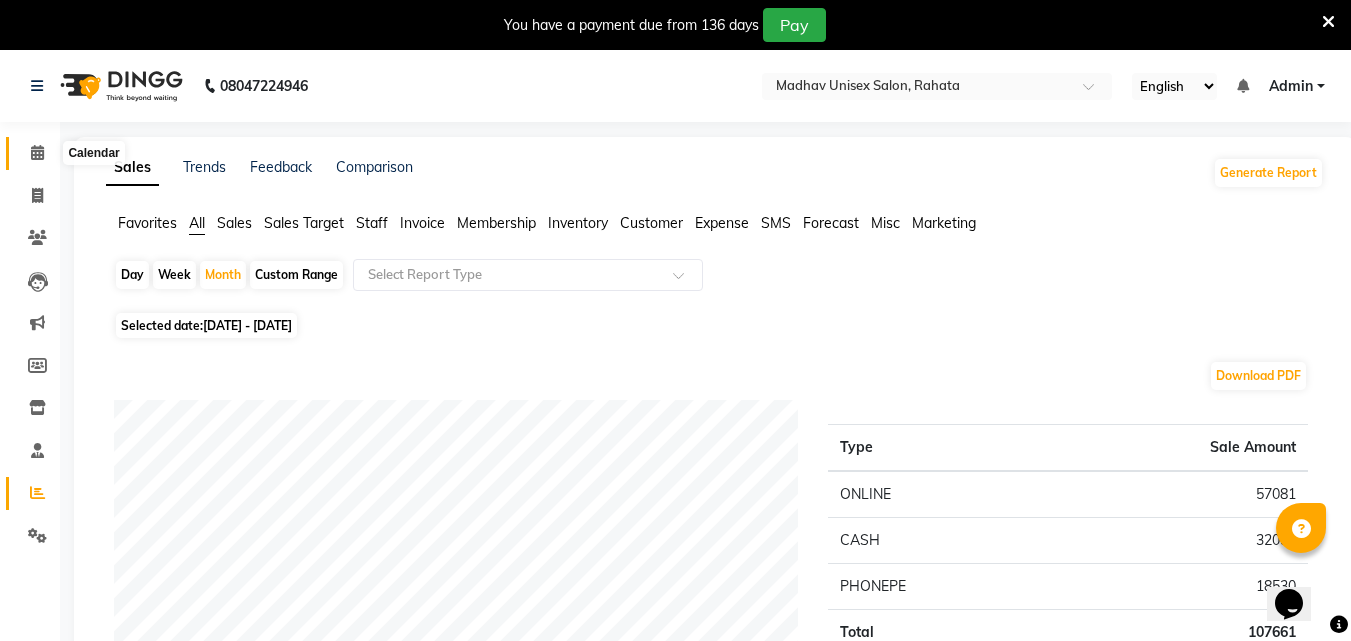 click 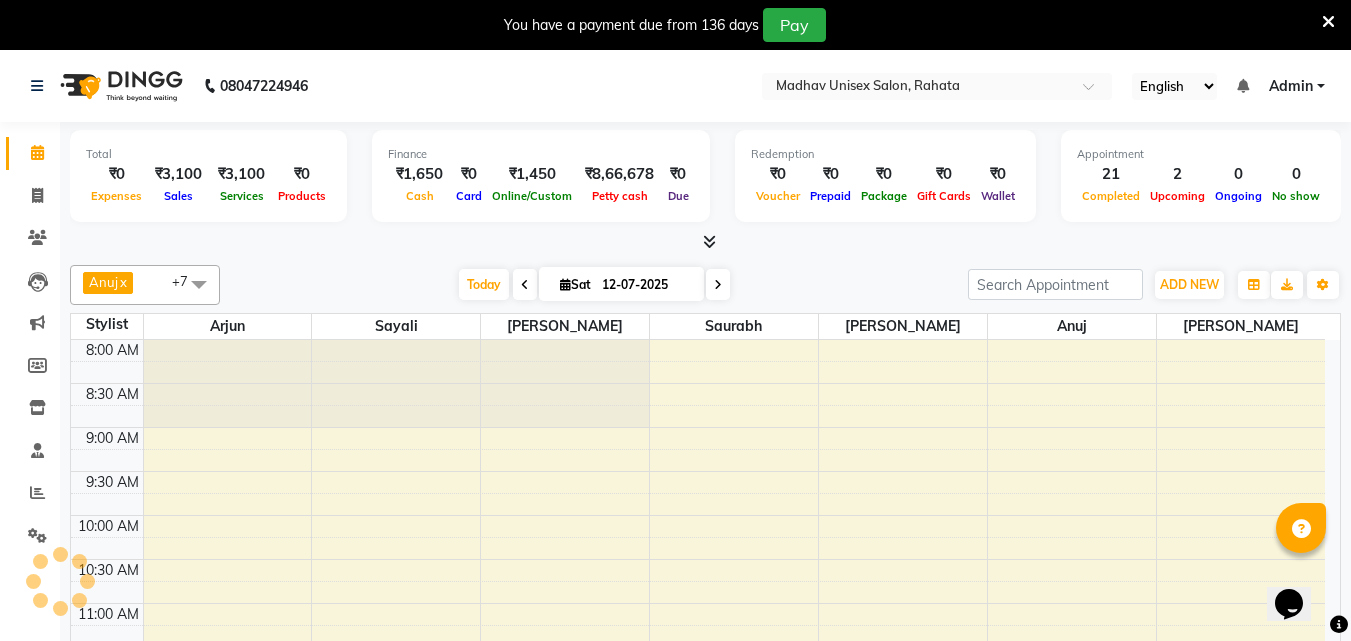 scroll, scrollTop: 0, scrollLeft: 0, axis: both 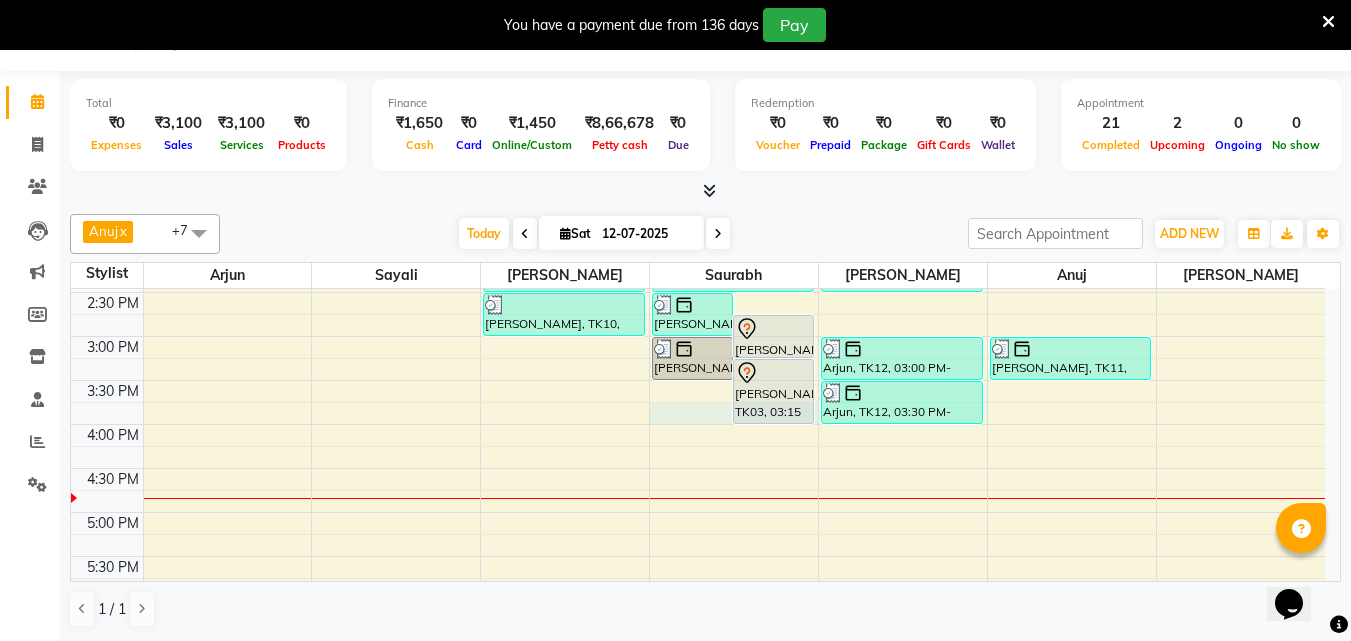 click on "6:00 AM 6:30 AM 7:00 AM 7:30 AM 8:00 AM 8:30 AM 9:00 AM 9:30 AM 10:00 AM 10:30 AM 11:00 AM 11:30 AM 12:00 PM 12:30 PM 1:00 PM 1:30 PM 2:00 PM 2:30 PM 3:00 PM 3:30 PM 4:00 PM 4:30 PM 5:00 PM 5:30 PM 6:00 PM 6:30 PM 7:00 PM 7:30 PM 8:00 PM 8:30 PM 9:00 PM 9:30 PM 10:00 PM 10:30 PM     ayush rohom, TK01, 09:00 AM-09:30 AM, Haircut (Men)  - Boys (Below 12 Years) With Wash     Mr.Amol Targe, TK06, 10:00 AM-10:30 AM, Haircut (Men)  - Mens Haircut W/O Wash     Mr.Amol Targe, TK06, 10:30 AM-11:00 AM, Beard (Men)  - Beard Trim     Mr.Amol Targe, TK06, 11:00 AM-11:30 AM, Globle Colour (Men)  - Majirel     saksham torne, TK08, 01:30 PM-02:00 PM, Beard (Men)  - Beard Trim     ajinkya kasar, TK10, 02:00 PM-02:30 PM, Haircut (Men)  - Mens Haircut With Wash     ajinkya kasar, TK10, 02:30 PM-03:00 PM, Beard (Men)  - Crafting / Shaving     parth shinde, TK11, 02:30 PM-03:00 PM, Haircut (Men)  - Mens Haircut With Wash             mahash sadafal, TK03, 02:45 PM-03:15 PM, Haircut (Men)  - Mens Haircut With Wash" at bounding box center [698, 292] 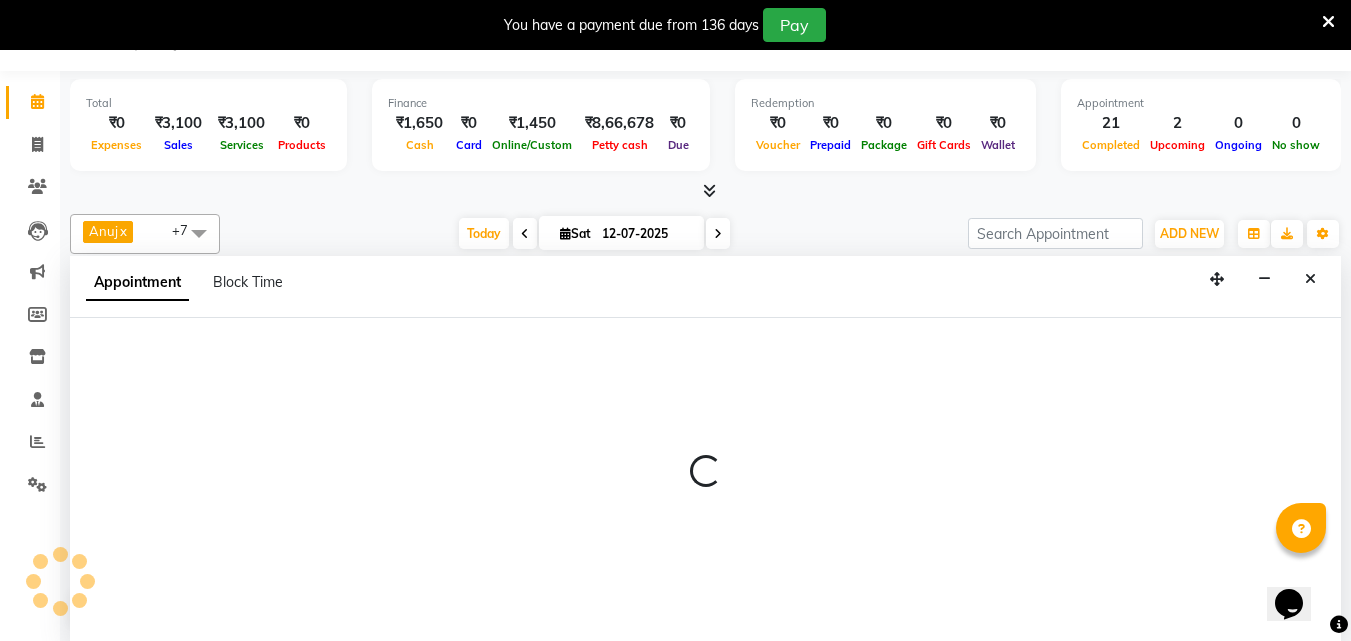 select on "31840" 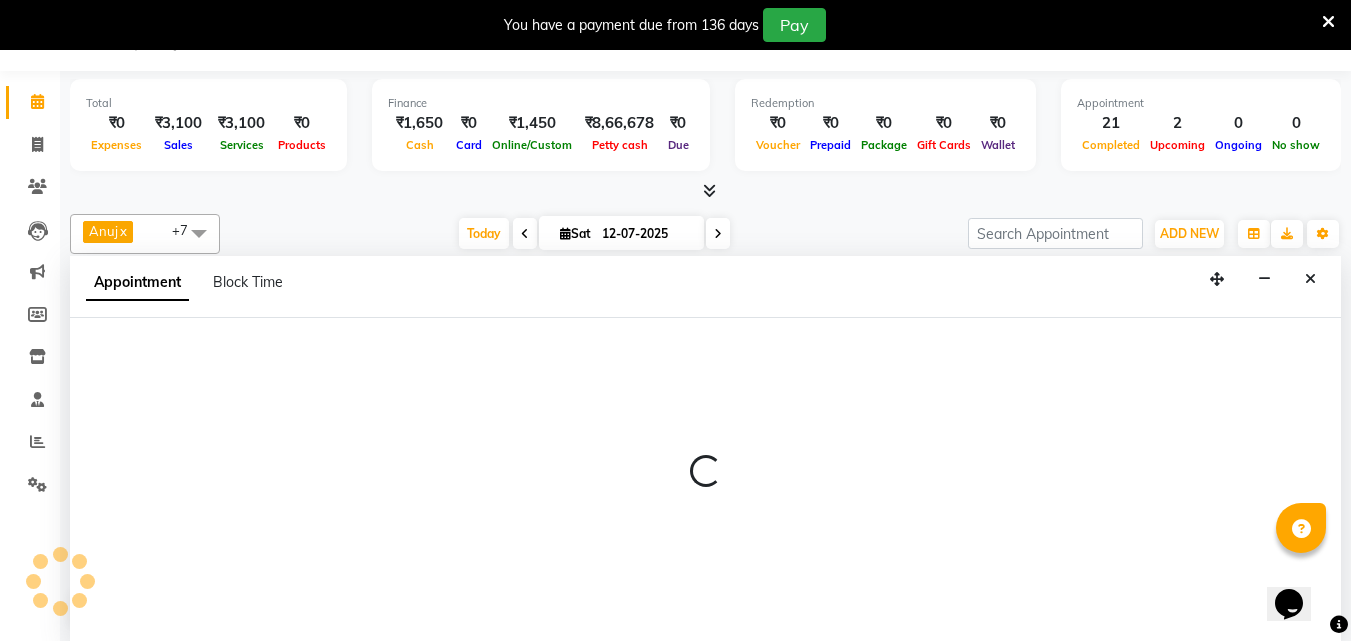 select on "tentative" 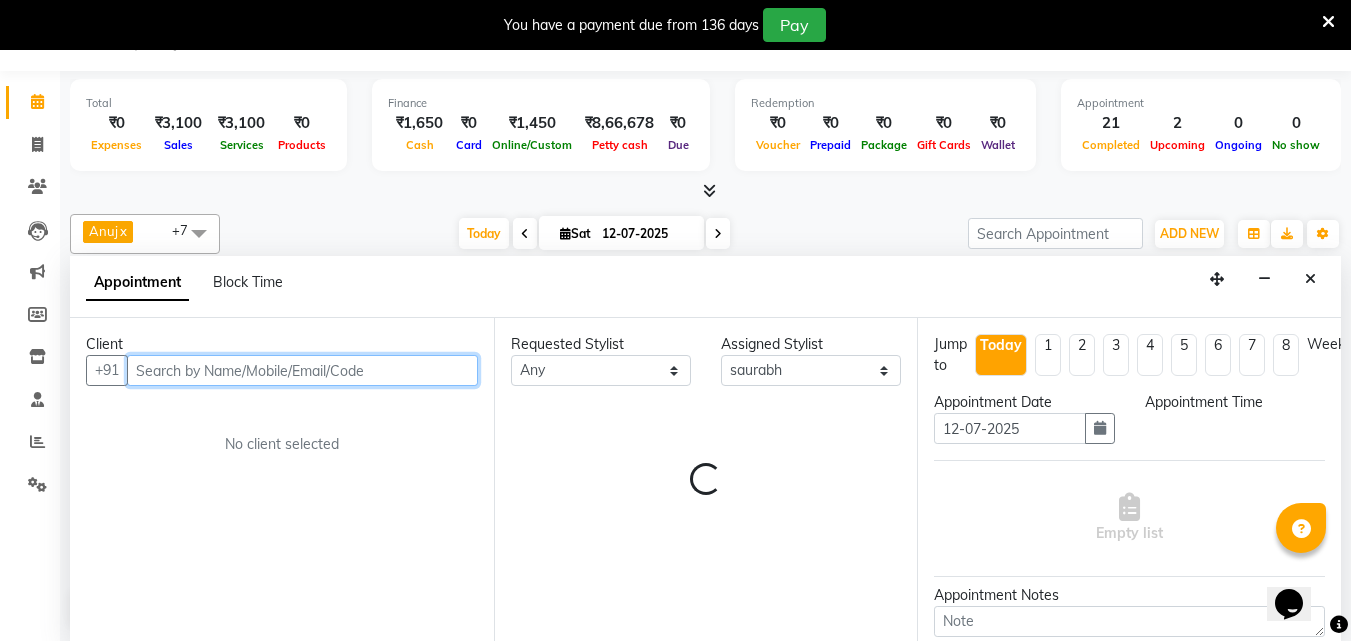 select on "945" 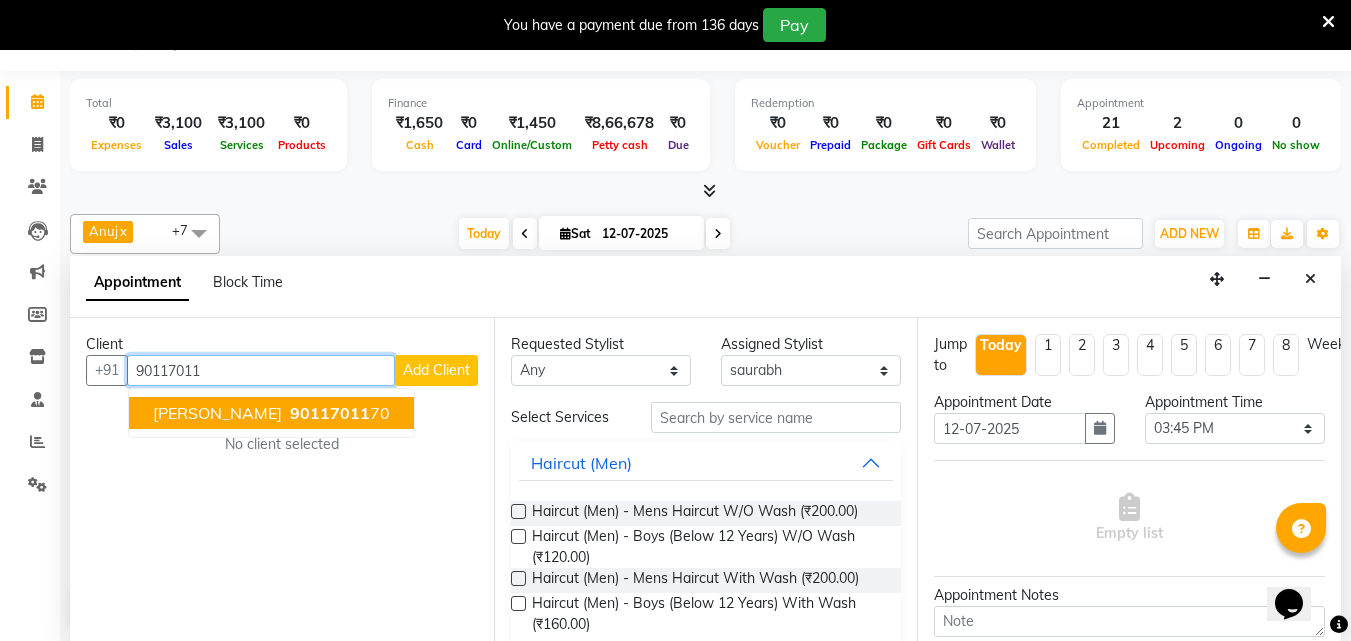 click on "90117011" at bounding box center (330, 413) 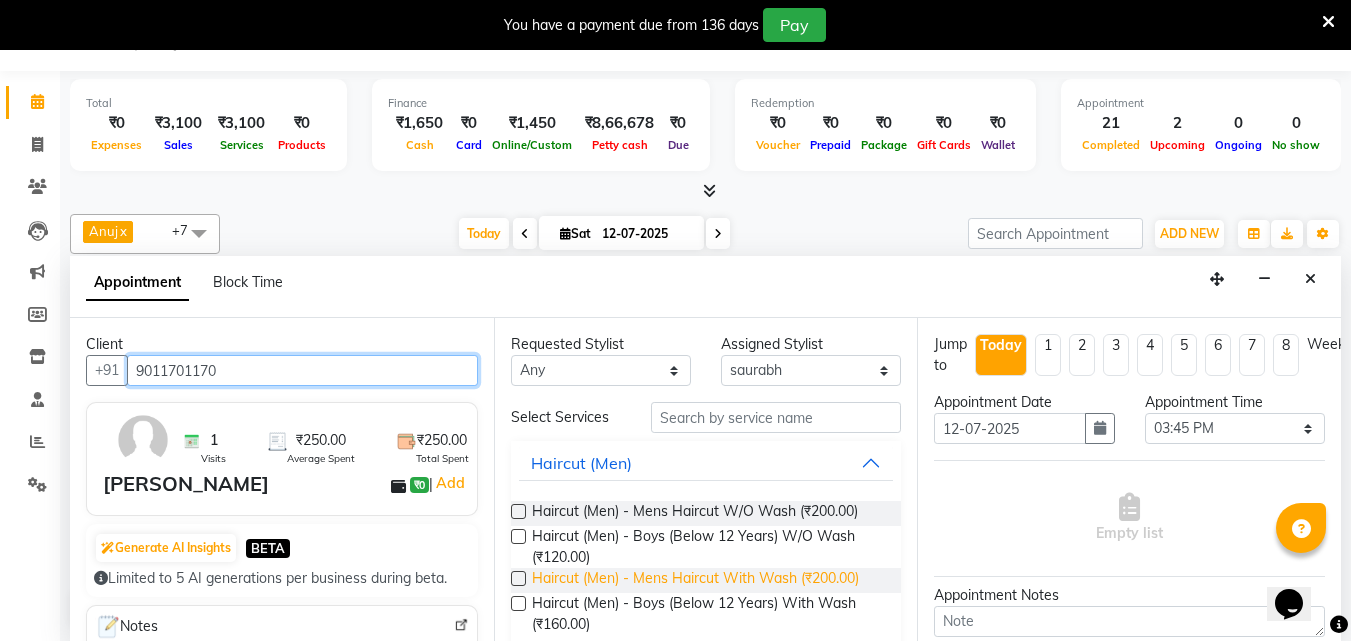type on "9011701170" 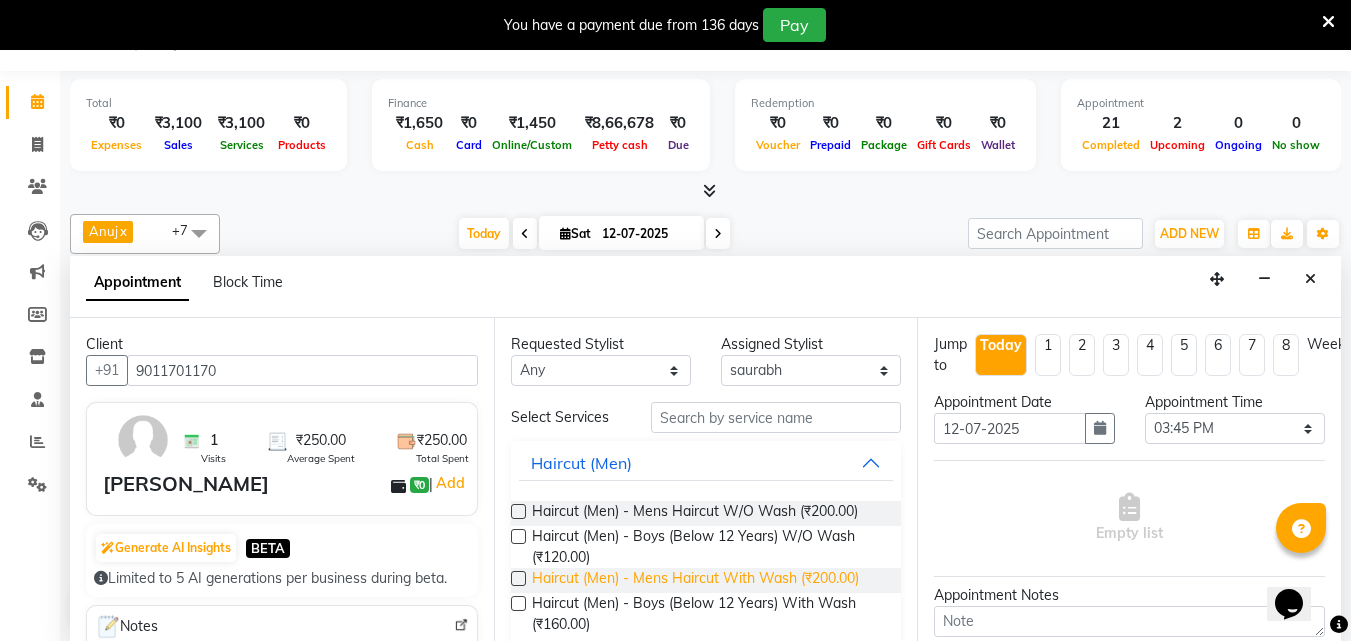 click on "Haircut (Men)  - Mens Haircut With Wash (₹200.00)" at bounding box center (695, 580) 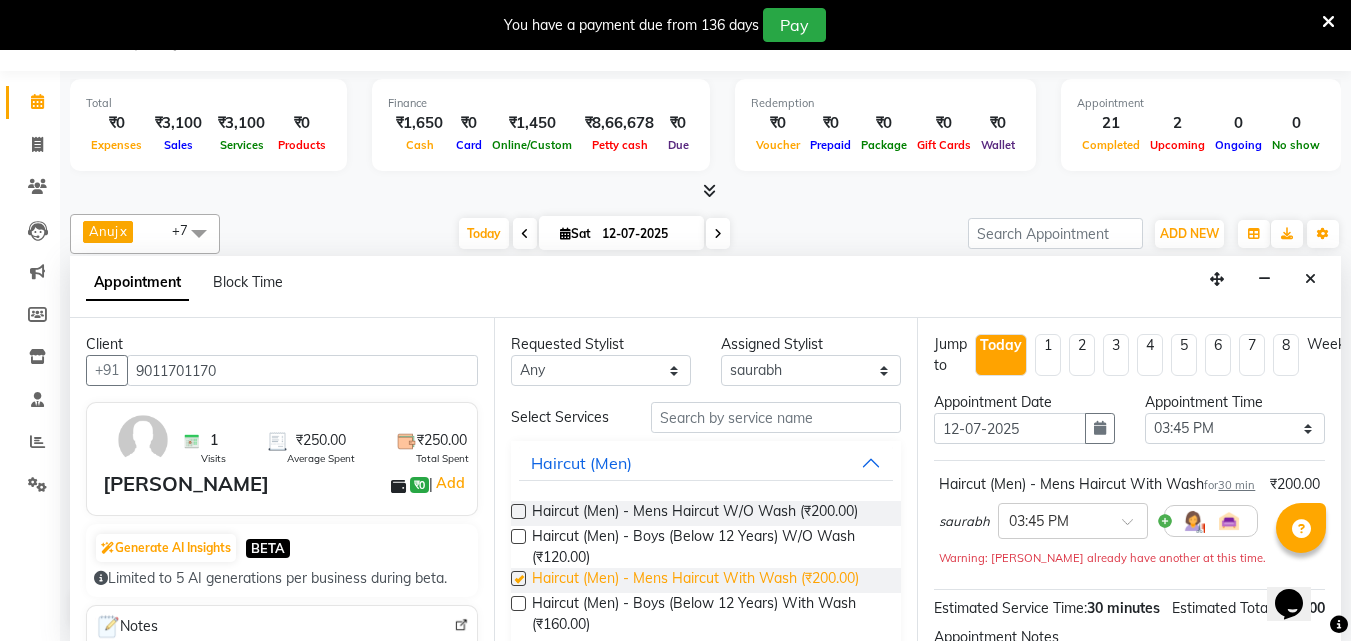 checkbox on "false" 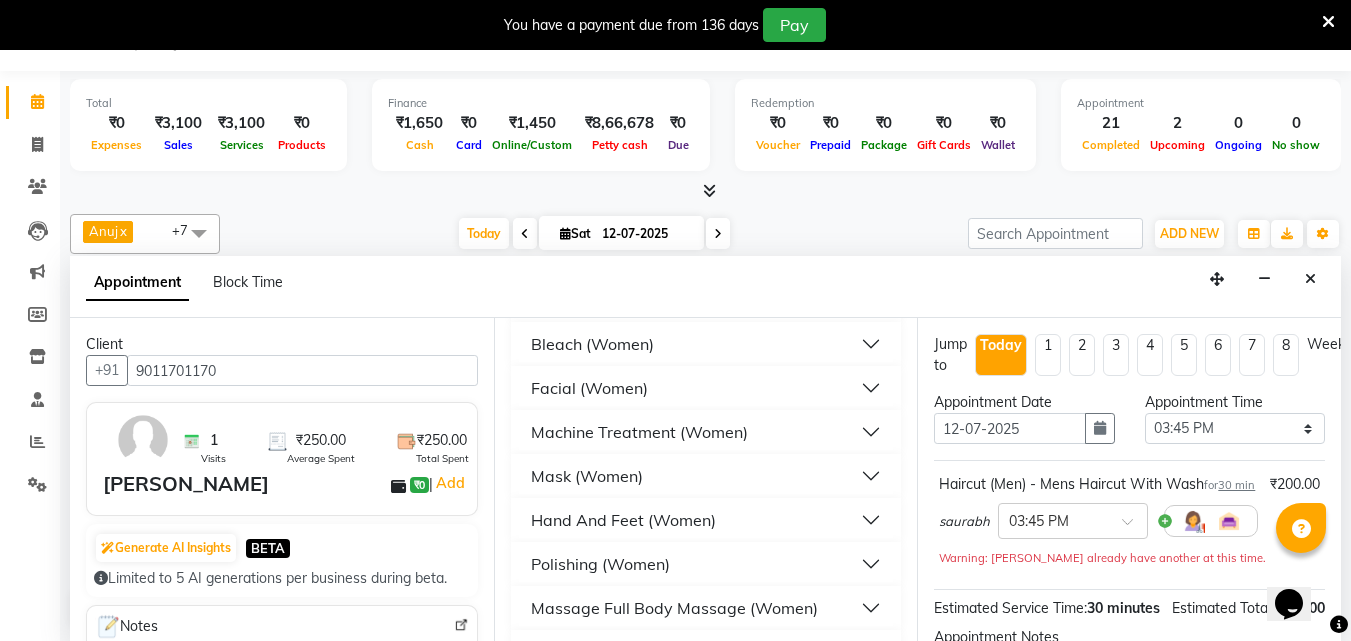 scroll, scrollTop: 2734, scrollLeft: 0, axis: vertical 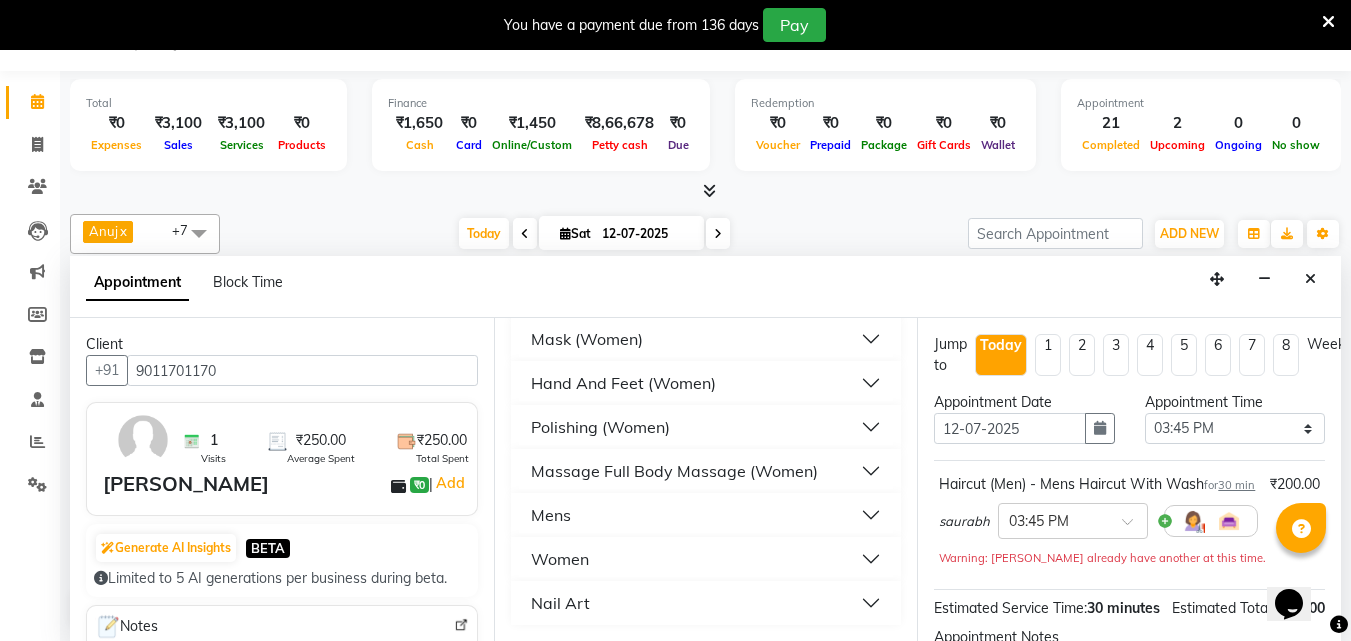 click on "Mens" at bounding box center (706, 515) 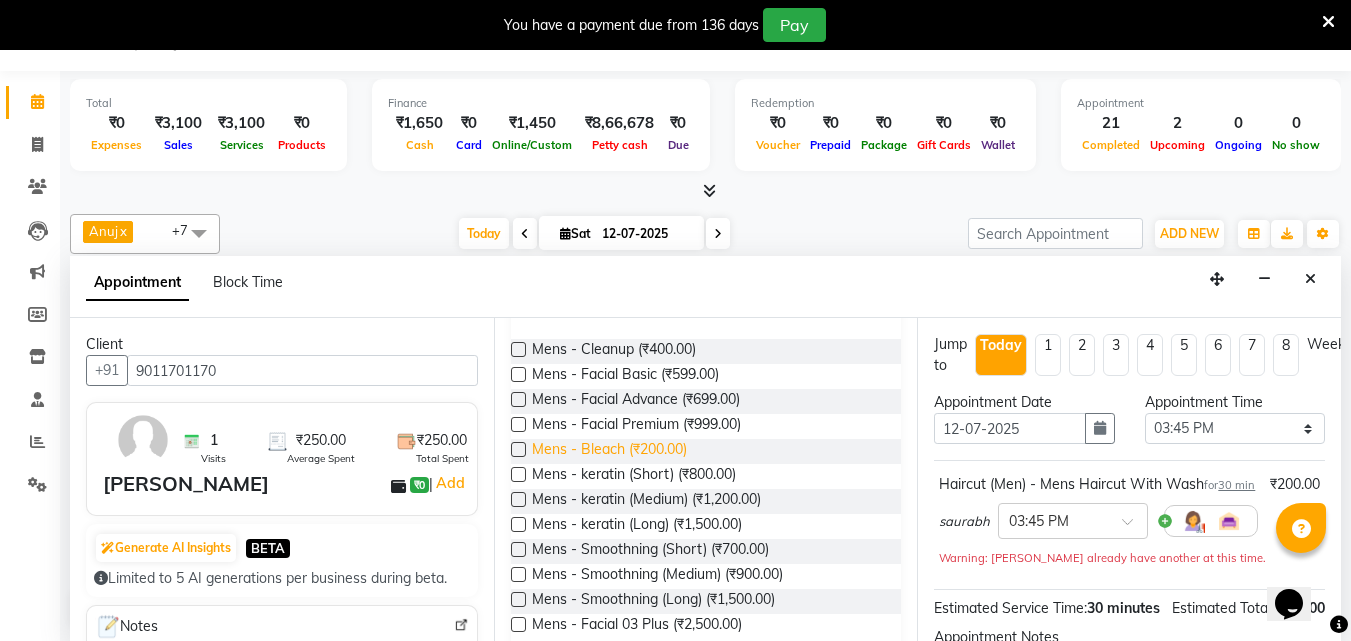 scroll, scrollTop: 2949, scrollLeft: 0, axis: vertical 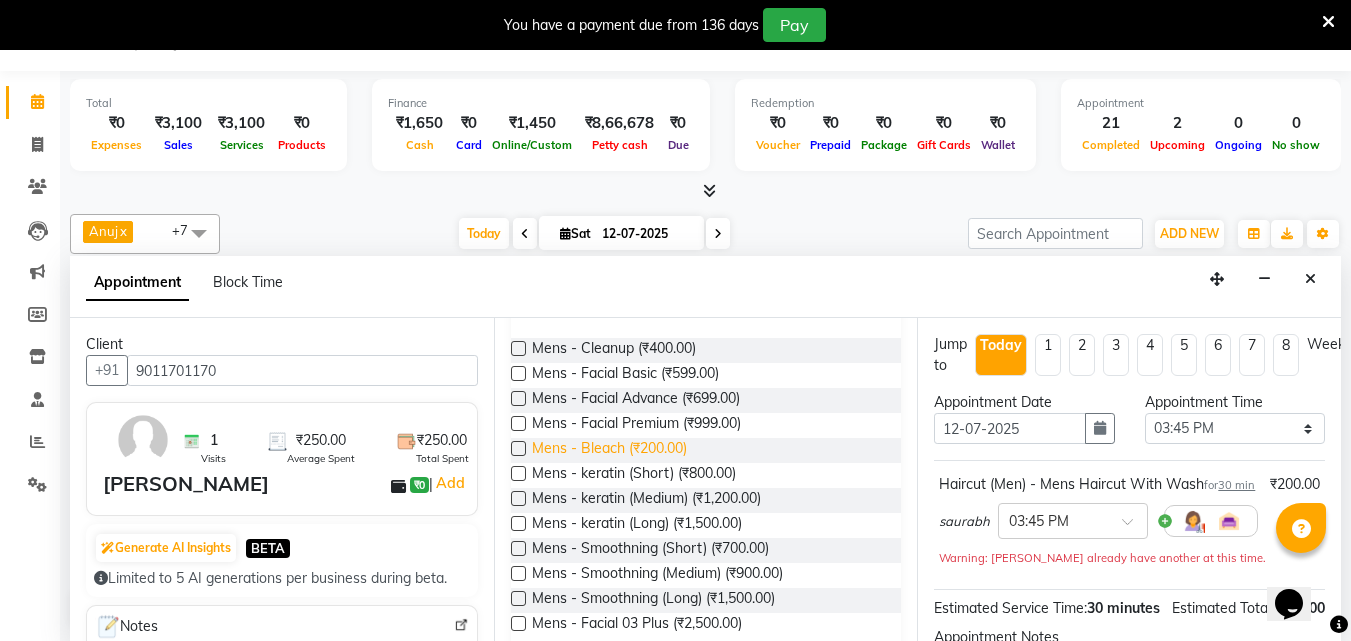 click on "Mens - Bleach (₹200.00)" at bounding box center (609, 450) 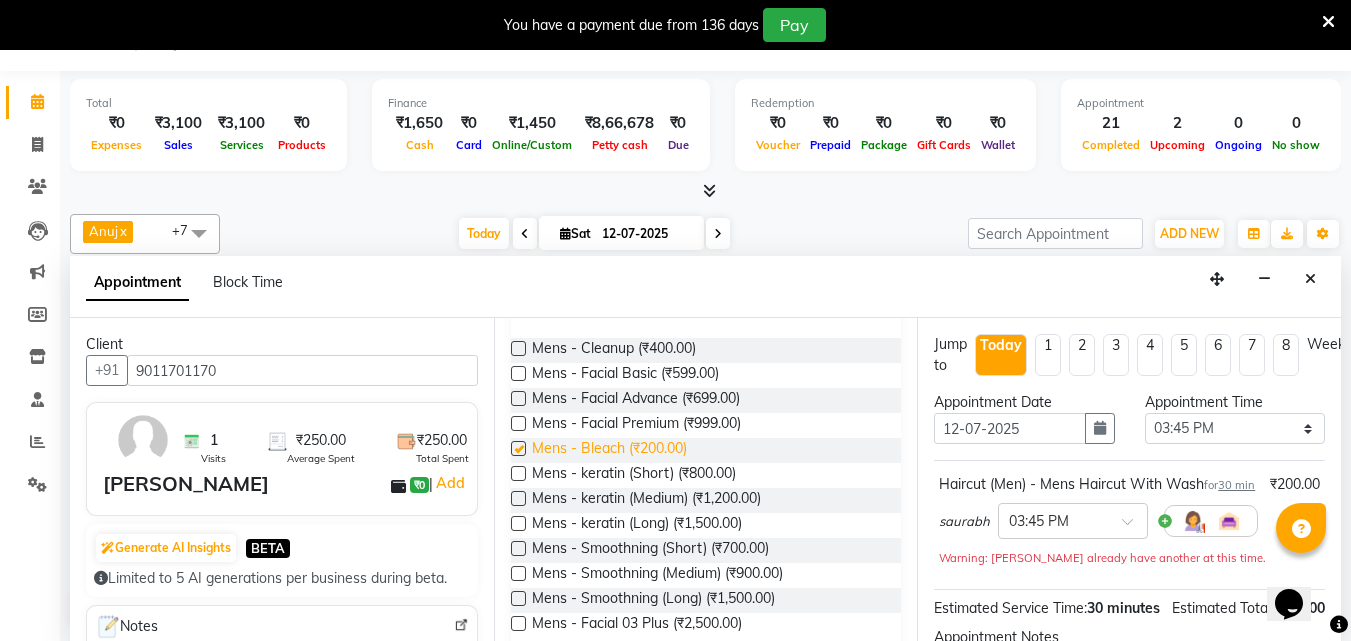 checkbox on "false" 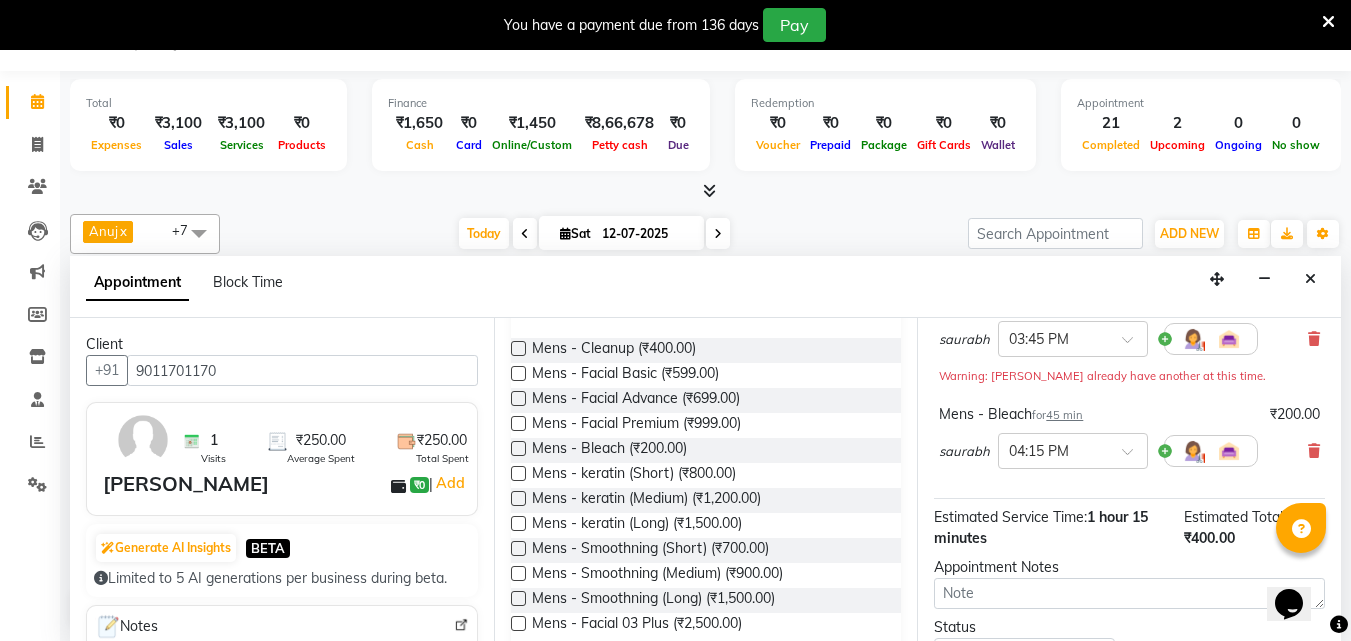 scroll, scrollTop: 372, scrollLeft: 0, axis: vertical 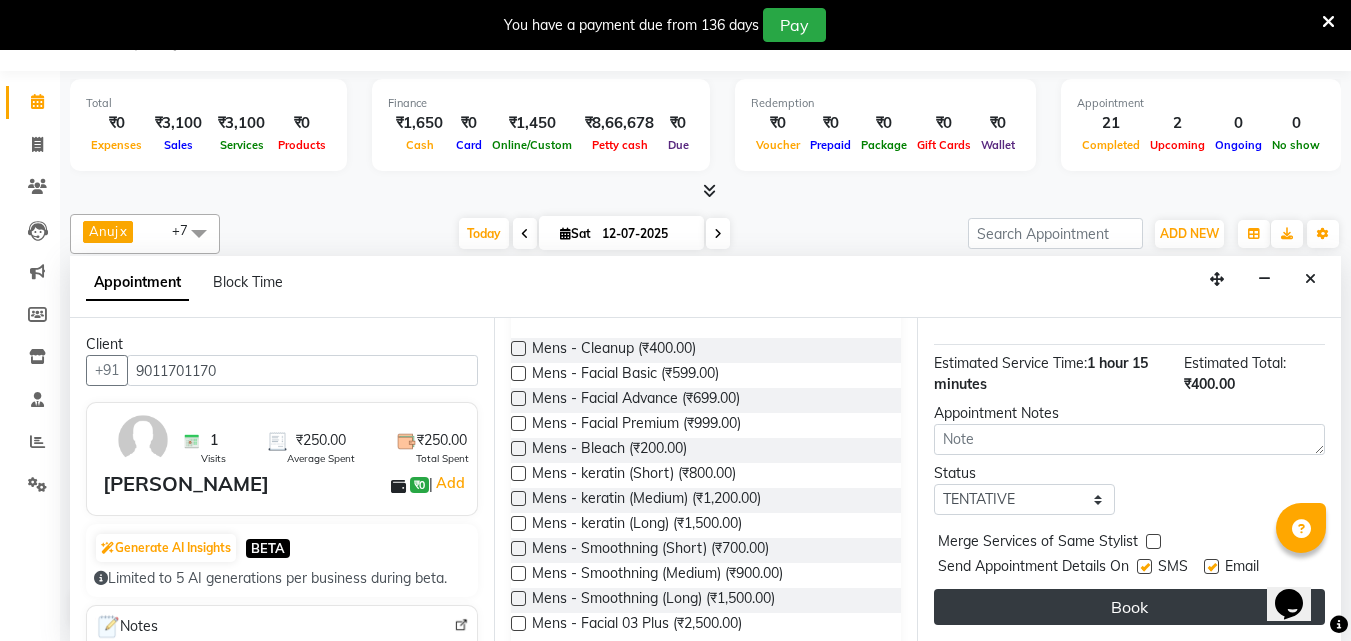 click on "Book" at bounding box center (1129, 607) 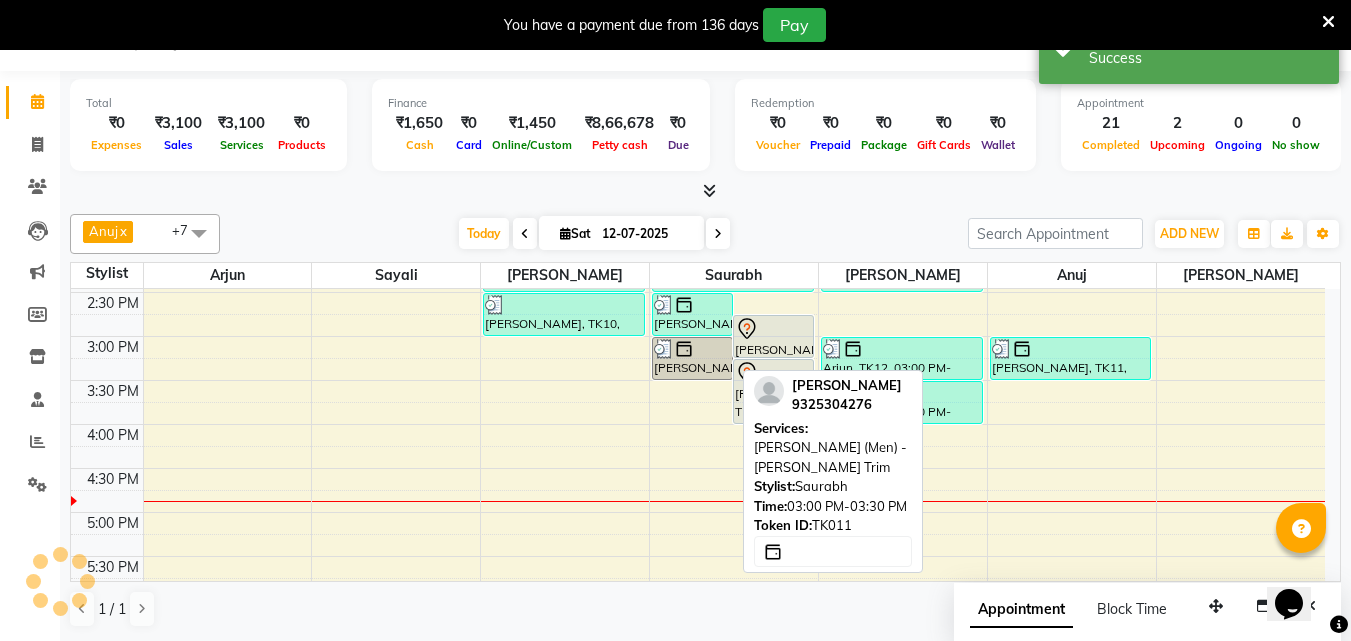 scroll, scrollTop: 0, scrollLeft: 0, axis: both 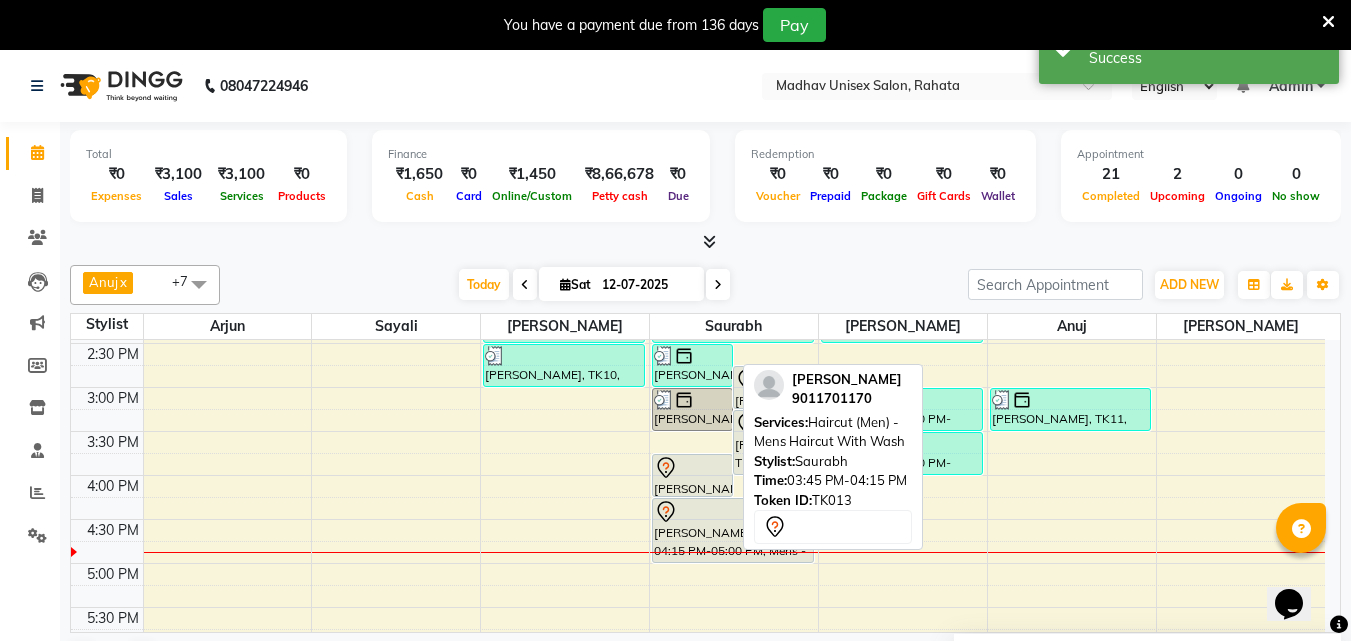 click on "siddhant gavhane, TK13, 03:45 PM-04:15 PM, Haircut (Men)  - Mens Haircut With Wash" at bounding box center [692, 475] 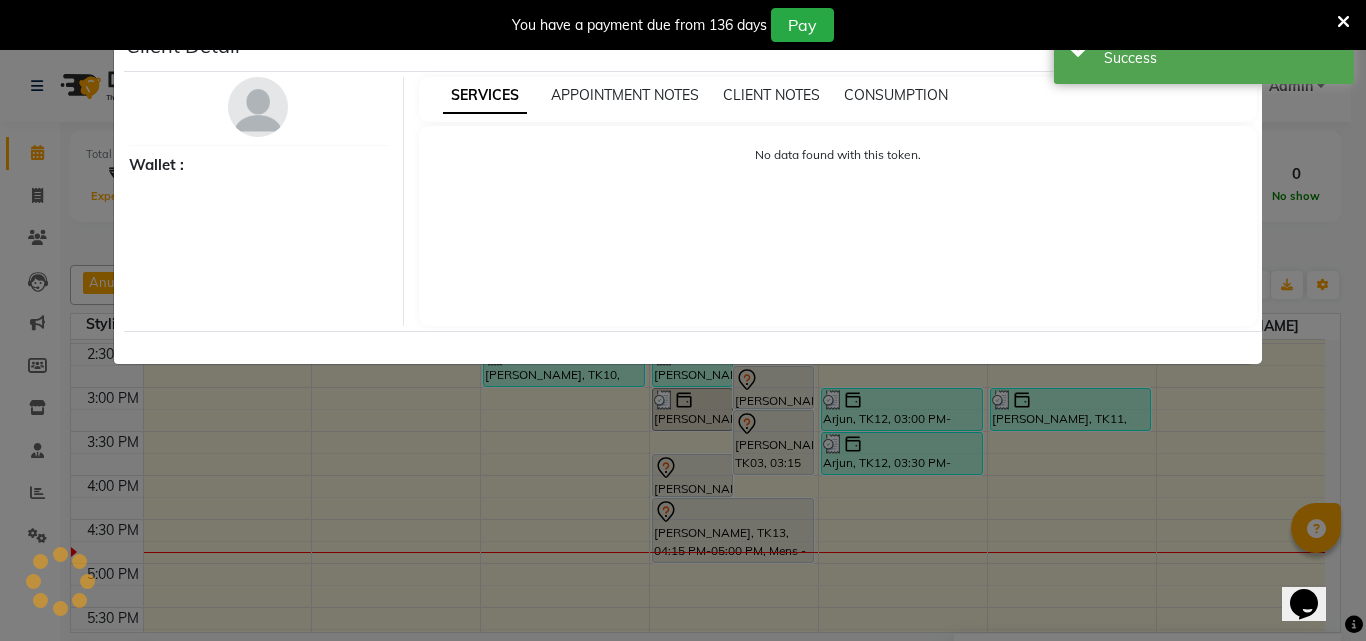 select on "7" 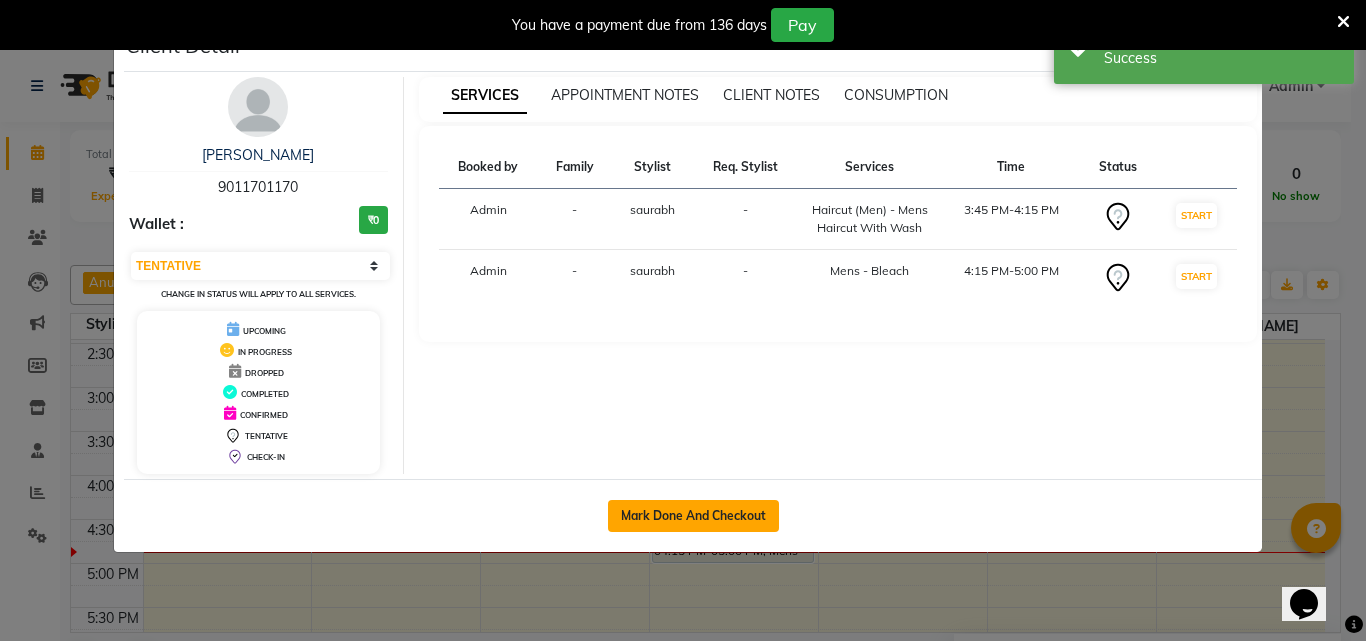click on "Mark Done And Checkout" 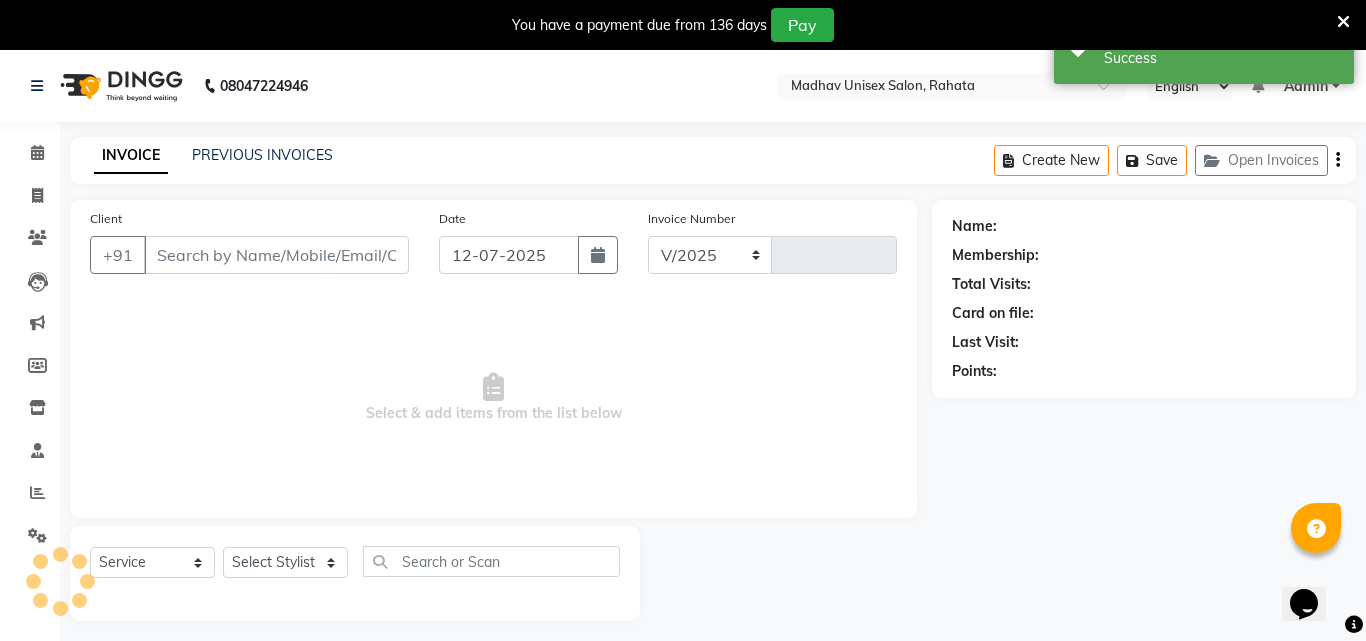 select on "870" 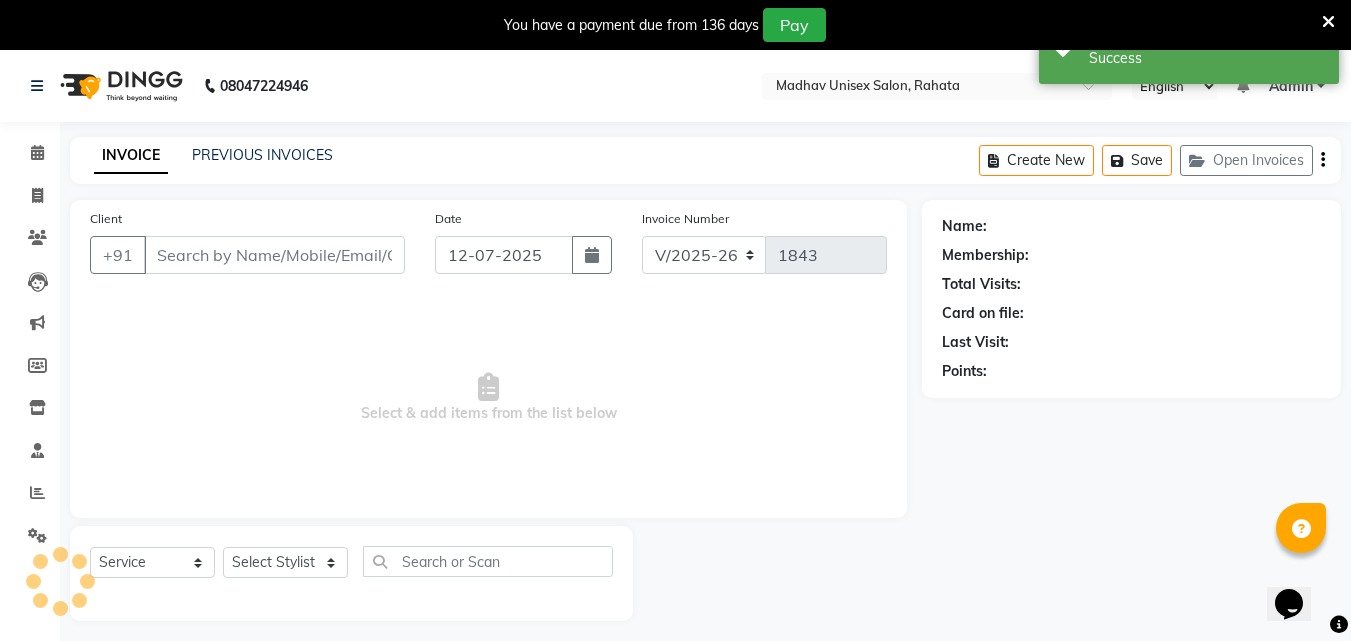 type on "9011701170" 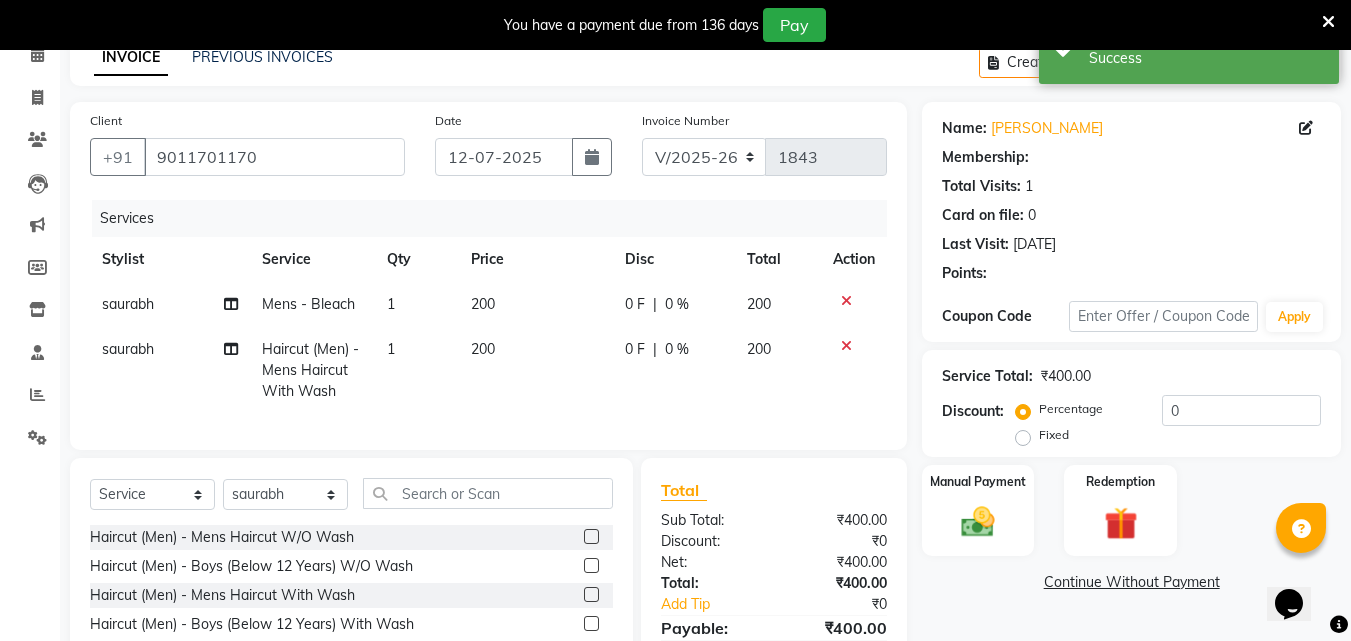scroll, scrollTop: 104, scrollLeft: 0, axis: vertical 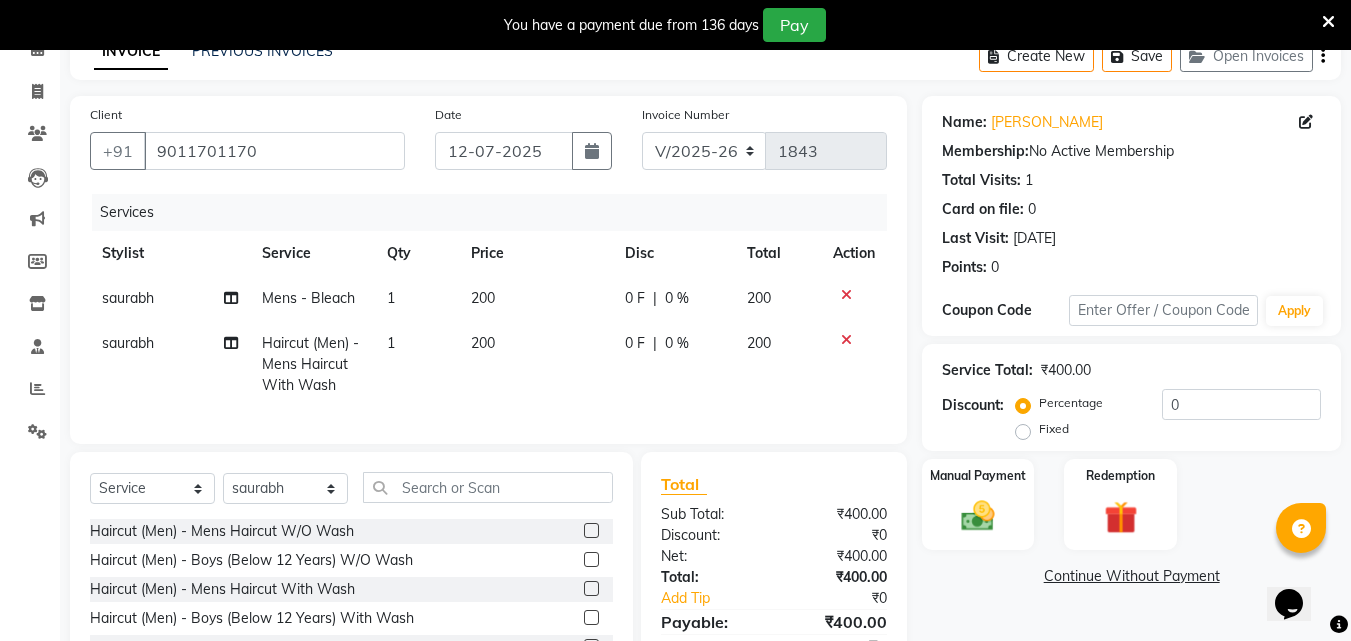 click on "200" 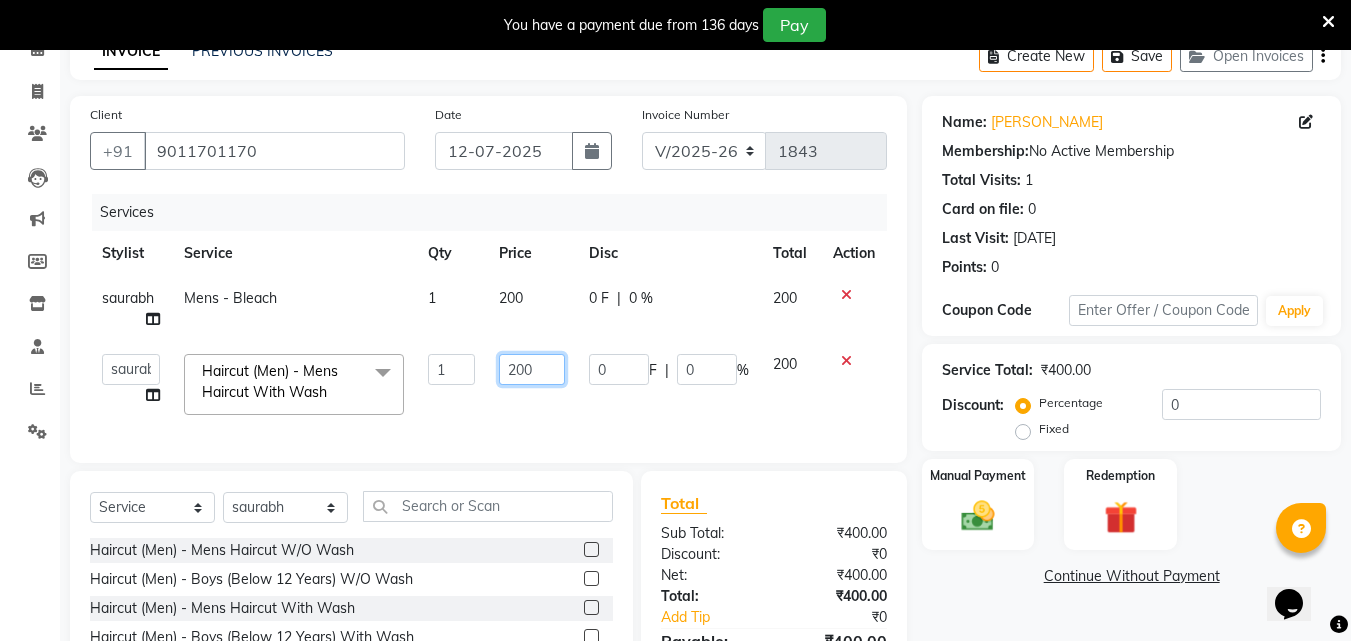 click on "200" 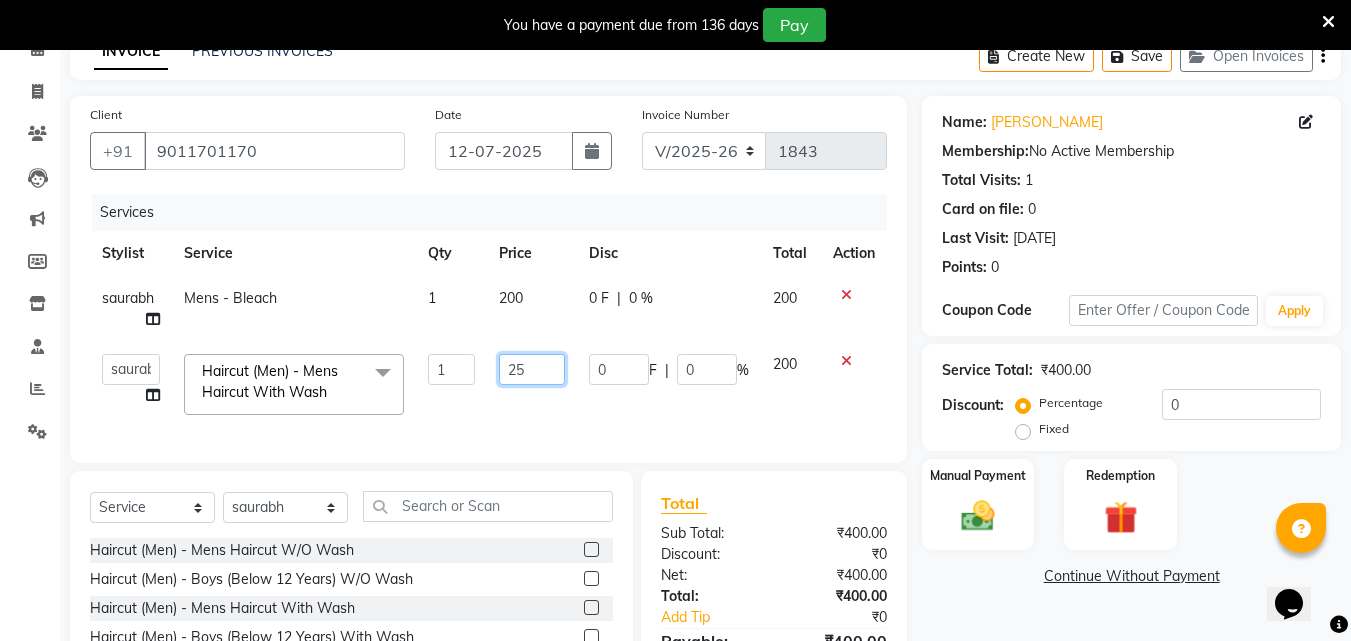 type on "250" 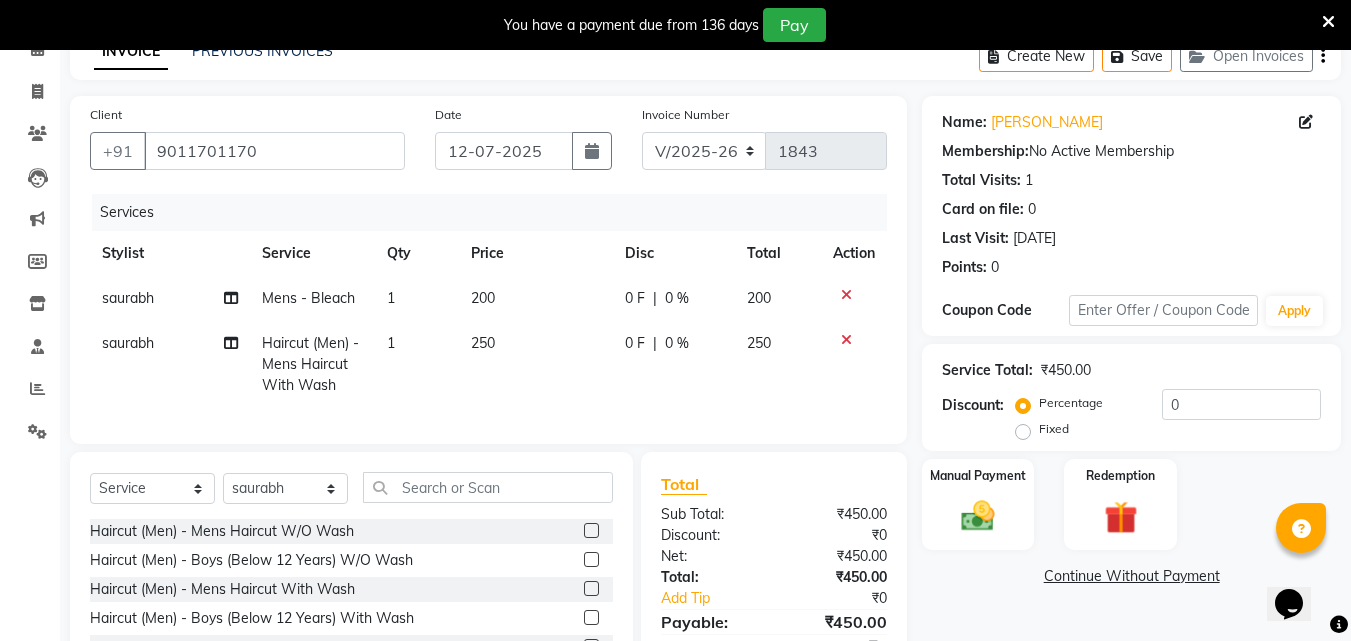 click on "200" 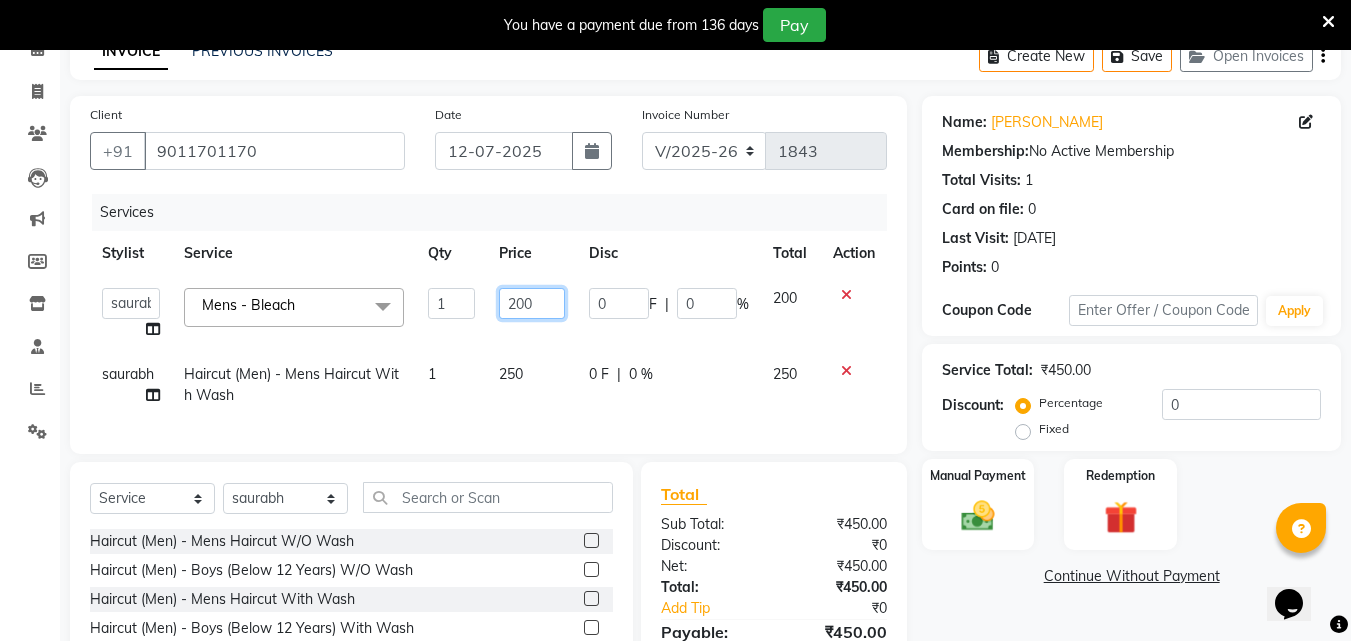 click on "200" 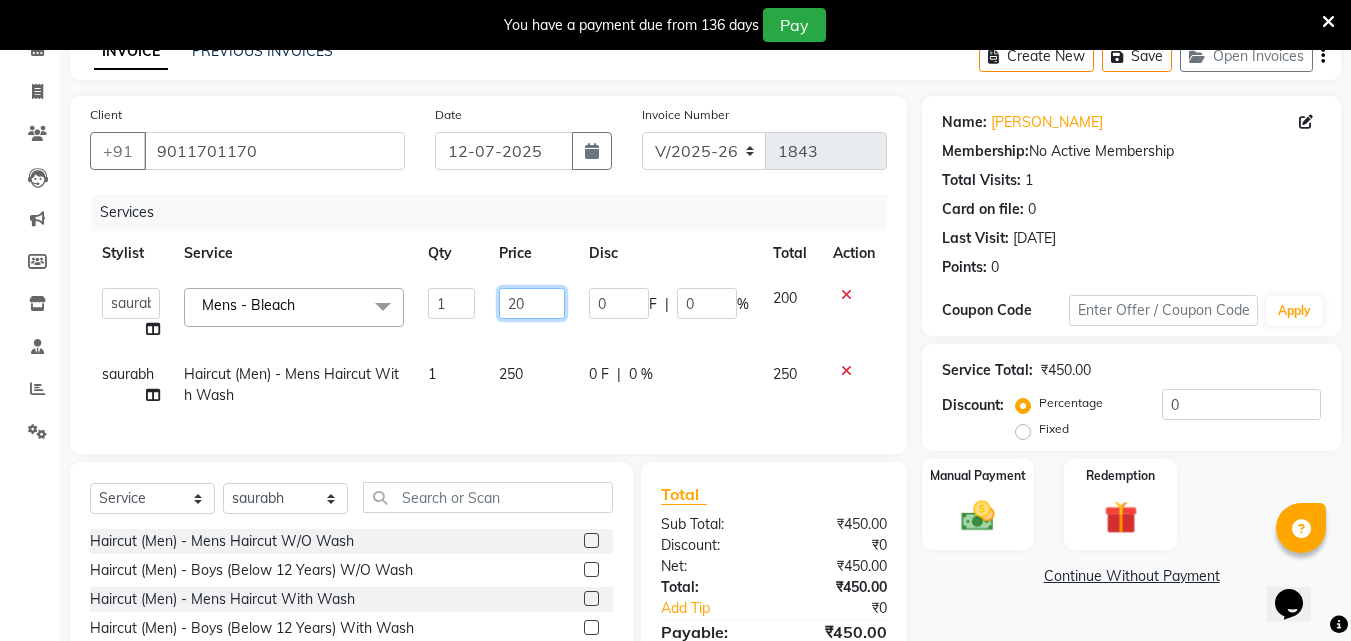 type on "2" 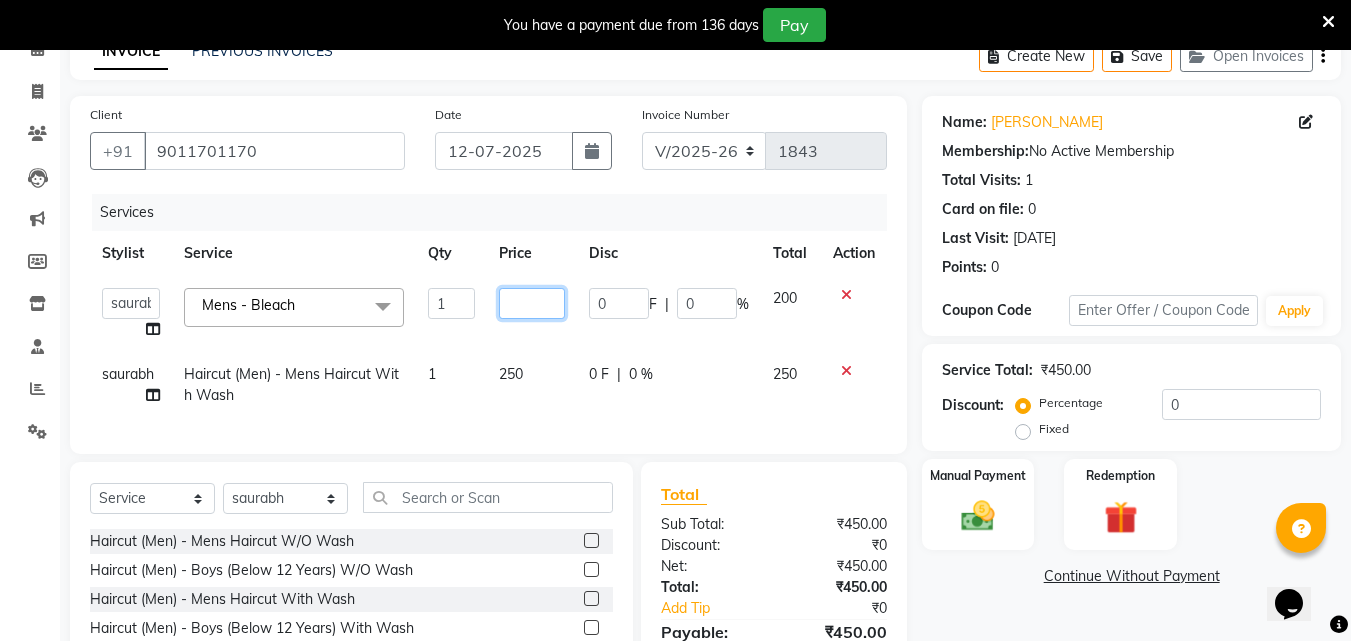 type on "2" 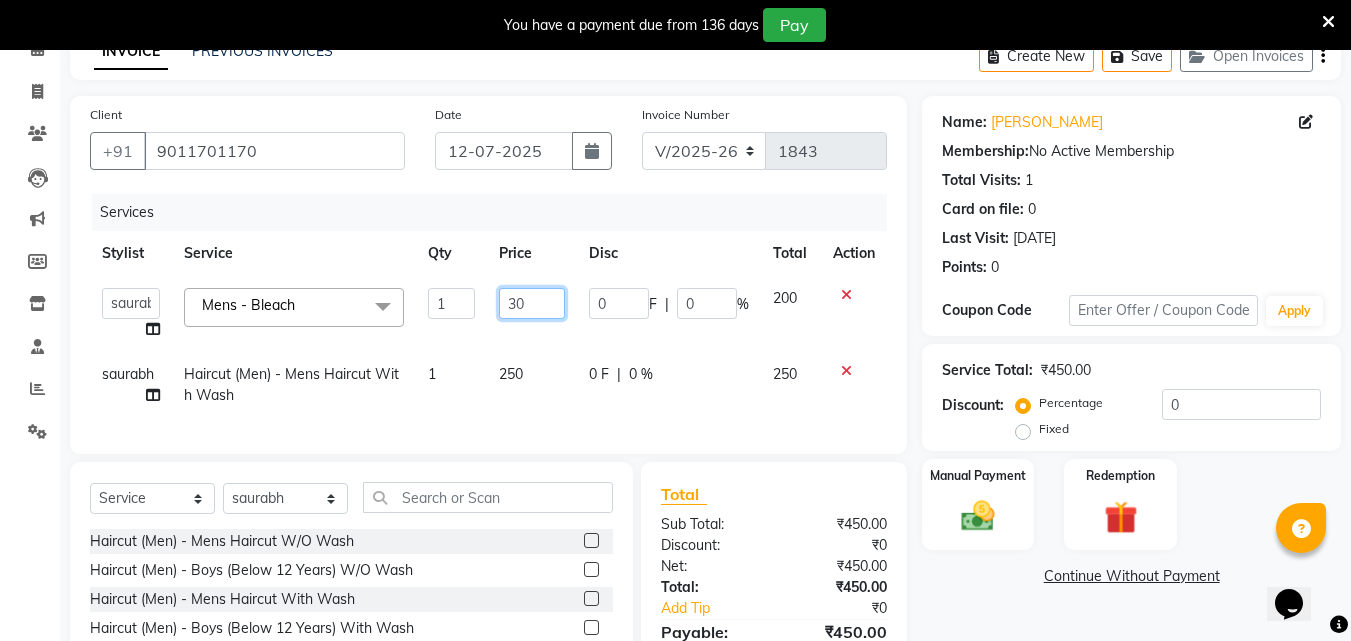 type on "300" 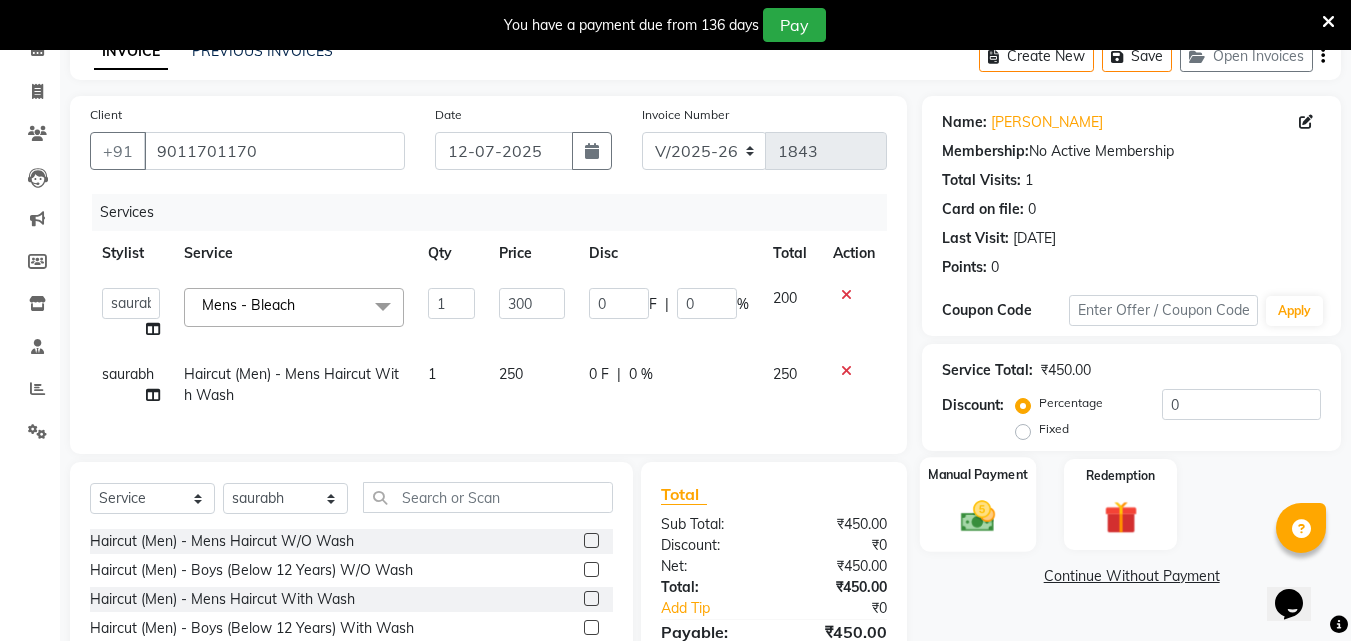 click on "Manual Payment" 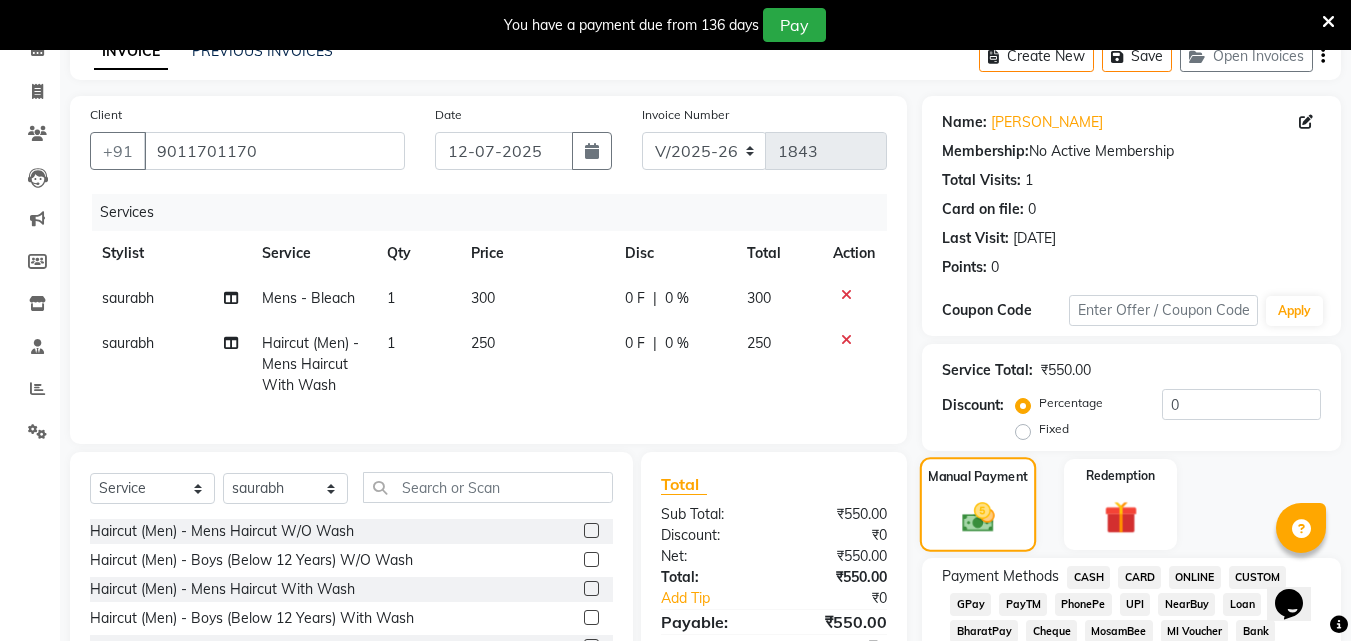 scroll, scrollTop: 189, scrollLeft: 0, axis: vertical 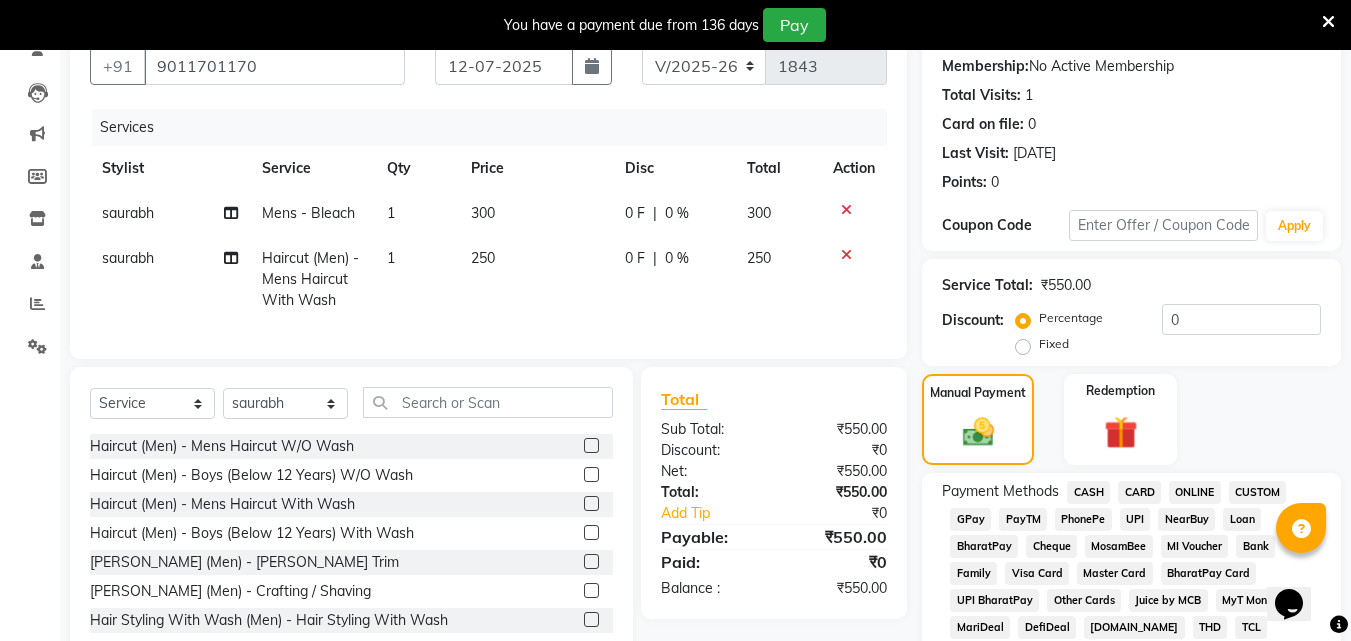 click on "CASH" 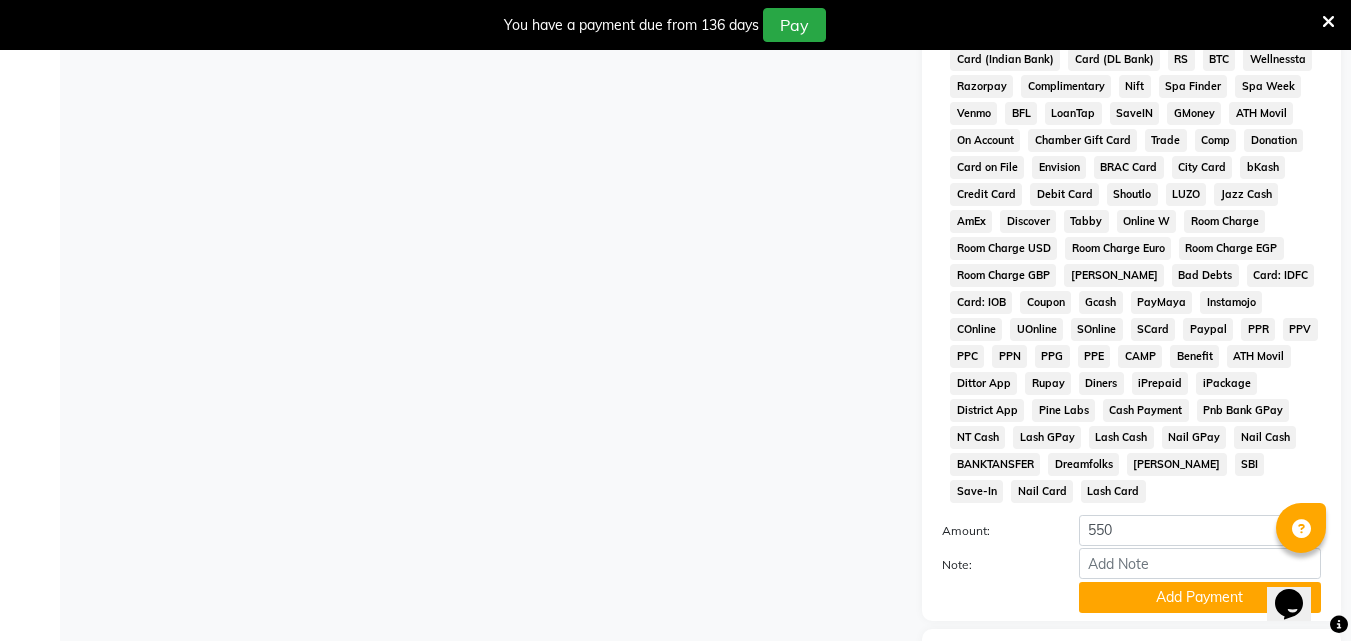 scroll, scrollTop: 911, scrollLeft: 0, axis: vertical 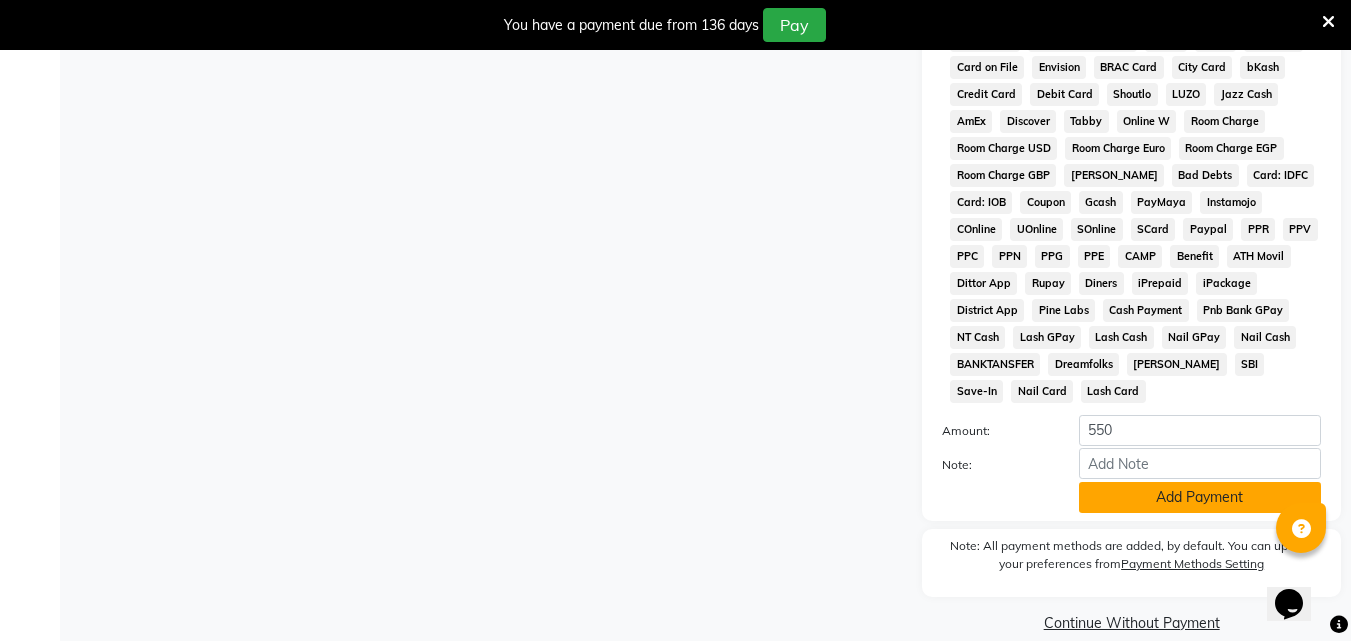 click on "Add Payment" 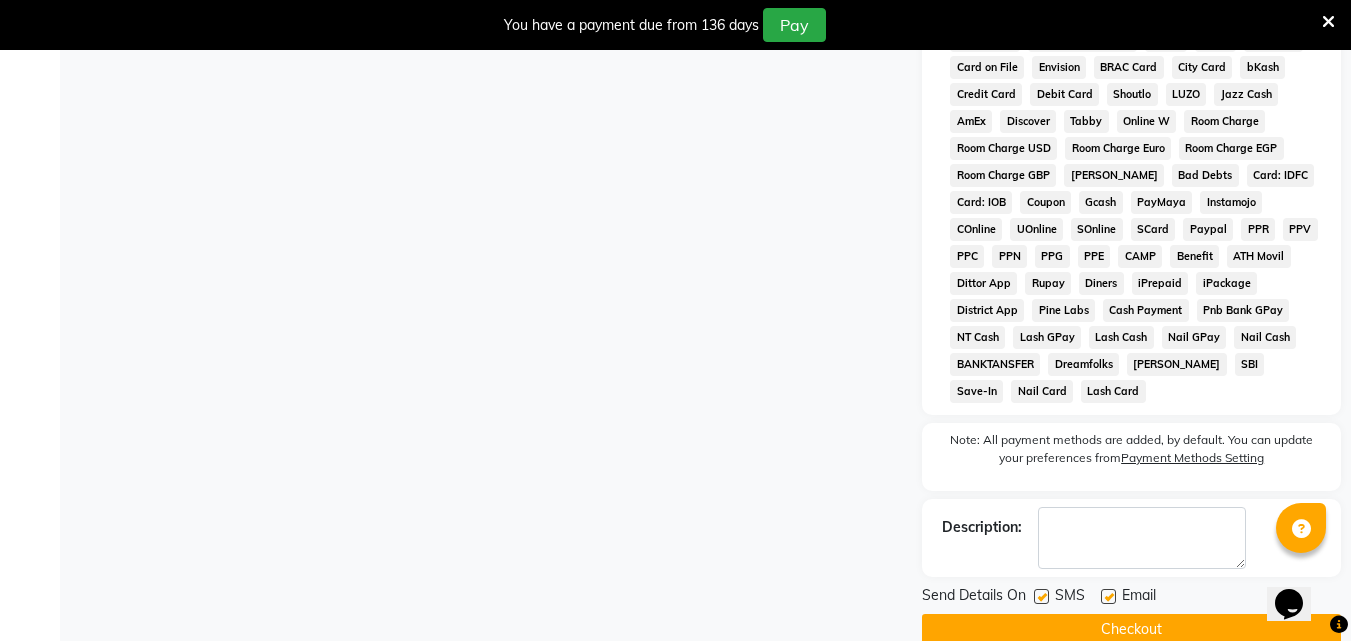 click on "Checkout" 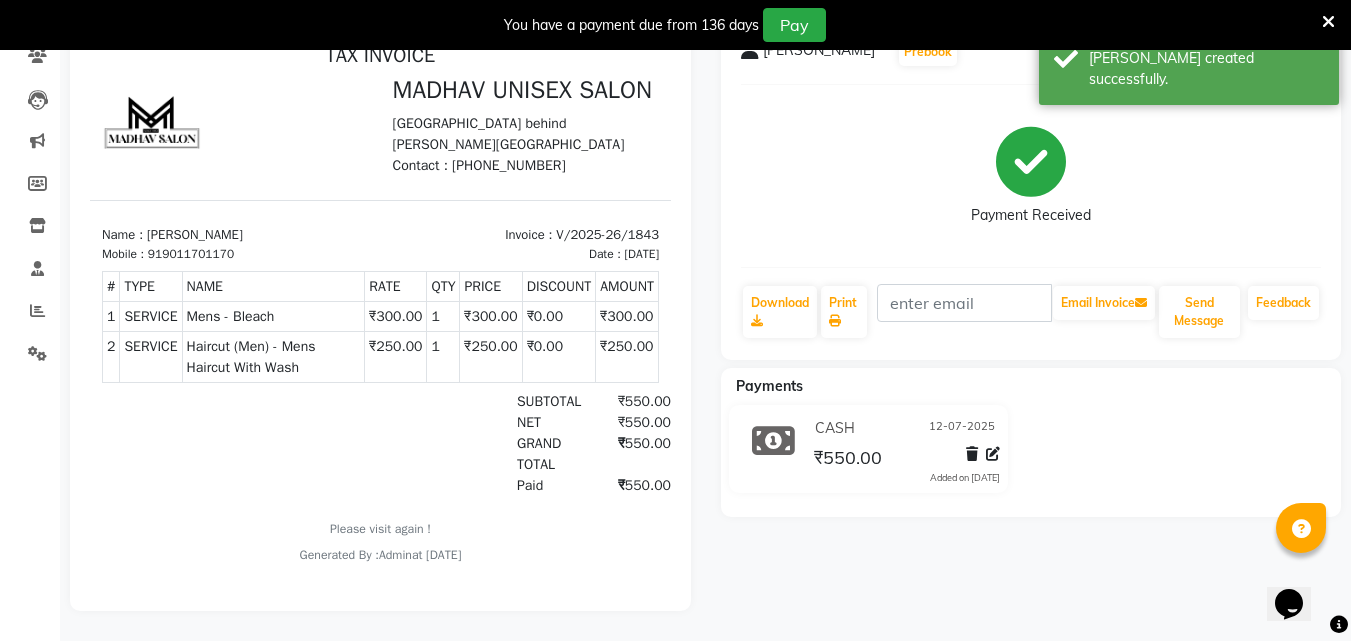 scroll, scrollTop: 0, scrollLeft: 0, axis: both 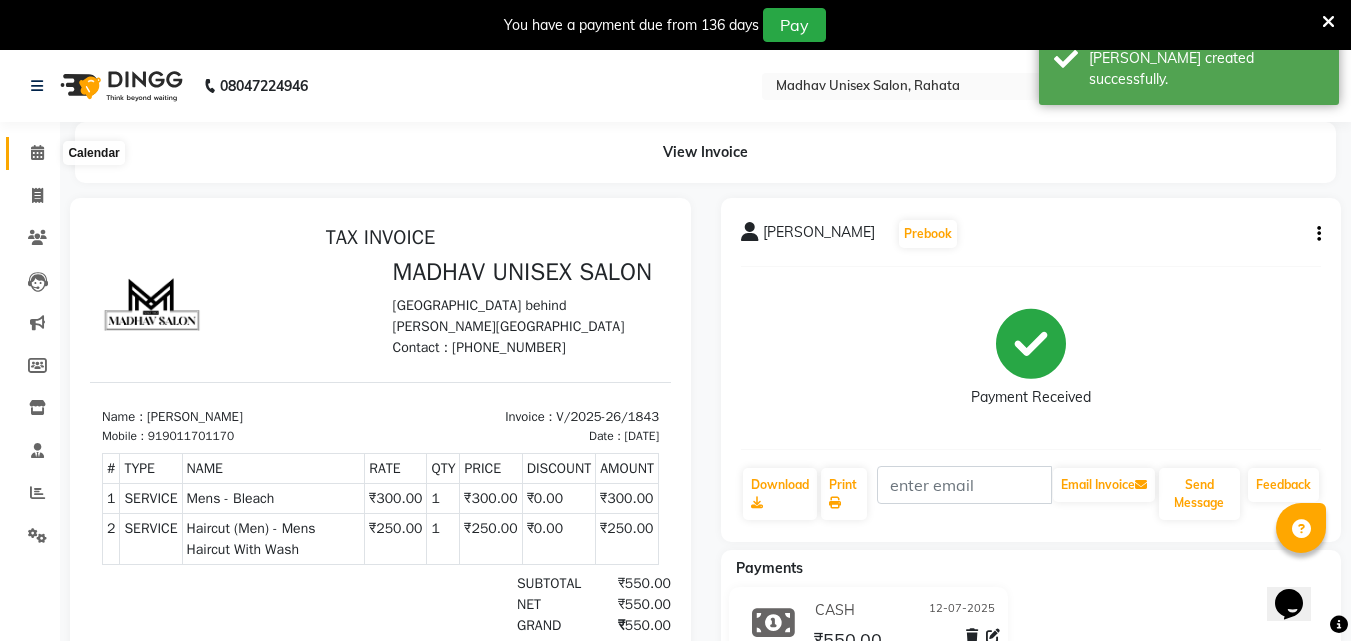 click 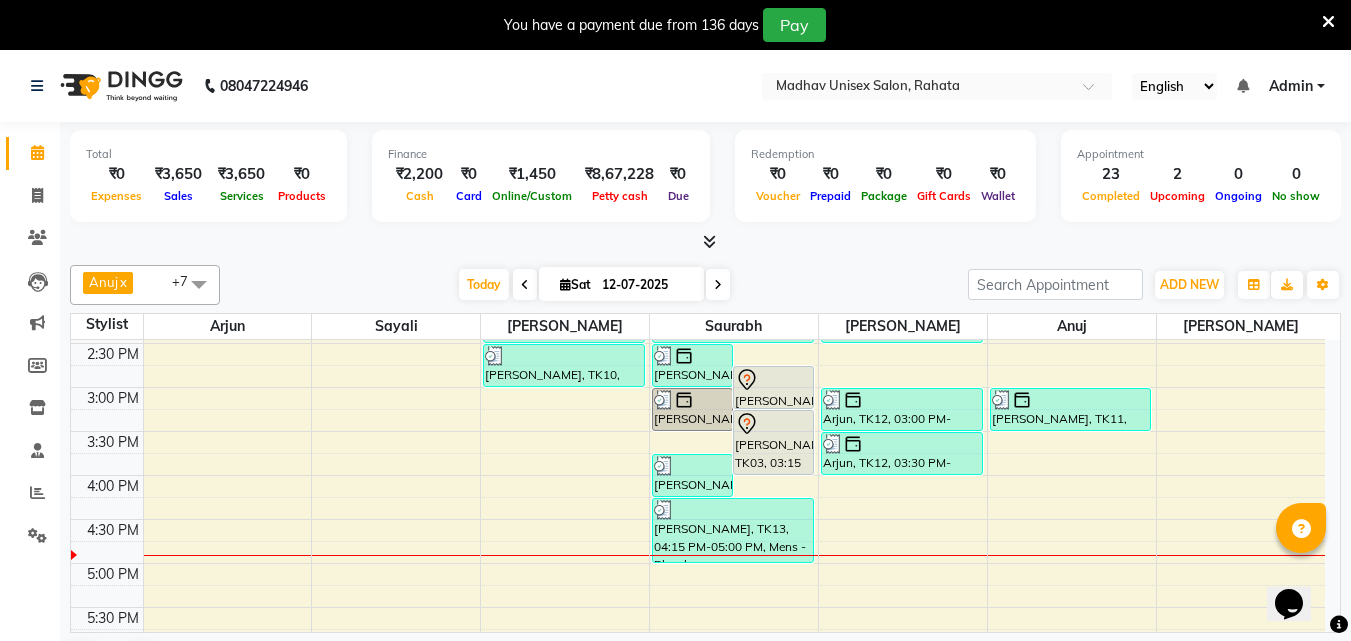 scroll, scrollTop: 745, scrollLeft: 0, axis: vertical 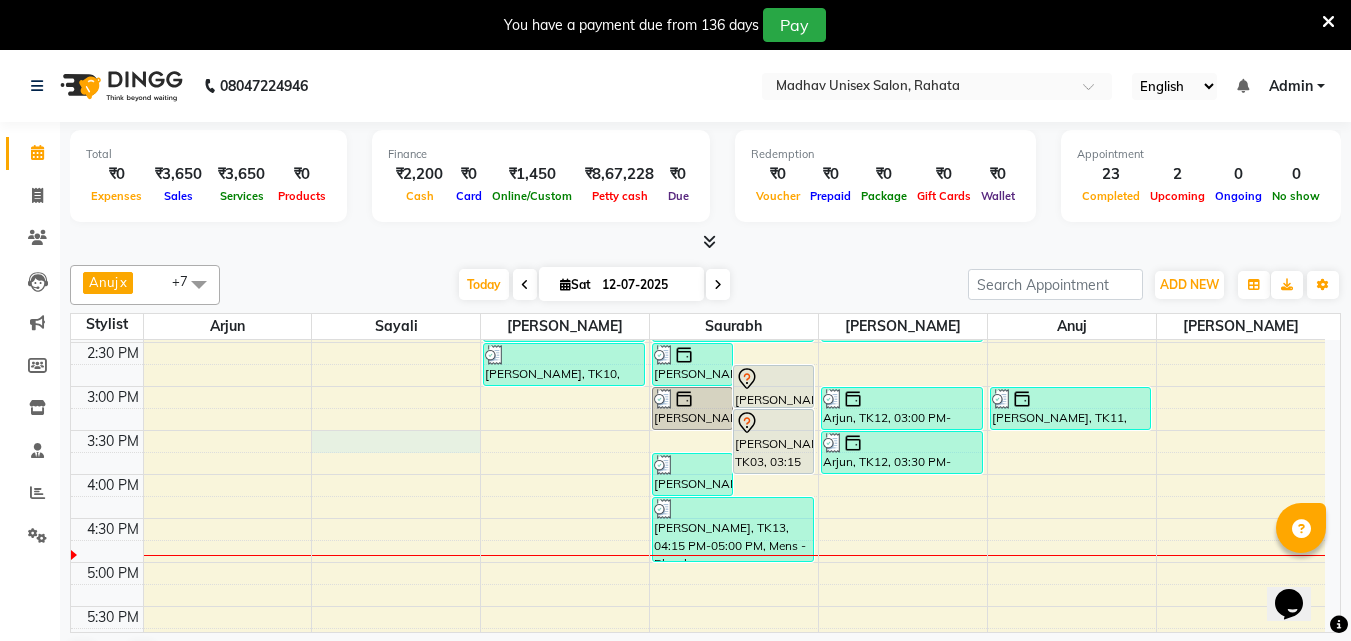 click on "6:00 AM 6:30 AM 7:00 AM 7:30 AM 8:00 AM 8:30 AM 9:00 AM 9:30 AM 10:00 AM 10:30 AM 11:00 AM 11:30 AM 12:00 PM 12:30 PM 1:00 PM 1:30 PM 2:00 PM 2:30 PM 3:00 PM 3:30 PM 4:00 PM 4:30 PM 5:00 PM 5:30 PM 6:00 PM 6:30 PM 7:00 PM 7:30 PM 8:00 PM 8:30 PM 9:00 PM 9:30 PM 10:00 PM 10:30 PM     ayush rohom, TK01, 09:00 AM-09:30 AM, Haircut (Men)  - Boys (Below 12 Years) With Wash     Mr.Amol Targe, TK06, 10:00 AM-10:30 AM, Haircut (Men)  - Mens Haircut W/O Wash     Mr.Amol Targe, TK06, 10:30 AM-11:00 AM, Beard (Men)  - Beard Trim     Mr.Amol Targe, TK06, 11:00 AM-11:30 AM, Globle Colour (Men)  - Majirel     saksham torne, TK08, 01:30 PM-02:00 PM, Beard (Men)  - Beard Trim     ajinkya kasar, TK10, 02:00 PM-02:30 PM, Haircut (Men)  - Mens Haircut With Wash     ajinkya kasar, TK10, 02:30 PM-03:00 PM, Beard (Men)  - Crafting / Shaving     parth shinde, TK11, 02:30 PM-03:00 PM, Haircut (Men)  - Mens Haircut With Wash             mahash sadafal, TK03, 02:45 PM-03:15 PM, Haircut (Men)  - Mens Haircut With Wash" at bounding box center [698, 342] 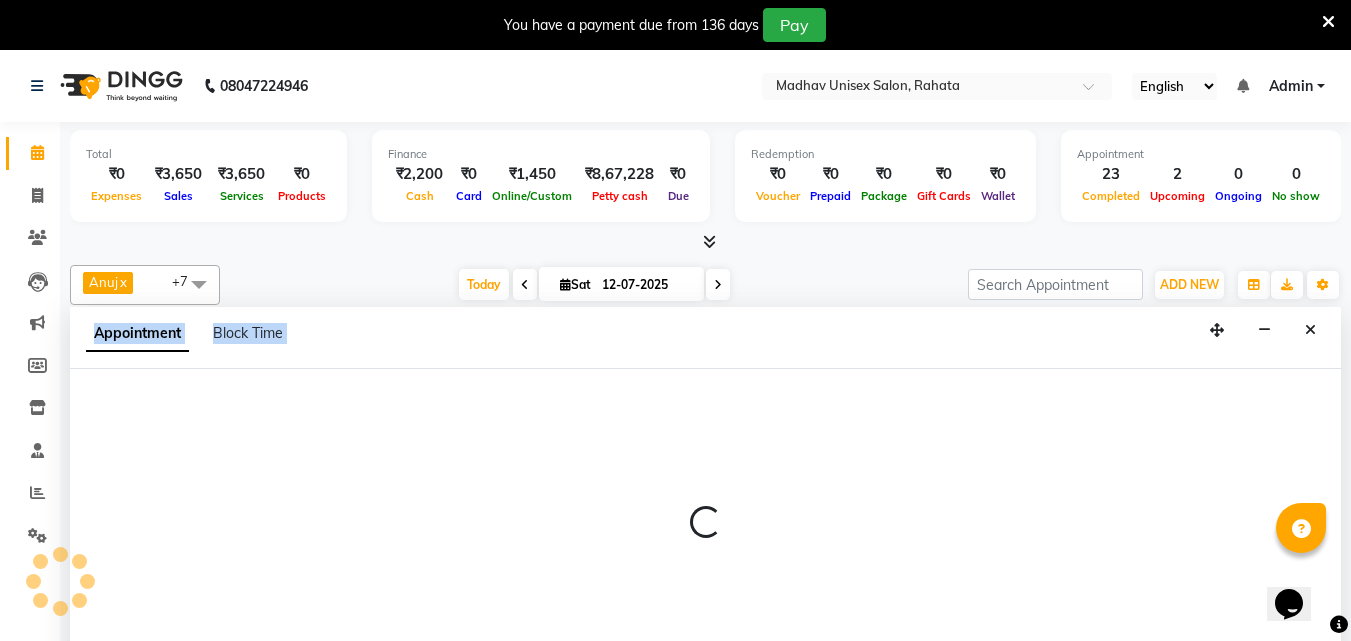 scroll, scrollTop: 51, scrollLeft: 0, axis: vertical 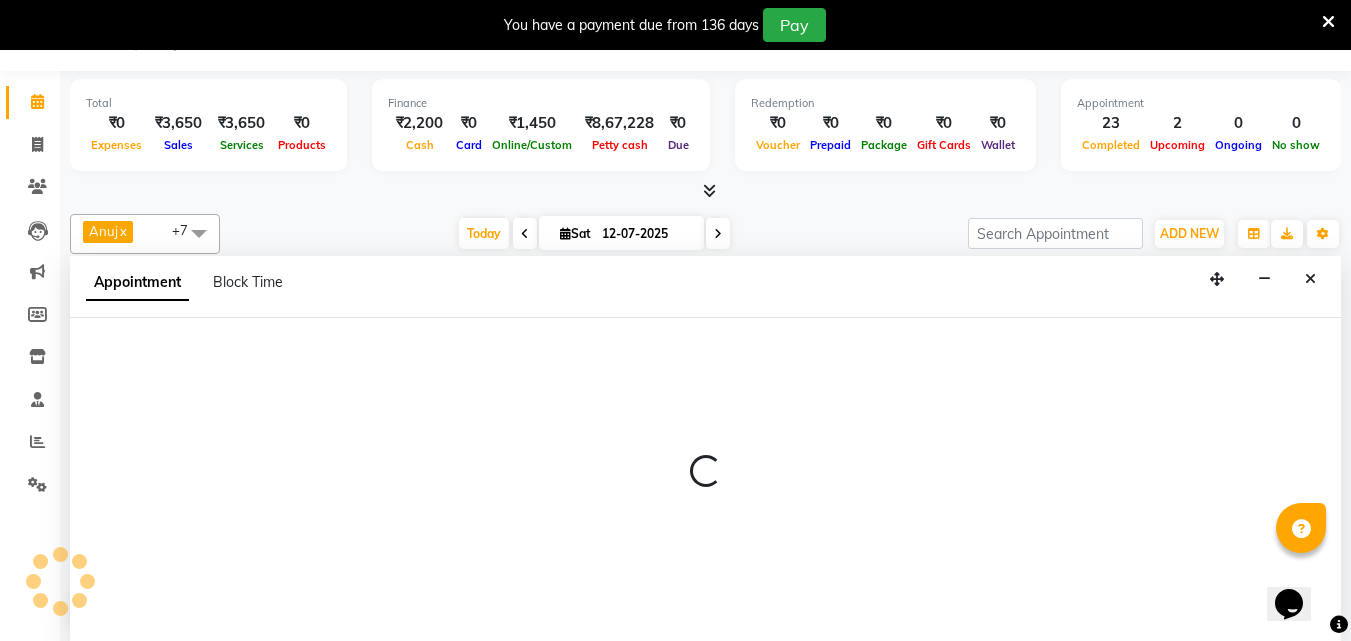 select on "14047" 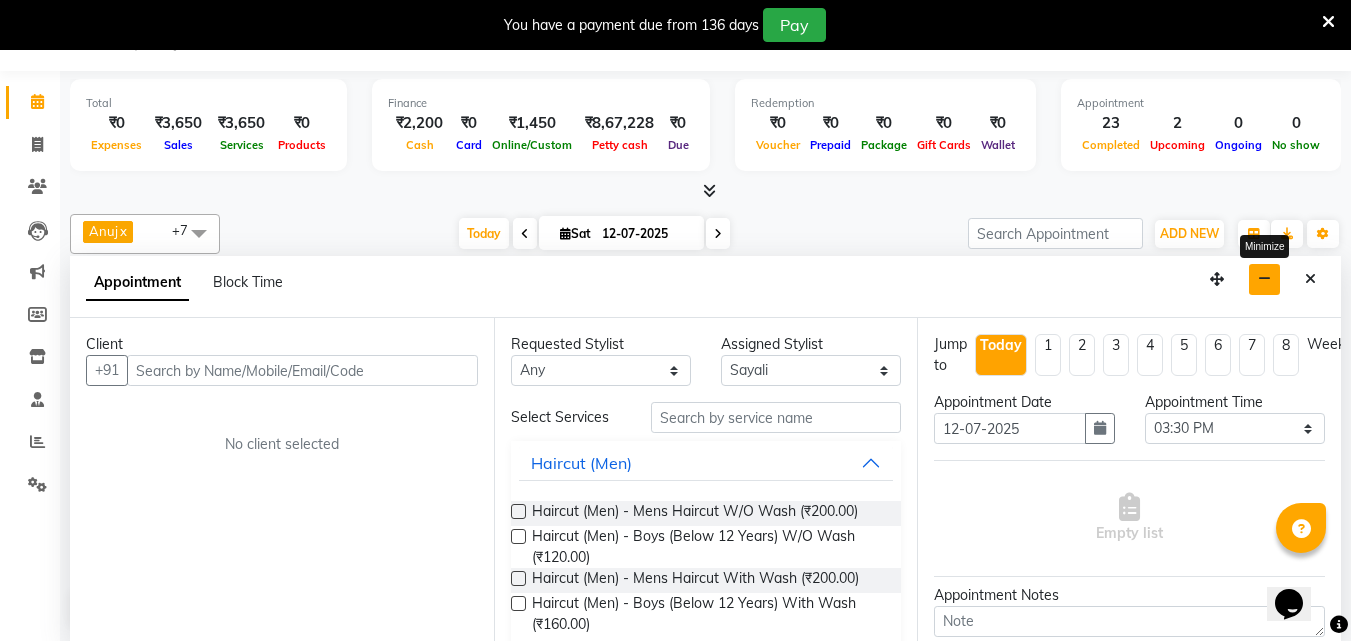 click at bounding box center (1264, 279) 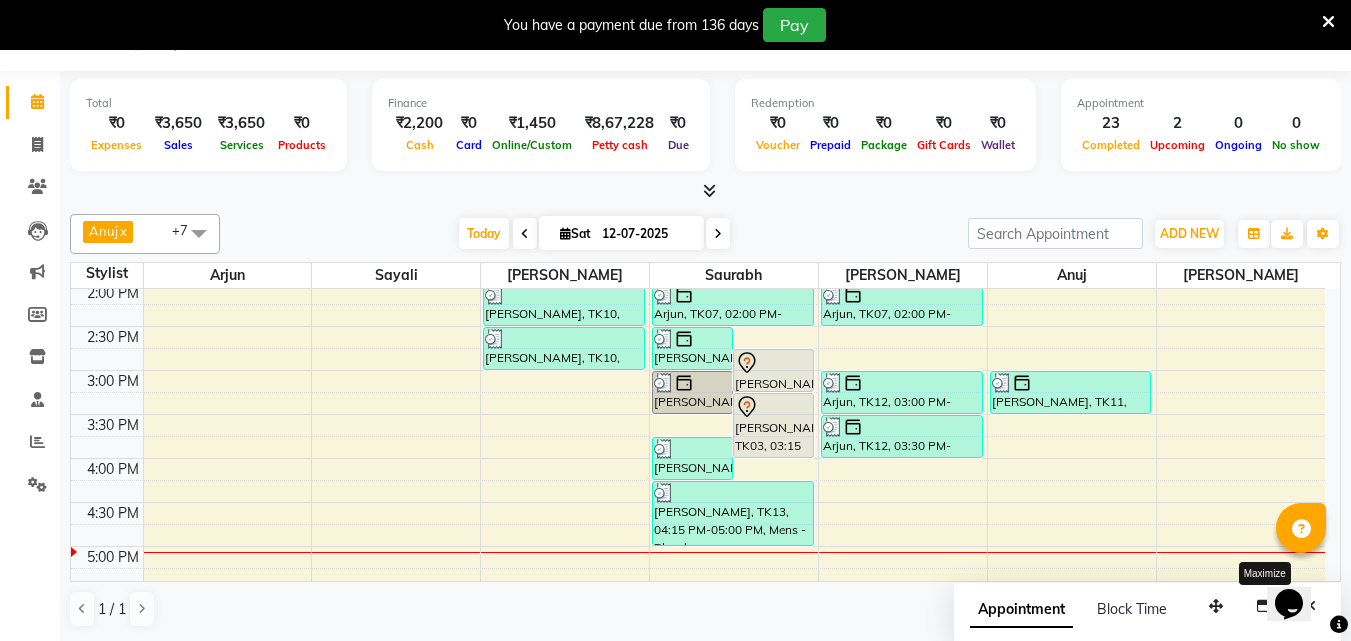 scroll, scrollTop: 698, scrollLeft: 0, axis: vertical 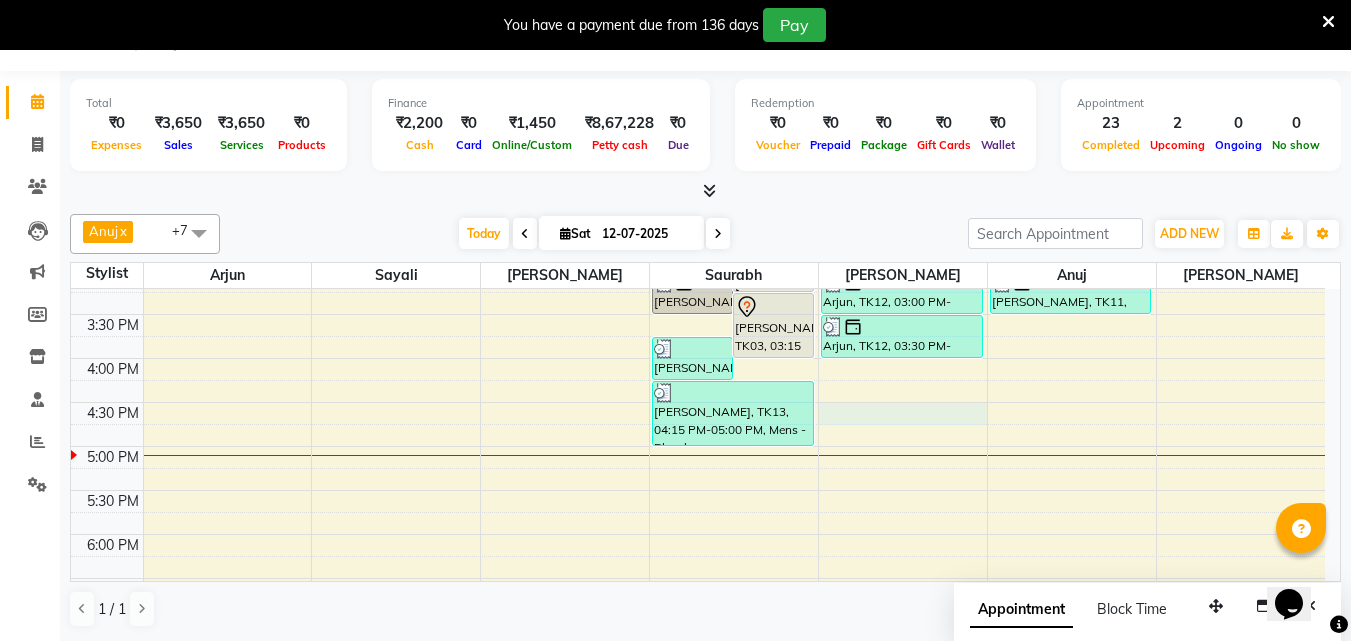 click on "6:00 AM 6:30 AM 7:00 AM 7:30 AM 8:00 AM 8:30 AM 9:00 AM 9:30 AM 10:00 AM 10:30 AM 11:00 AM 11:30 AM 12:00 PM 12:30 PM 1:00 PM 1:30 PM 2:00 PM 2:30 PM 3:00 PM 3:30 PM 4:00 PM 4:30 PM 5:00 PM 5:30 PM 6:00 PM 6:30 PM 7:00 PM 7:30 PM 8:00 PM 8:30 PM 9:00 PM 9:30 PM 10:00 PM 10:30 PM     ayush rohom, TK01, 09:00 AM-09:30 AM, Haircut (Men)  - Boys (Below 12 Years) With Wash     Mr.Amol Targe, TK06, 10:00 AM-10:30 AM, Haircut (Men)  - Mens Haircut W/O Wash     Mr.Amol Targe, TK06, 10:30 AM-11:00 AM, Beard (Men)  - Beard Trim     Mr.Amol Targe, TK06, 11:00 AM-11:30 AM, Globle Colour (Men)  - Majirel     saksham torne, TK08, 01:30 PM-02:00 PM, Beard (Men)  - Beard Trim     ajinkya kasar, TK10, 02:00 PM-02:30 PM, Haircut (Men)  - Mens Haircut With Wash     ajinkya kasar, TK10, 02:30 PM-03:00 PM, Beard (Men)  - Crafting / Shaving     parth shinde, TK11, 02:30 PM-03:00 PM, Haircut (Men)  - Mens Haircut With Wash             mahash sadafal, TK03, 02:45 PM-03:15 PM, Haircut (Men)  - Mens Haircut With Wash" at bounding box center (698, 226) 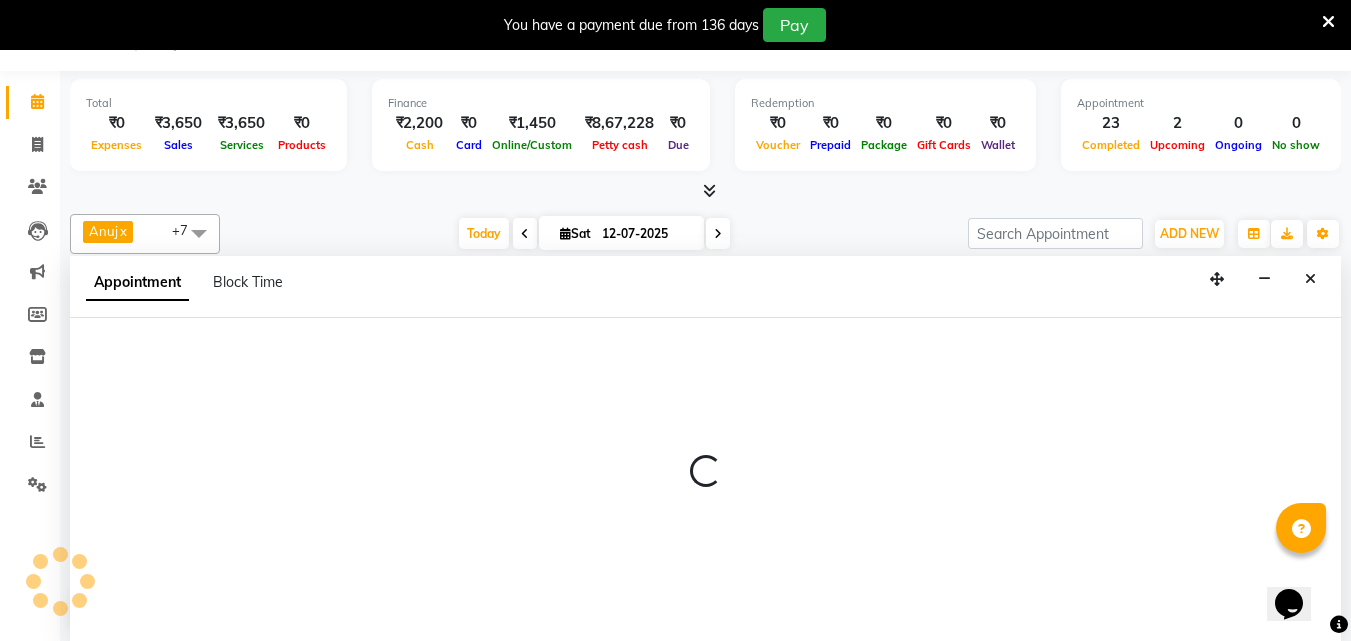 select on "36945" 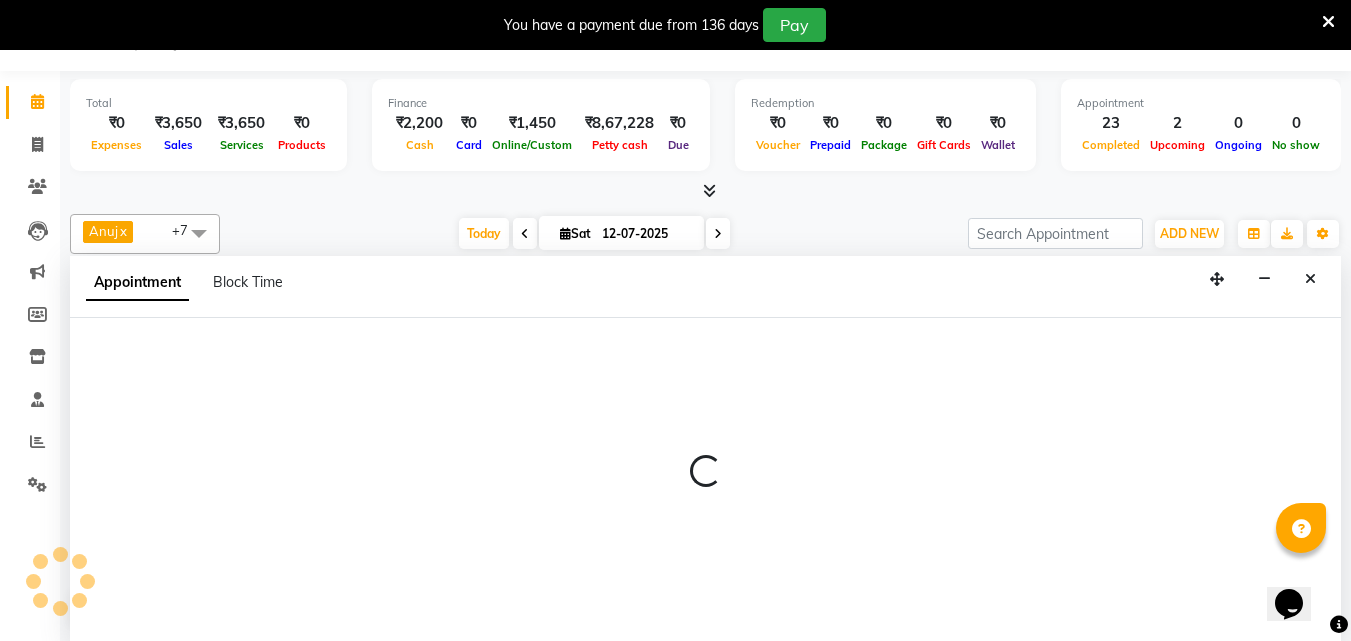 select on "990" 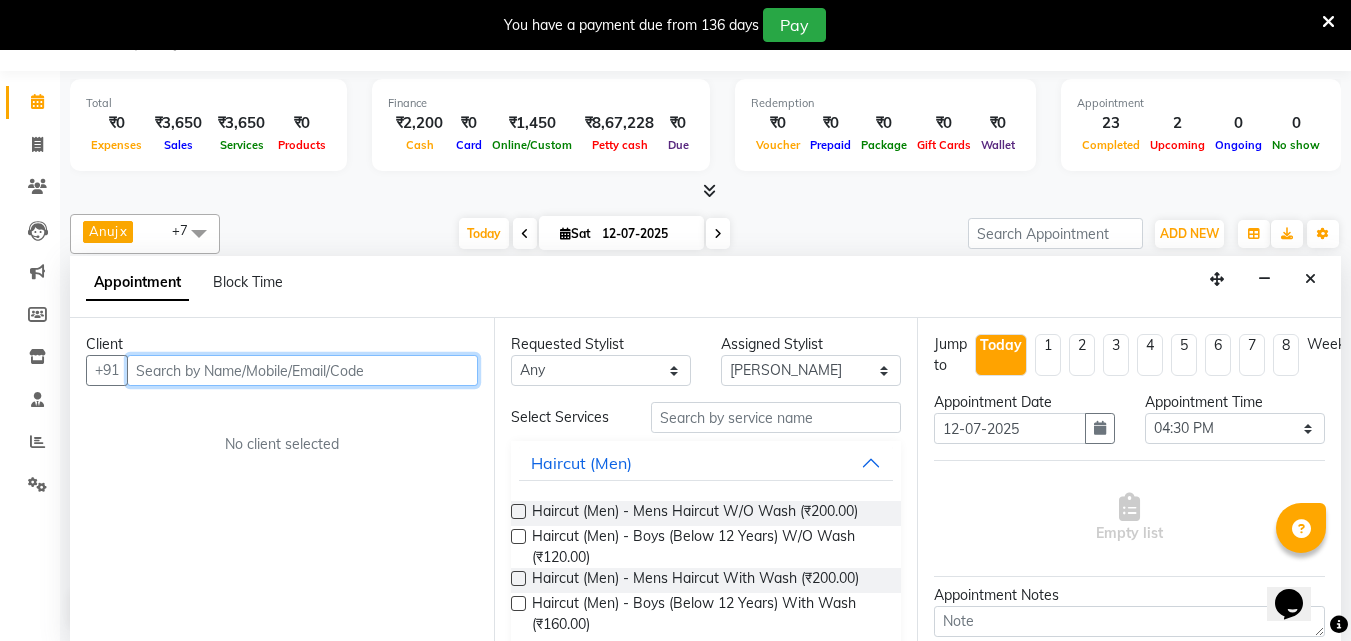 click at bounding box center (302, 370) 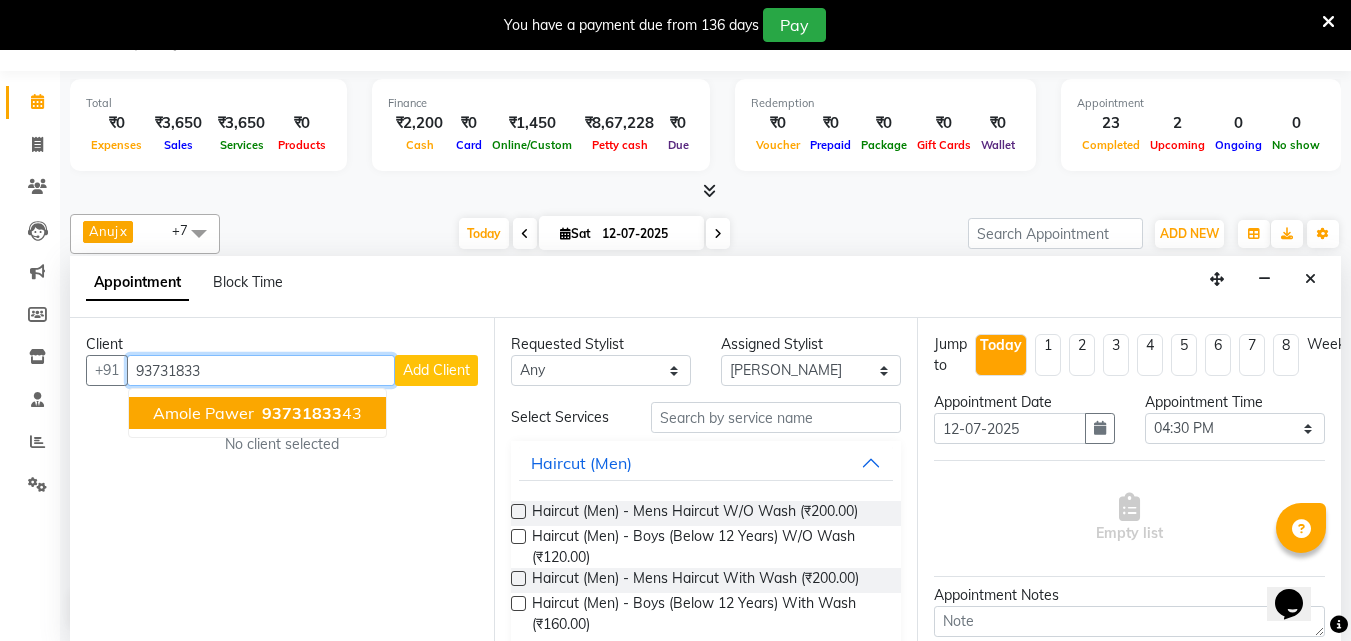 click on "93731833" at bounding box center (302, 413) 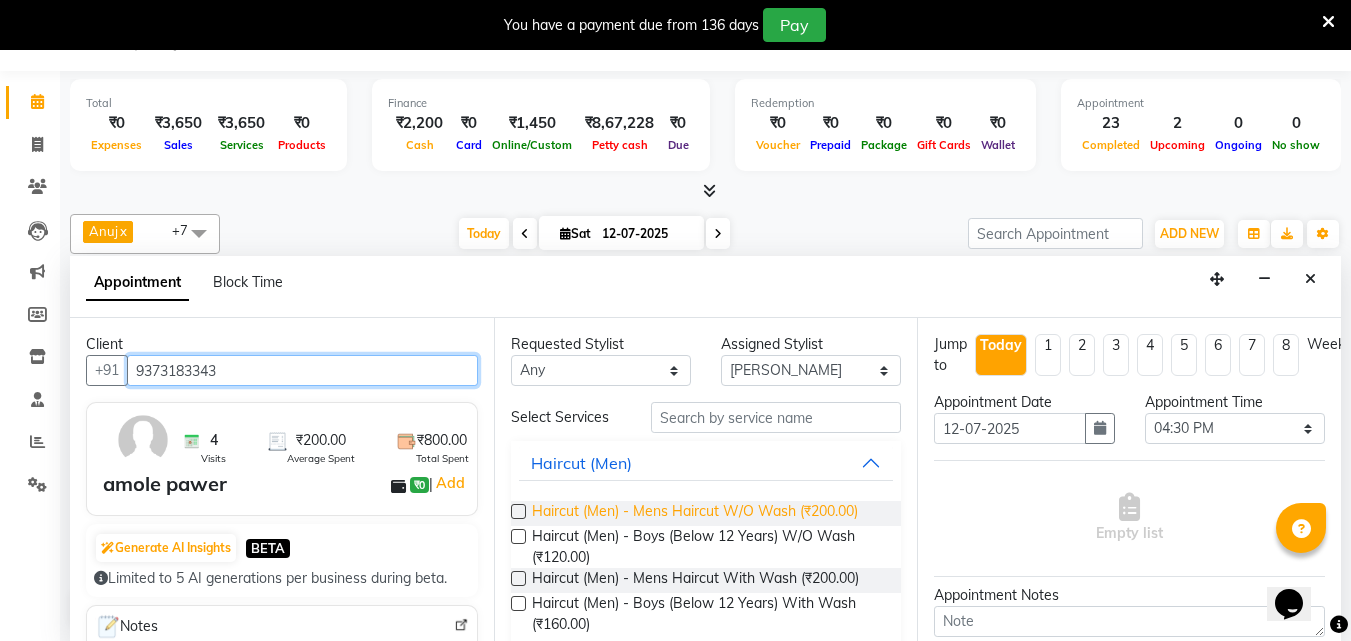 type on "9373183343" 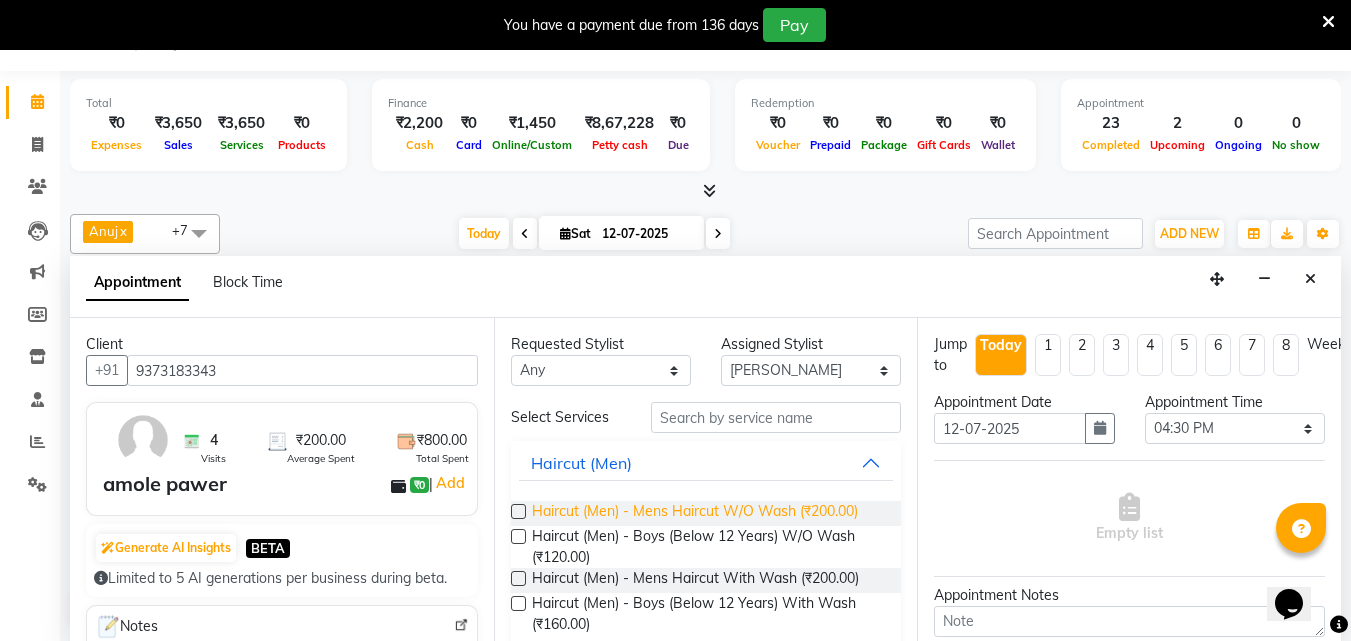 click on "Haircut (Men)  - Mens Haircut W/O Wash (₹200.00)" at bounding box center (695, 513) 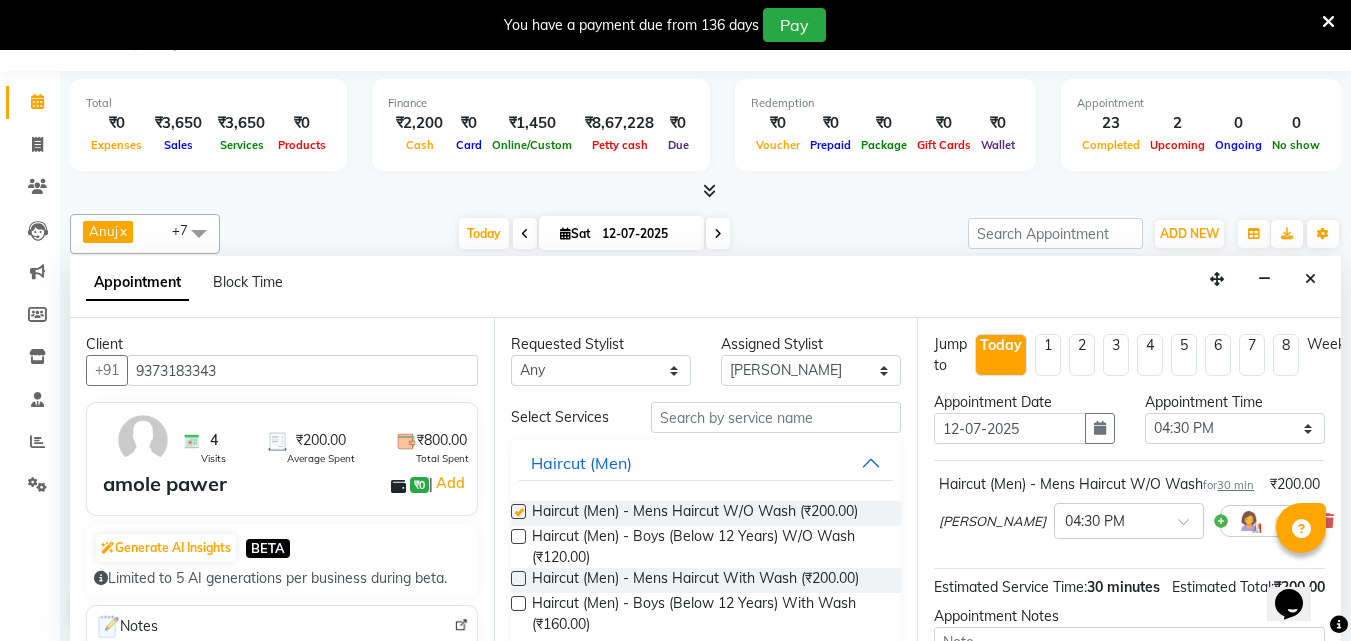 checkbox on "false" 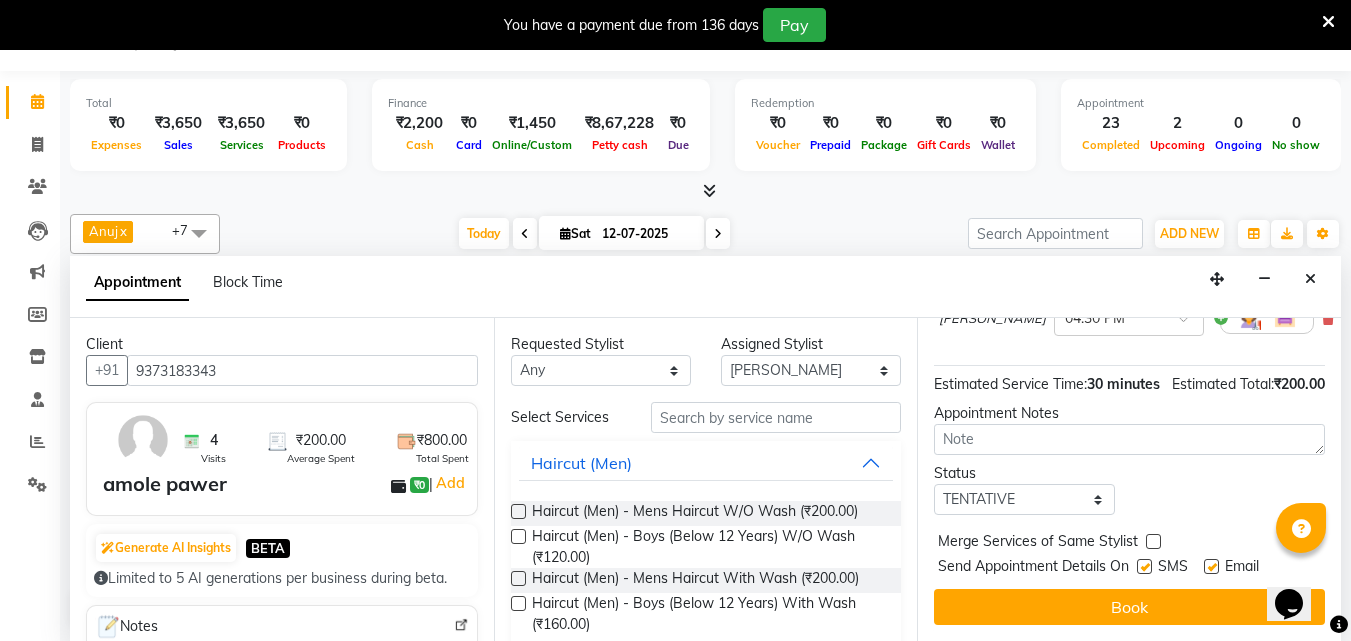 scroll, scrollTop: 260, scrollLeft: 0, axis: vertical 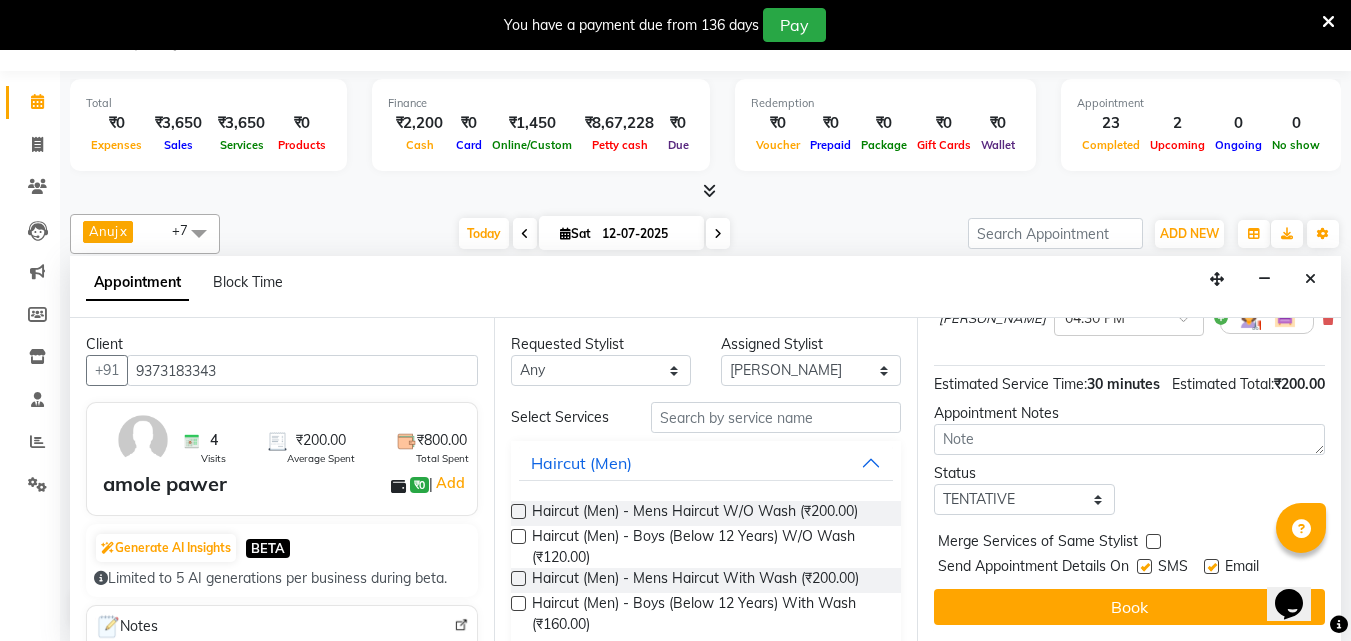 click on "Book" at bounding box center (1129, 607) 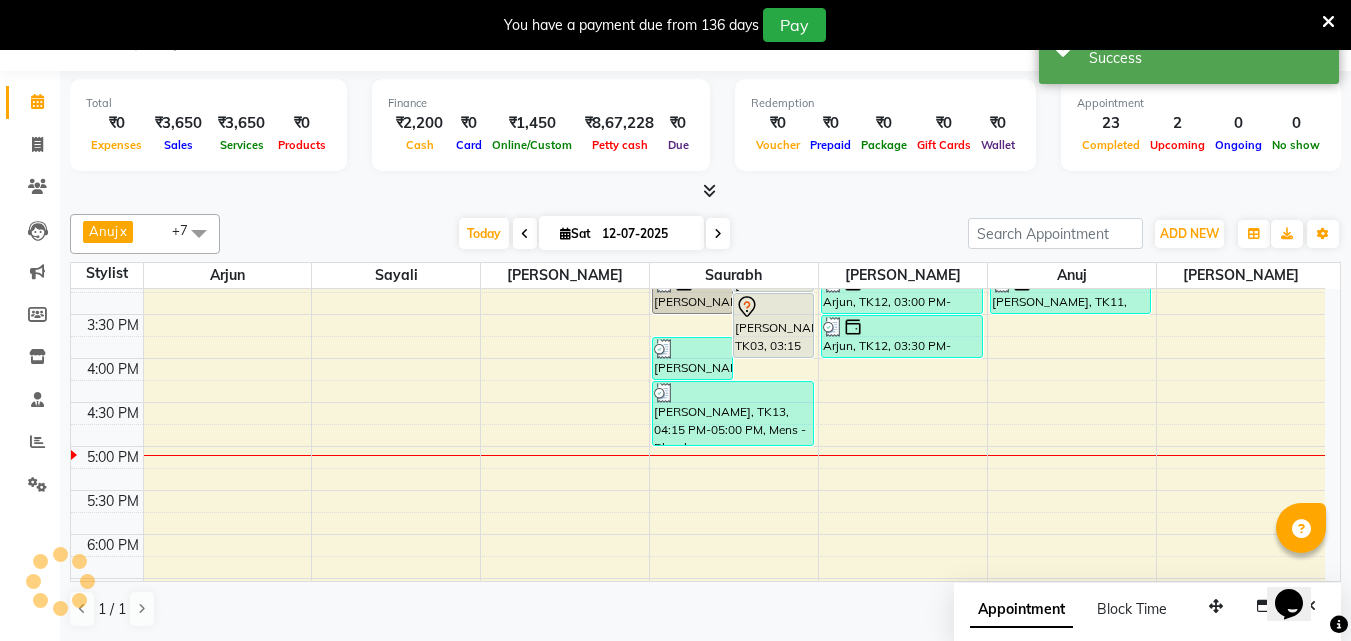 scroll, scrollTop: 0, scrollLeft: 0, axis: both 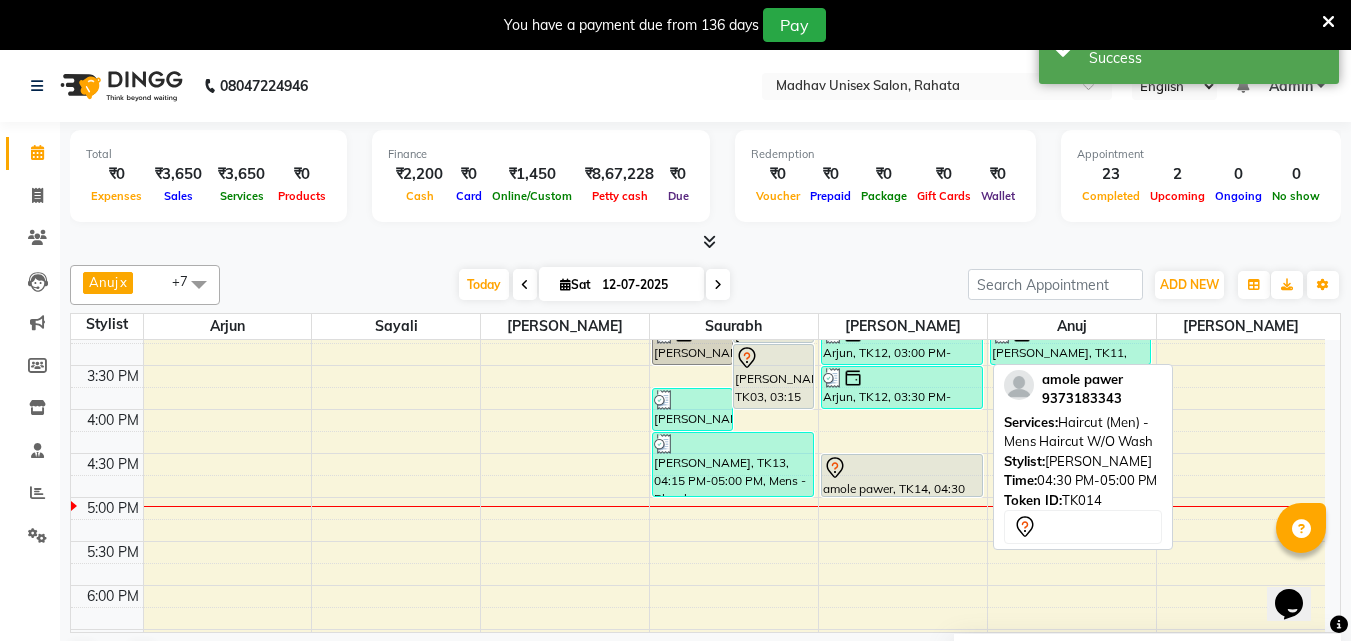 click at bounding box center [902, 468] 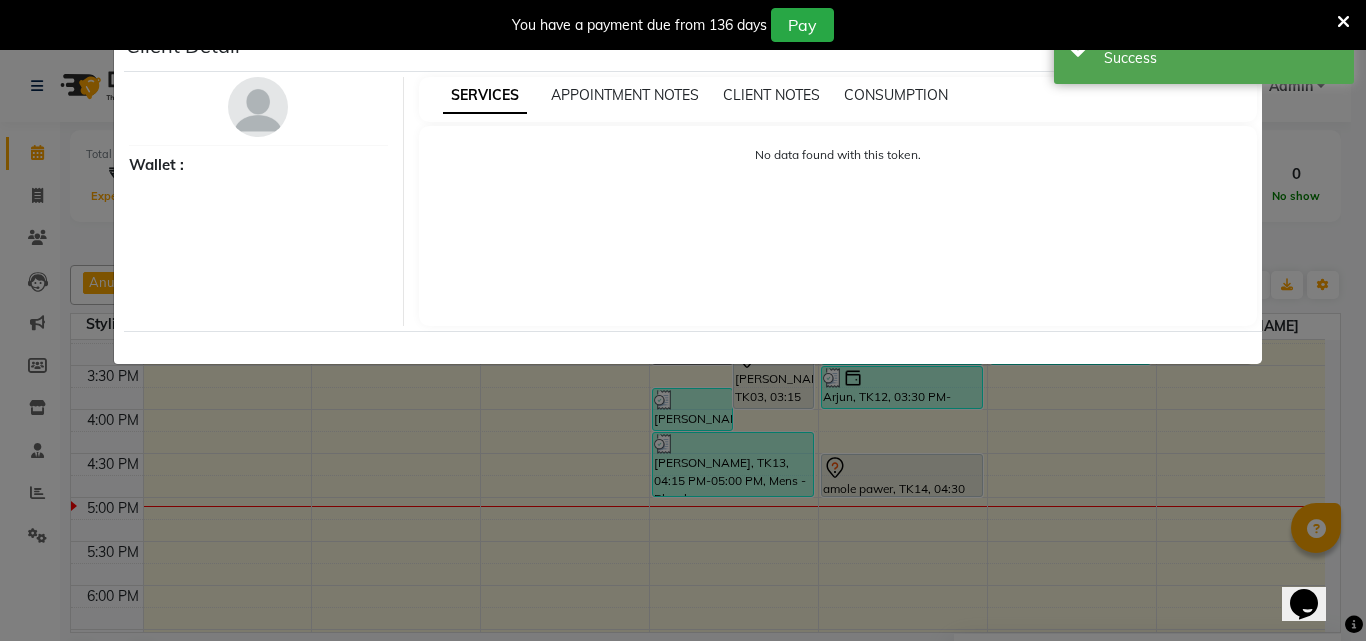 select on "7" 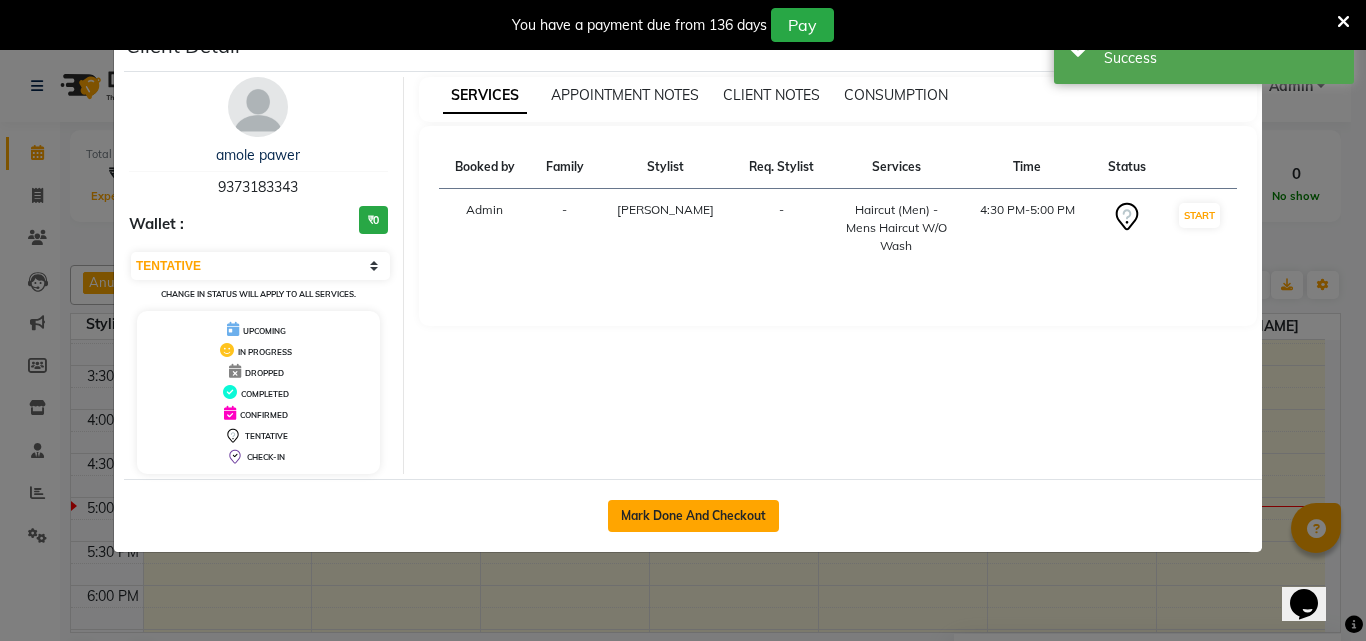 click on "Mark Done And Checkout" 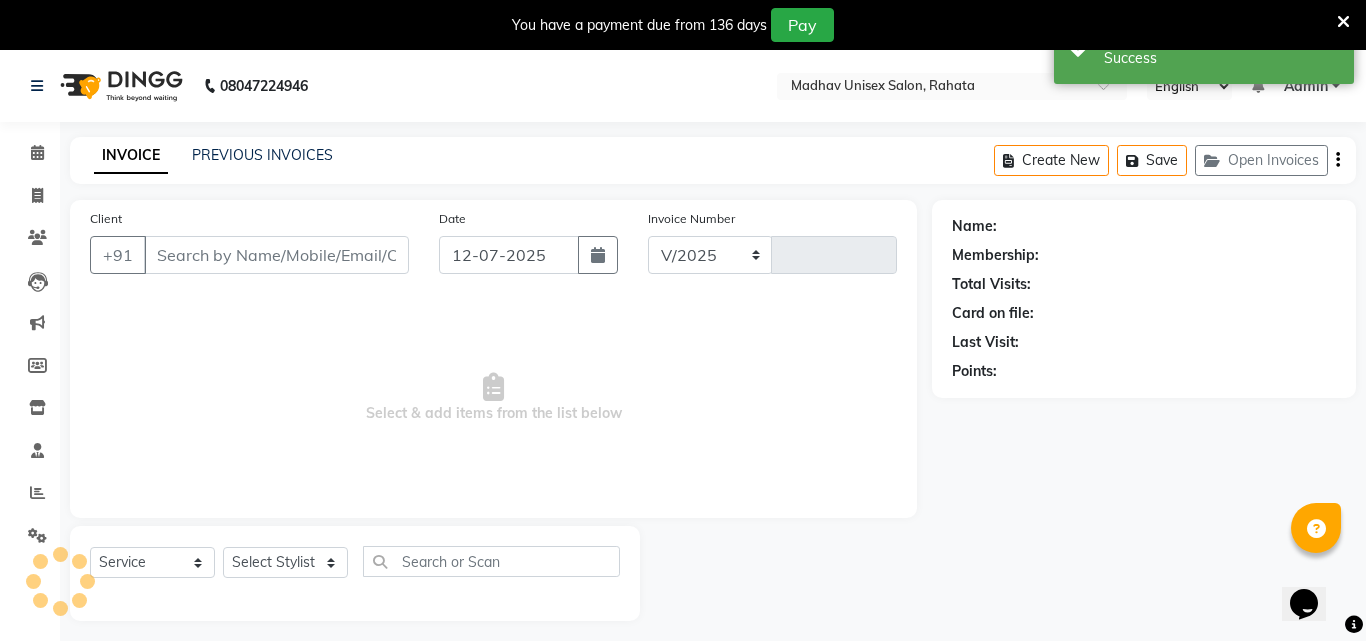 select on "870" 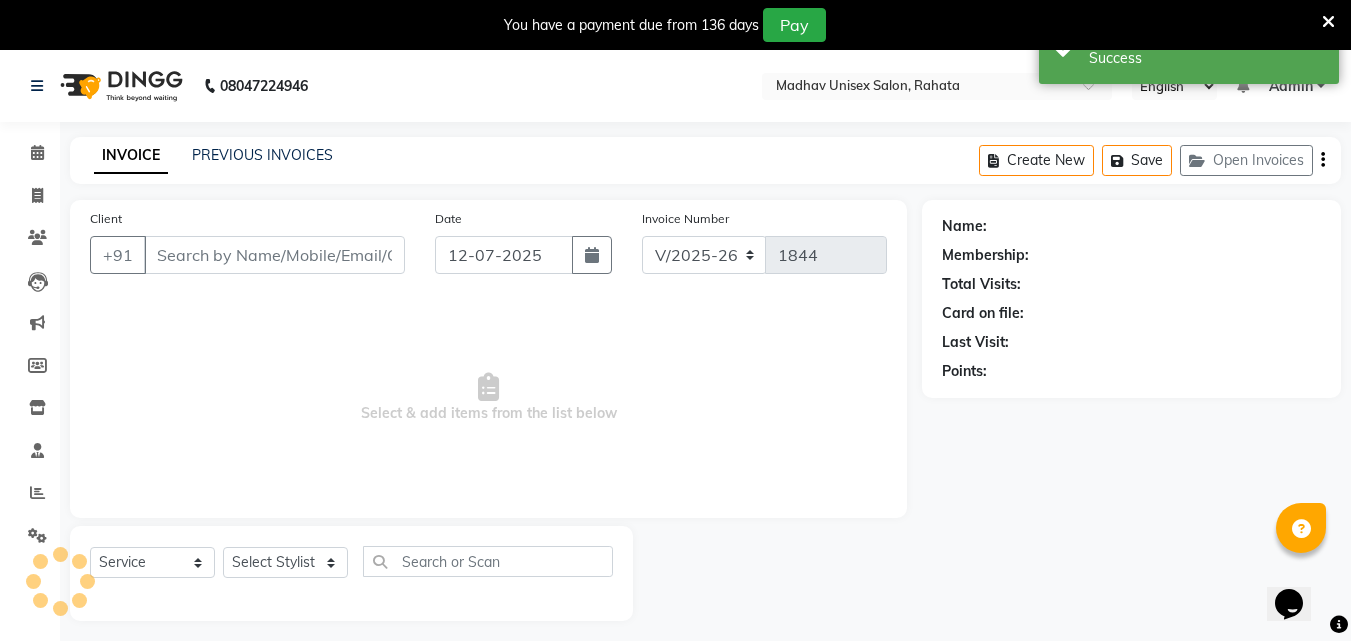 type on "9373183343" 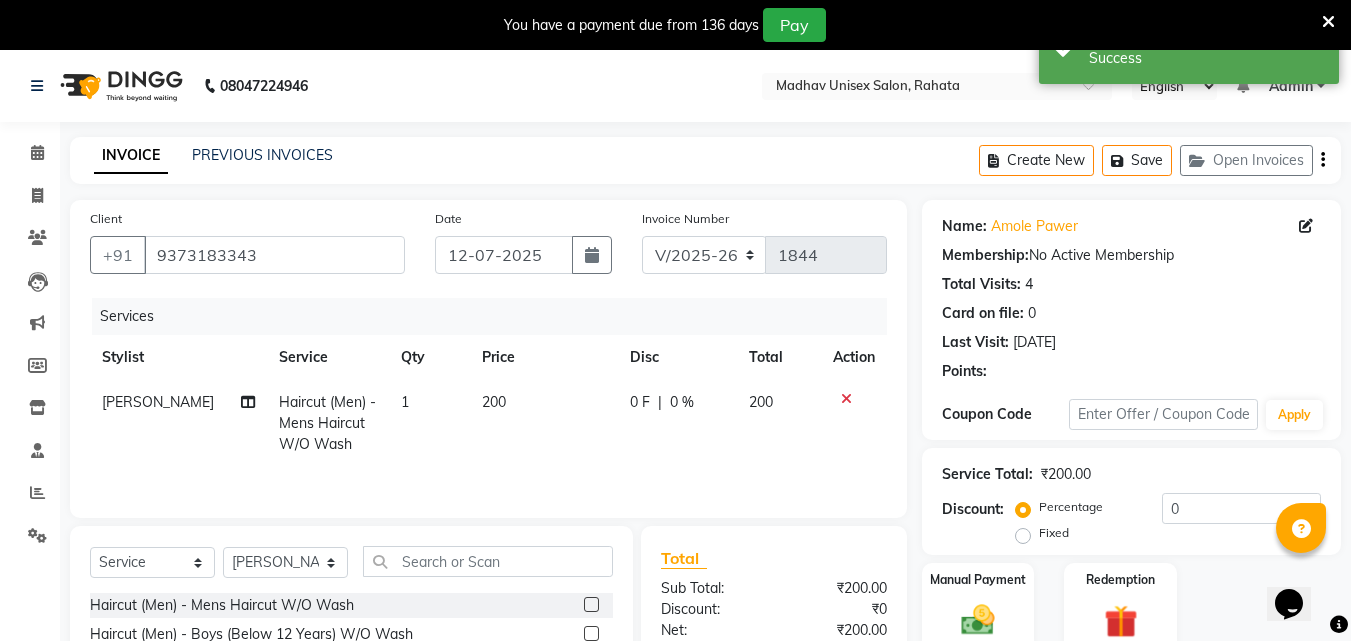 scroll, scrollTop: 210, scrollLeft: 0, axis: vertical 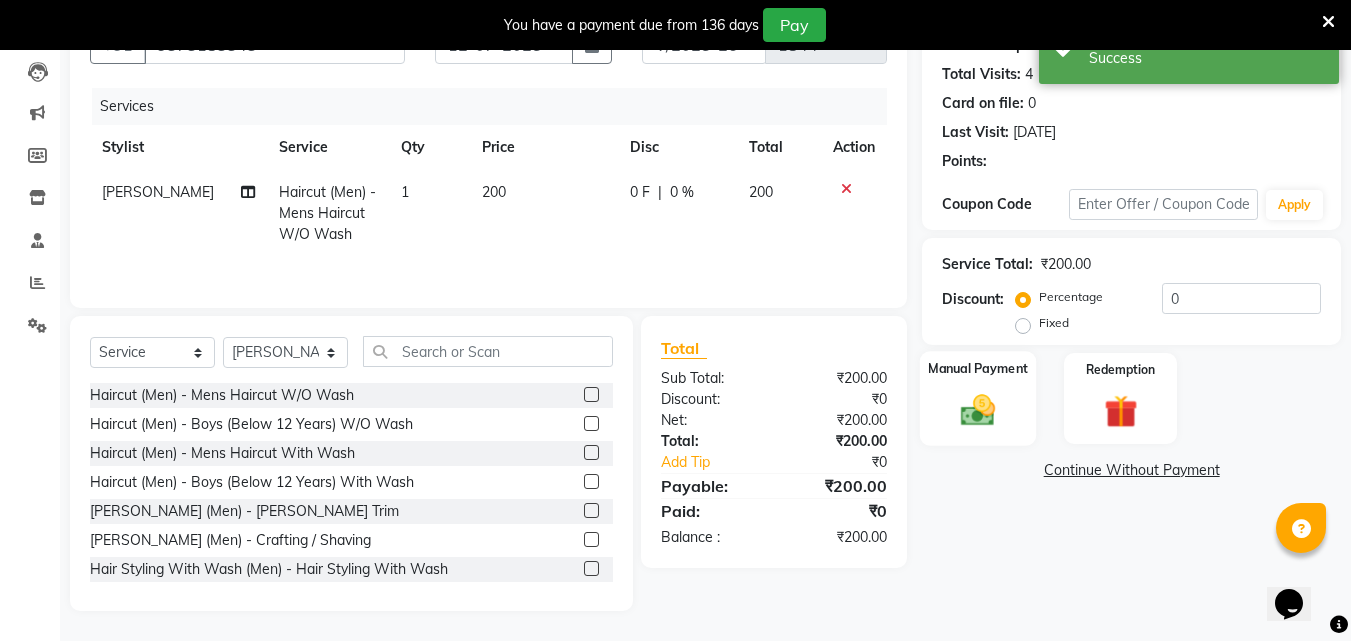 click on "Manual Payment" 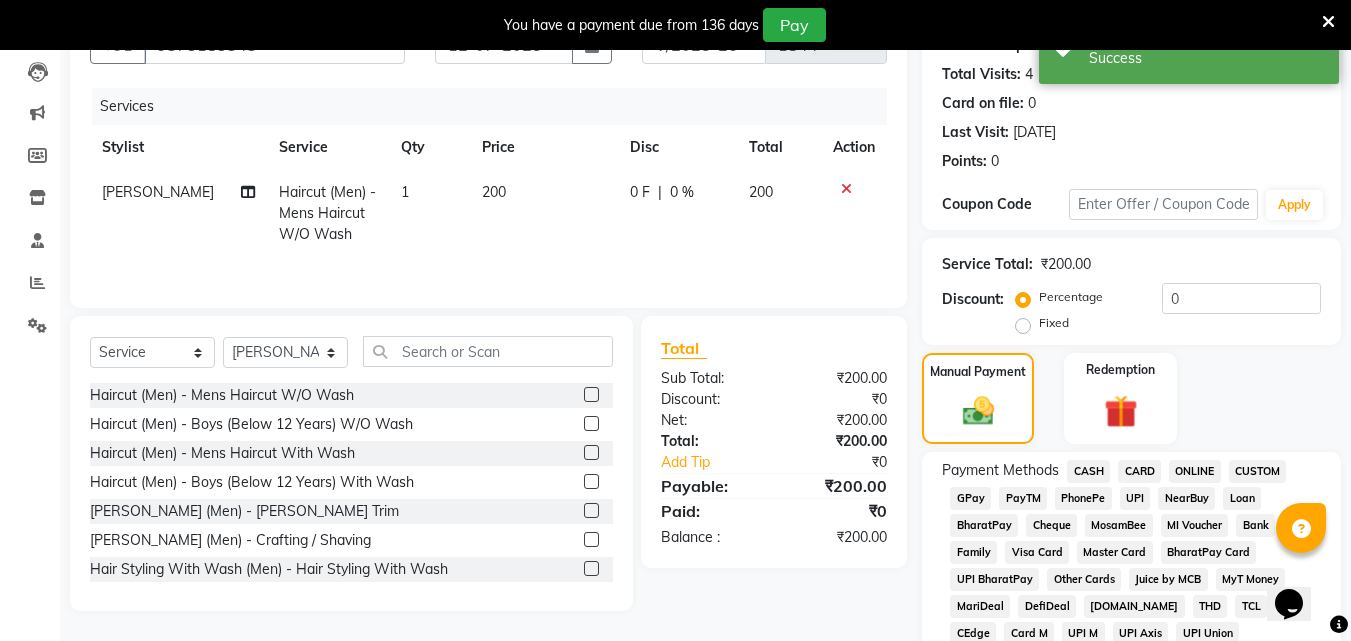 click on "ONLINE" 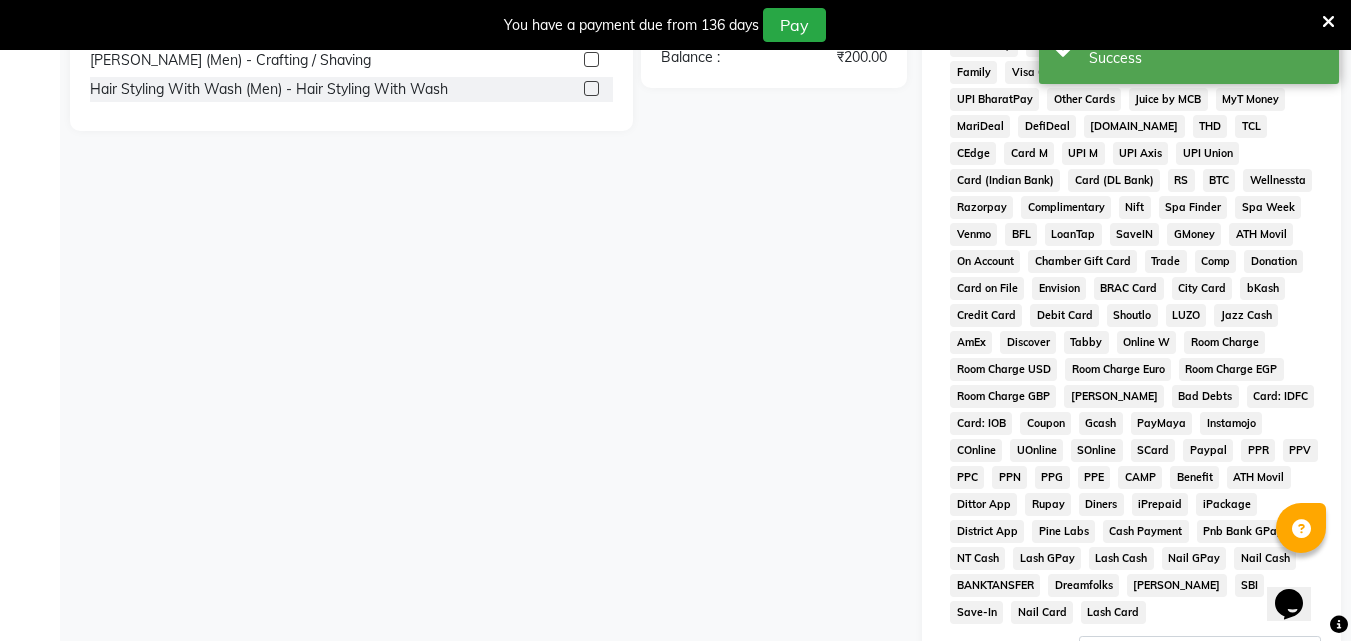 scroll, scrollTop: 911, scrollLeft: 0, axis: vertical 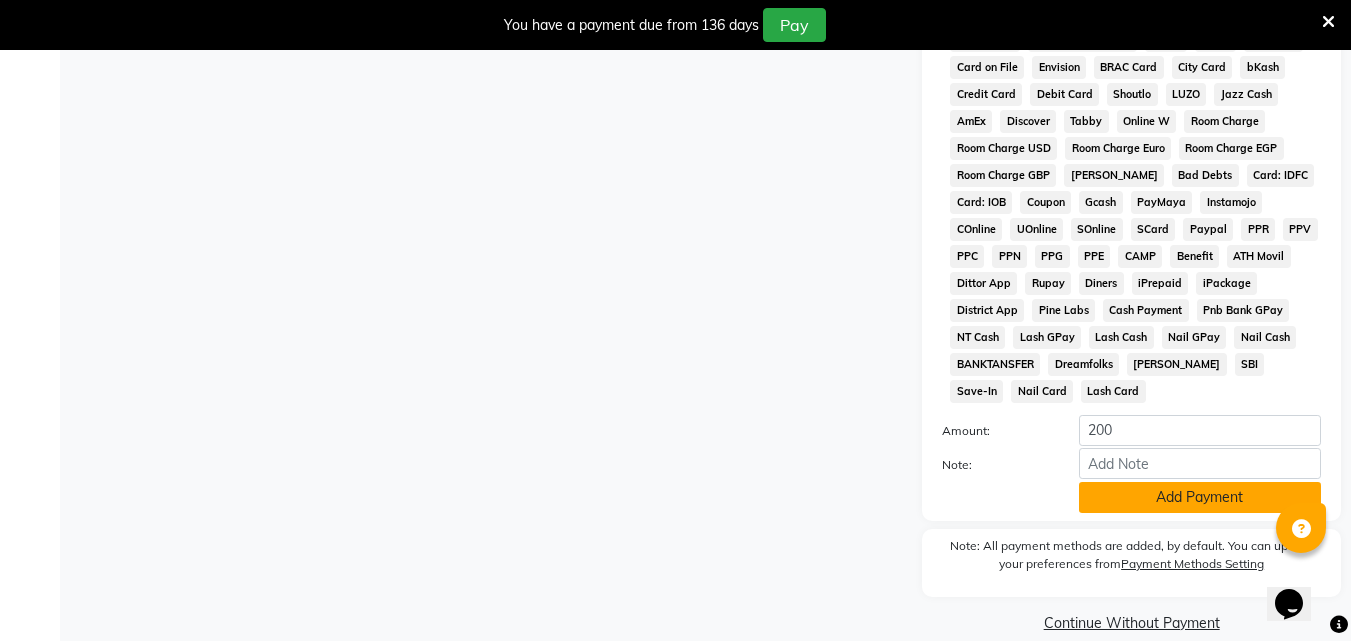 click on "Add Payment" 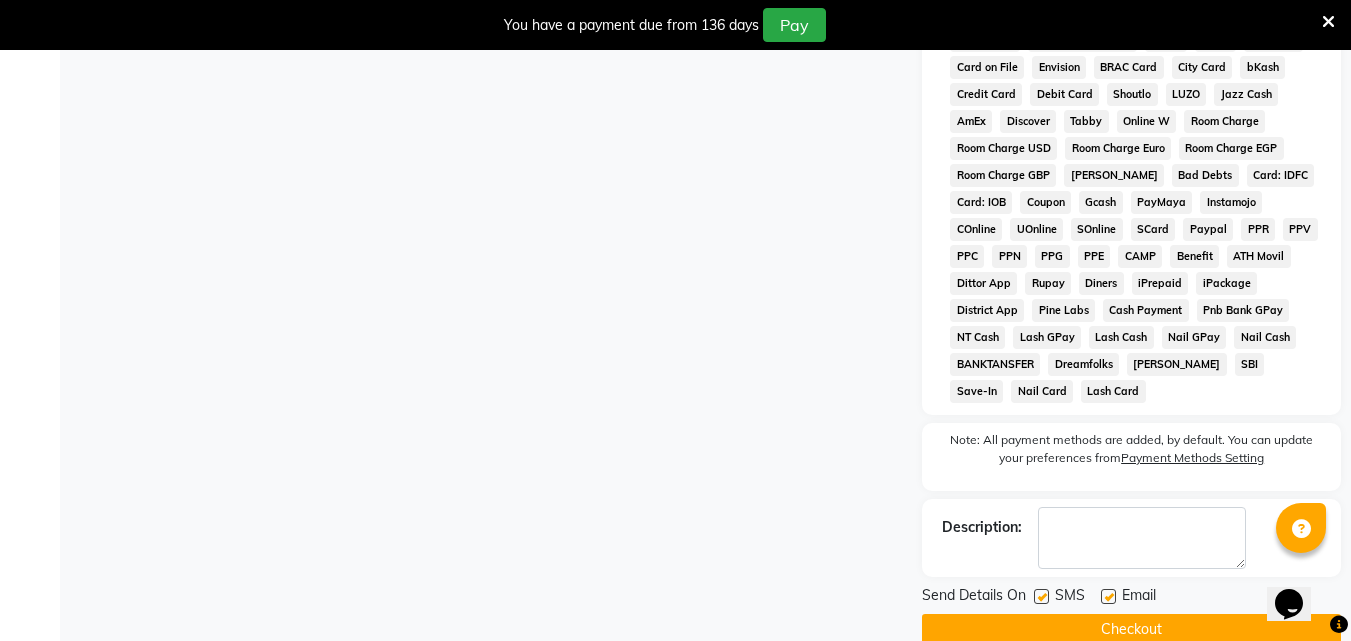 click on "Send Details On SMS Email  Checkout" 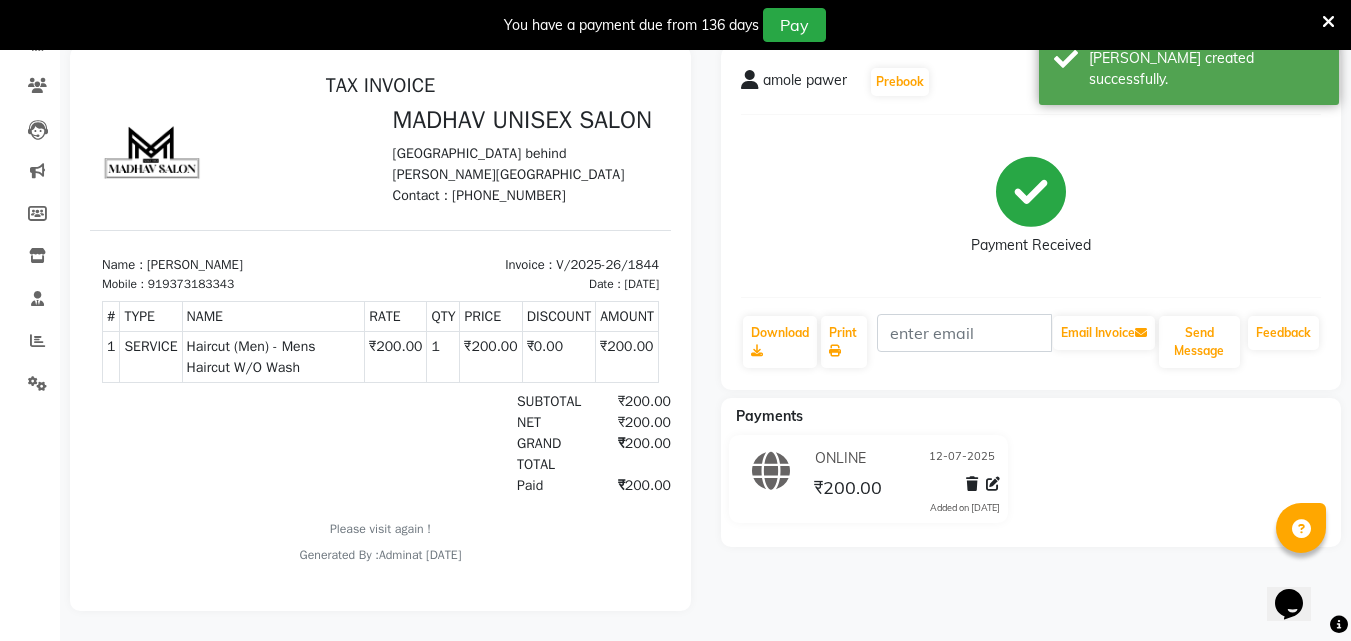 scroll, scrollTop: 0, scrollLeft: 0, axis: both 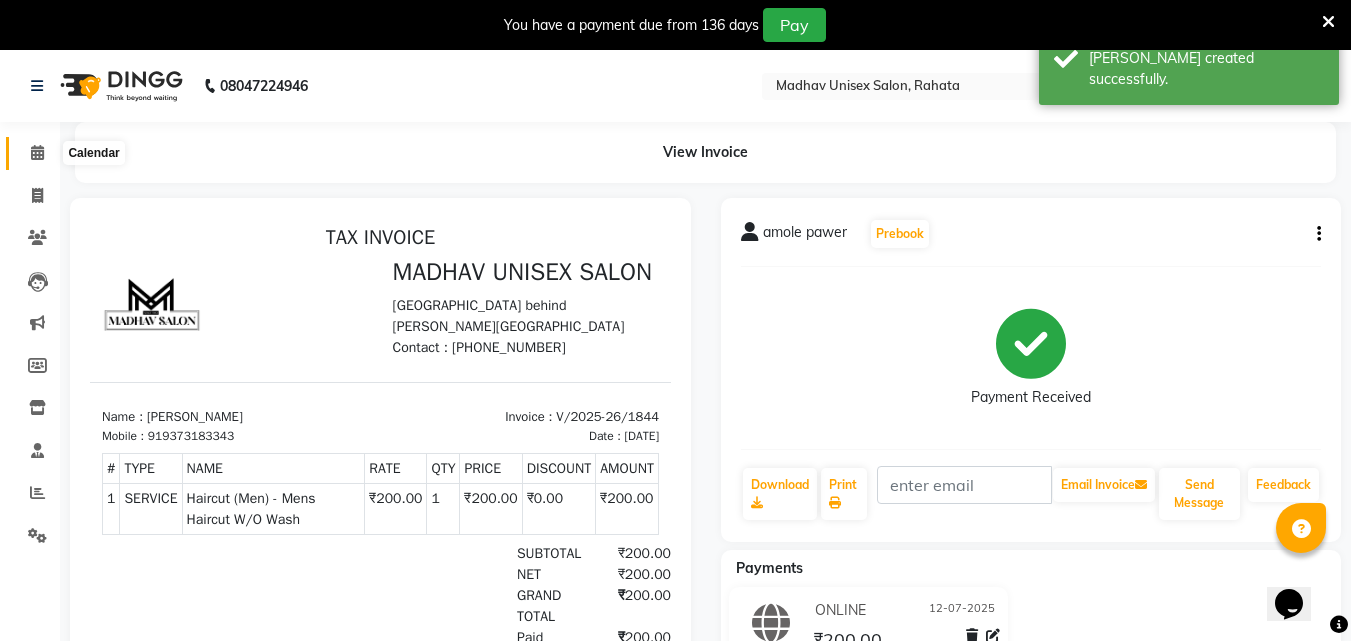 click 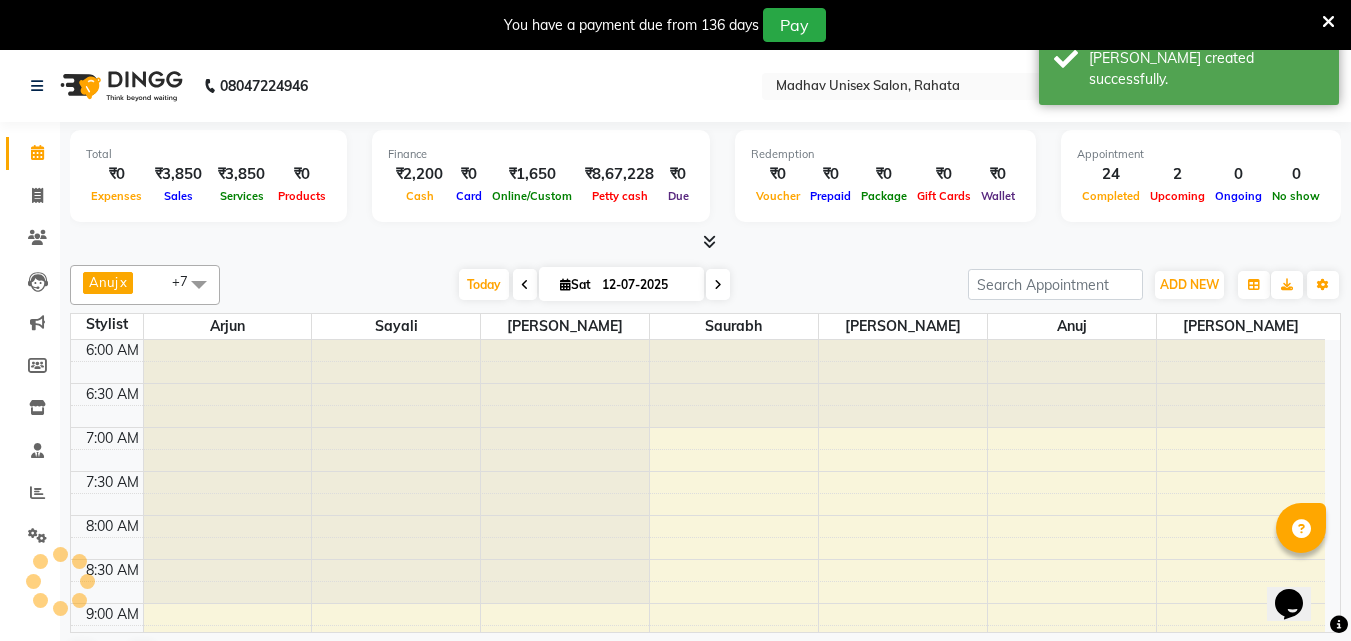 scroll, scrollTop: 0, scrollLeft: 0, axis: both 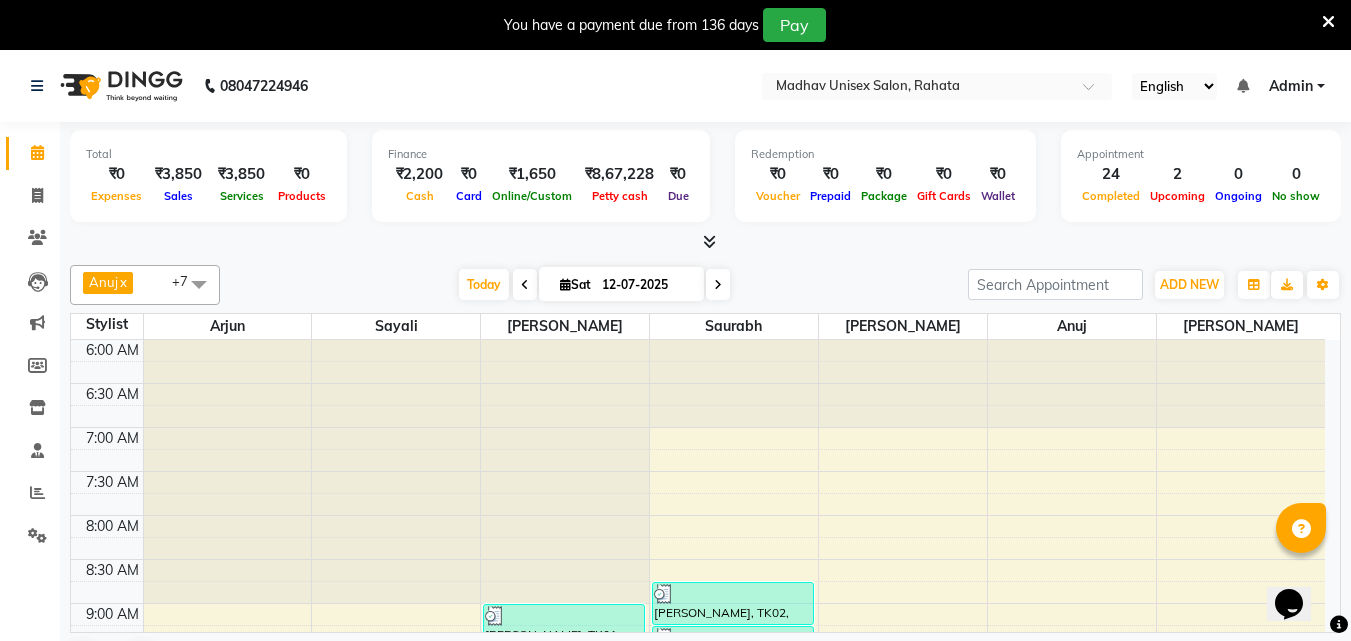 click 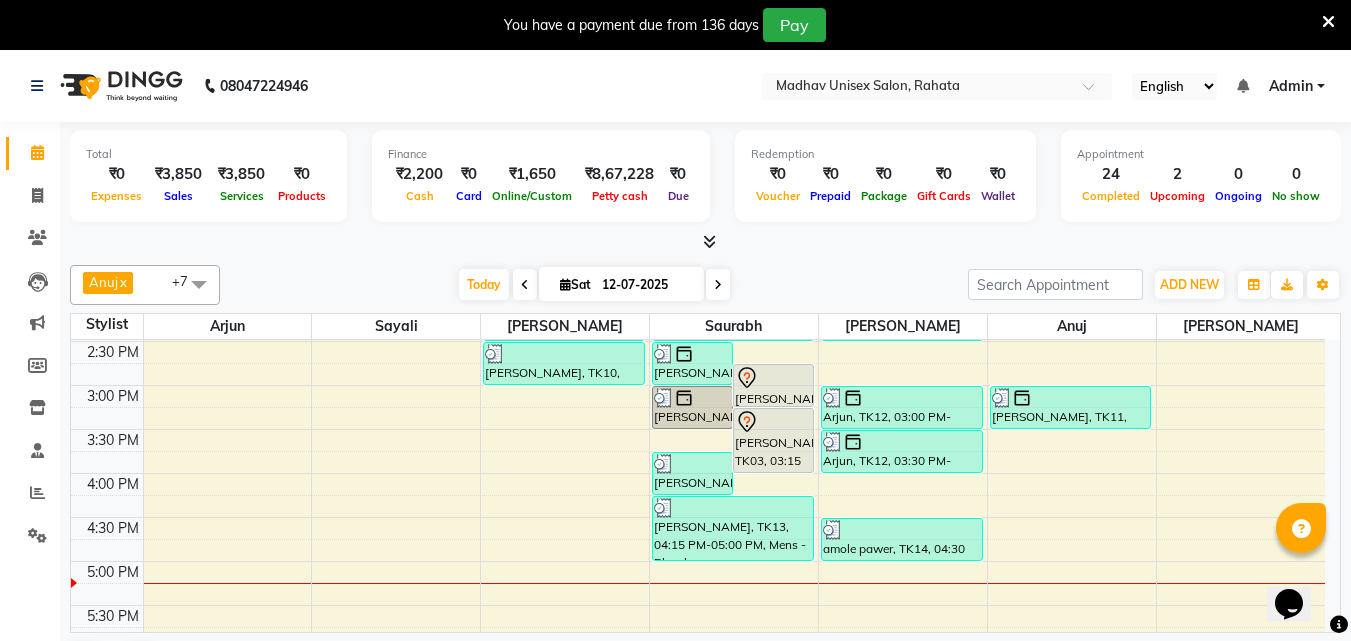 scroll, scrollTop: 741, scrollLeft: 0, axis: vertical 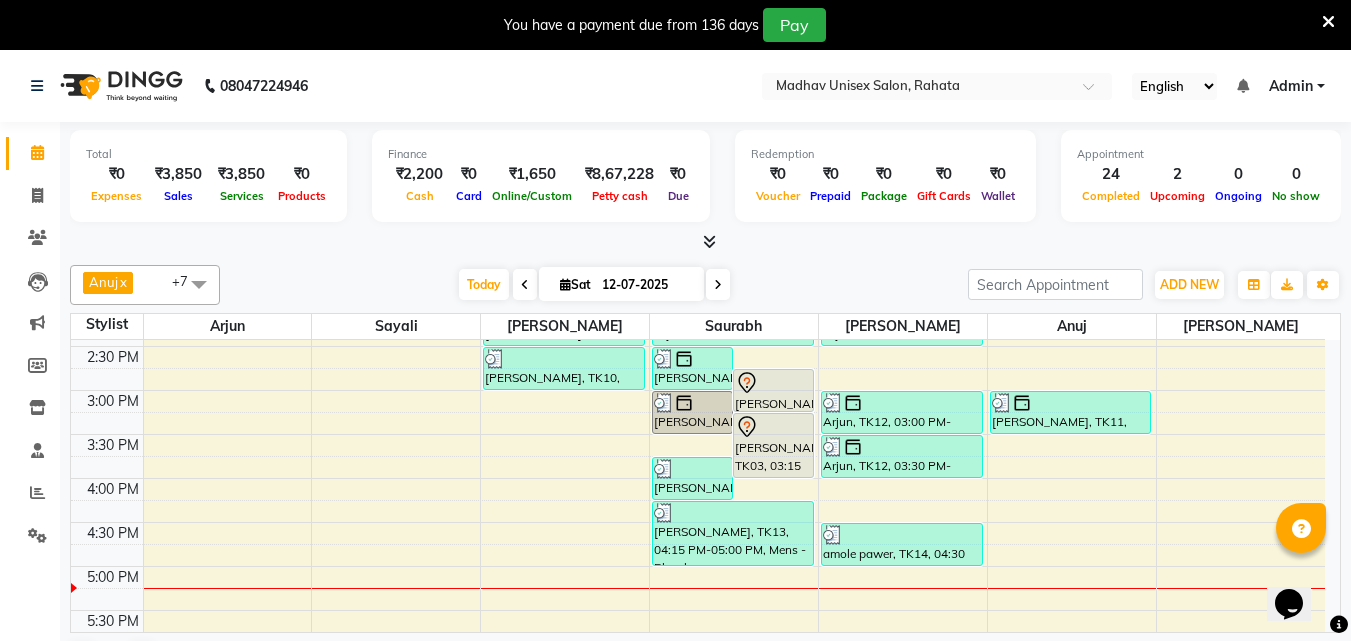 drag, startPoint x: 36, startPoint y: 148, endPoint x: 794, endPoint y: 386, distance: 794.486 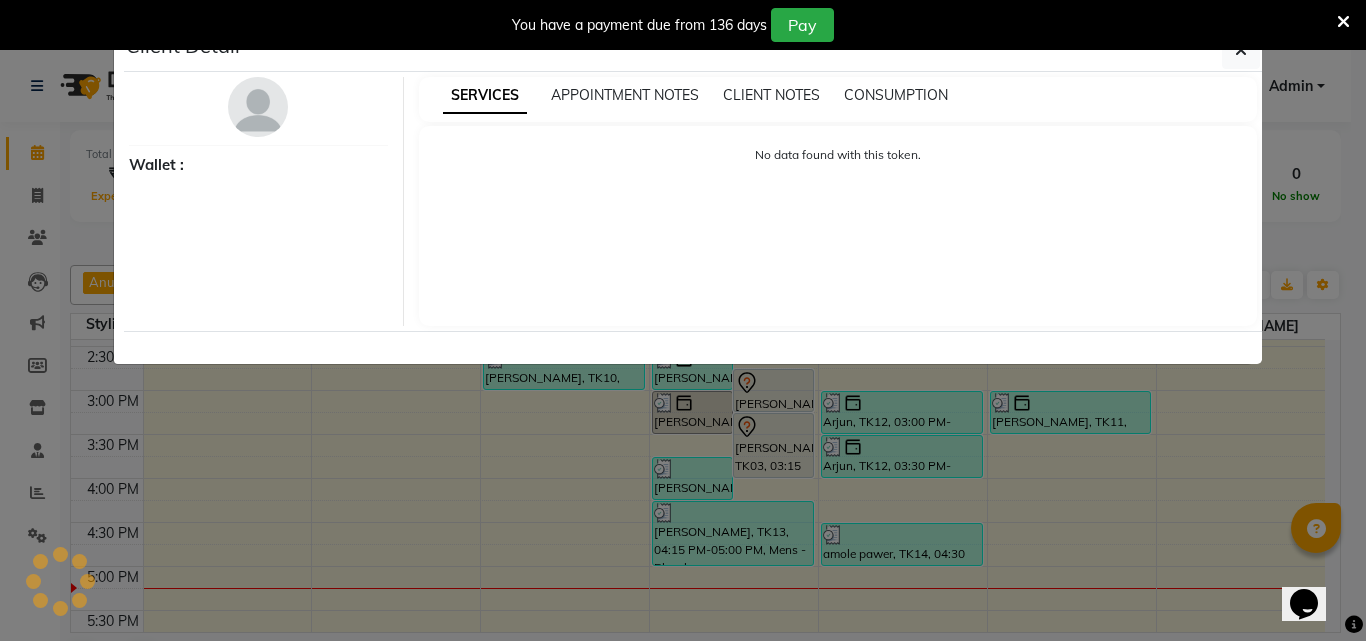 select on "7" 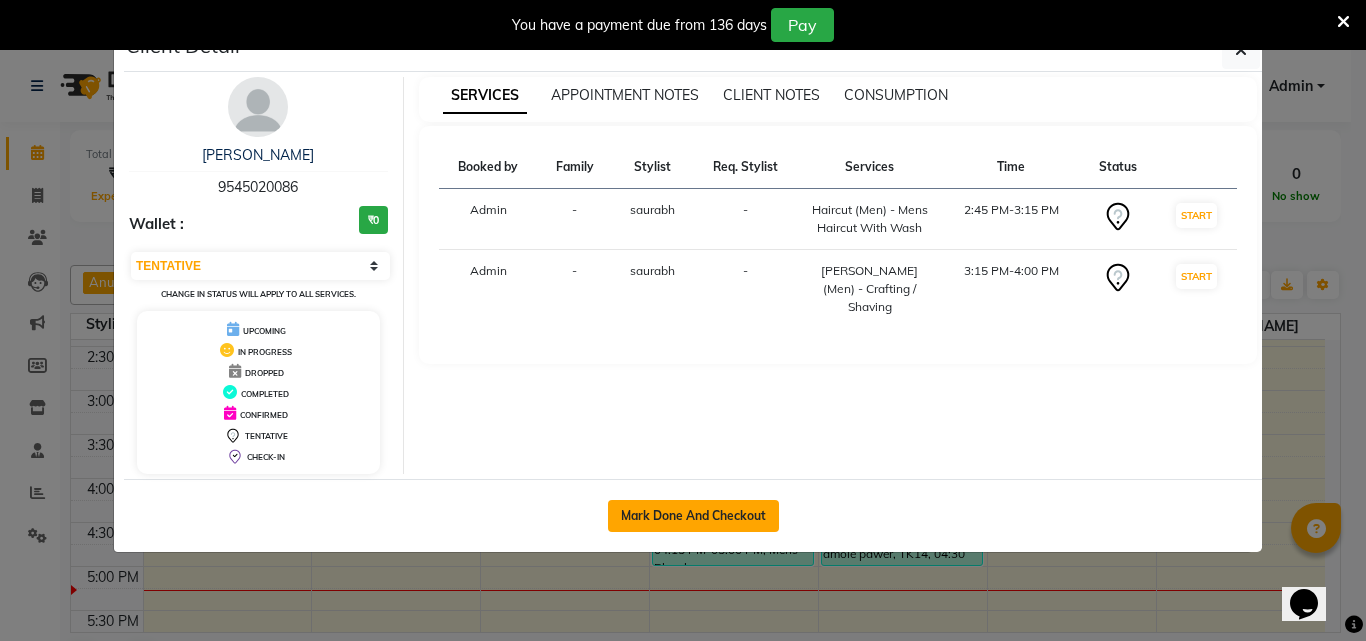 click on "Mark Done And Checkout" 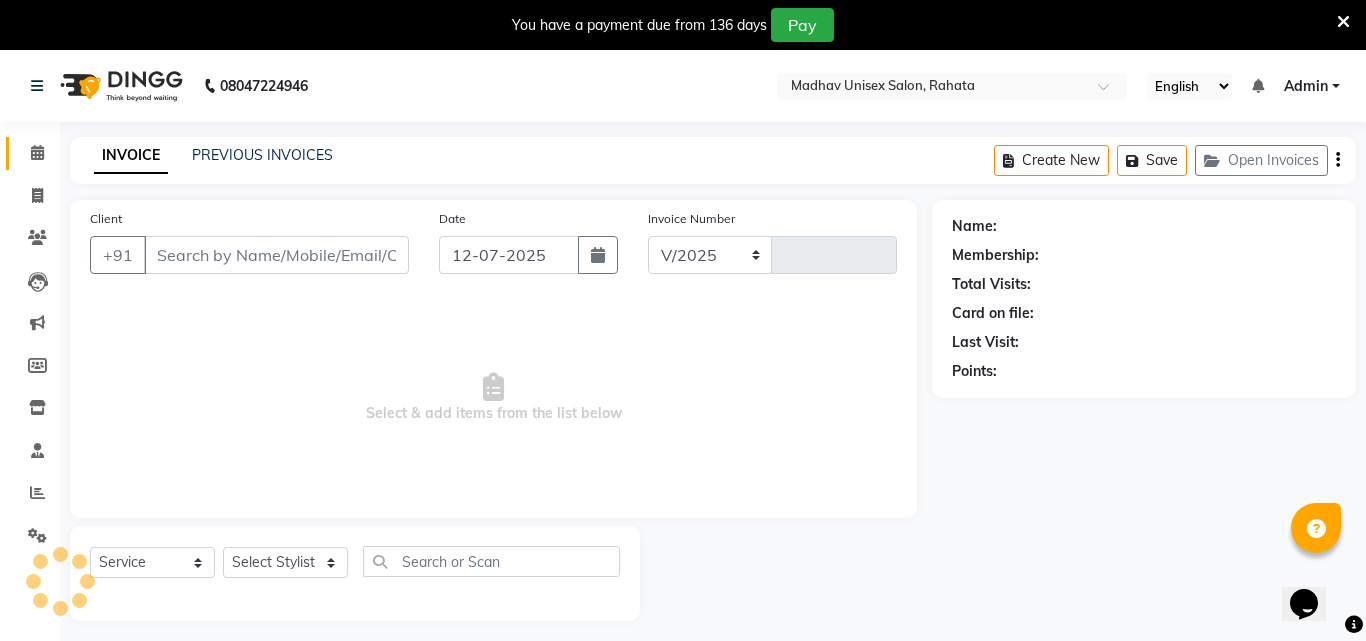 select on "870" 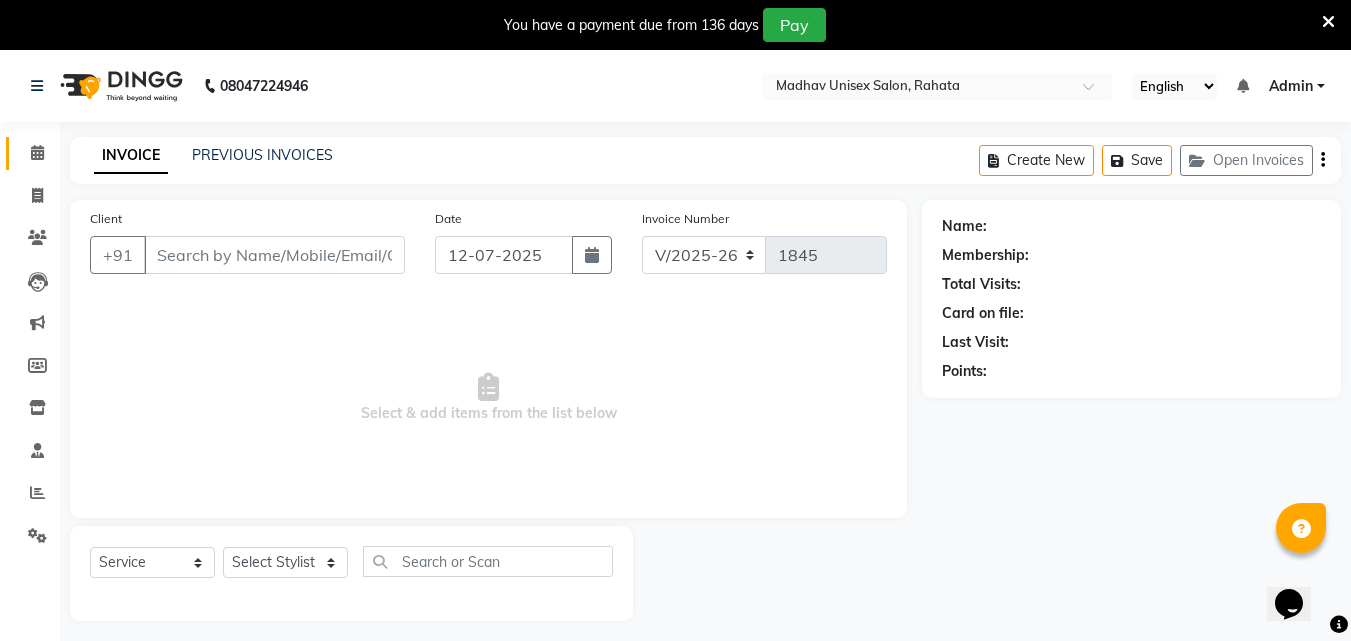type on "9545020086" 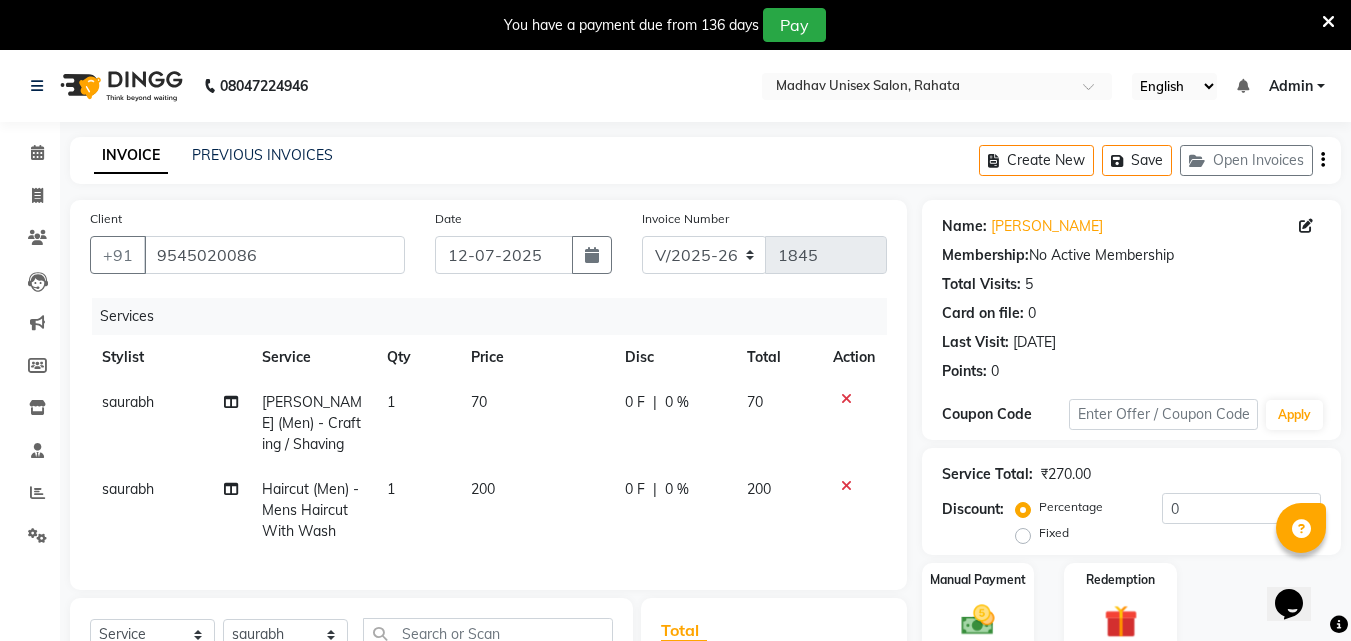 click 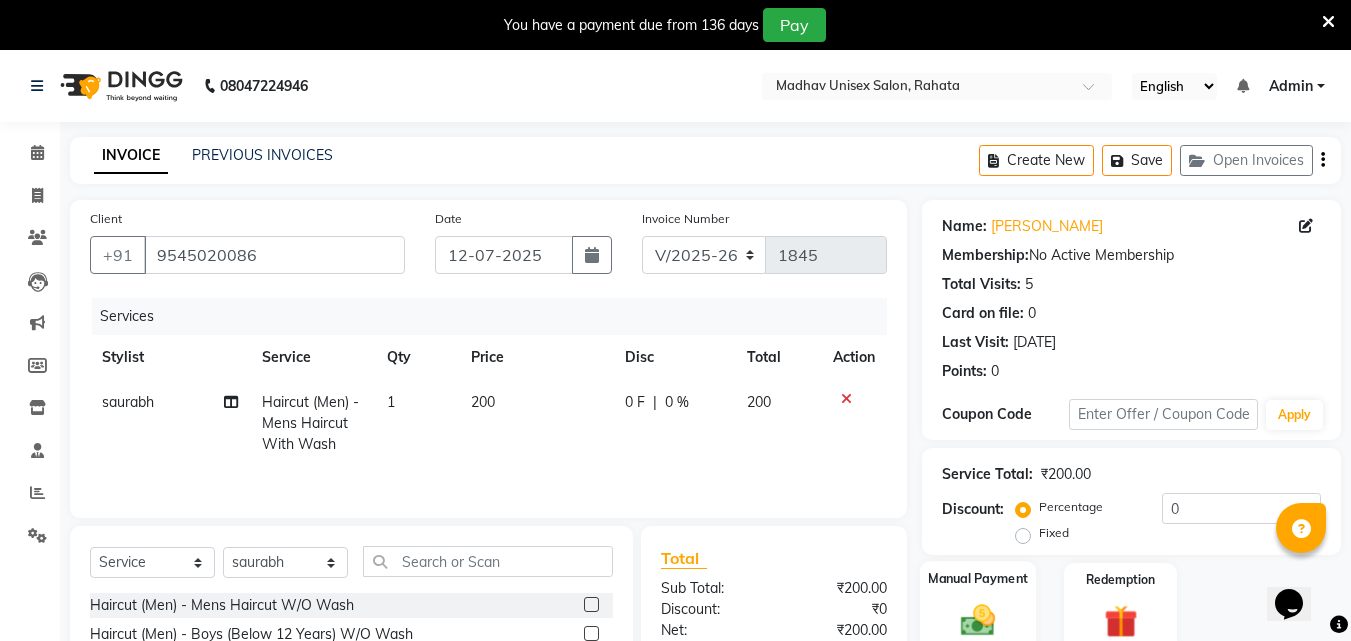 click on "Manual Payment" 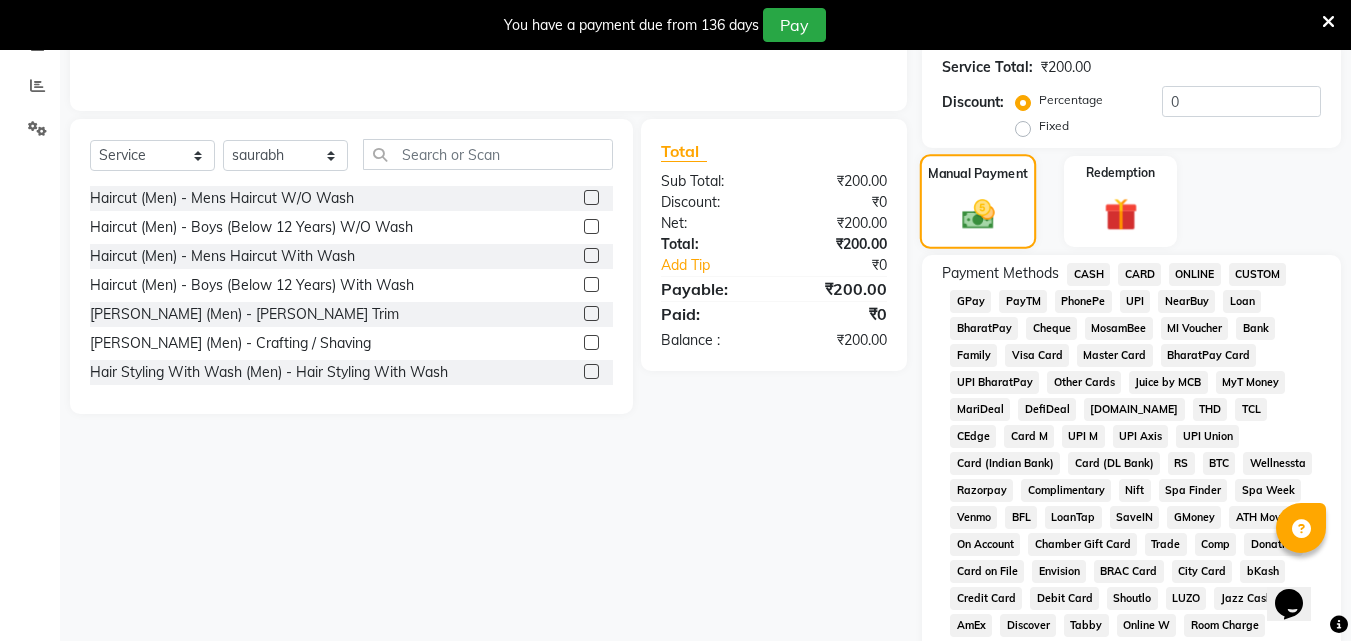 scroll, scrollTop: 463, scrollLeft: 0, axis: vertical 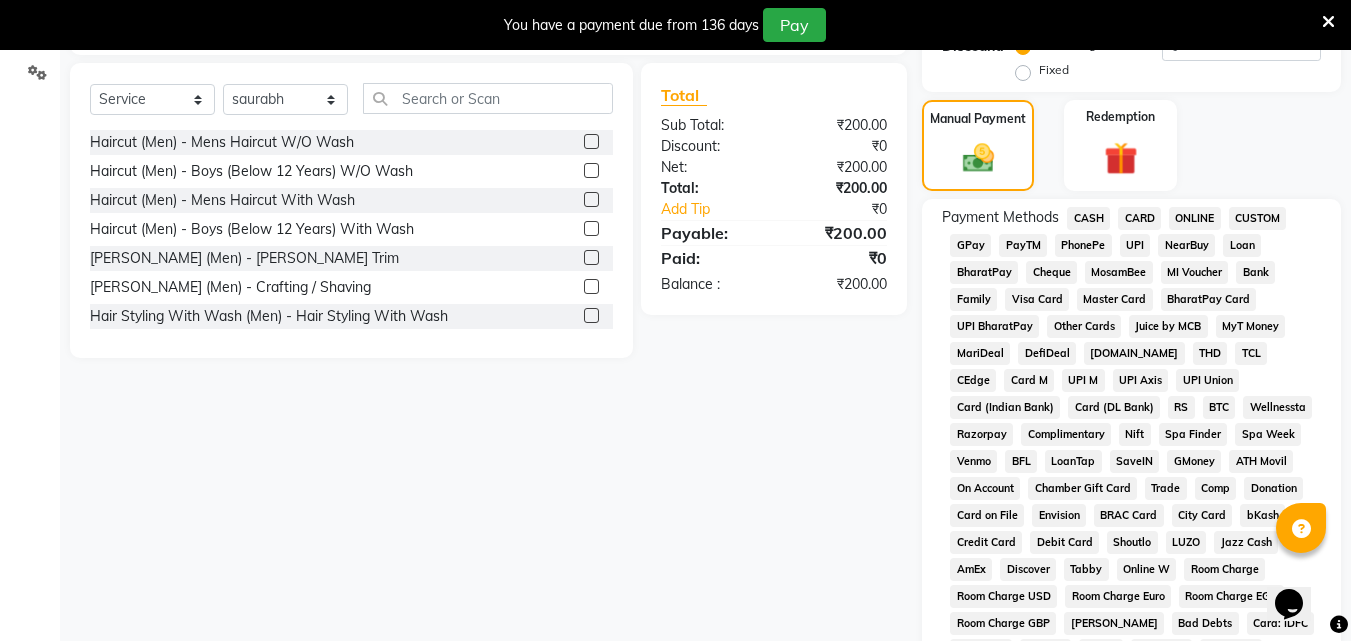 click on "CASH" 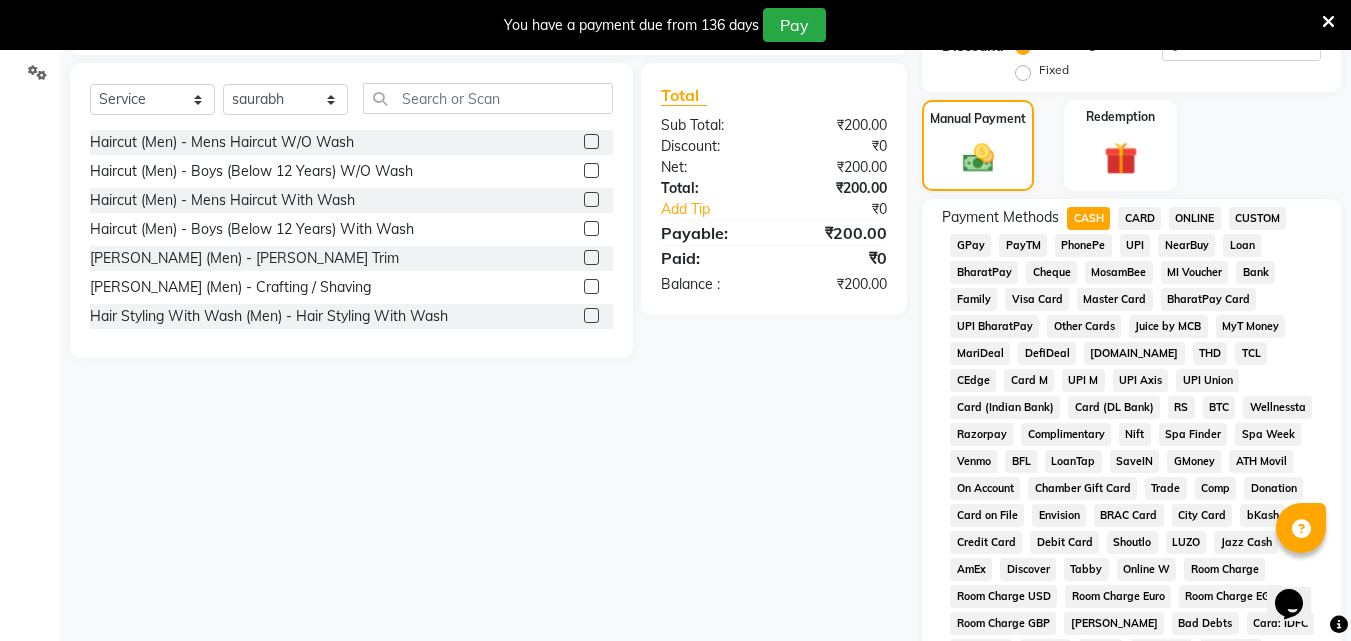 scroll, scrollTop: 911, scrollLeft: 0, axis: vertical 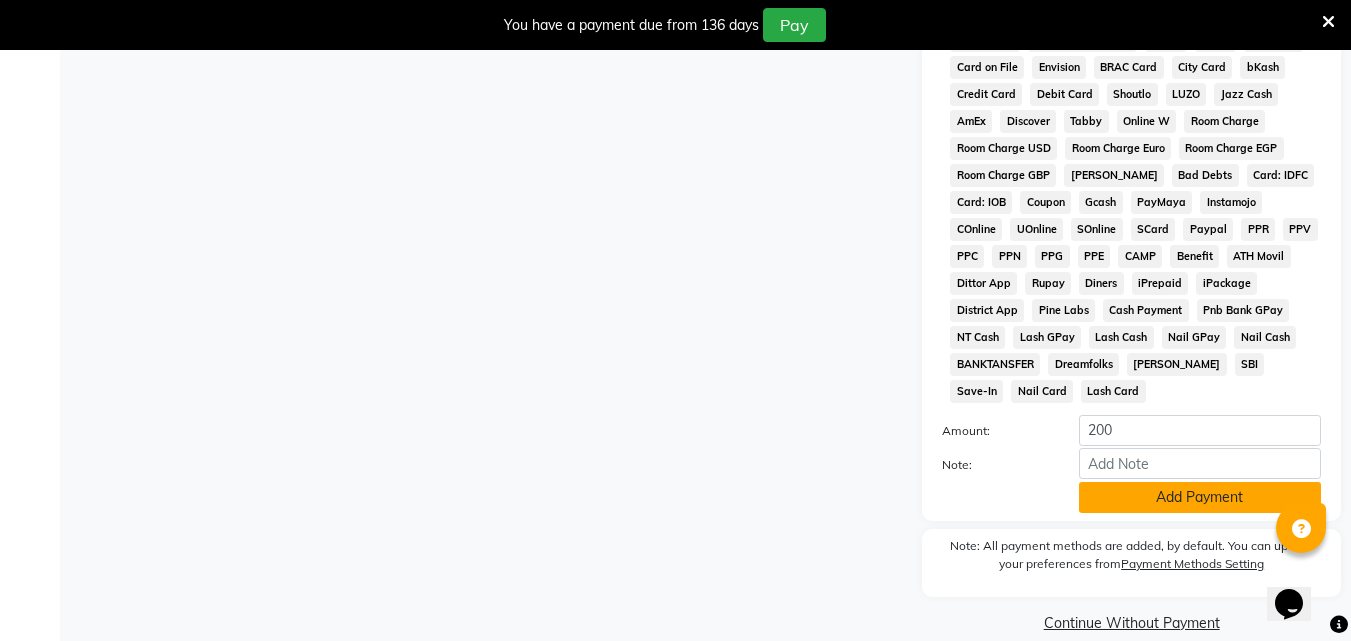 click on "Add Payment" 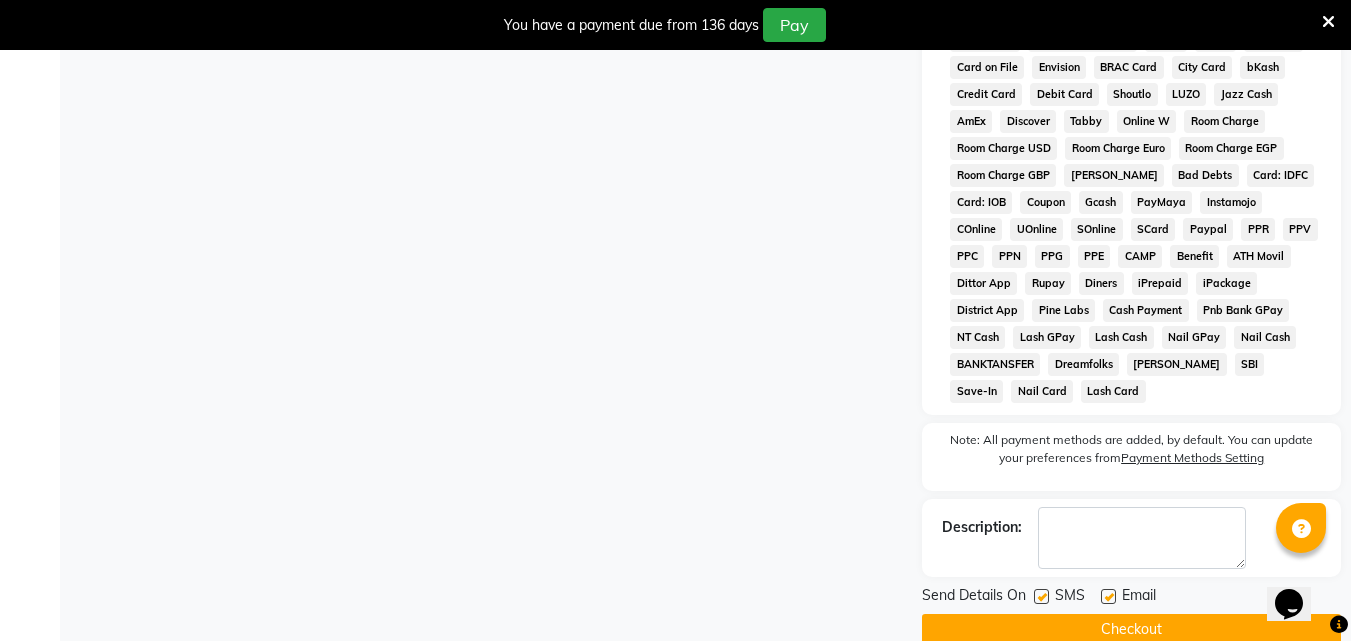 click on "Checkout" 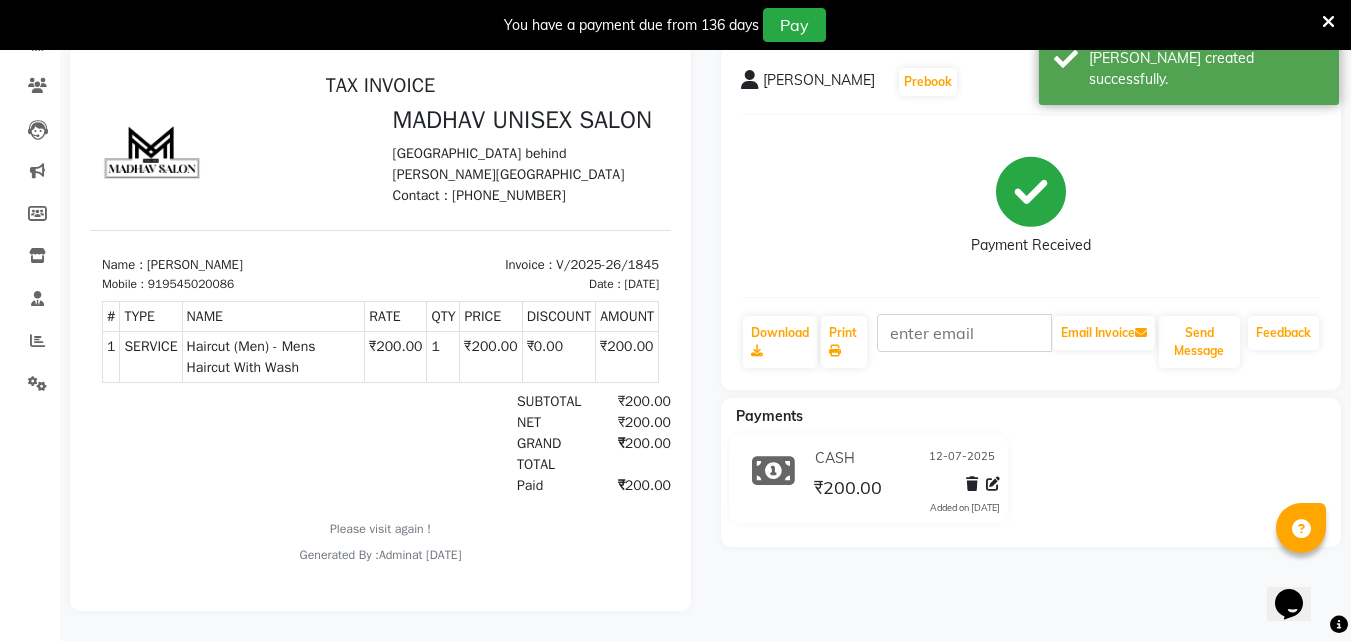 scroll, scrollTop: 0, scrollLeft: 0, axis: both 